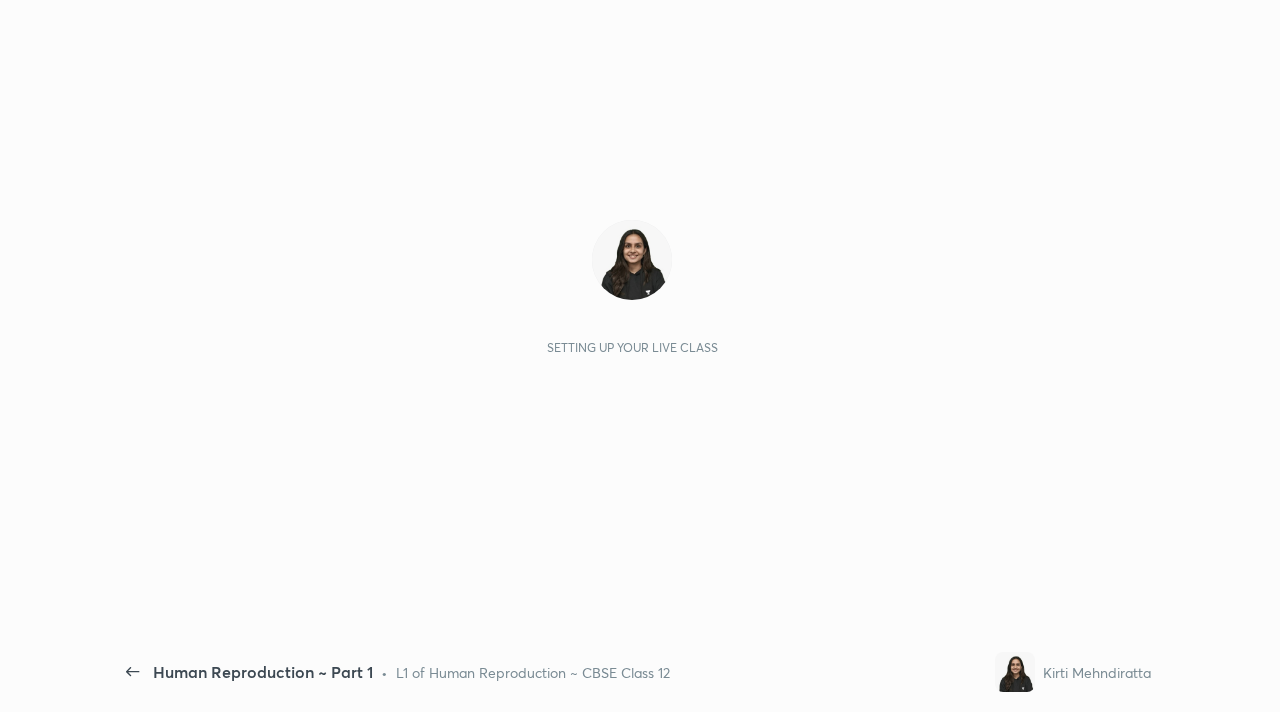 scroll, scrollTop: 0, scrollLeft: 0, axis: both 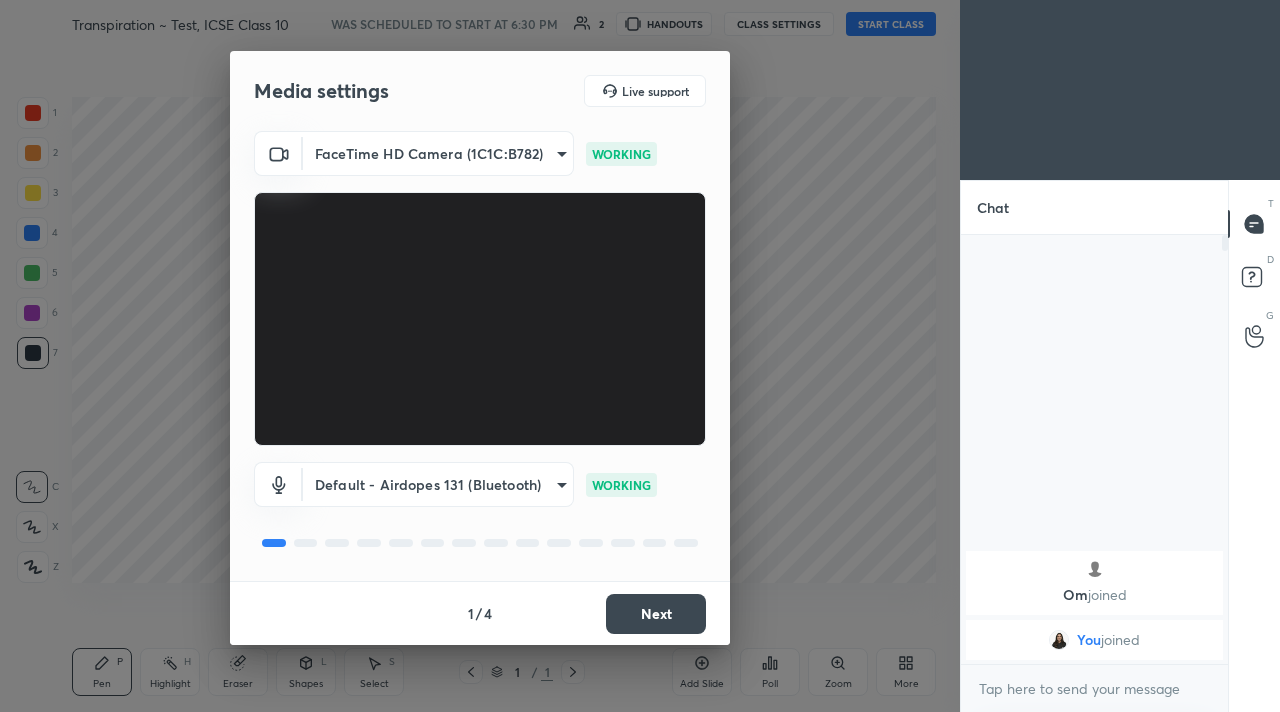 click on "Next" at bounding box center [656, 614] 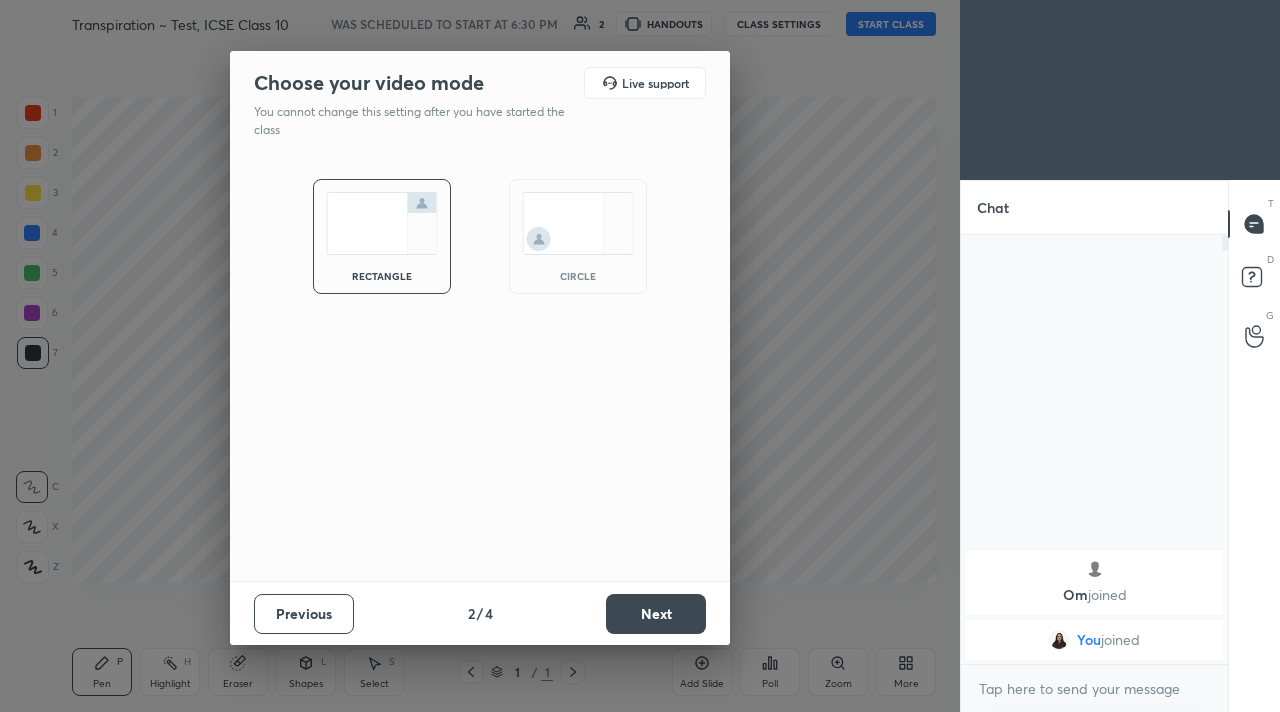click on "Next" at bounding box center [656, 614] 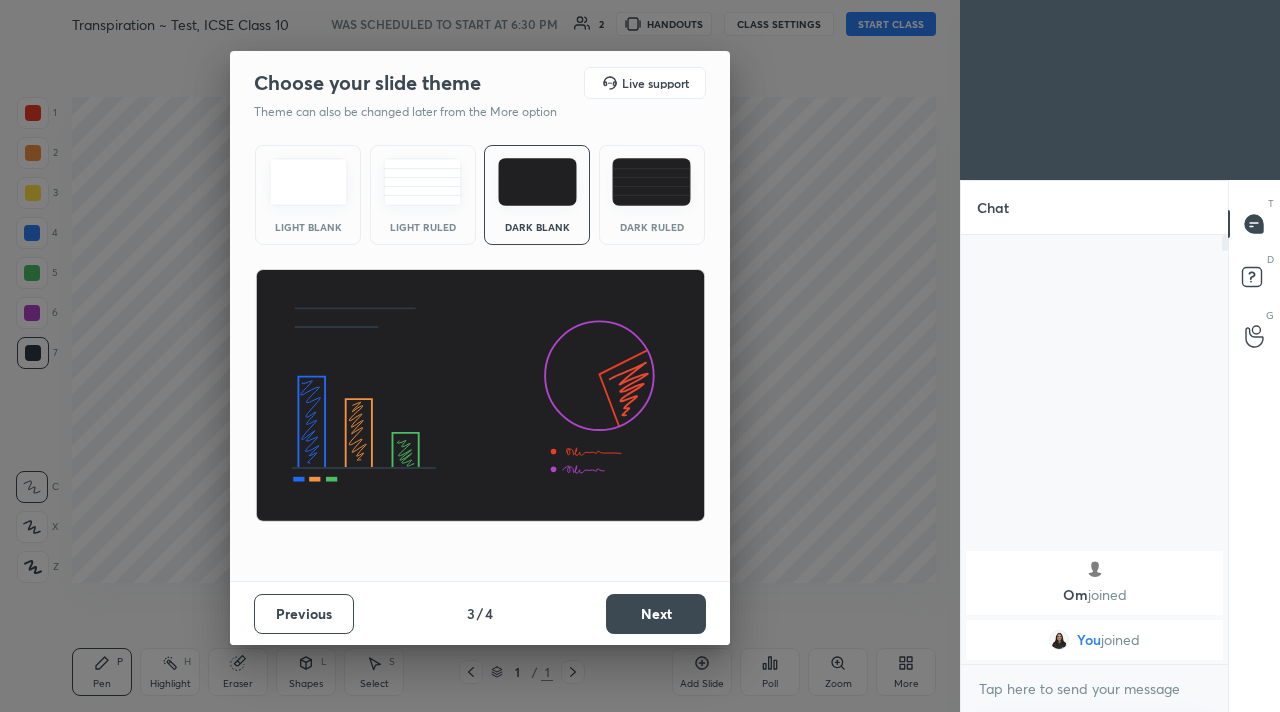 click on "Next" at bounding box center (656, 614) 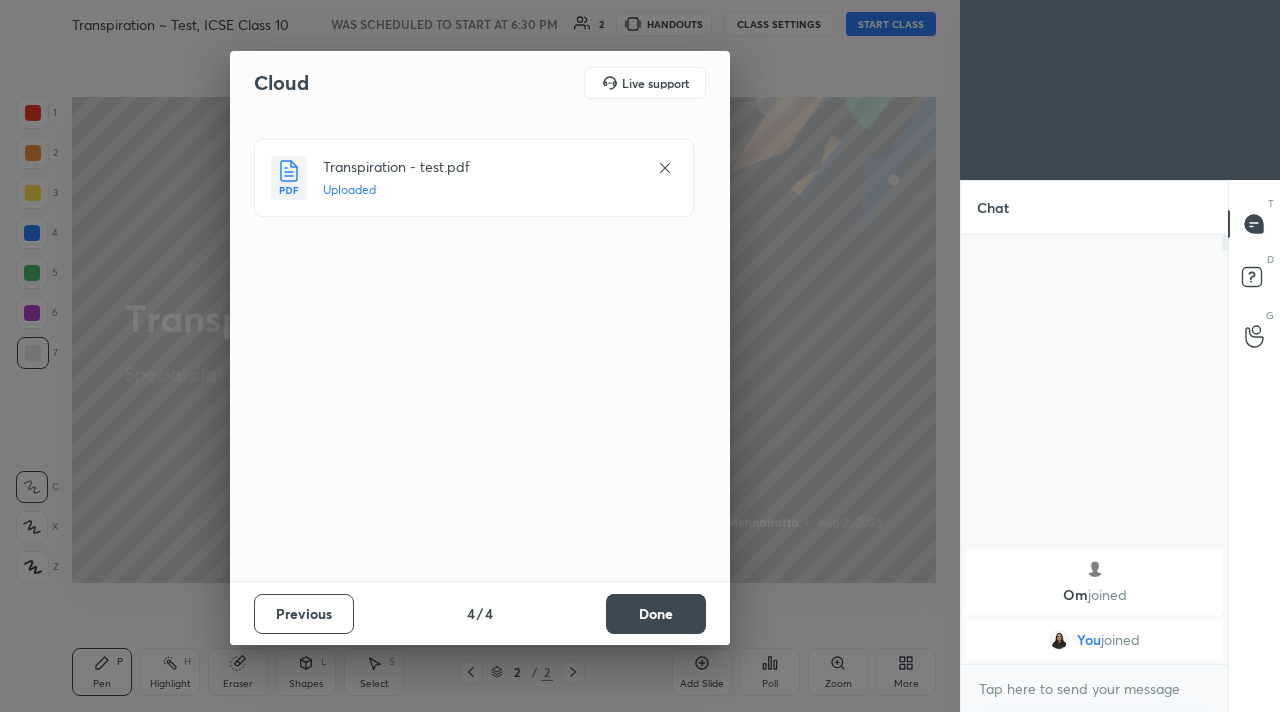click on "Done" at bounding box center [656, 614] 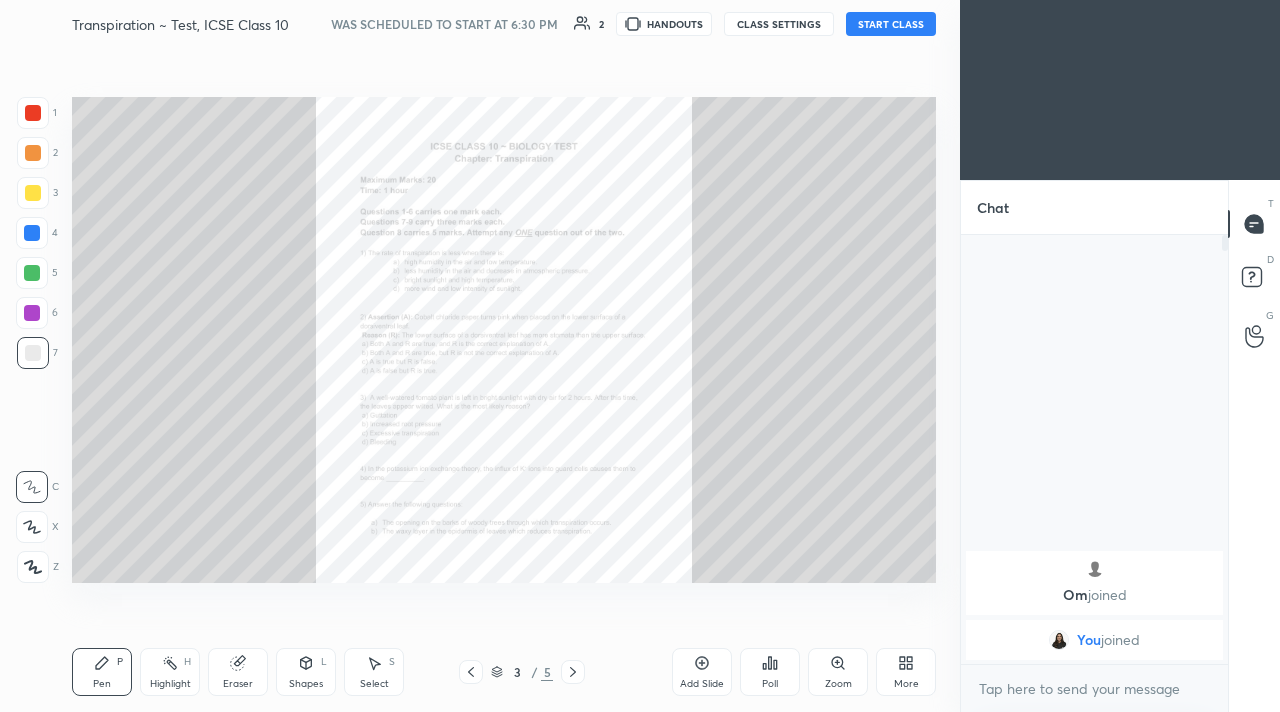 click 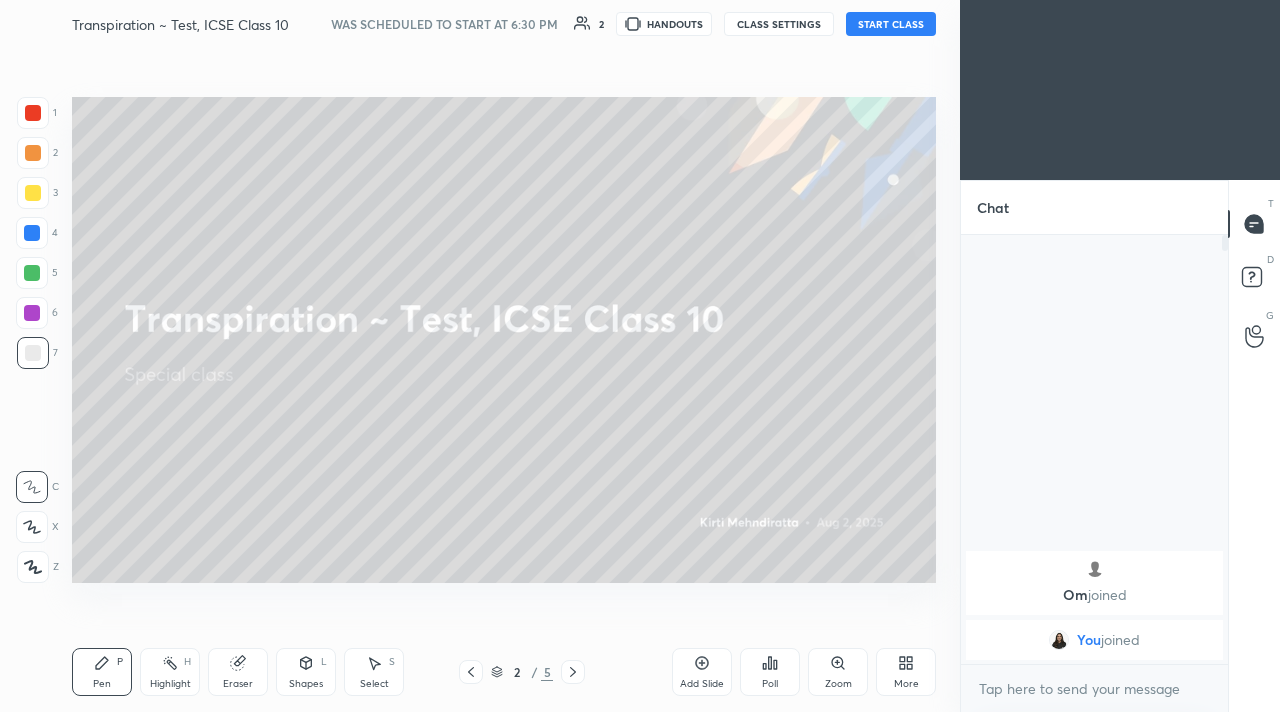 click on "1 2 3 4 5 6 7 C X Z C X Z E E Erase all   H H Transpiration ~ Test, ICSE Class 10 WAS SCHEDULED TO START AT  6:30 PM 2 HANDOUTS CLASS SETTINGS START CLASS Setting up your live class Back Transpiration ~ Test, ICSE Class 10 [PERSON] Pen P Highlight H Eraser Shapes L Select S 2 / 5 Add Slide Poll Zoom More Chat [PERSON]  joined You  joined 1 NEW MESSAGE Enable hand raising Enable raise hand to speak to learners. Once enabled, chat will be turned off temporarily. Enable x   introducing Raise a hand with a doubt Now learners can raise their hand along with a doubt  How it works? Doubts asked by learners will show up here Raise hand disabled You have disabled Raise hand currently. Enable it to invite learners to speak Enable Can't raise hand Looks like educator just invited you to speak. Please wait before you can raise your hand again. Got it T Messages (T) D Doubts (D) G Raise Hand (G) Report an issue Reason for reporting Buffering Chat not working Audio - Video sync issue Educator video quality low ​" at bounding box center [640, 356] 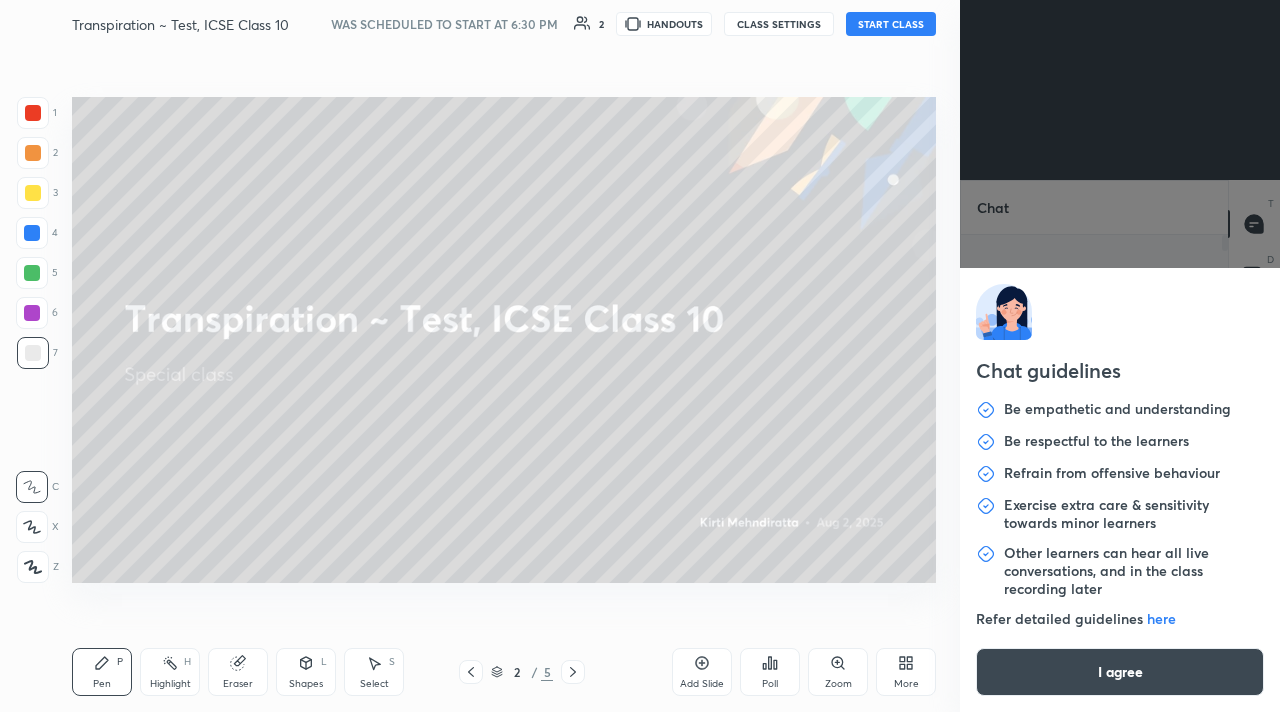 click on "I agree" at bounding box center [1120, 672] 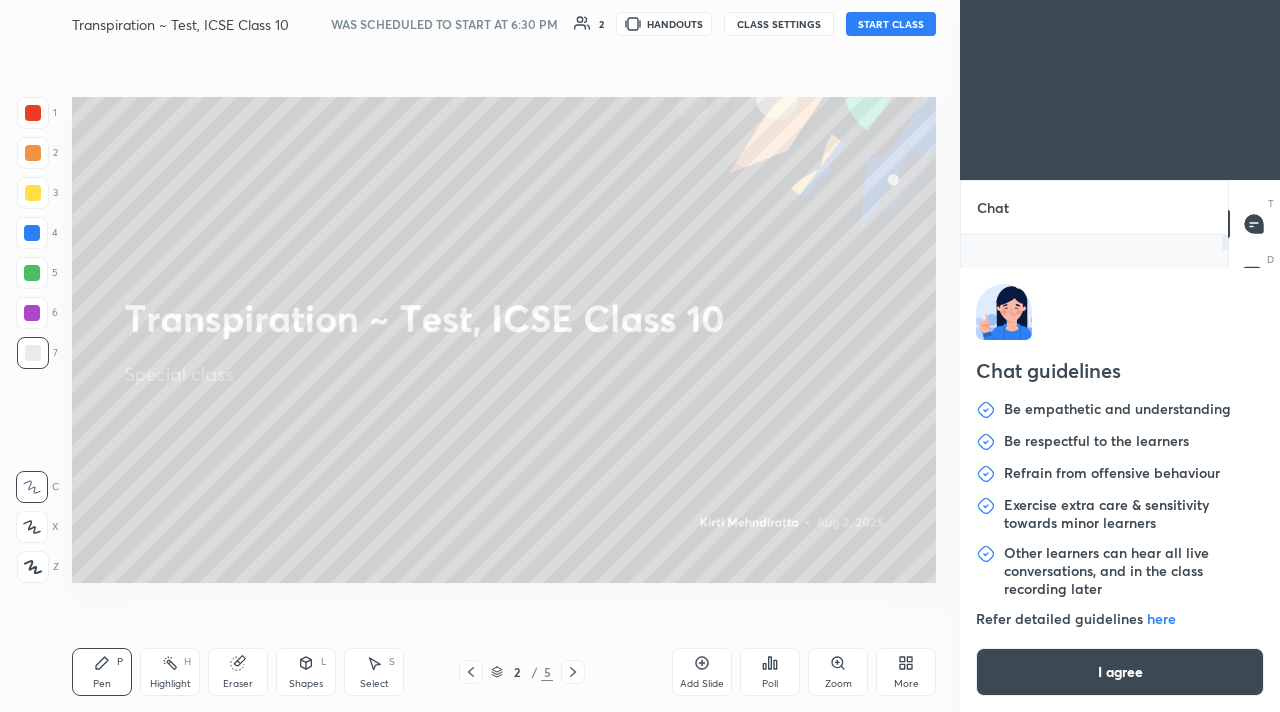 type on "x" 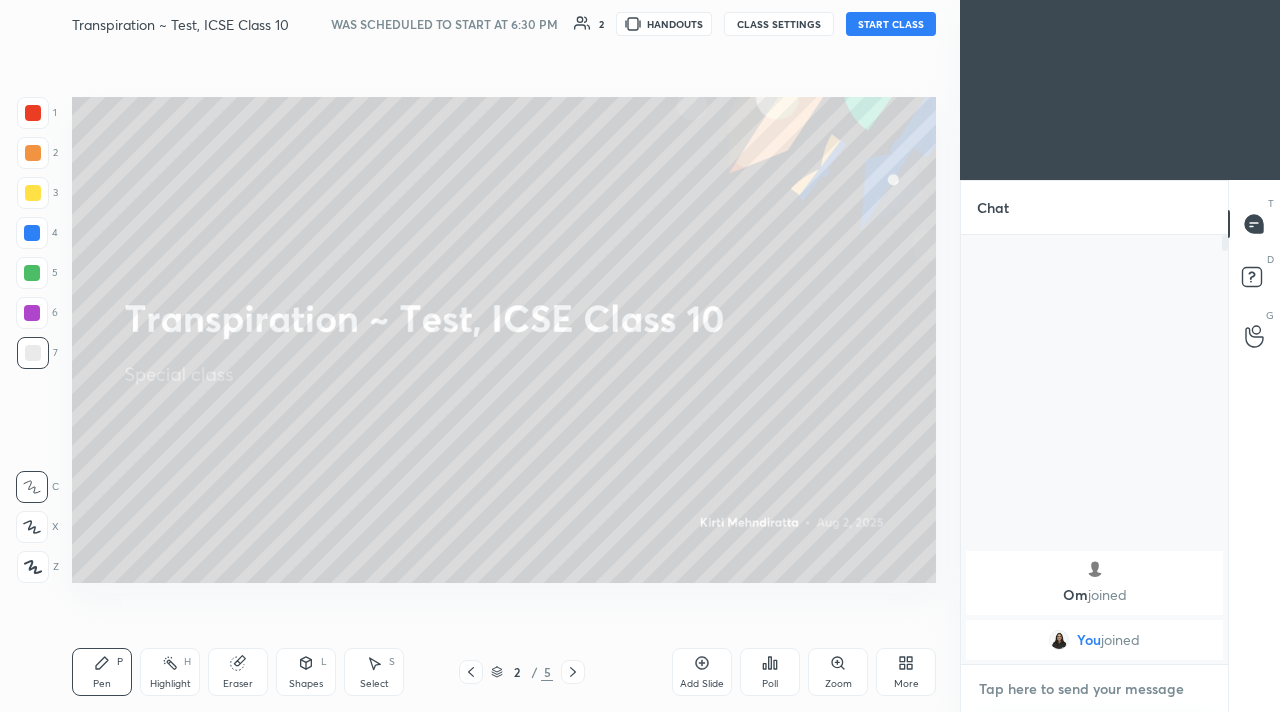 type on "s" 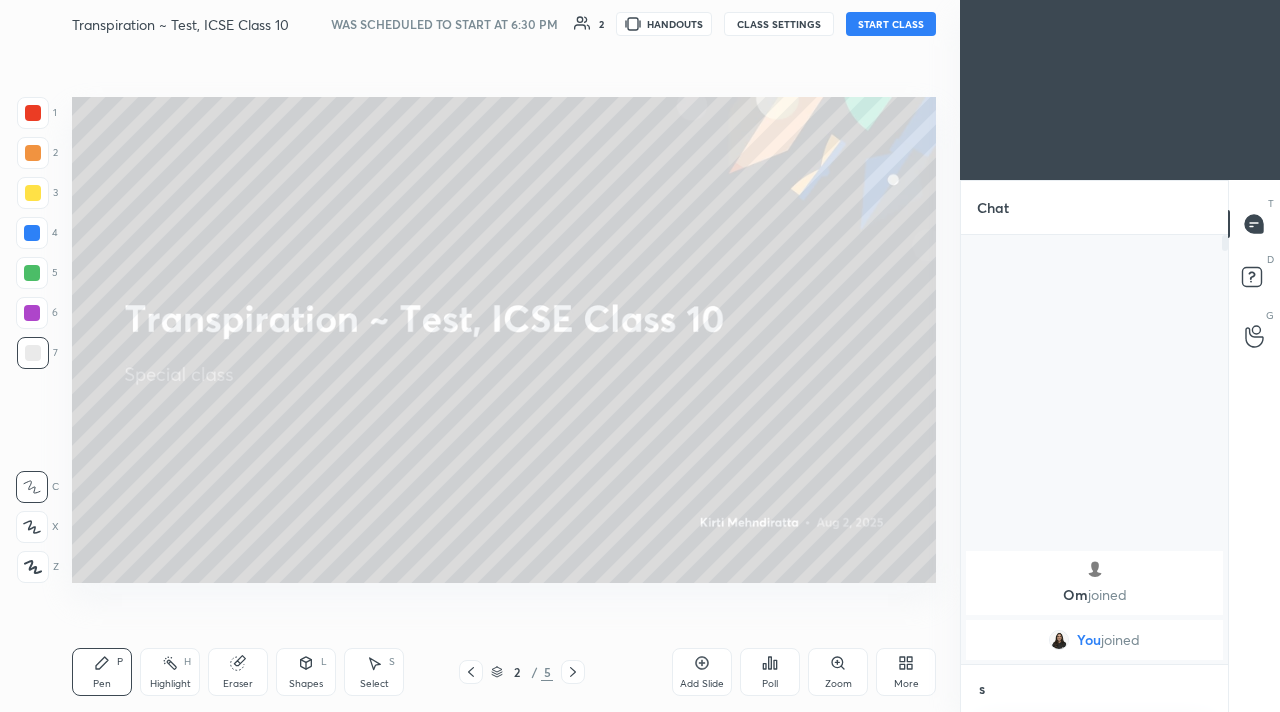 scroll, scrollTop: 417, scrollLeft: 261, axis: both 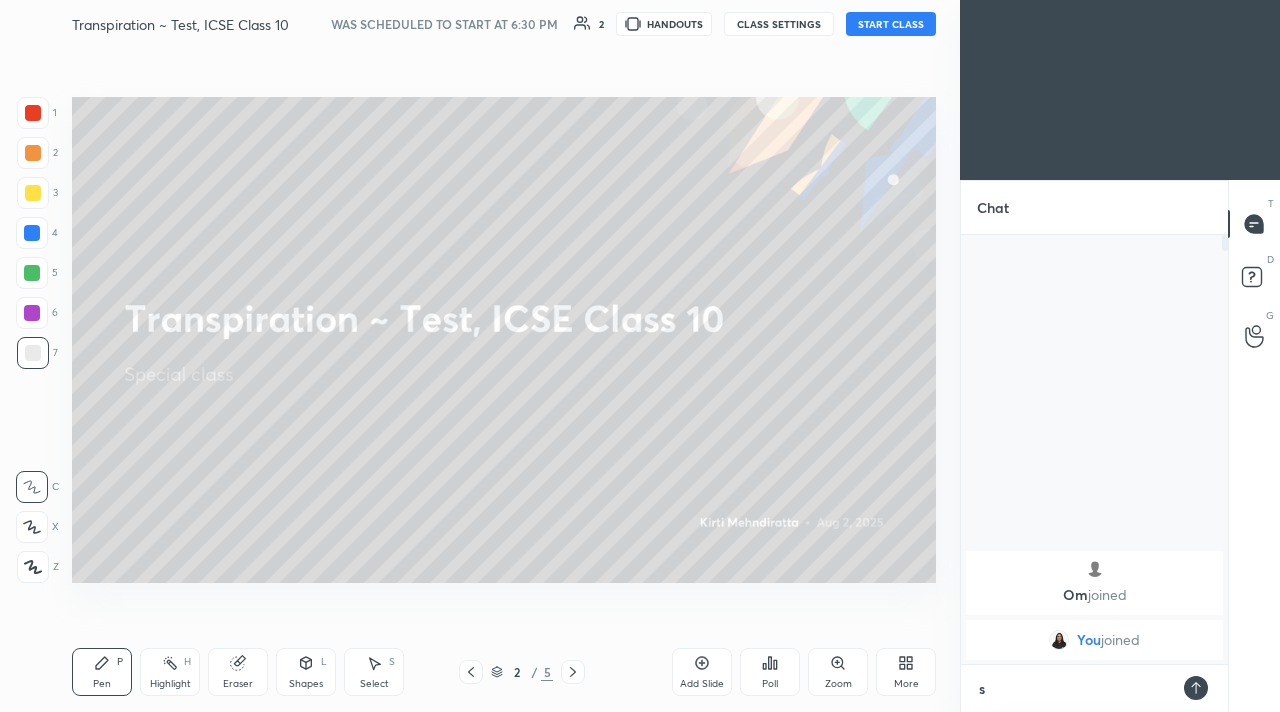 type on "se" 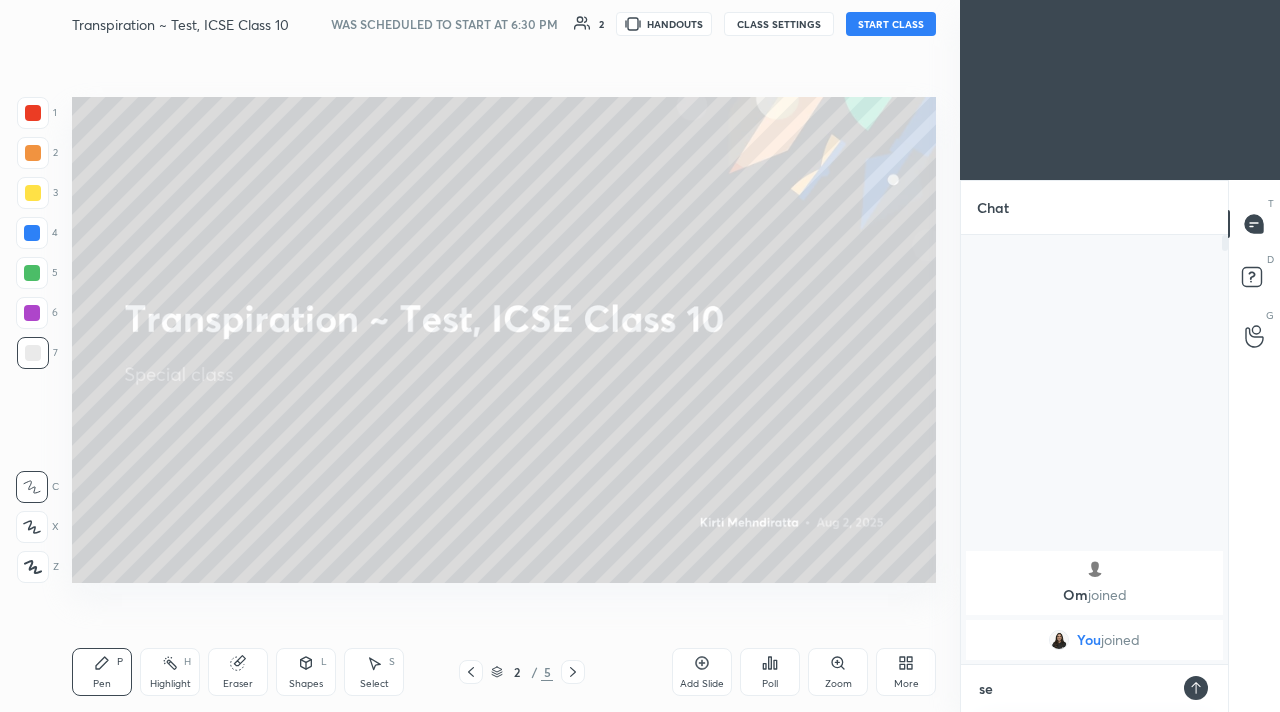 scroll, scrollTop: 7, scrollLeft: 7, axis: both 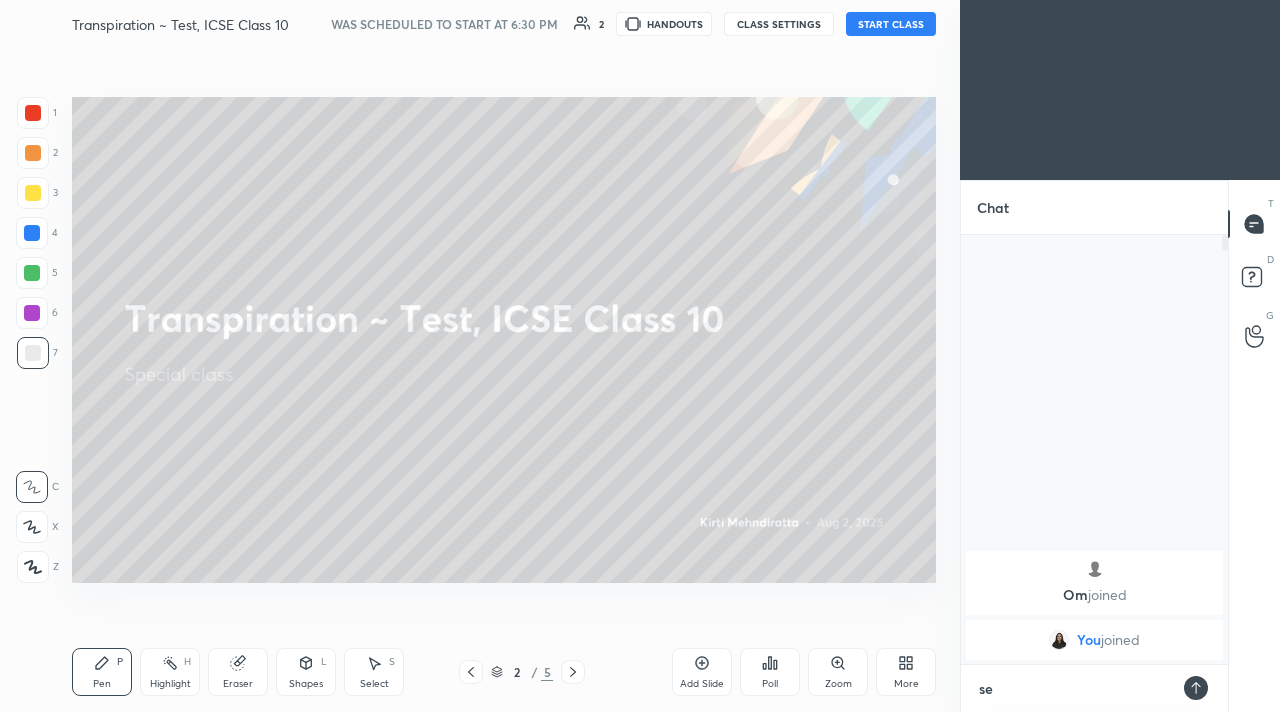 type on "sen" 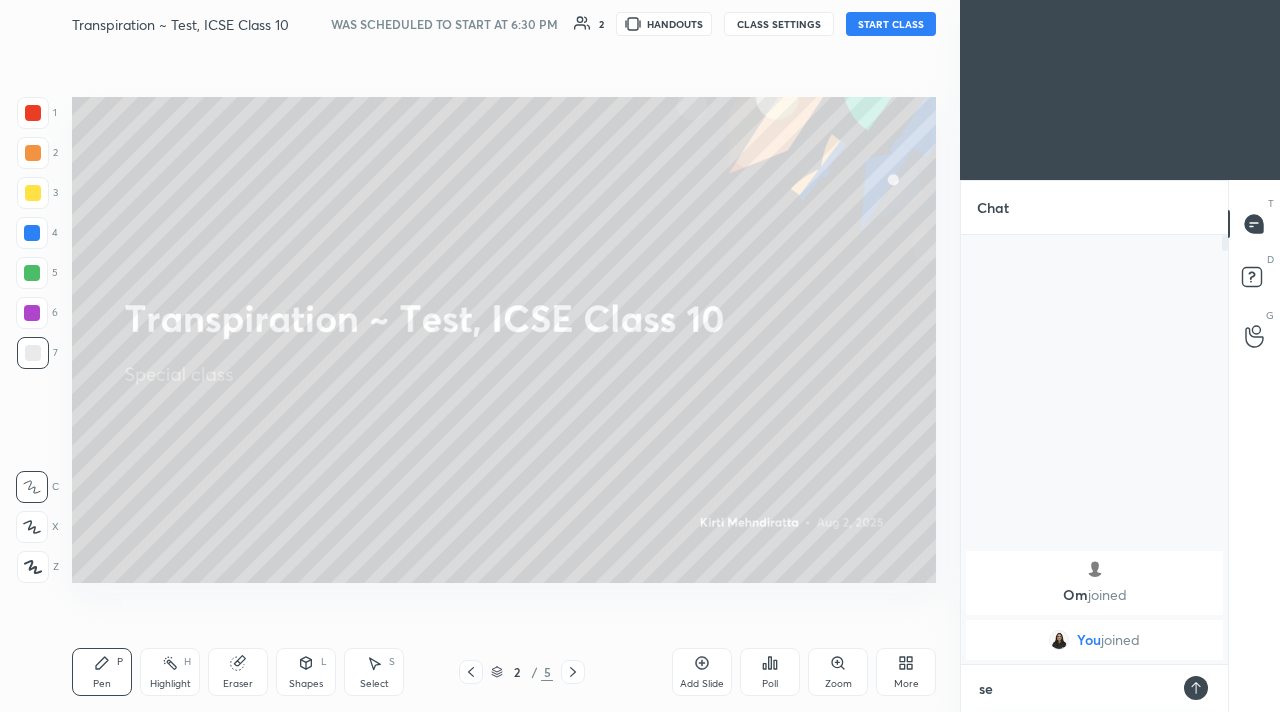 type on "x" 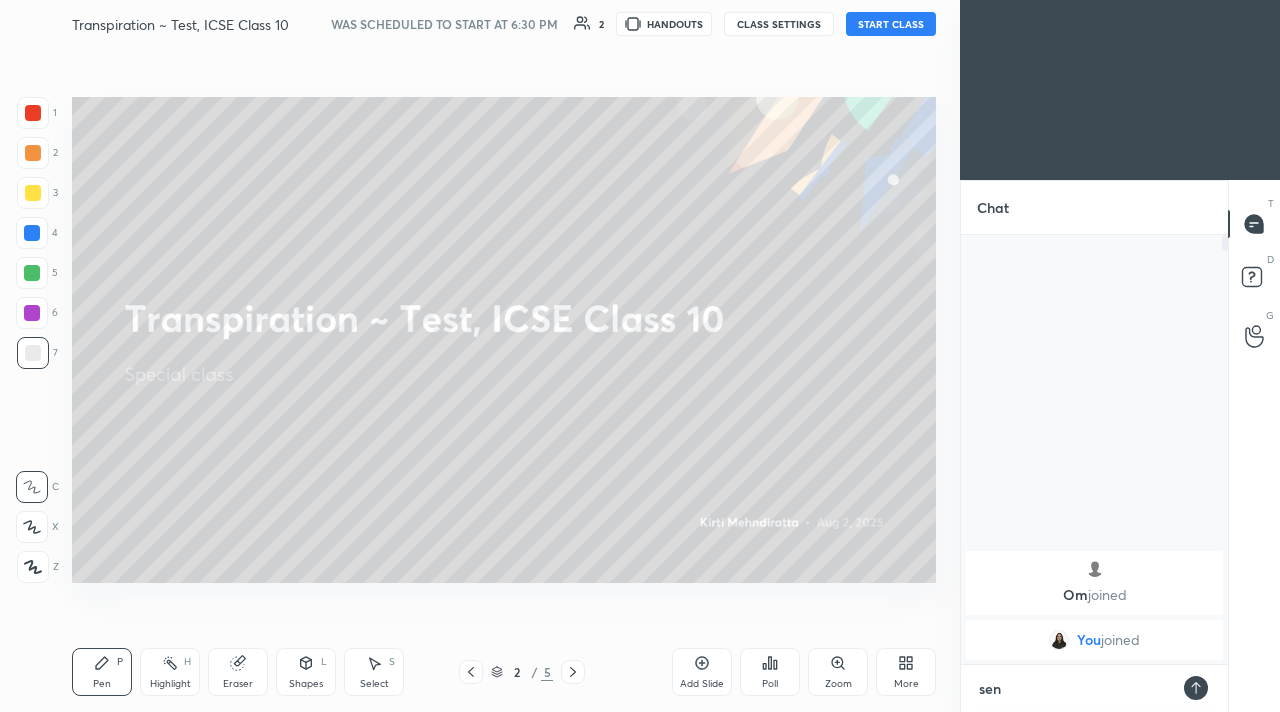 type on "send" 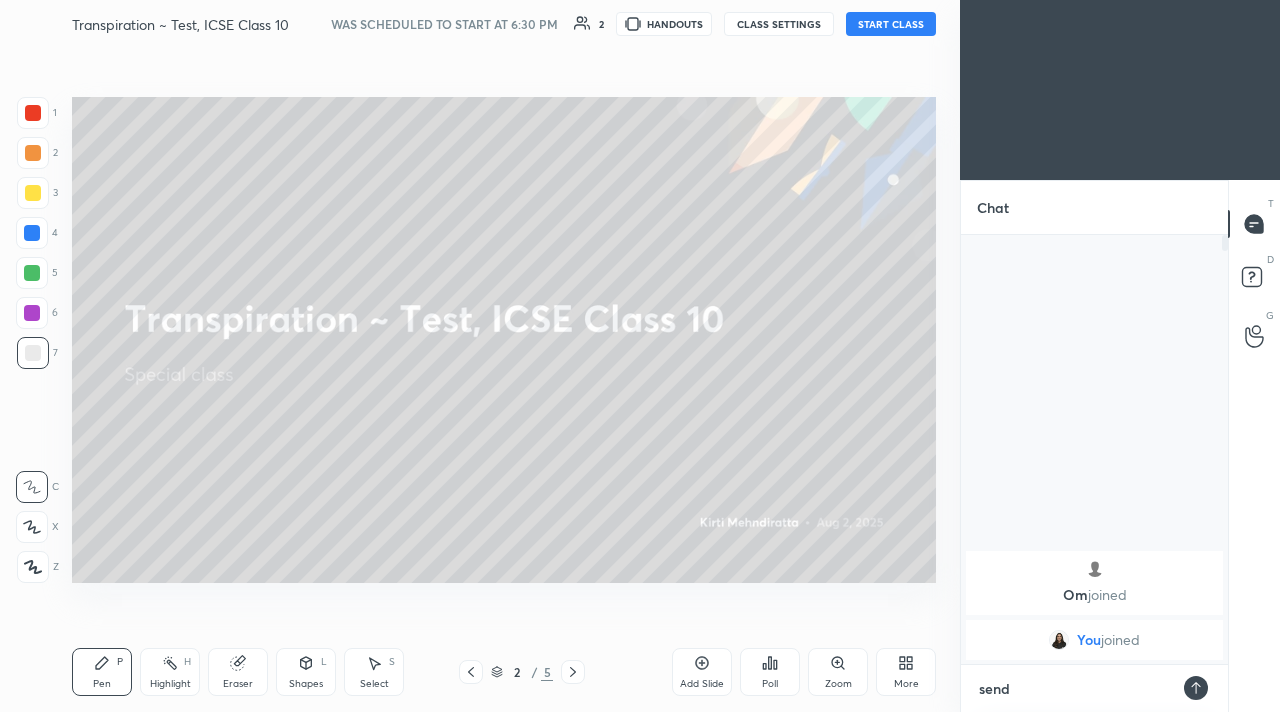 type on "x" 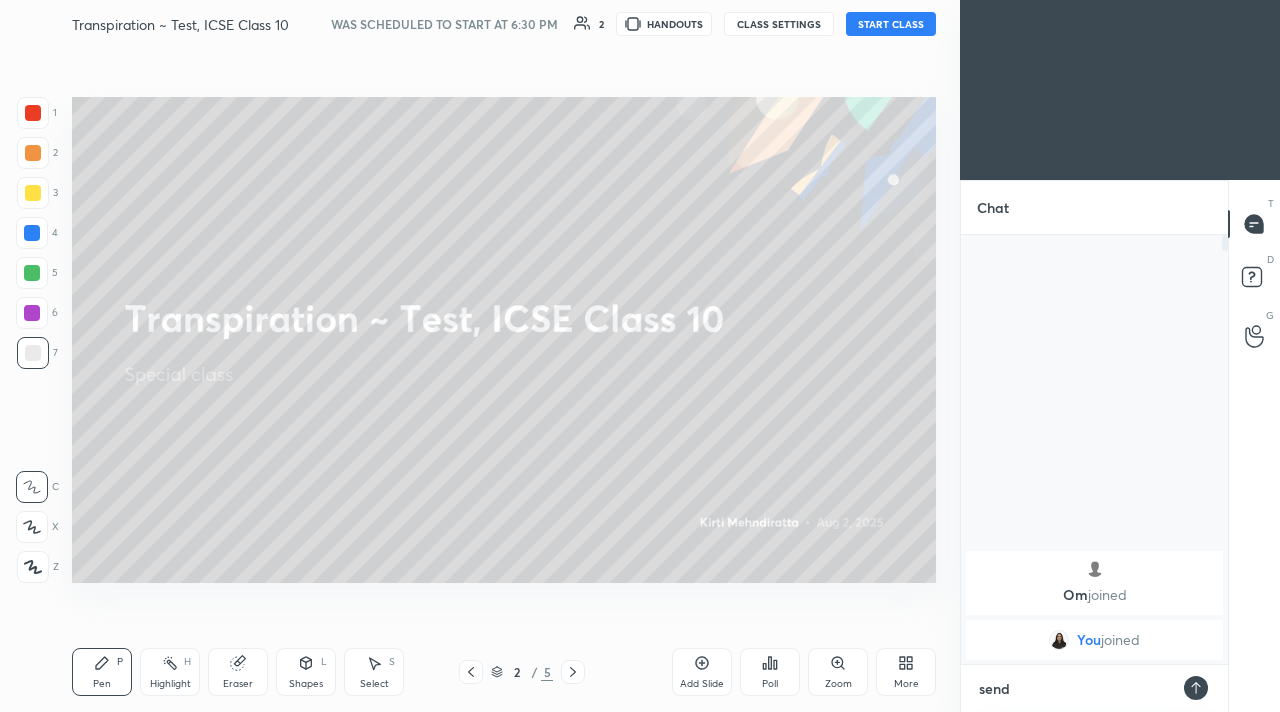 type on "send" 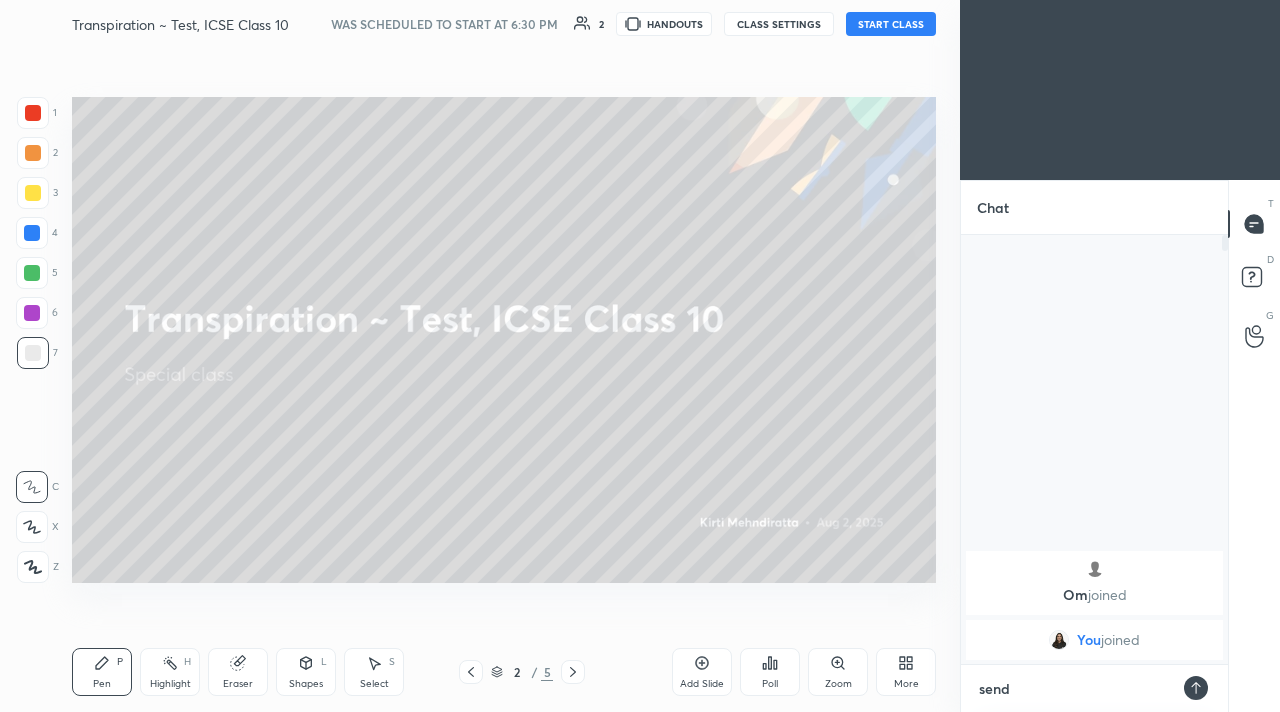 type on "x" 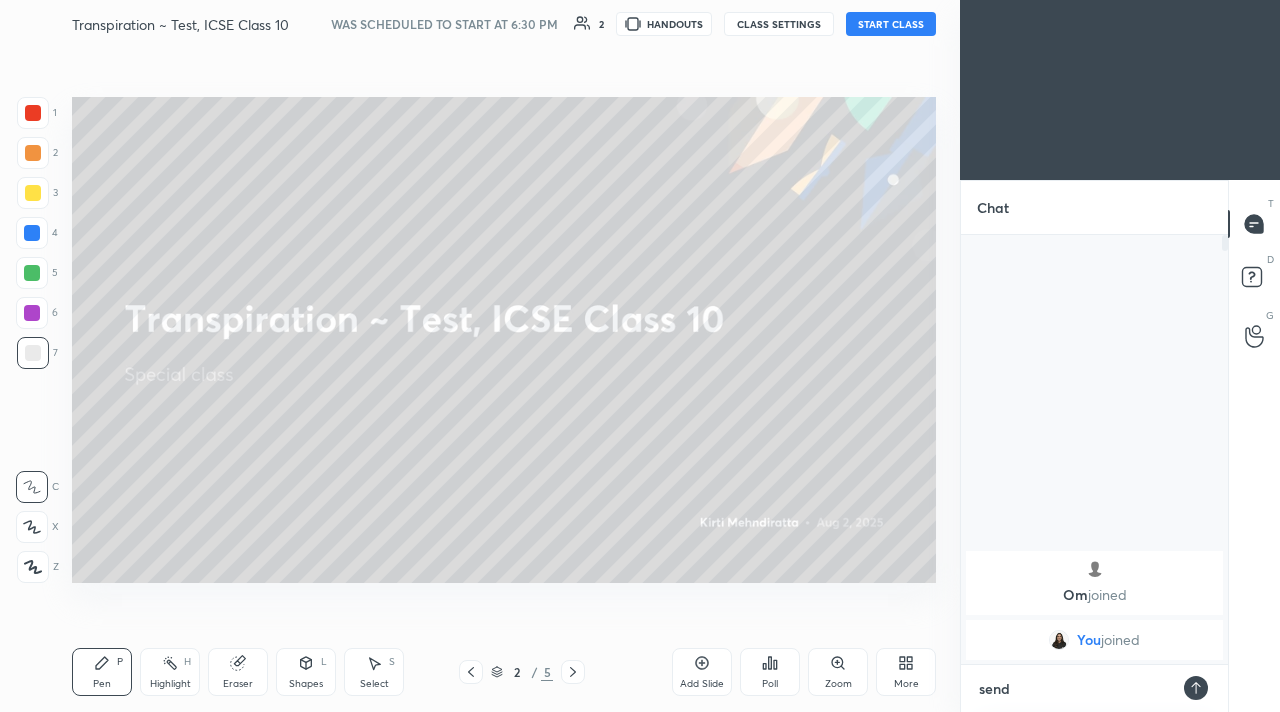 type on "send t" 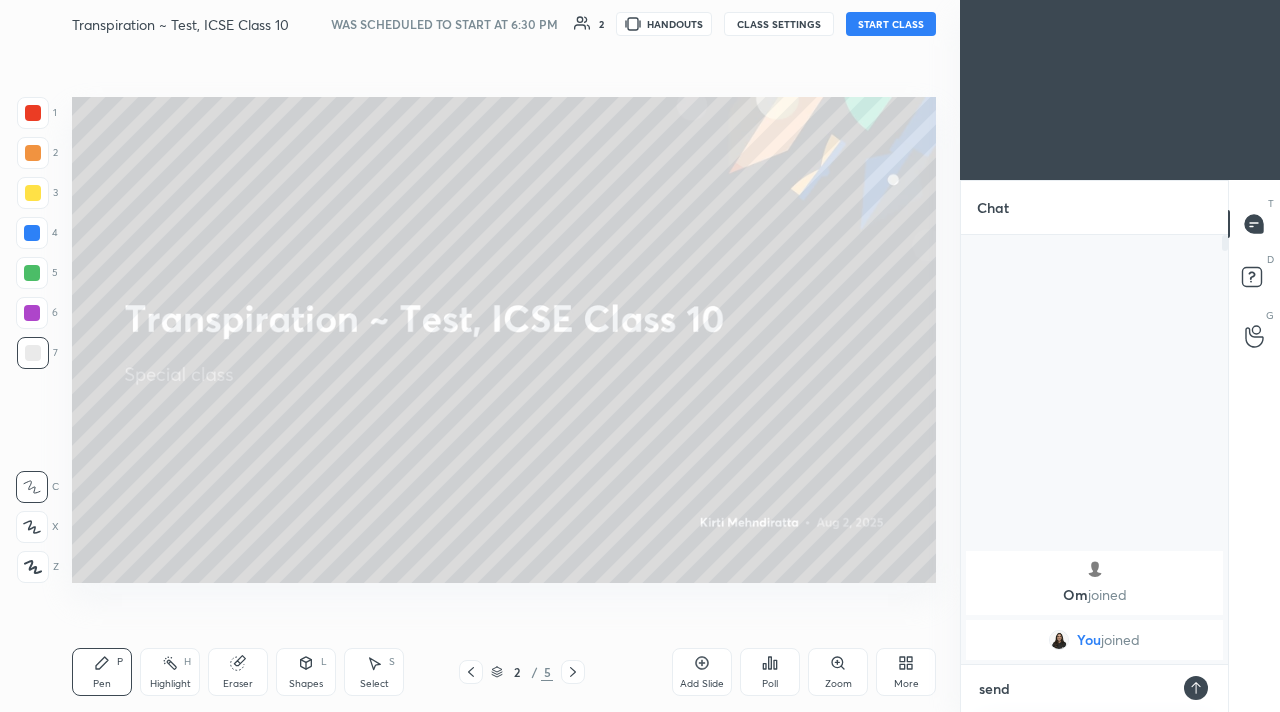 type on "x" 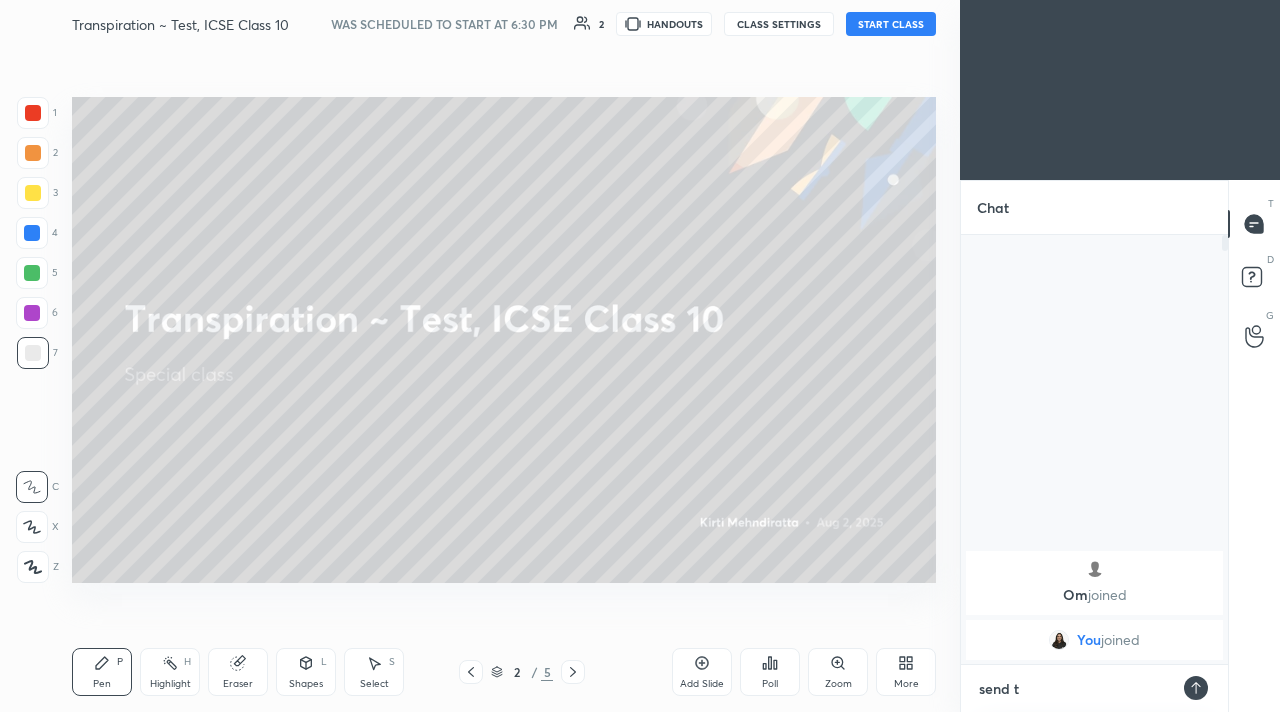 type on "send th" 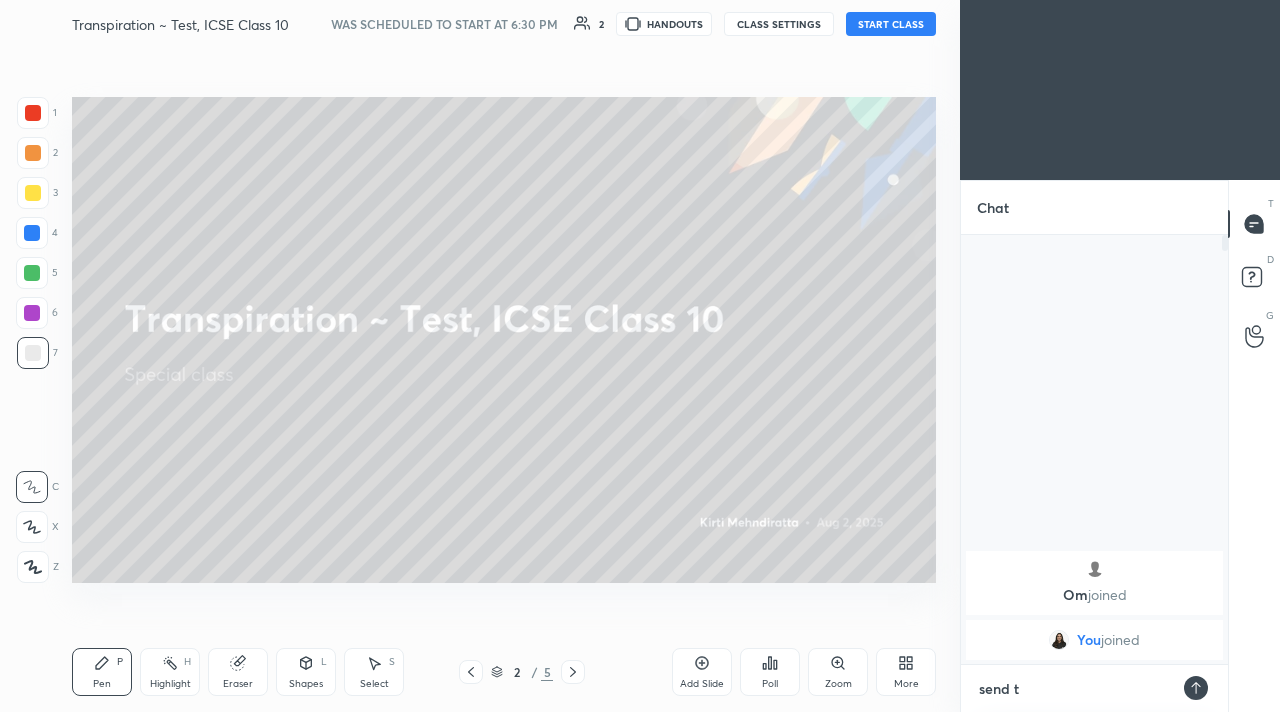 type on "x" 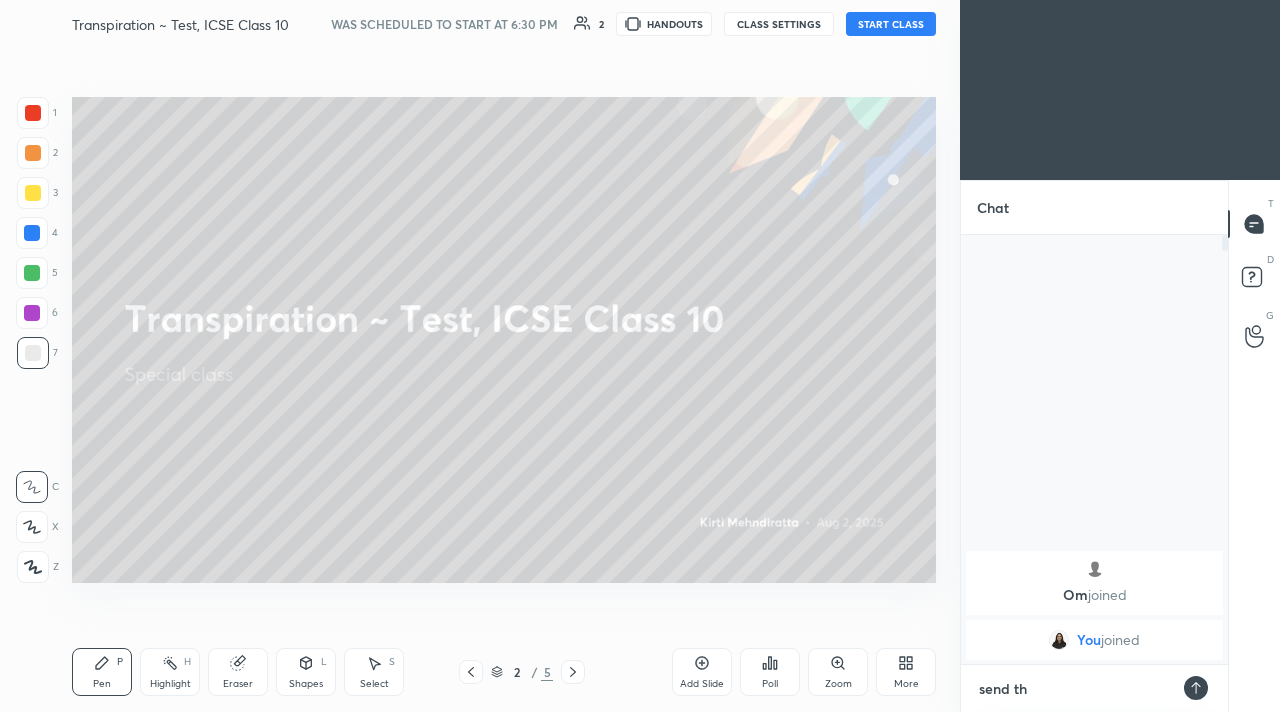 type on "send the" 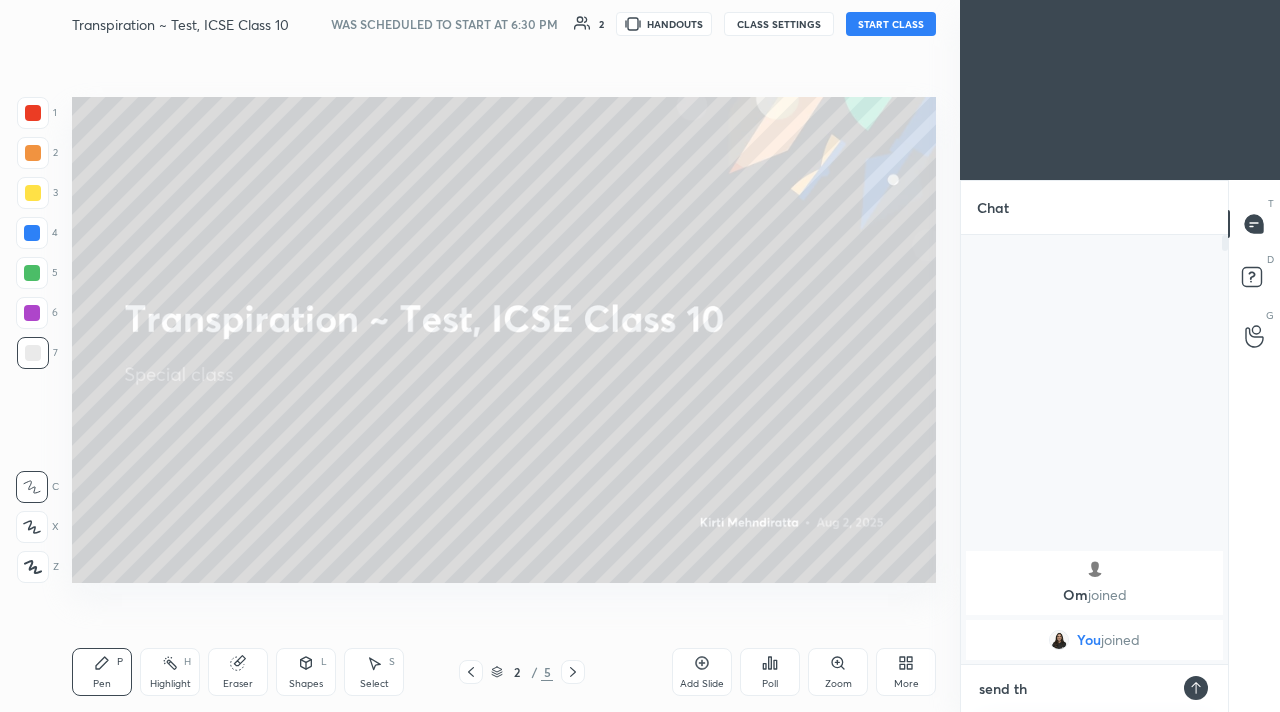 type on "x" 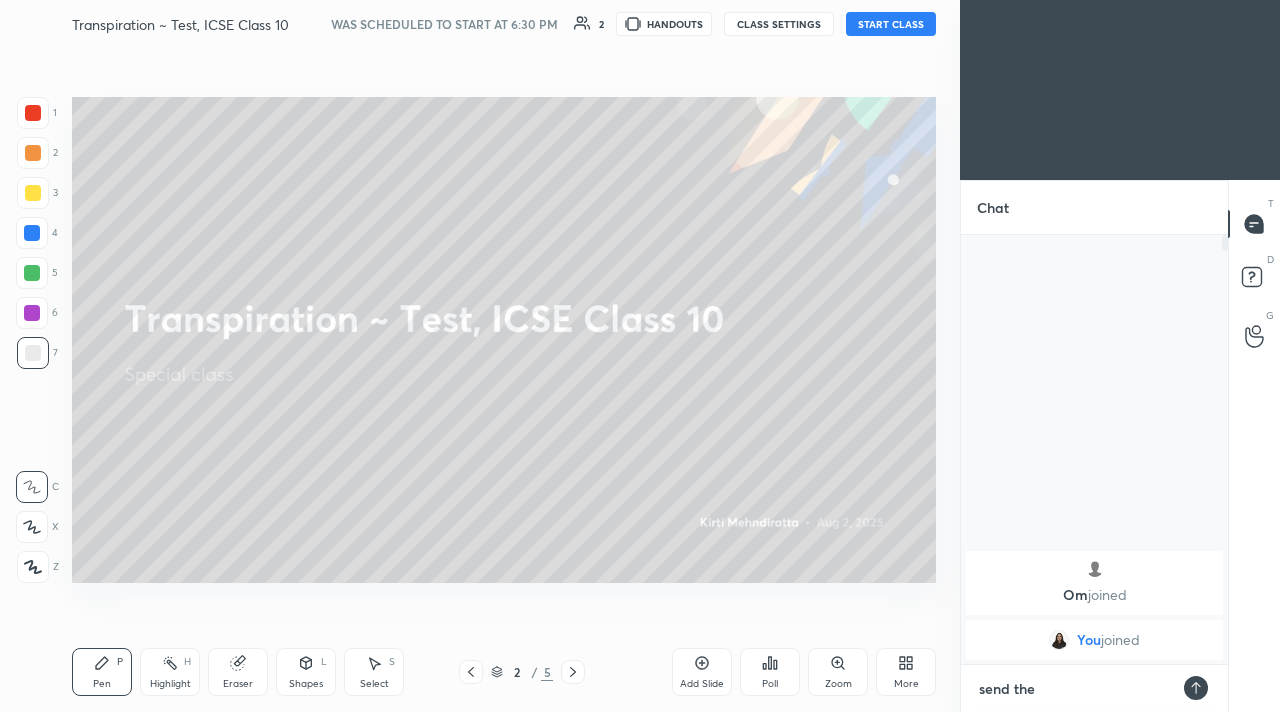type on "send the" 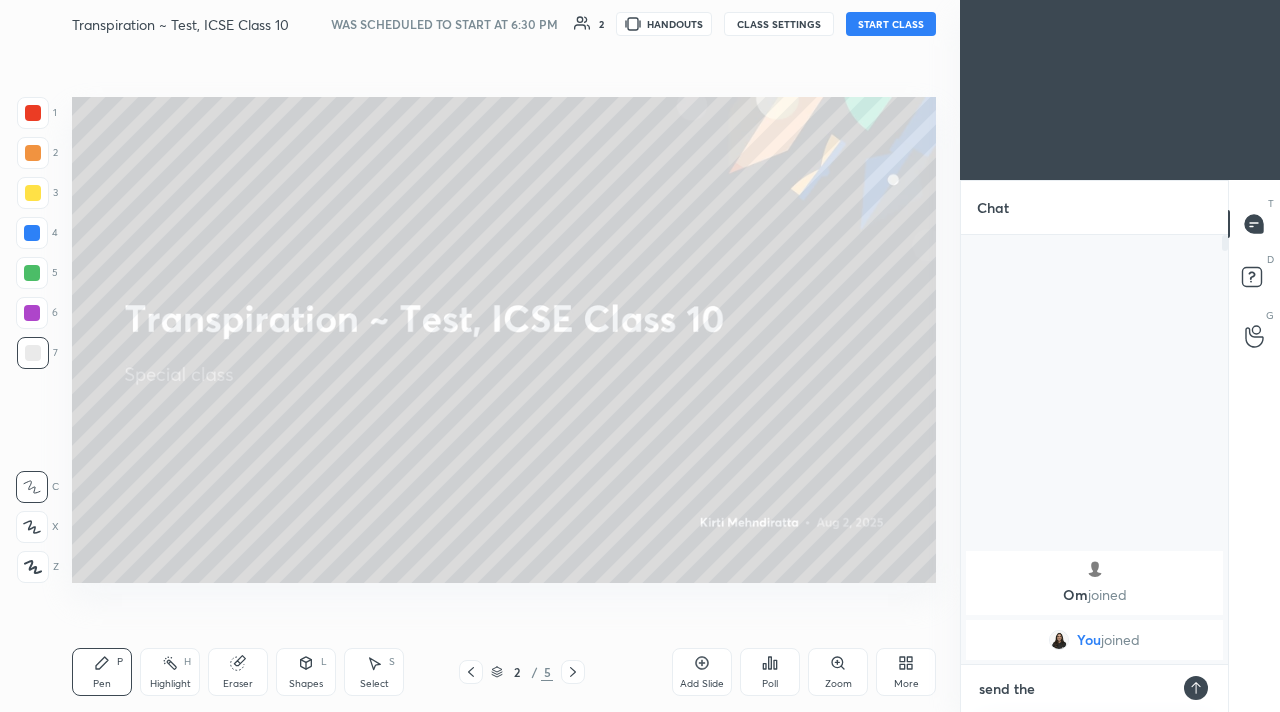 type on "x" 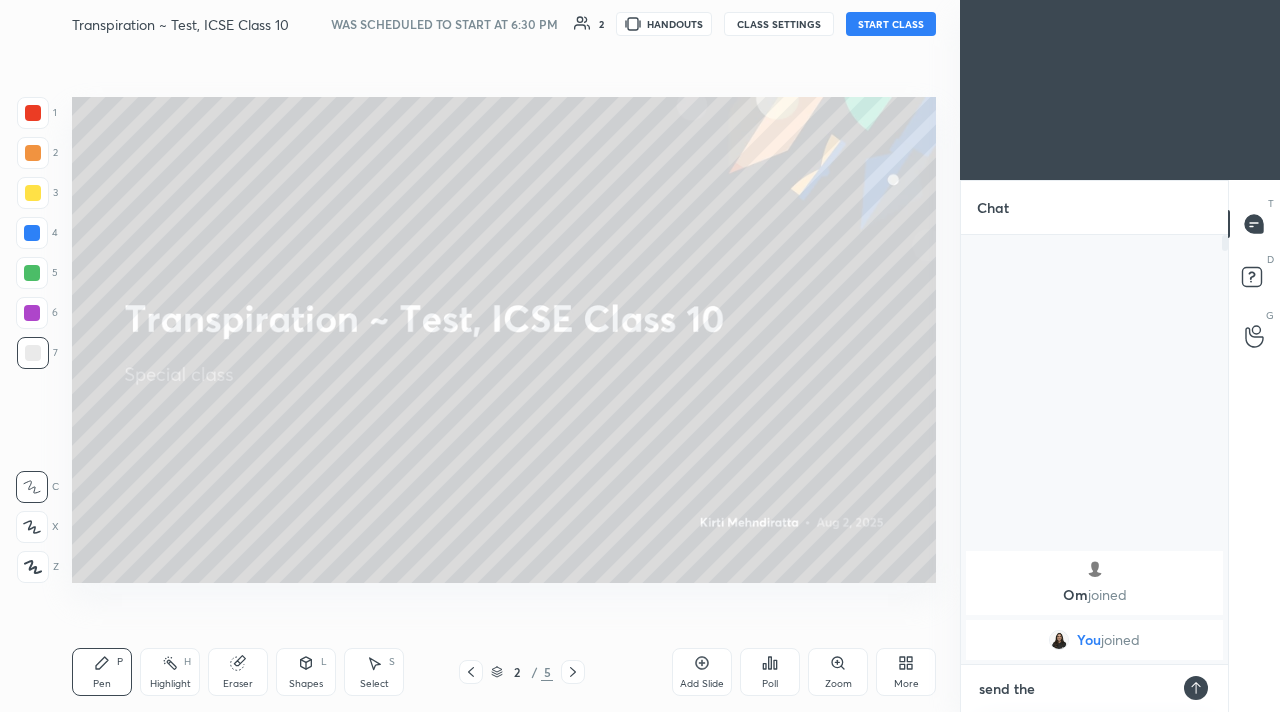 type on "send the a" 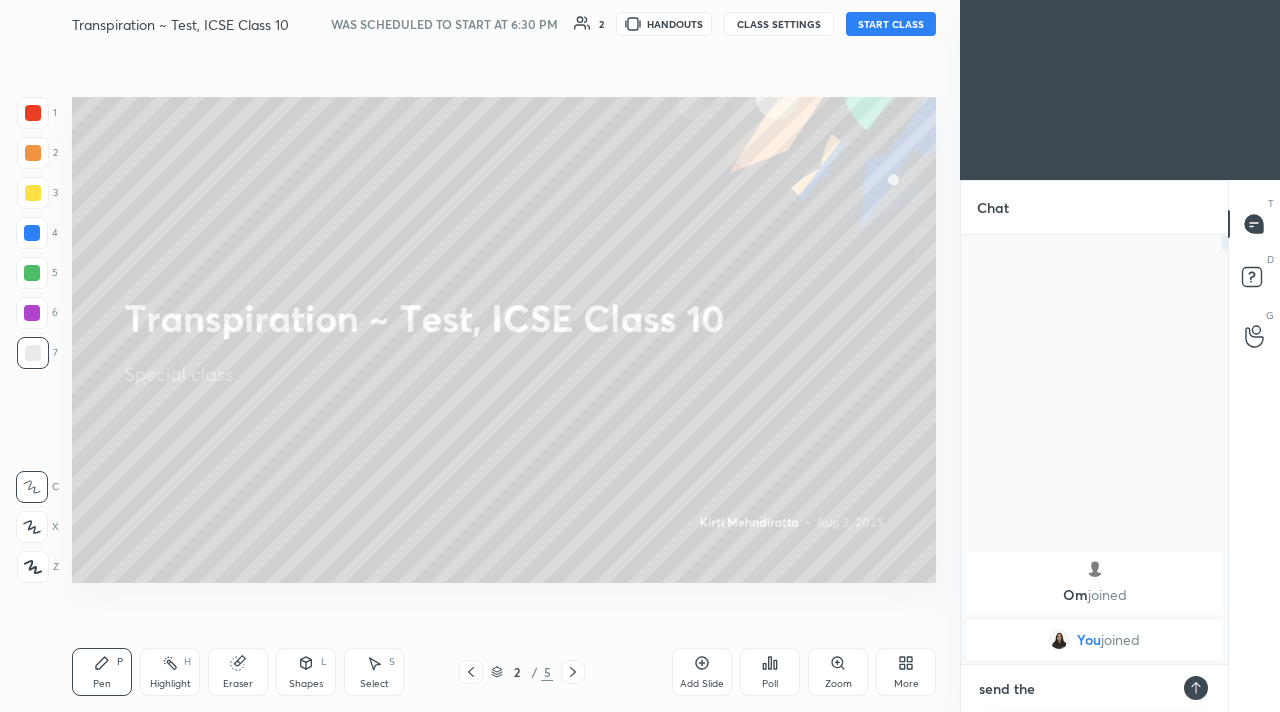 type on "x" 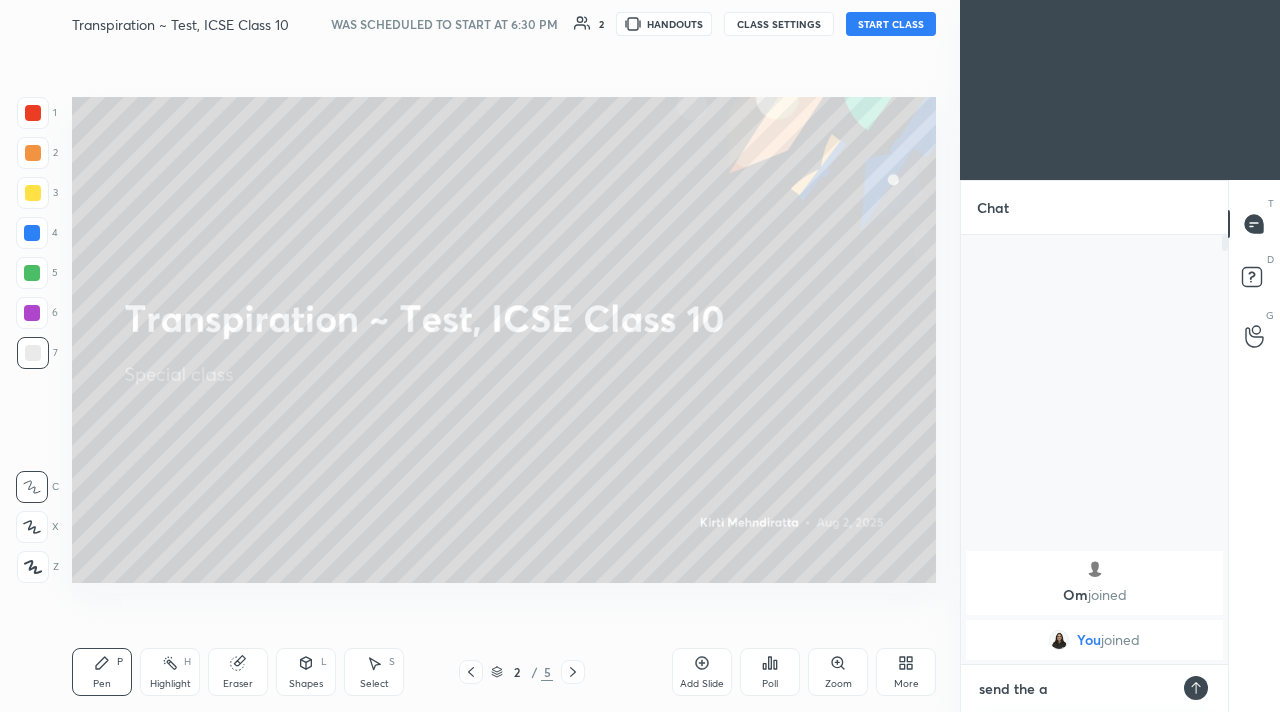 type on "send the an" 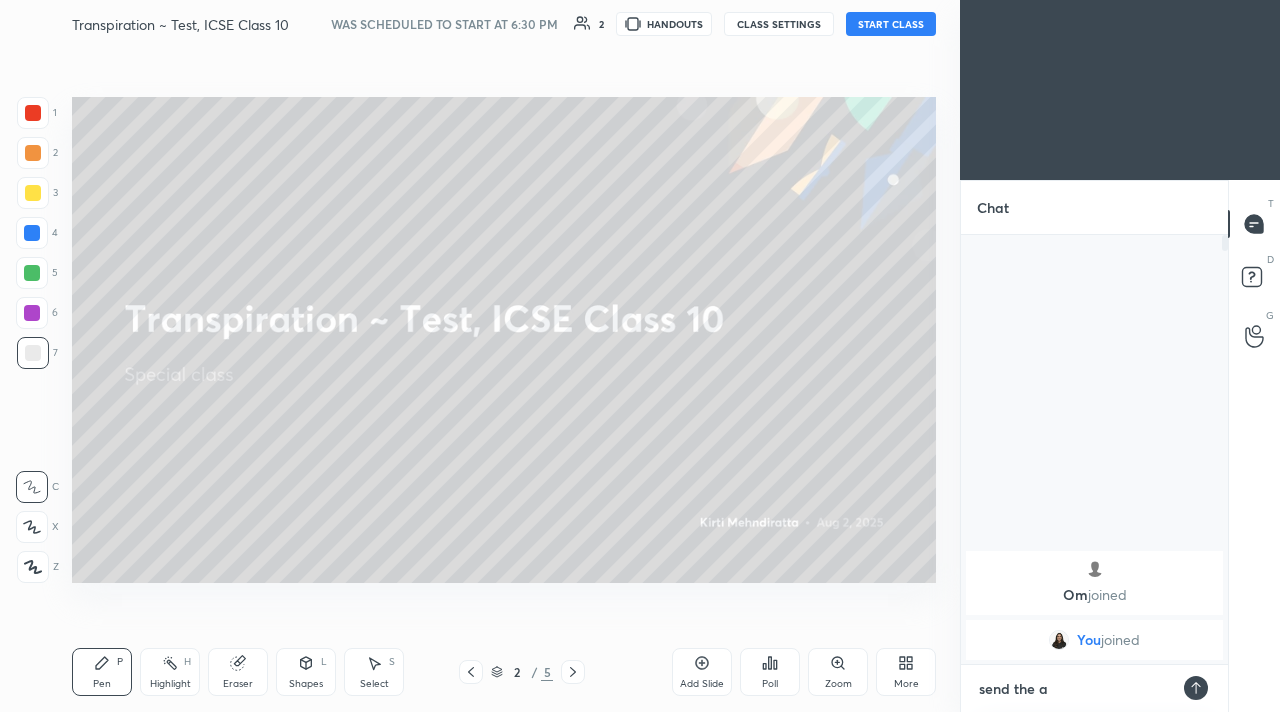 type on "x" 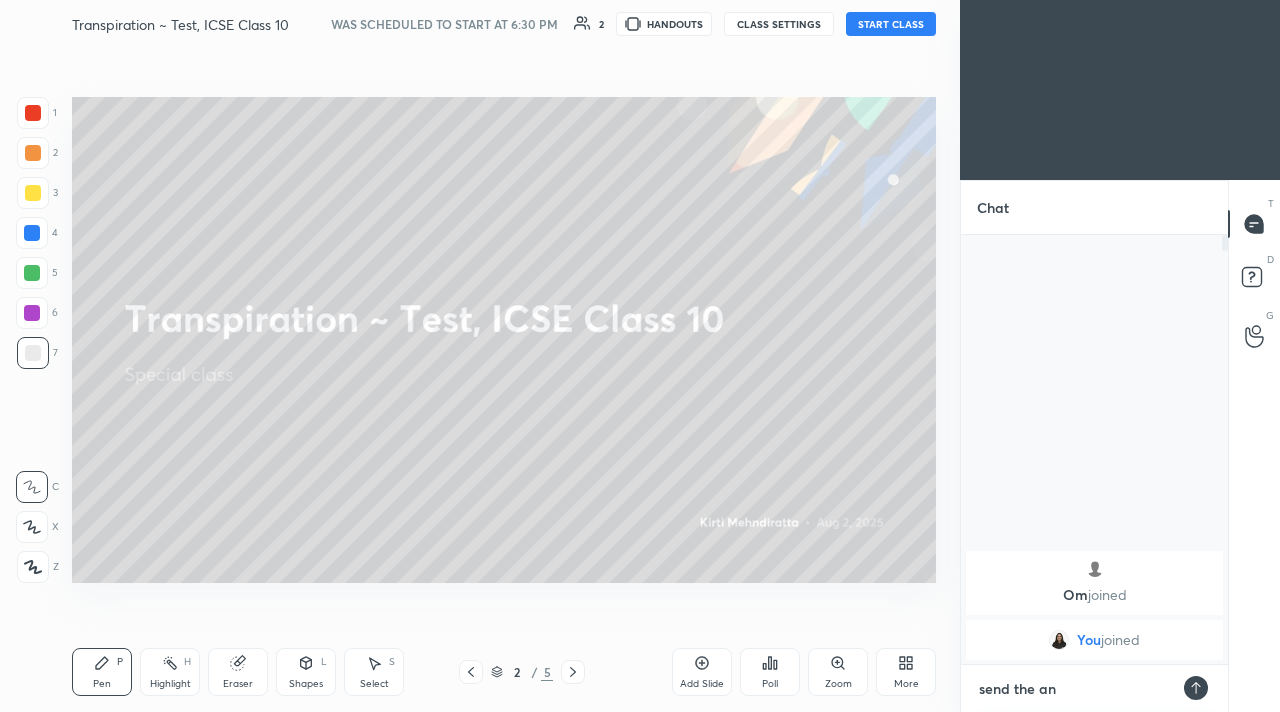 type on "send the ans" 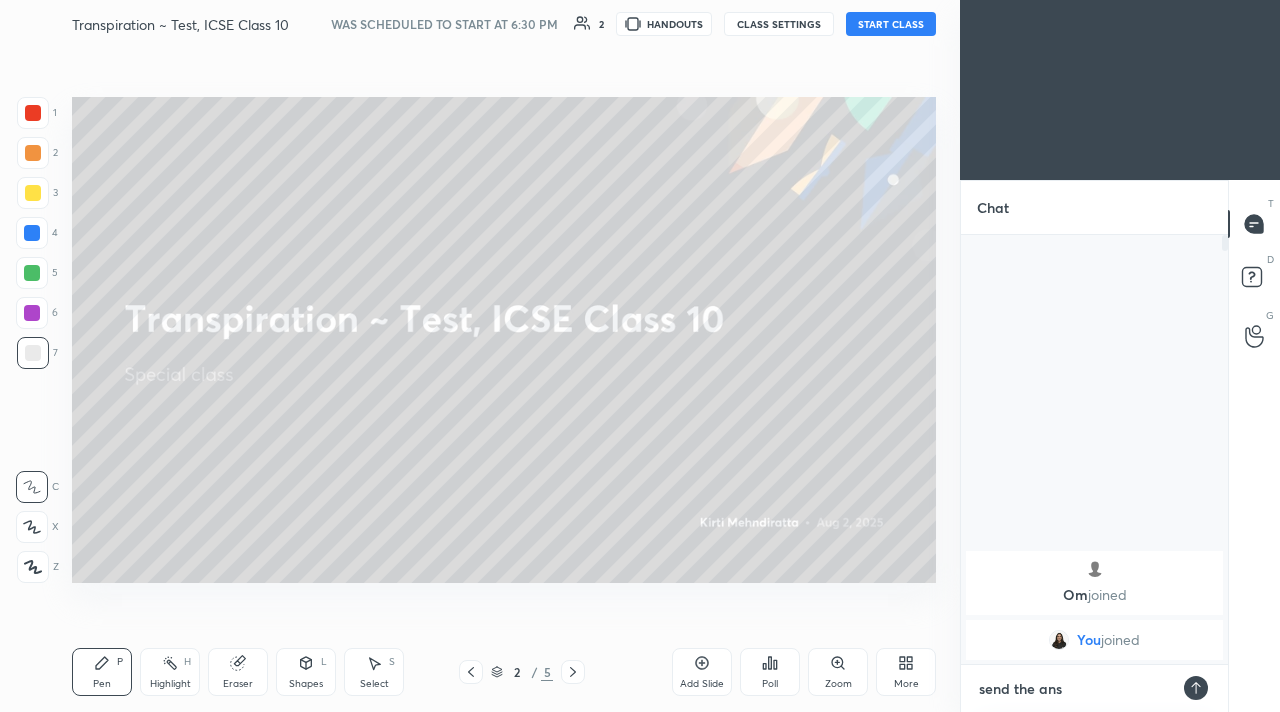 type on "x" 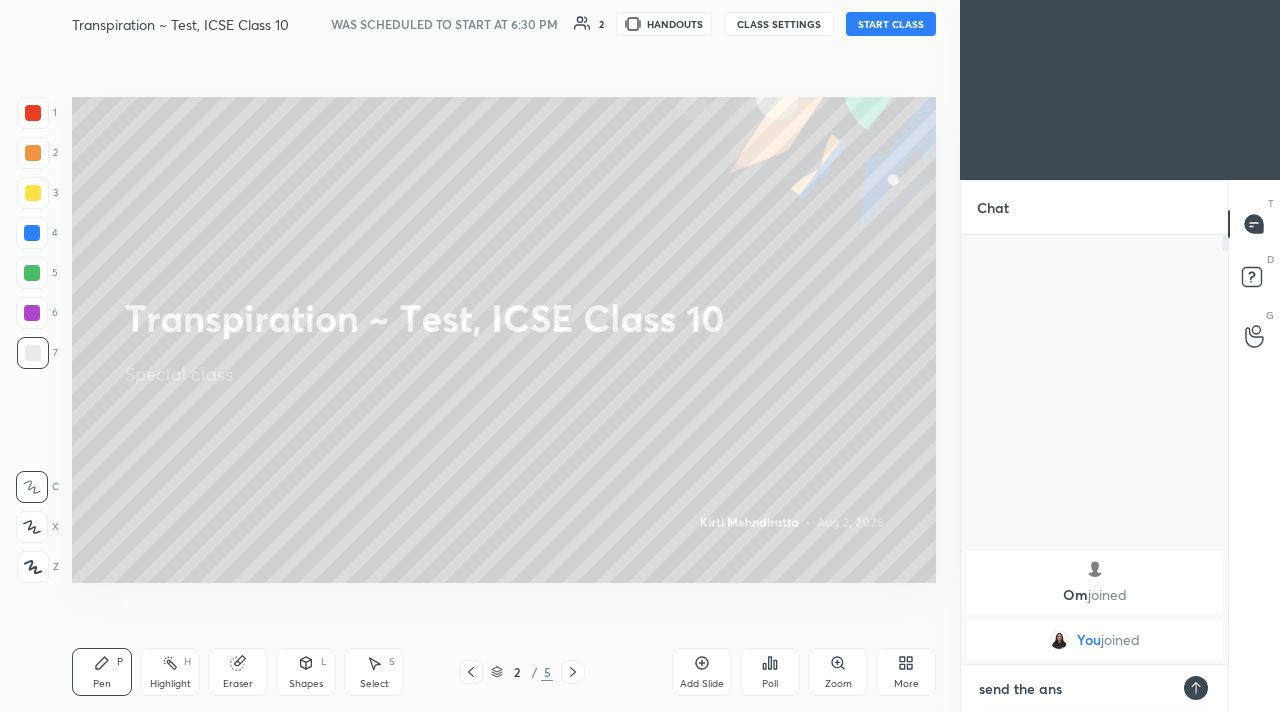 type on "send the answ" 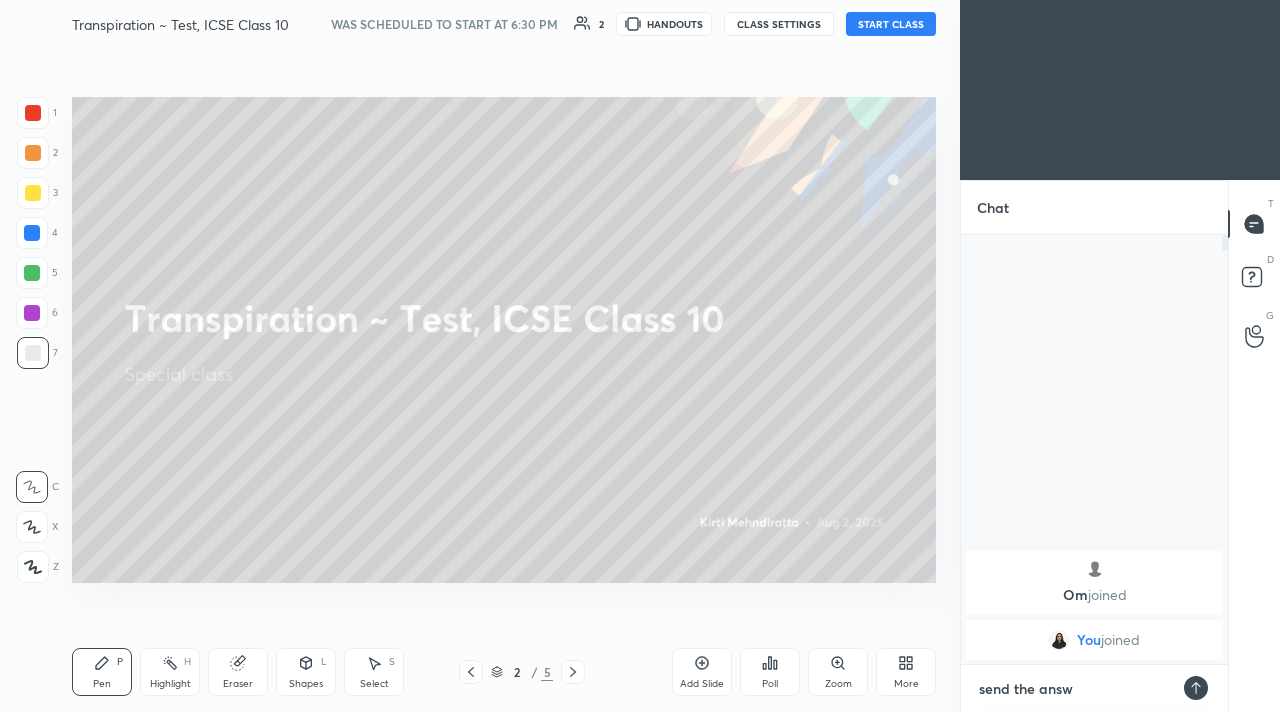 type on "send the answe" 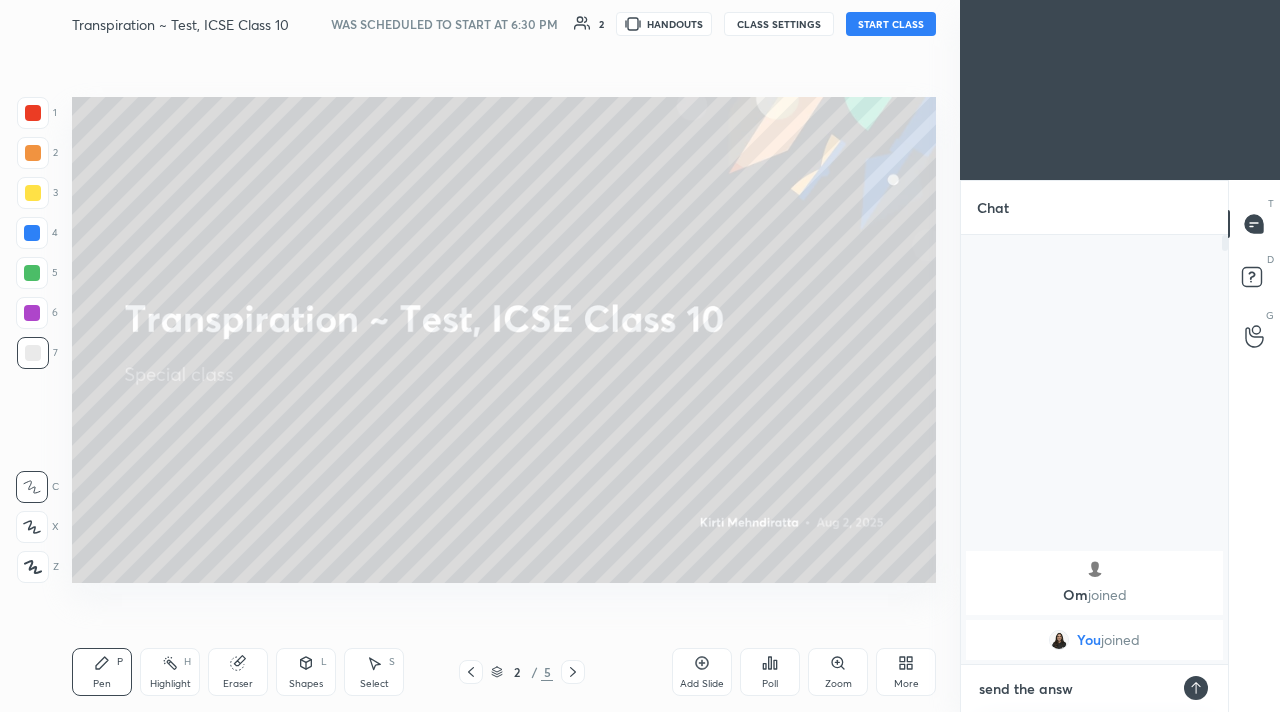 type on "x" 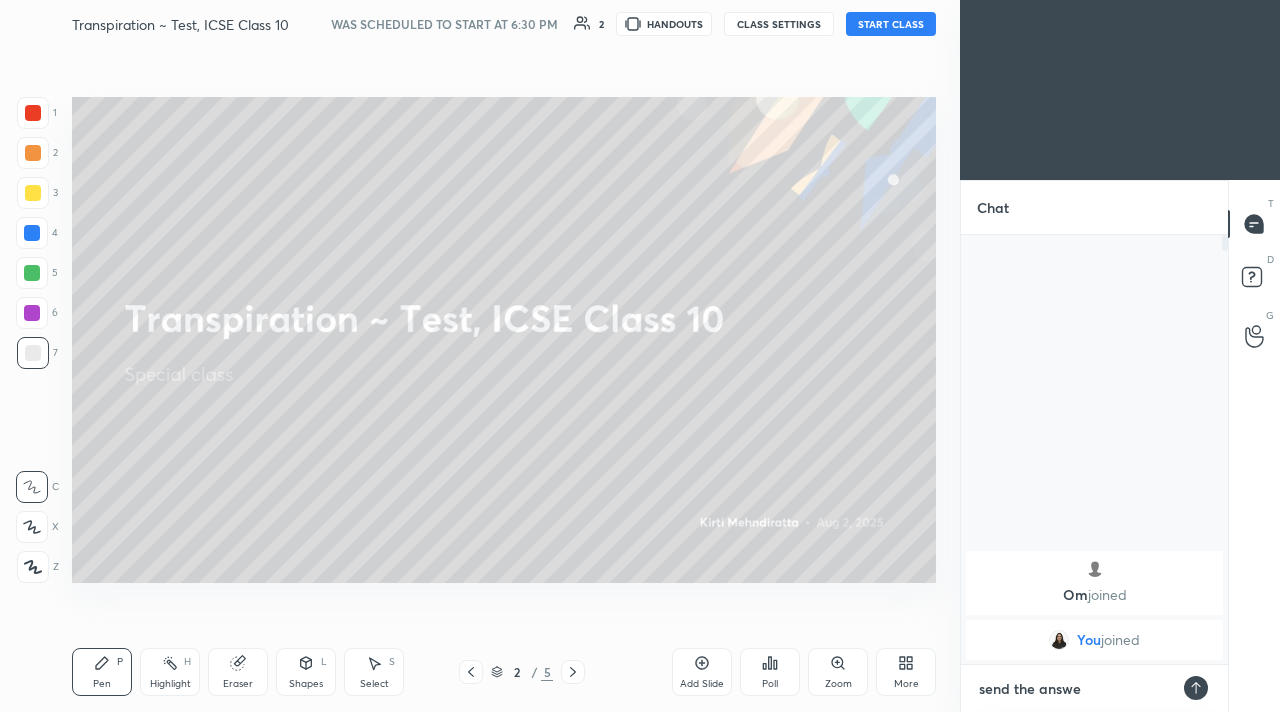 type on "send the answer" 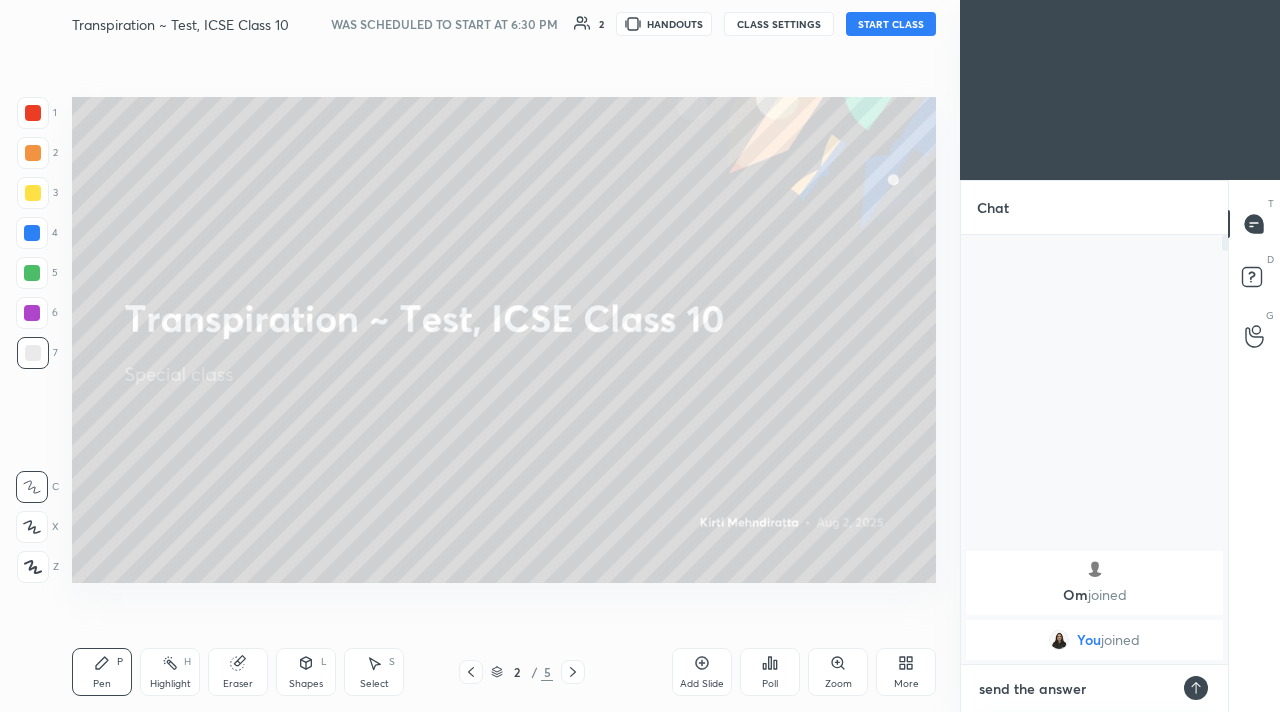 type on "send the answer" 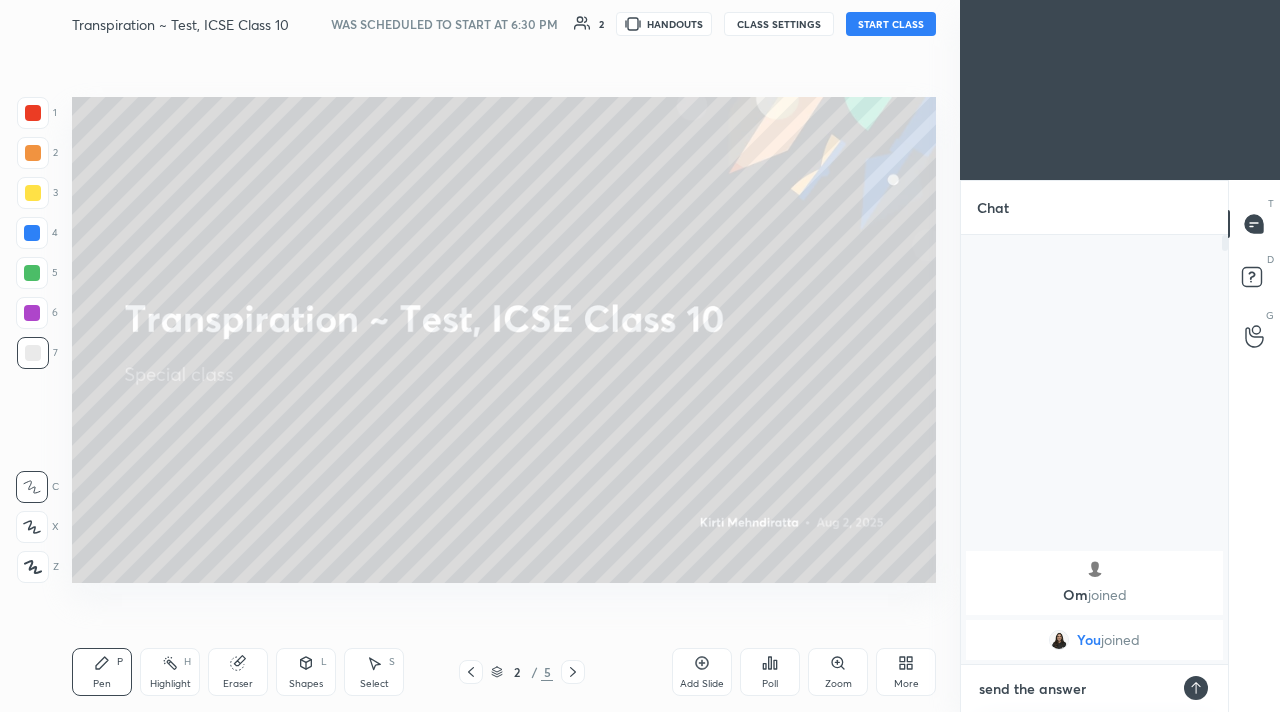 type on "x" 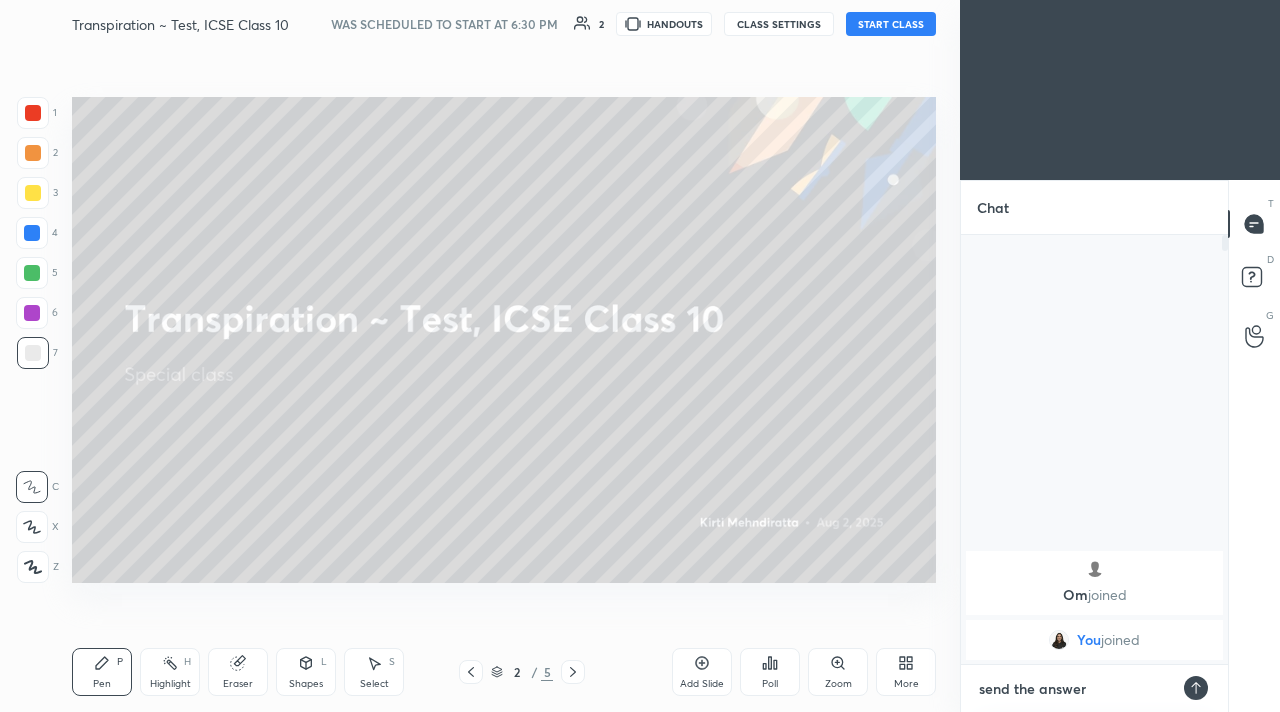 type on "send the answer s" 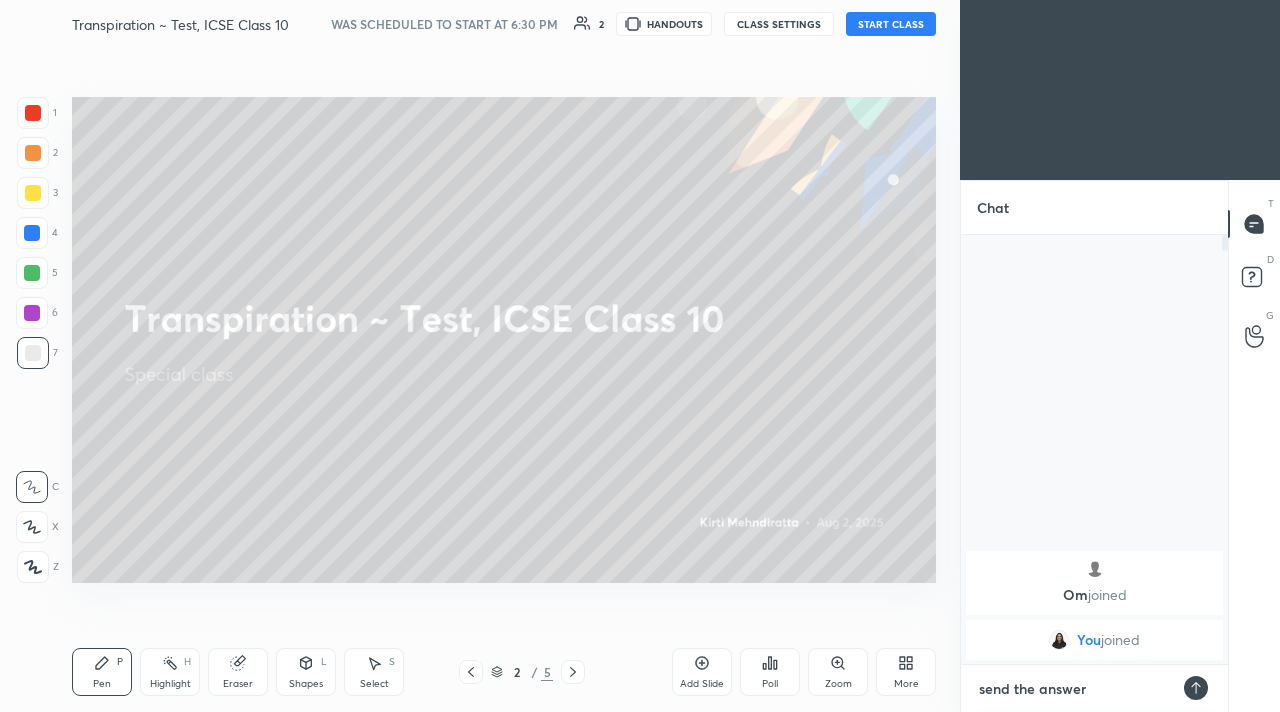 type on "x" 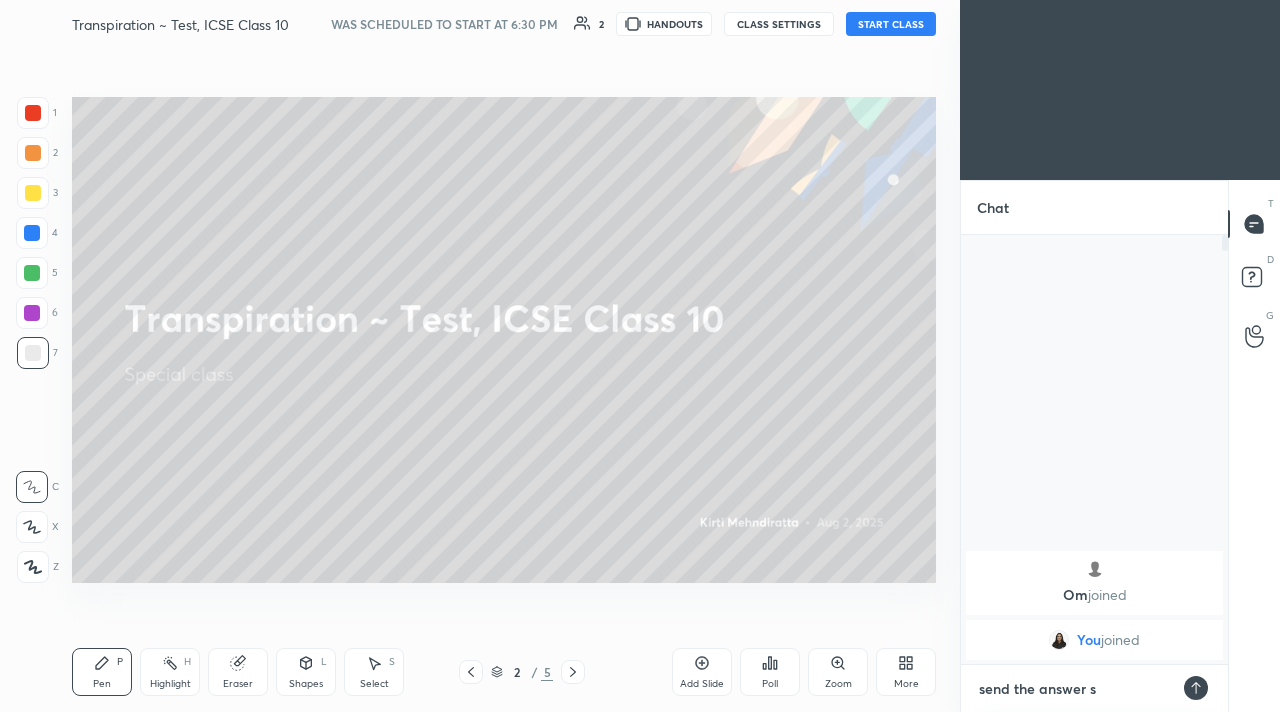 type on "send the answer sh" 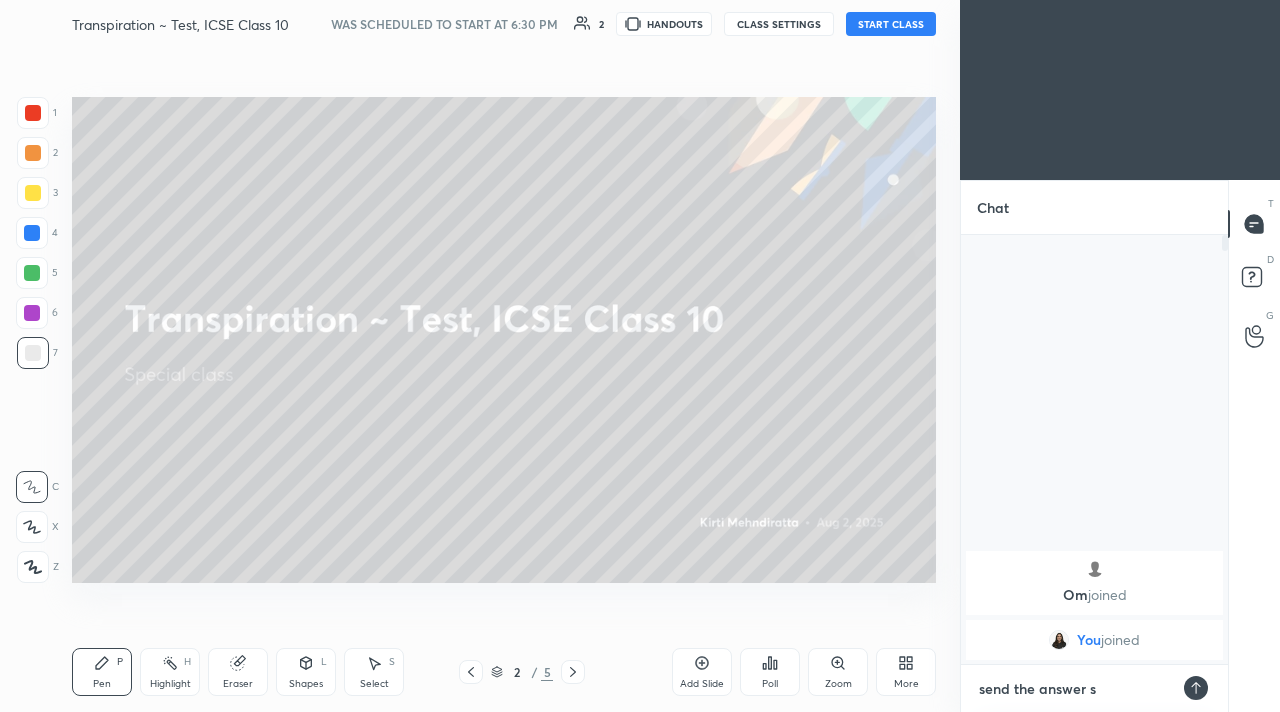 type on "x" 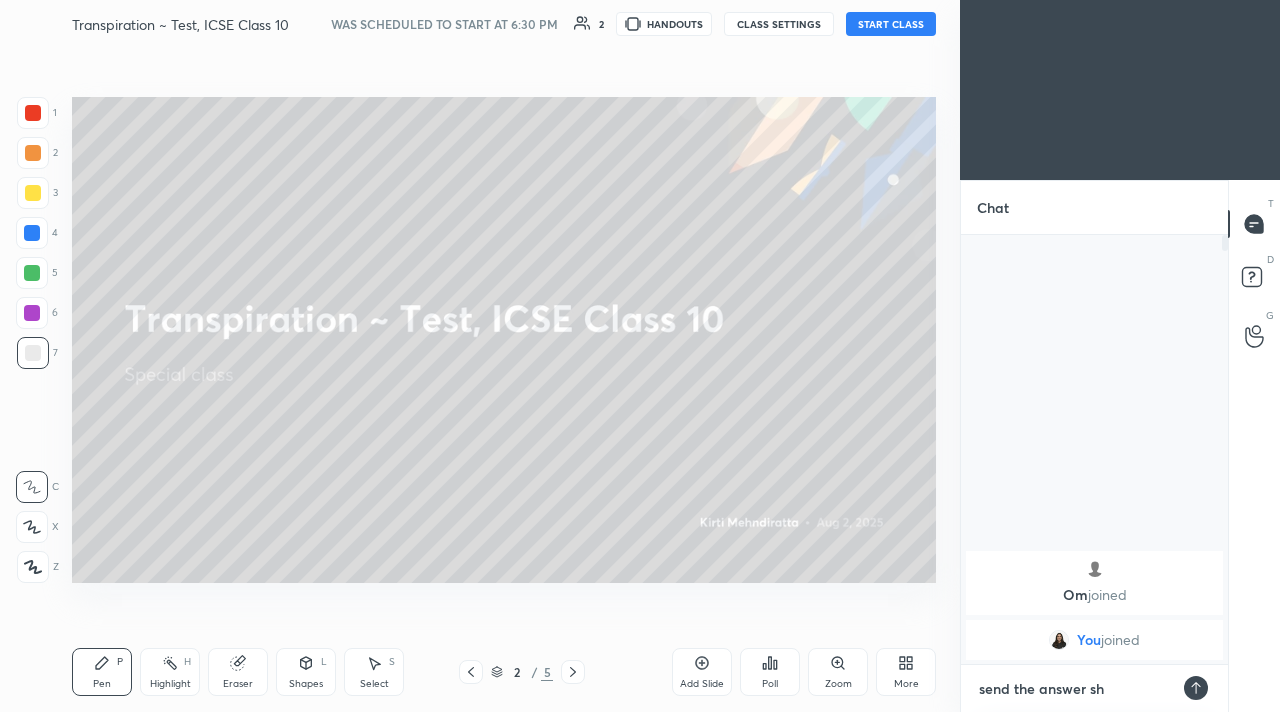type on "send the answer she" 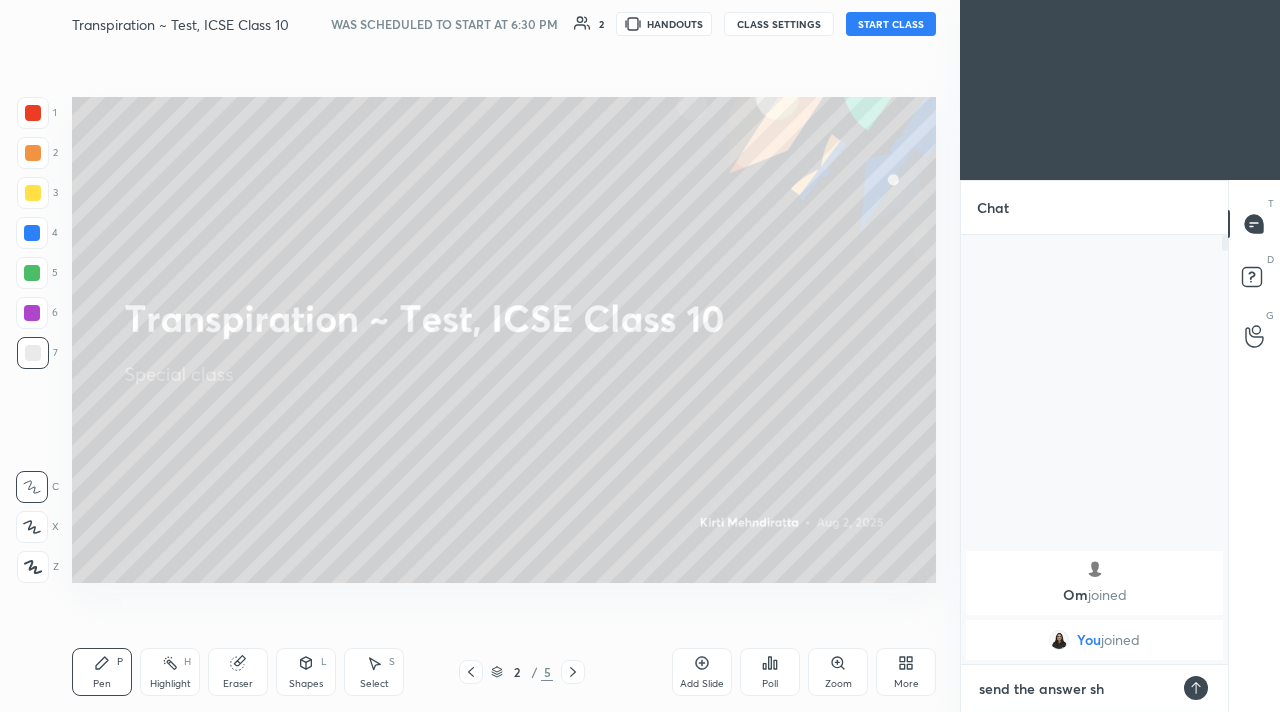 type on "x" 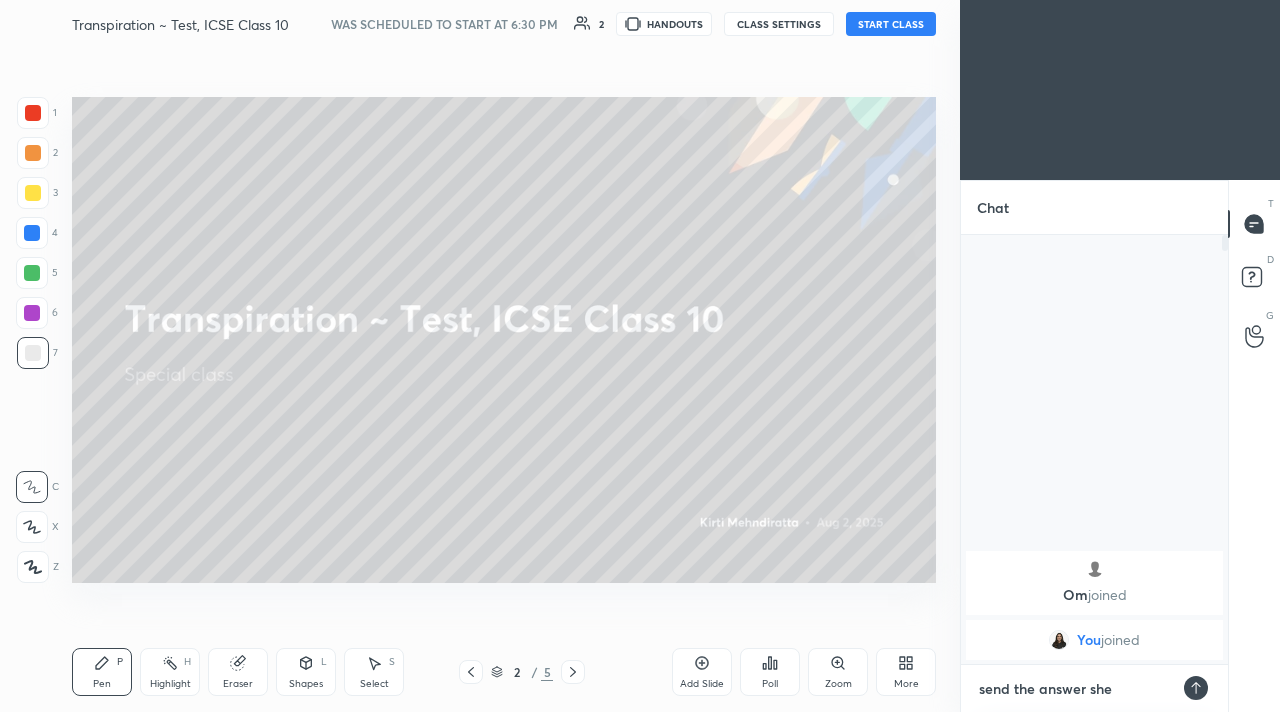 type on "send the answer shee" 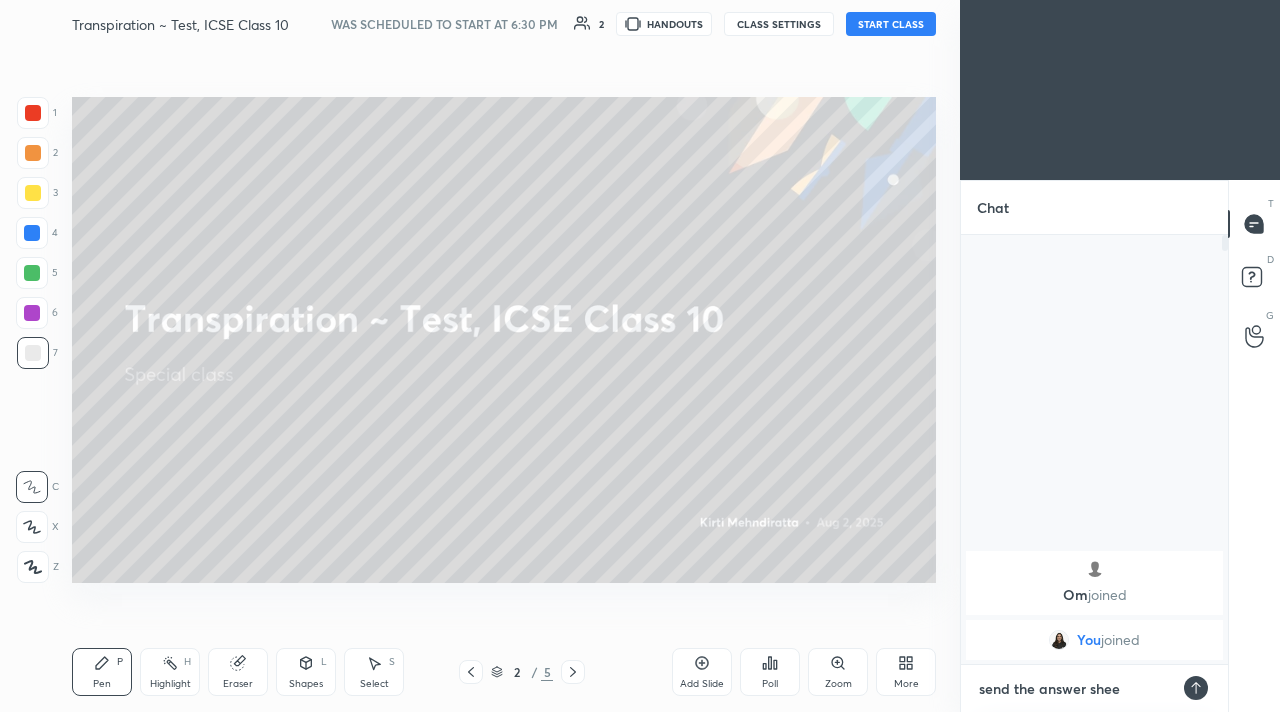 type on "send the answer sheet" 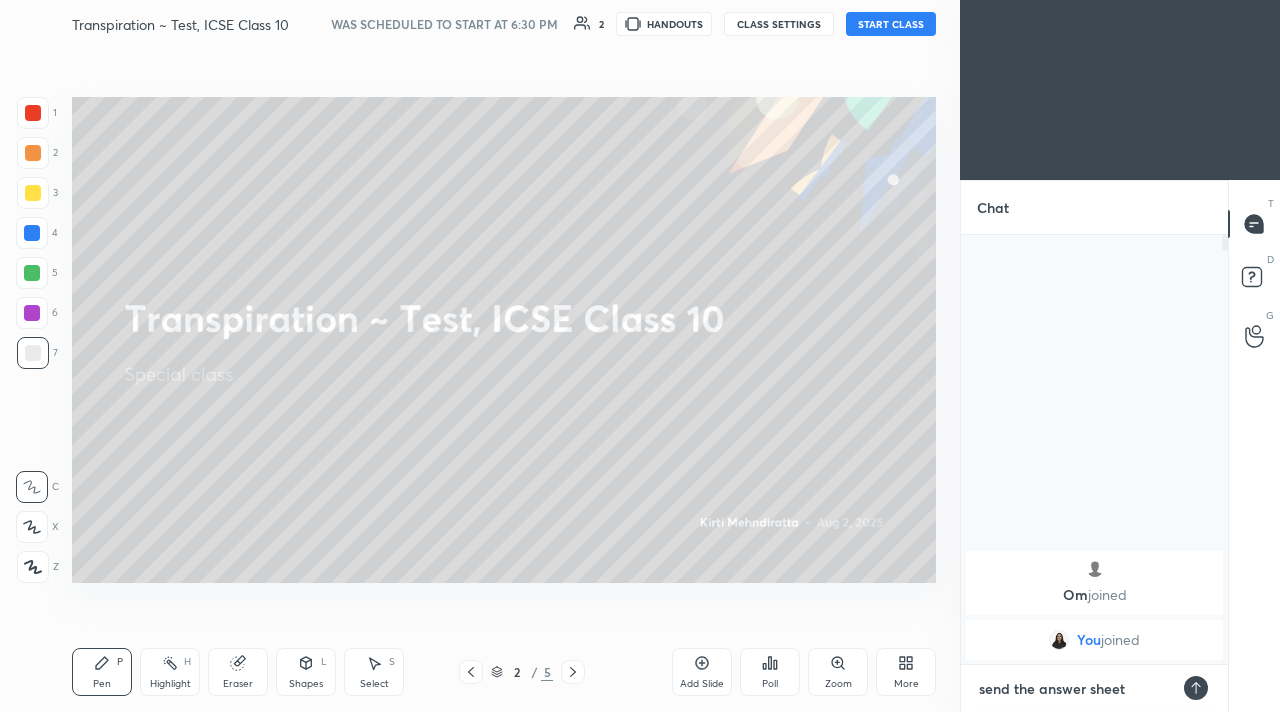 type on "send the answer sheets" 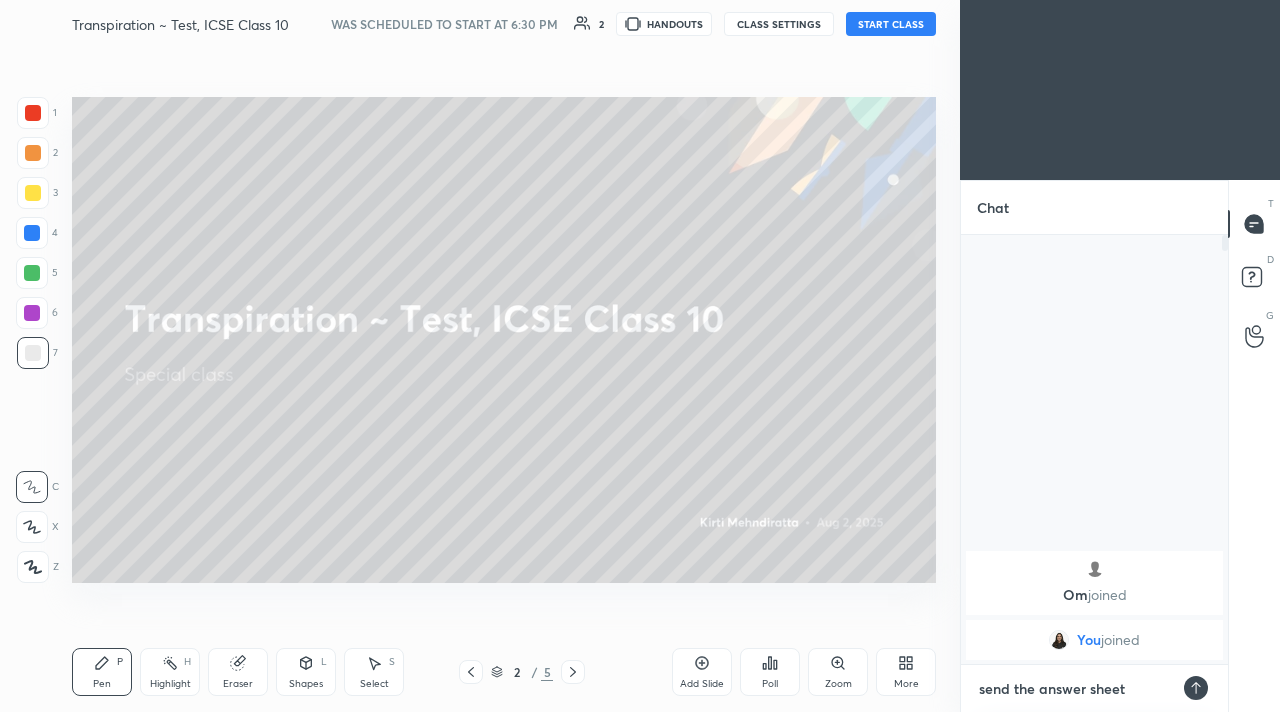 type on "x" 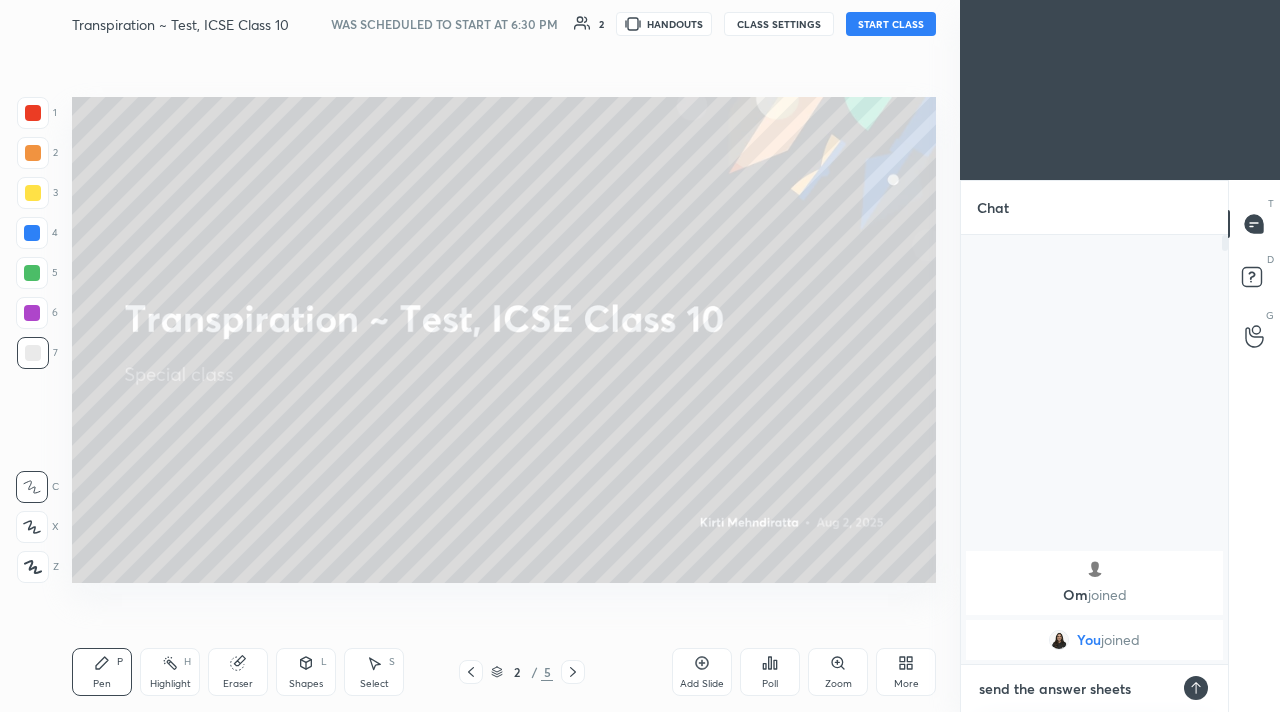 type on "send the answer sheets" 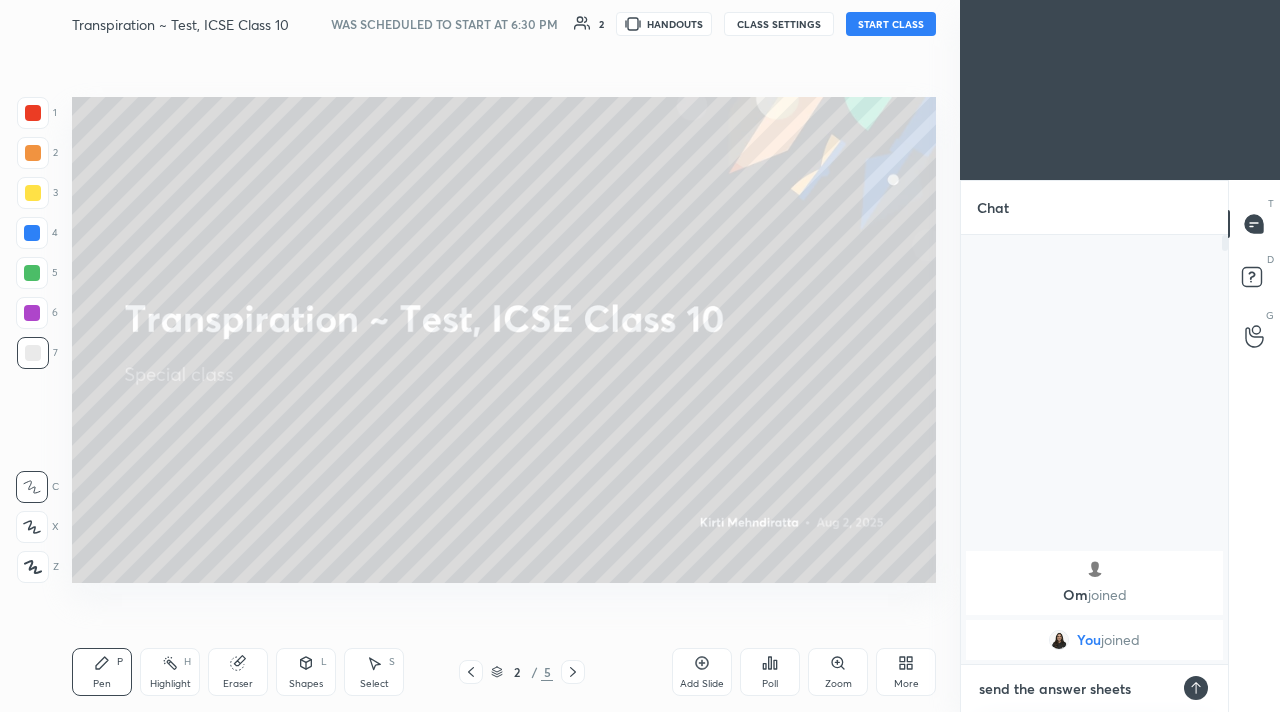 type on "x" 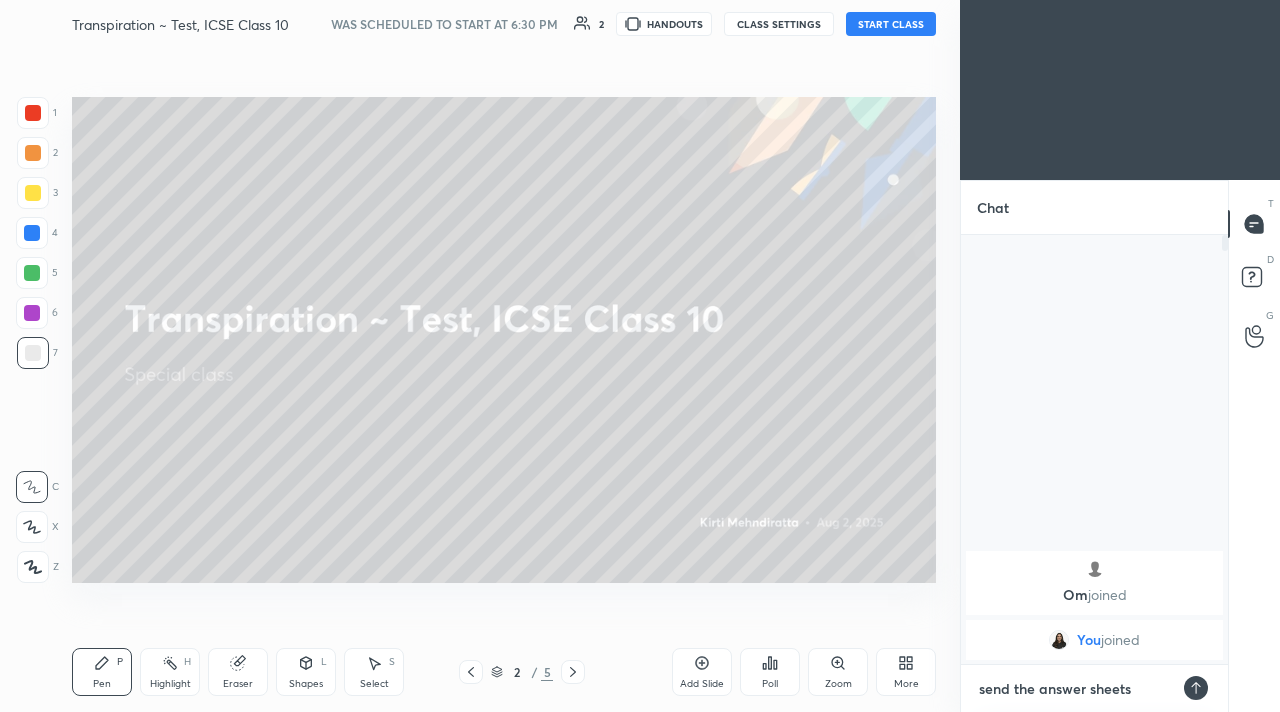 type on "send the answer sheets u" 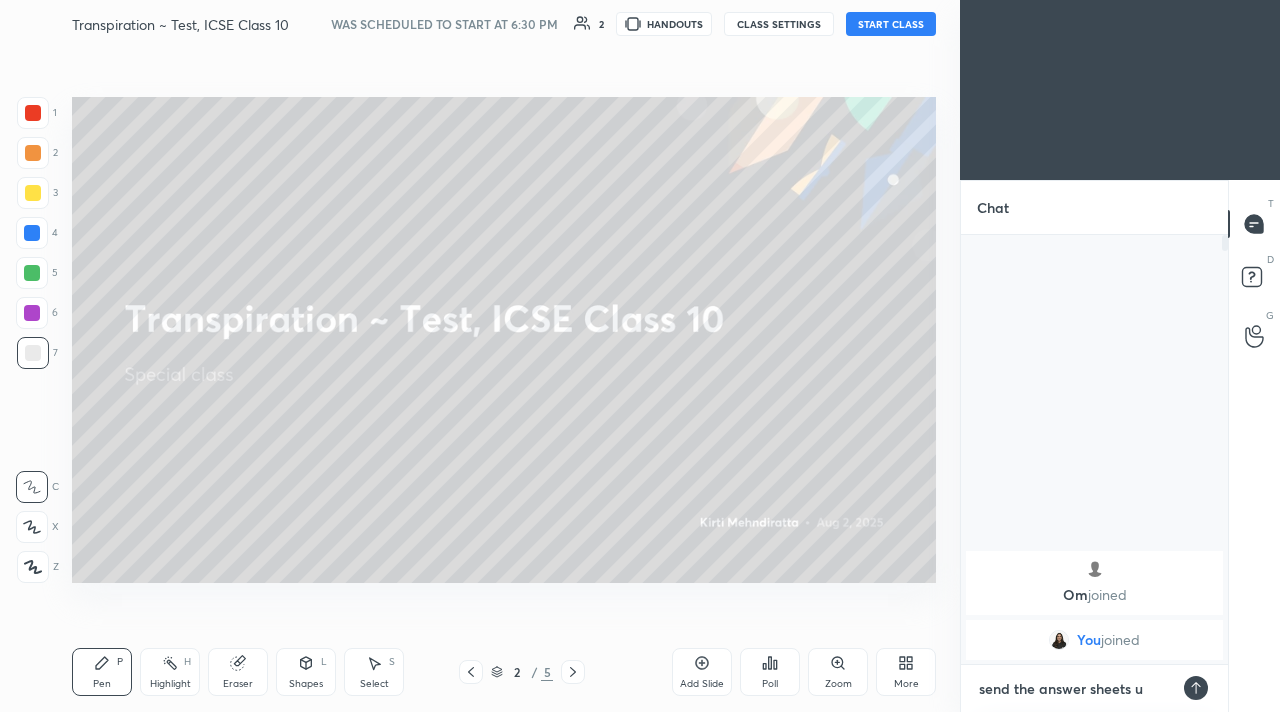 type on "send the answer sheets us" 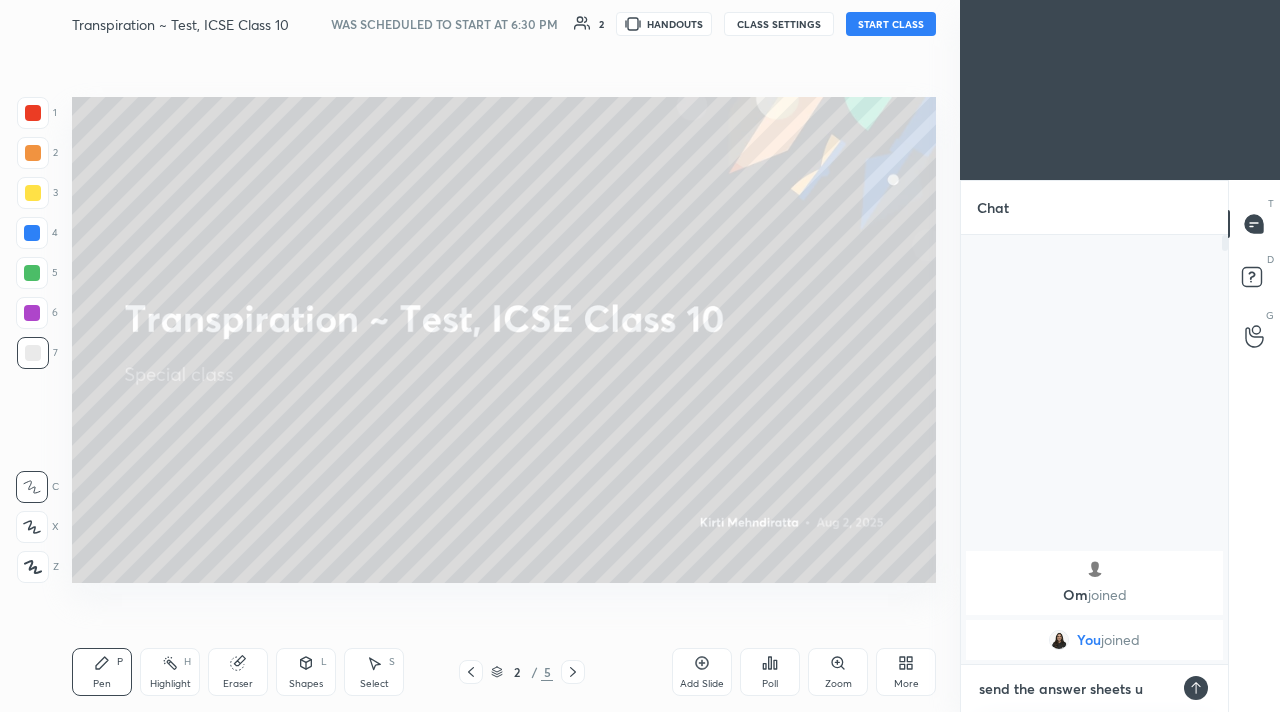 type on "x" 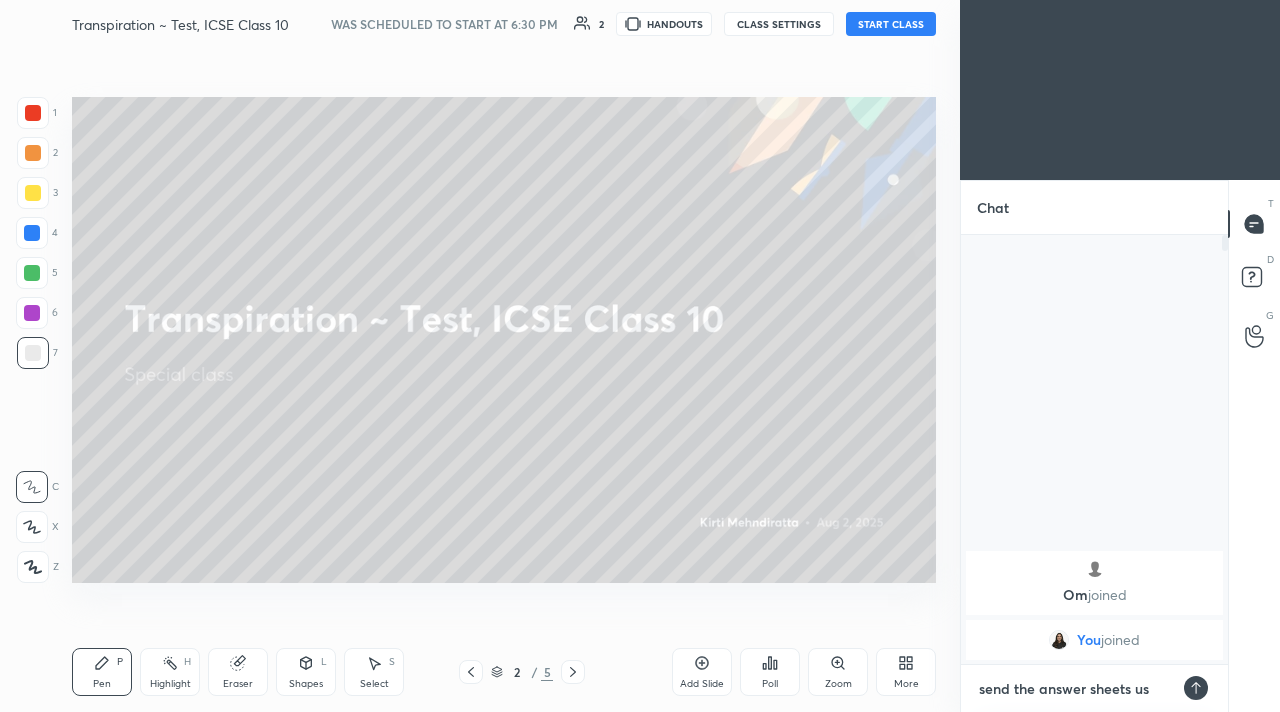 type on "send the answer sheets usi" 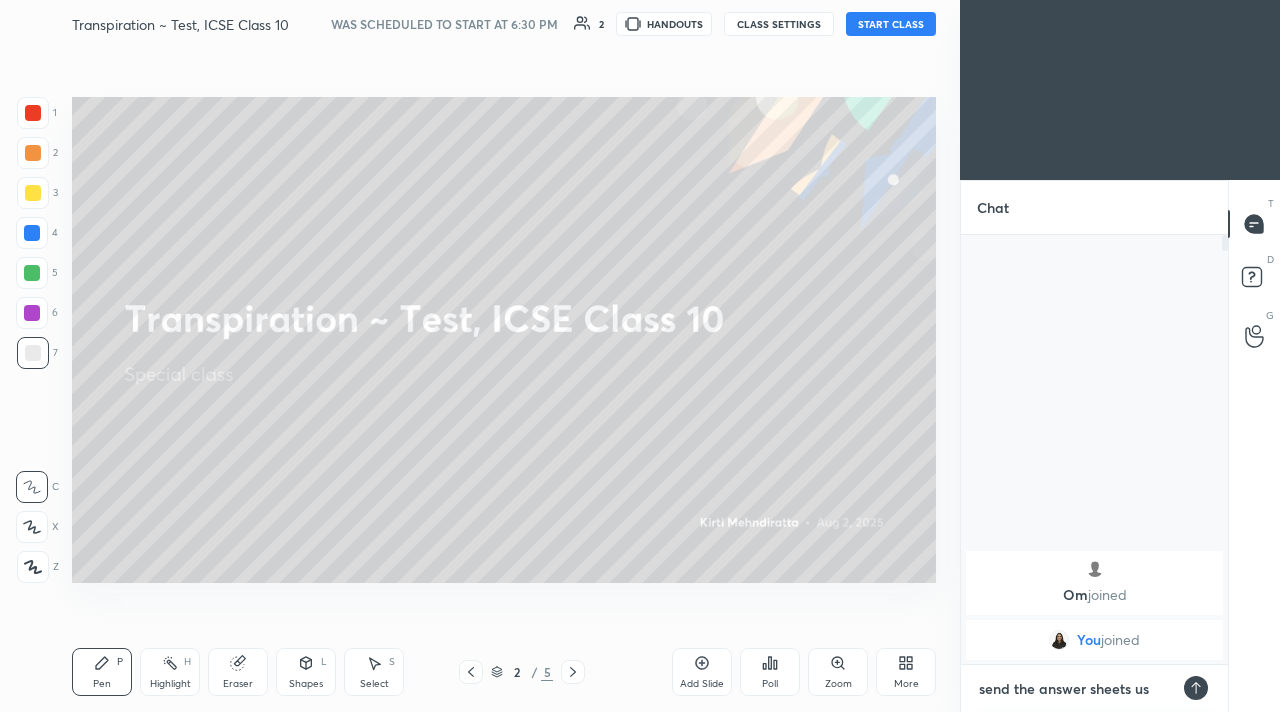 type on "x" 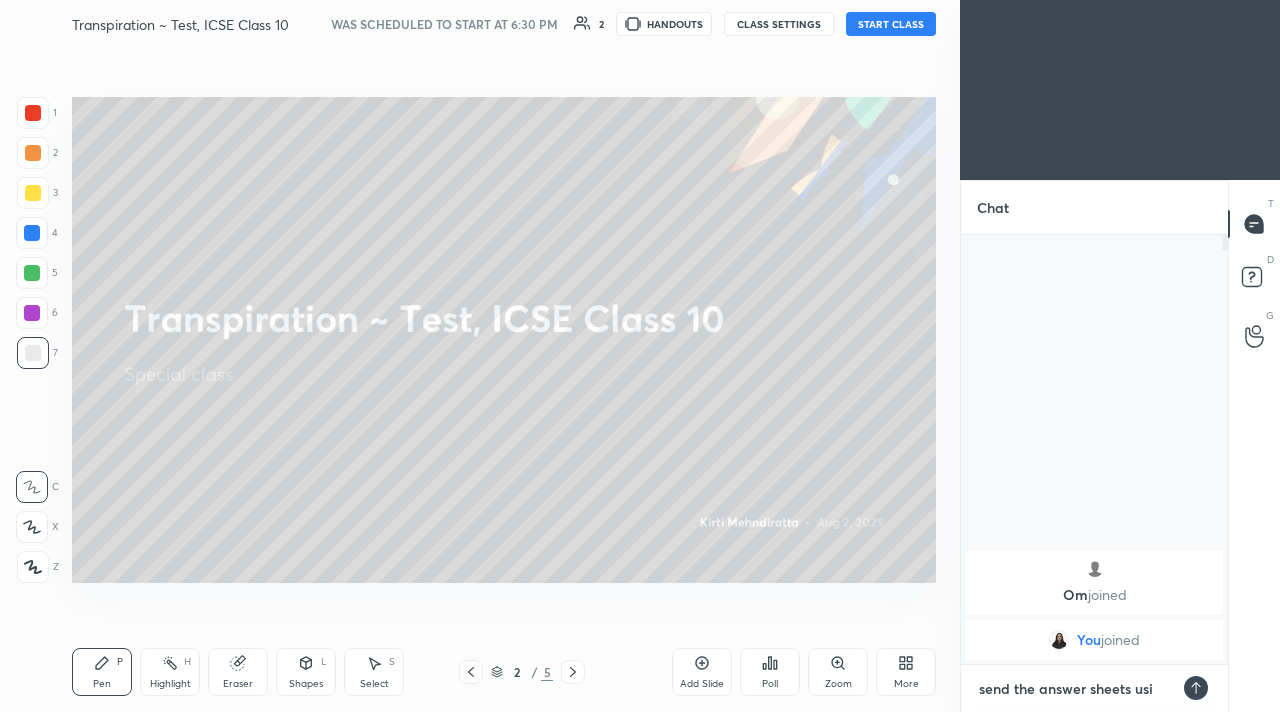 type on "send the answer sheets usin" 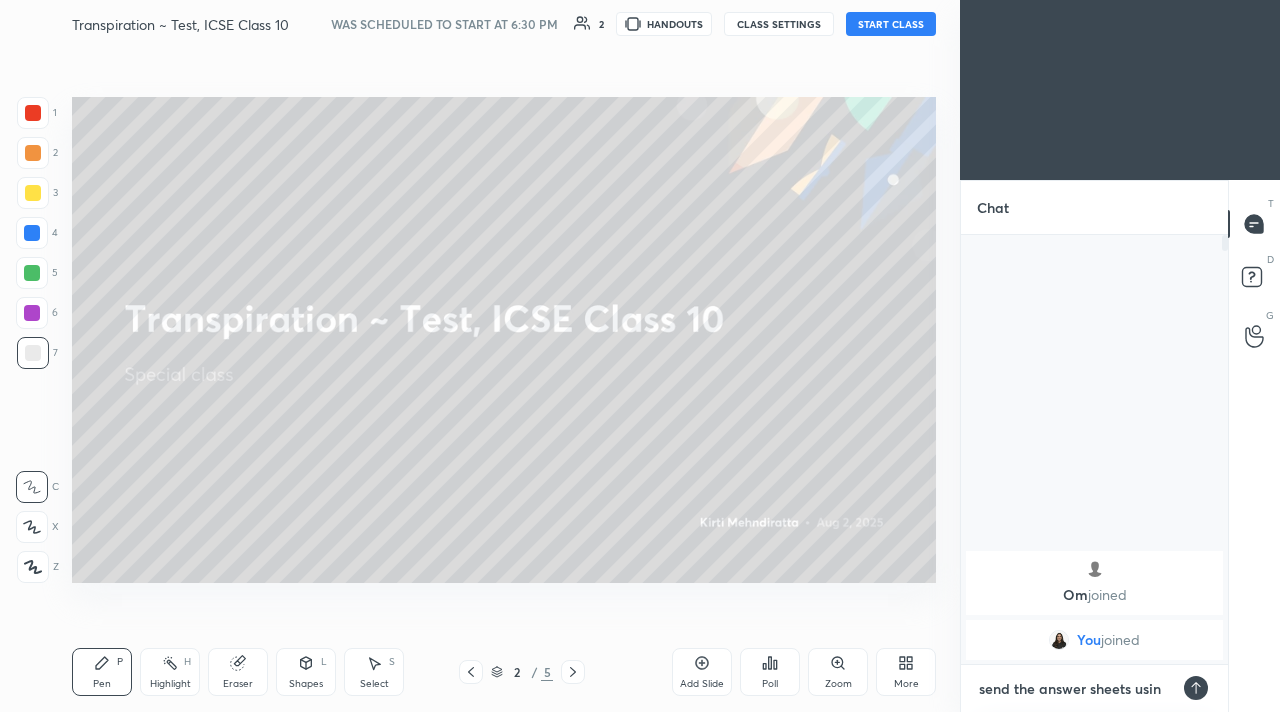 type on "send the answer sheets using" 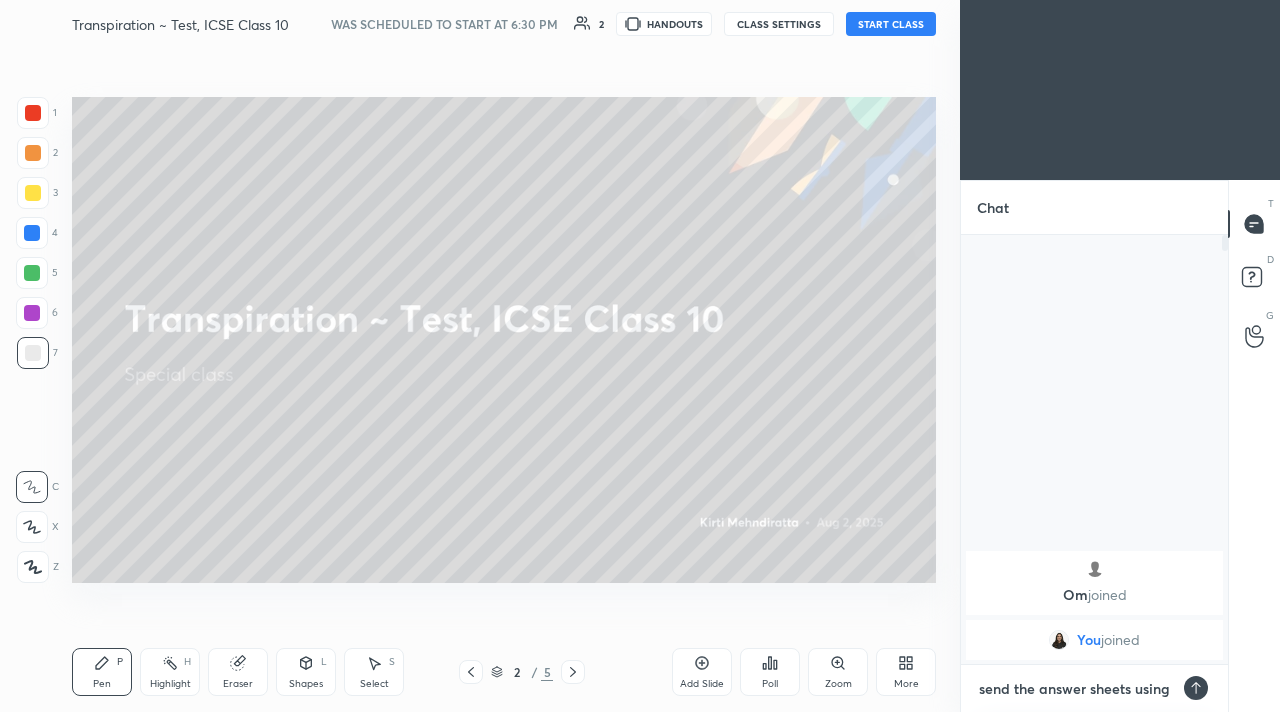 type on "x" 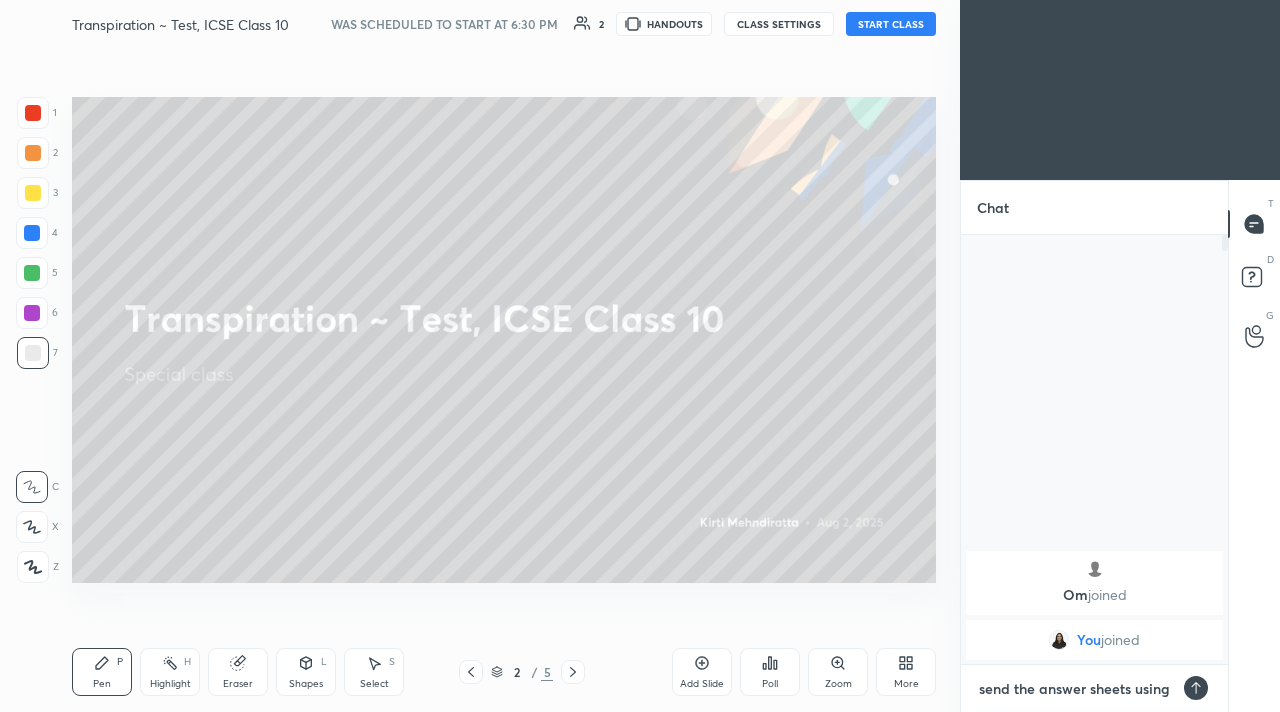 type on "send the answer sheets using t" 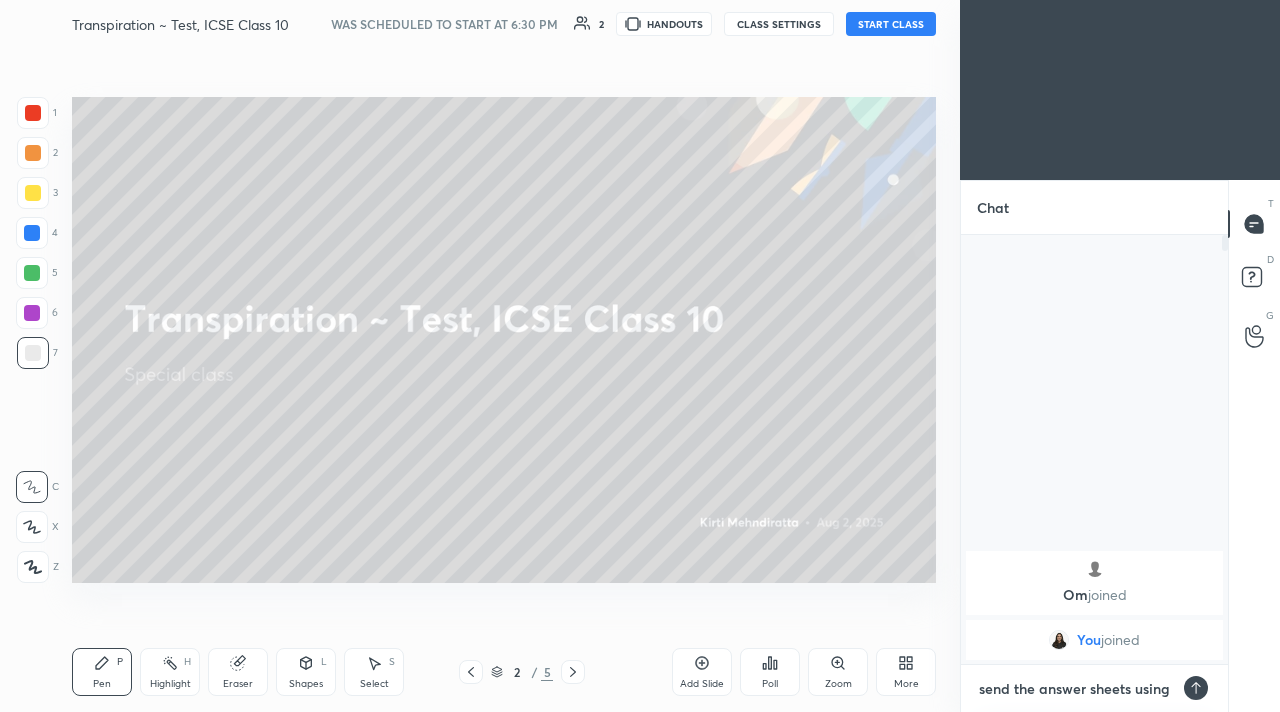type on "x" 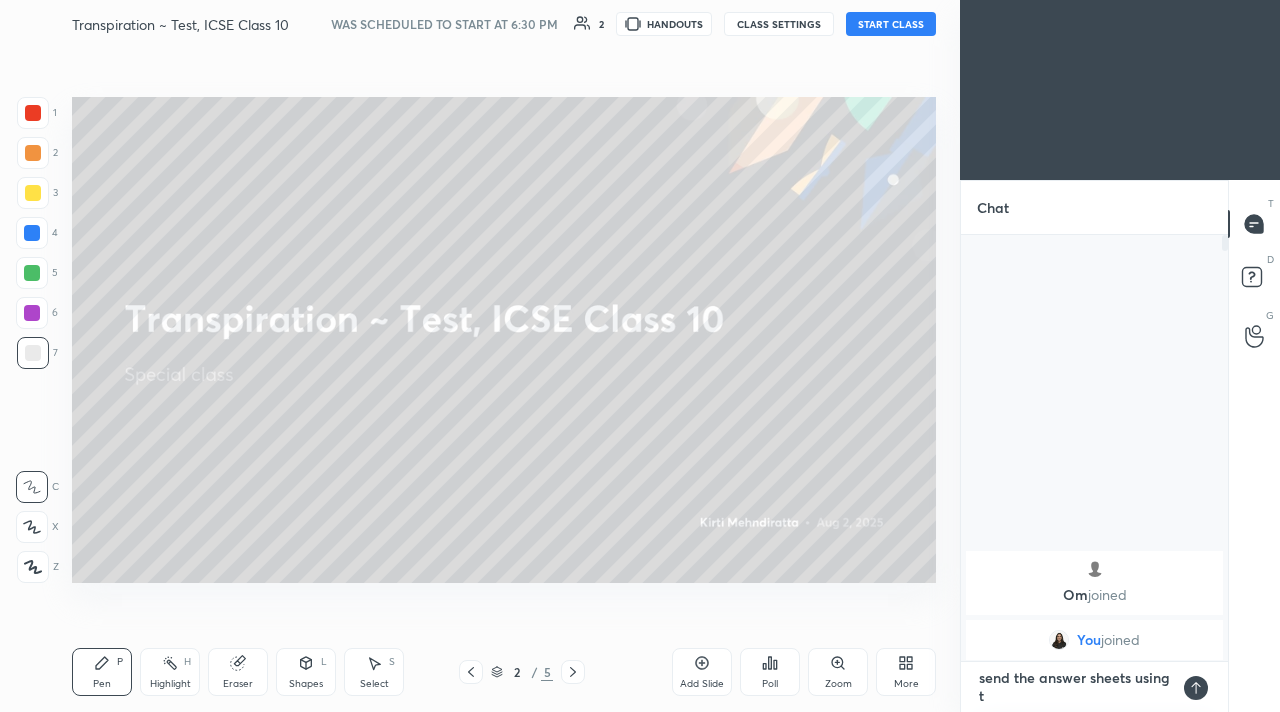 scroll, scrollTop: 0, scrollLeft: 0, axis: both 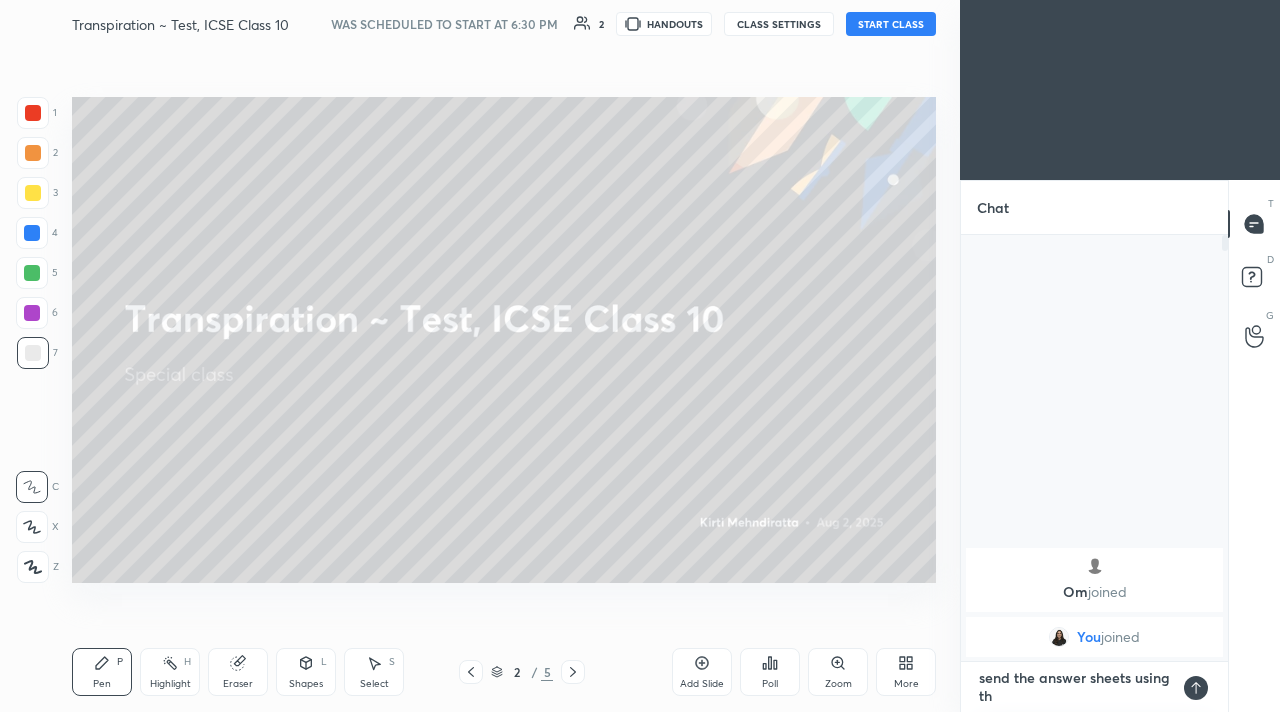 type on "send the answer sheets using thi" 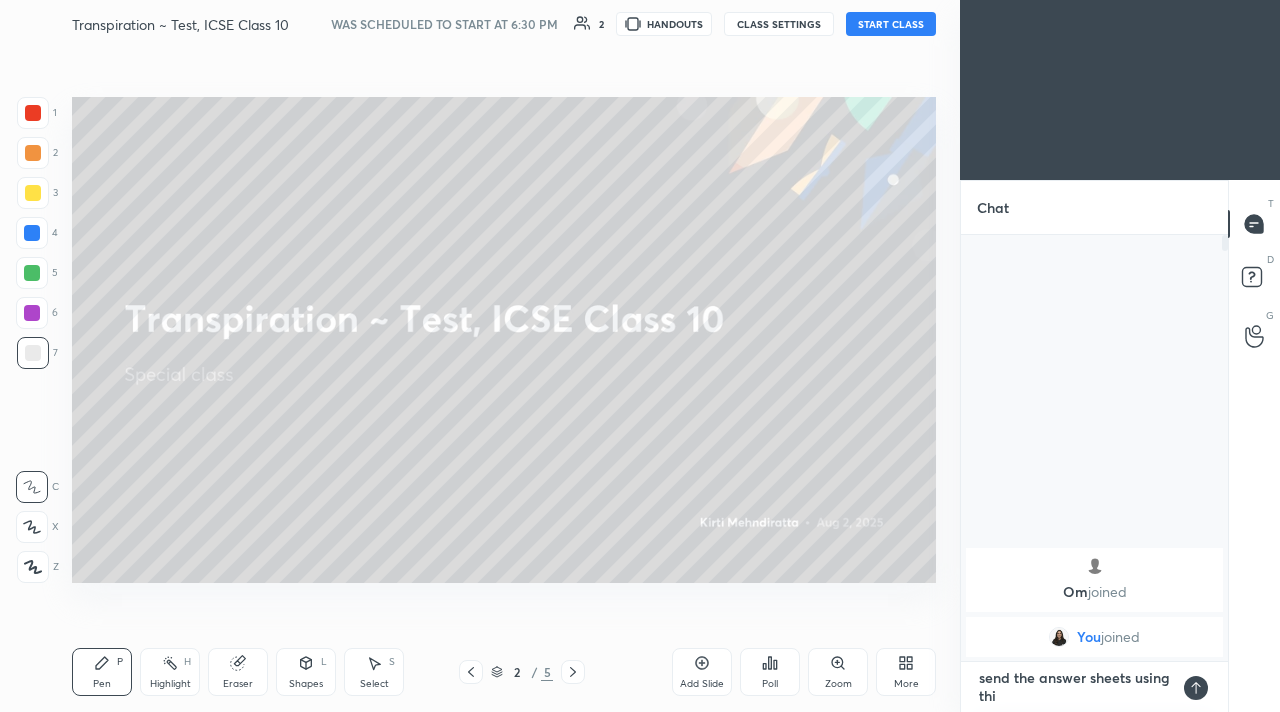 type on "send the answer sheets using this" 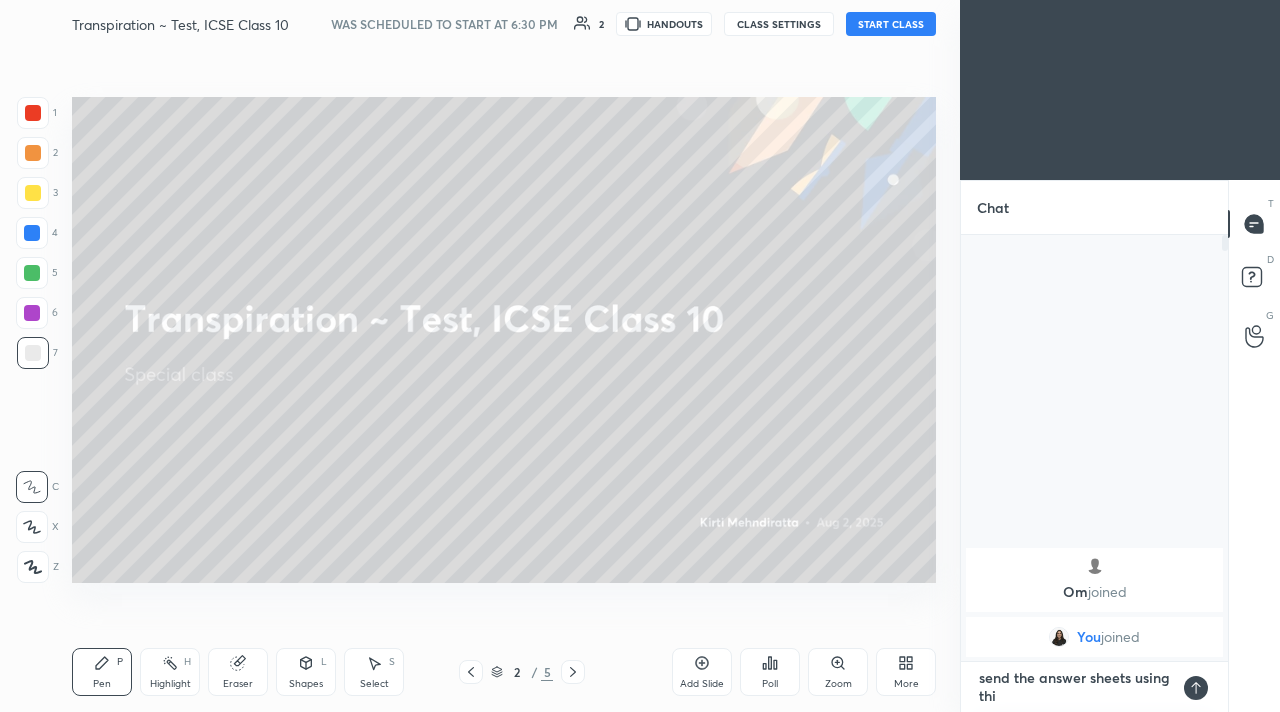 type on "x" 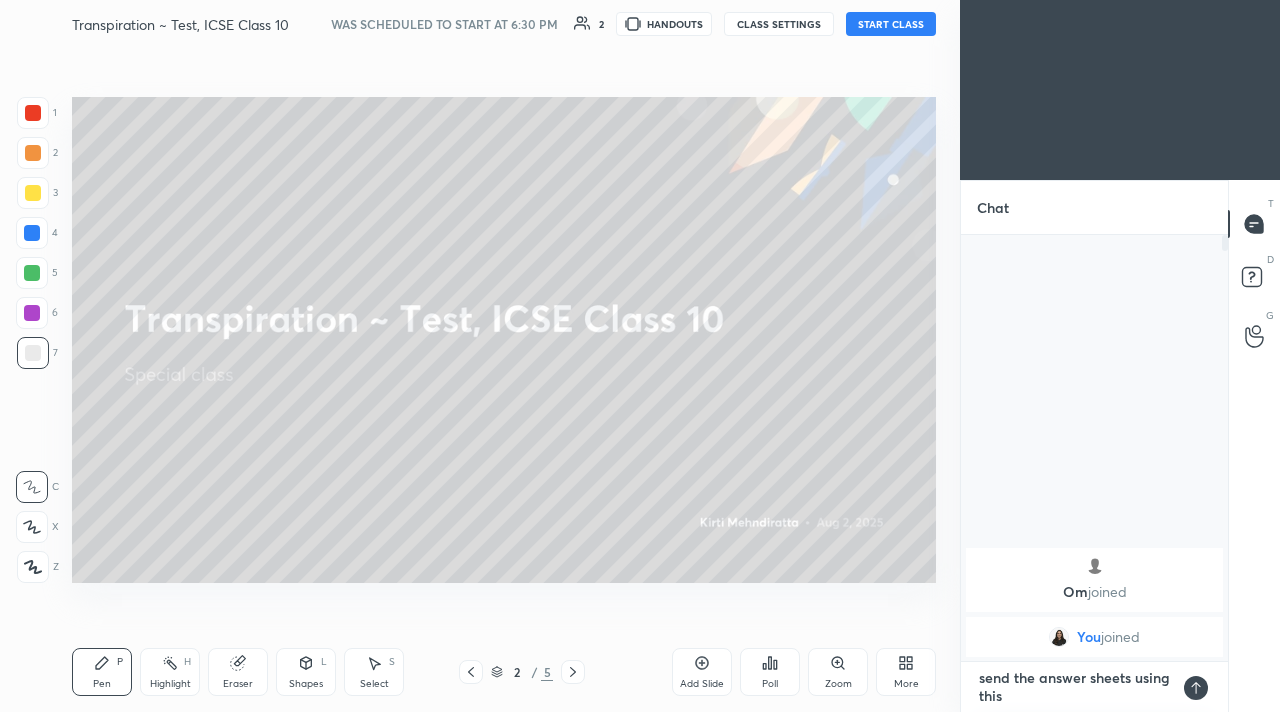 type on "send the answer sheets using thi" 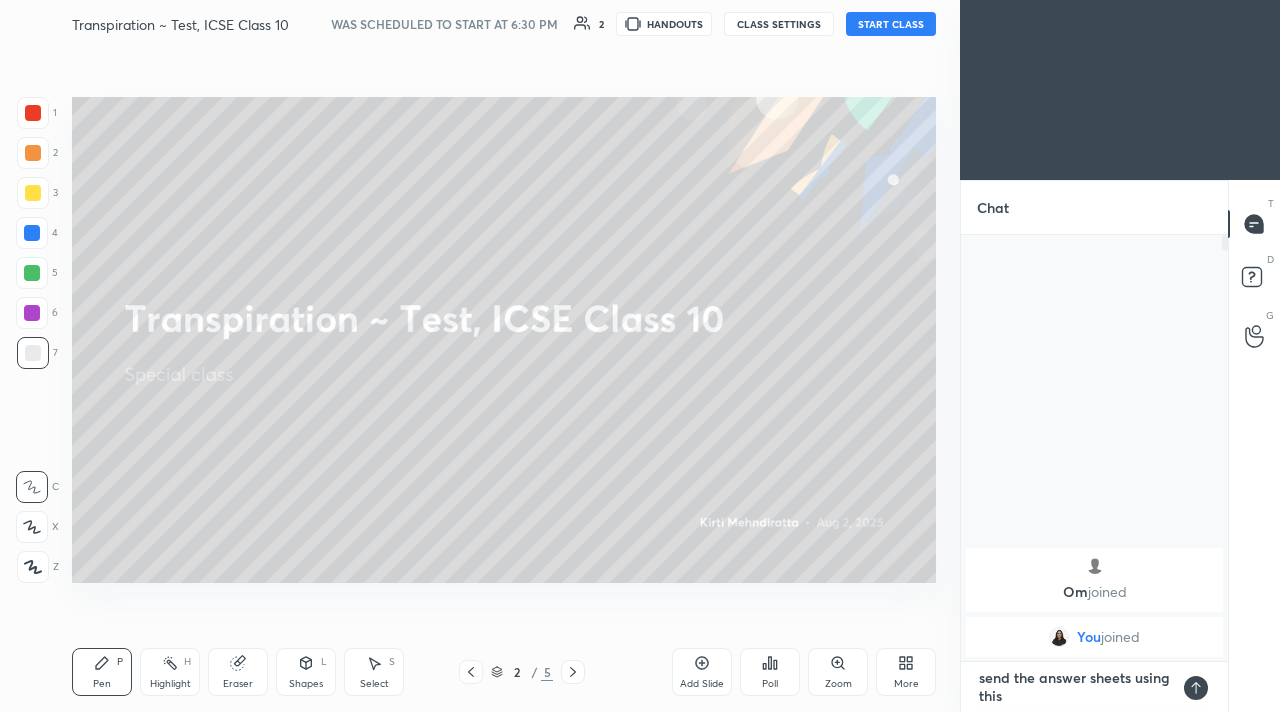 type on "x" 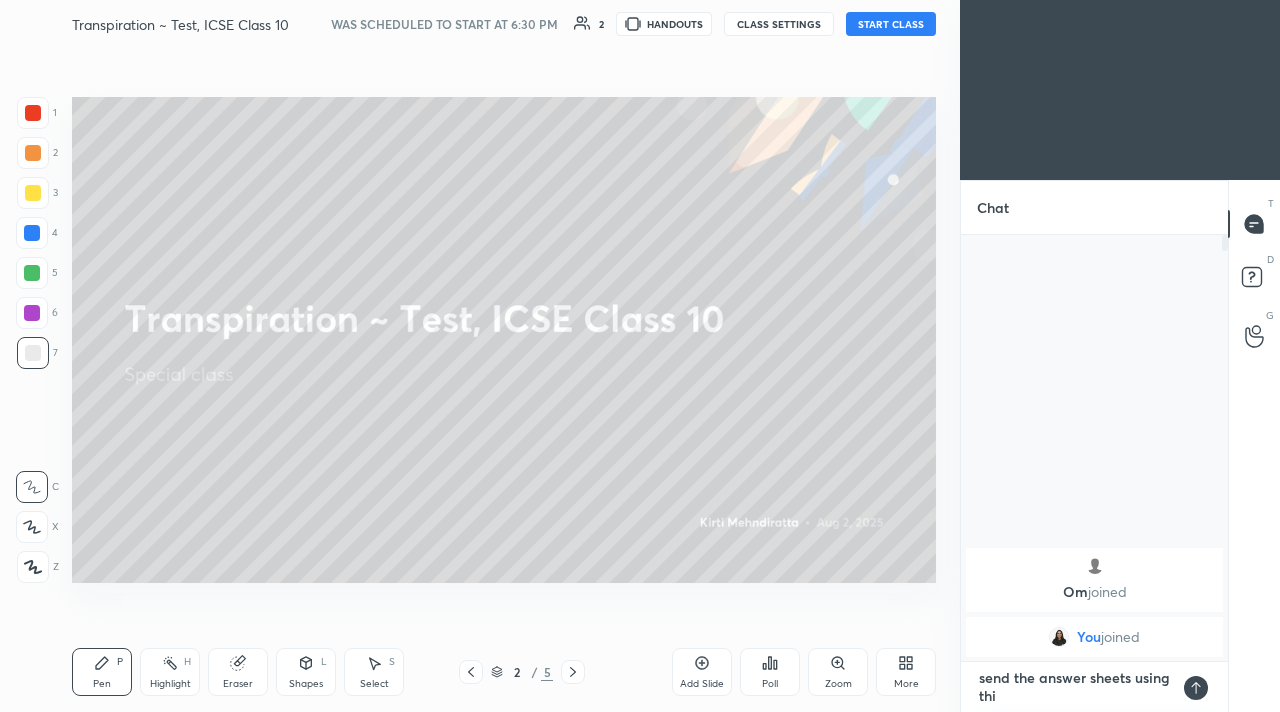 type on "send the answer sheets using this" 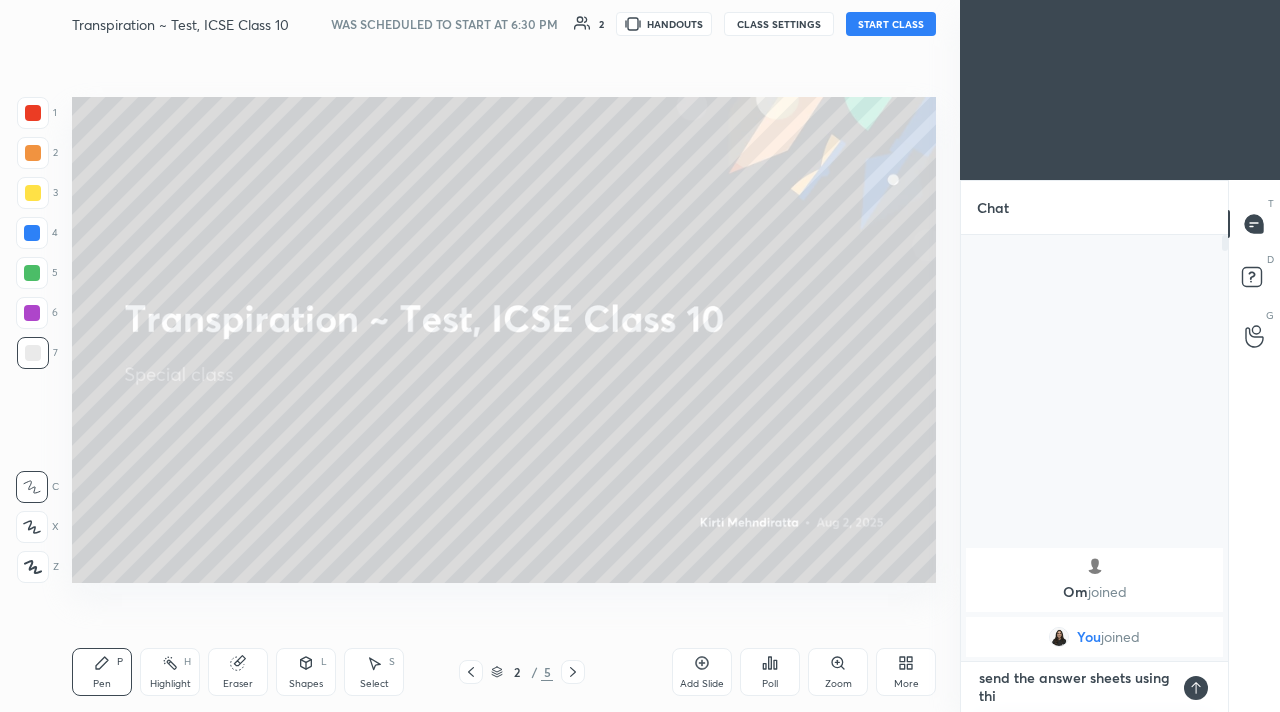 type on "x" 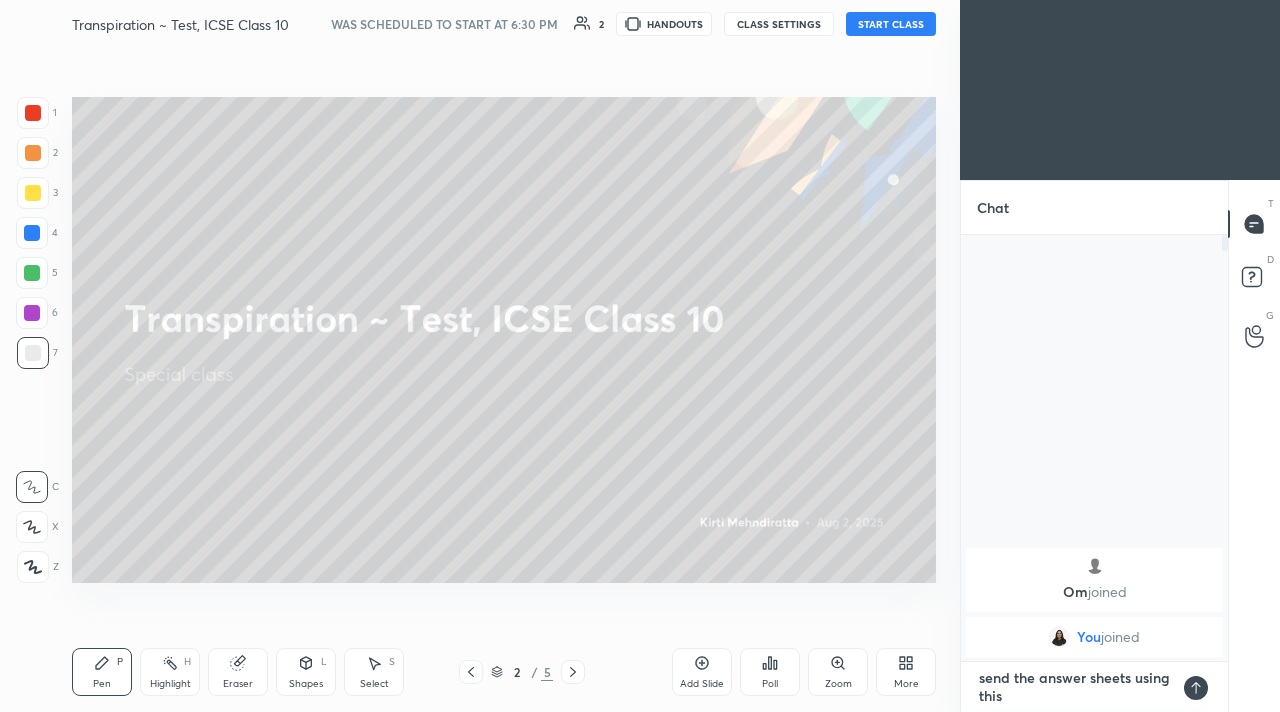 type on "send the answer sheets using this" 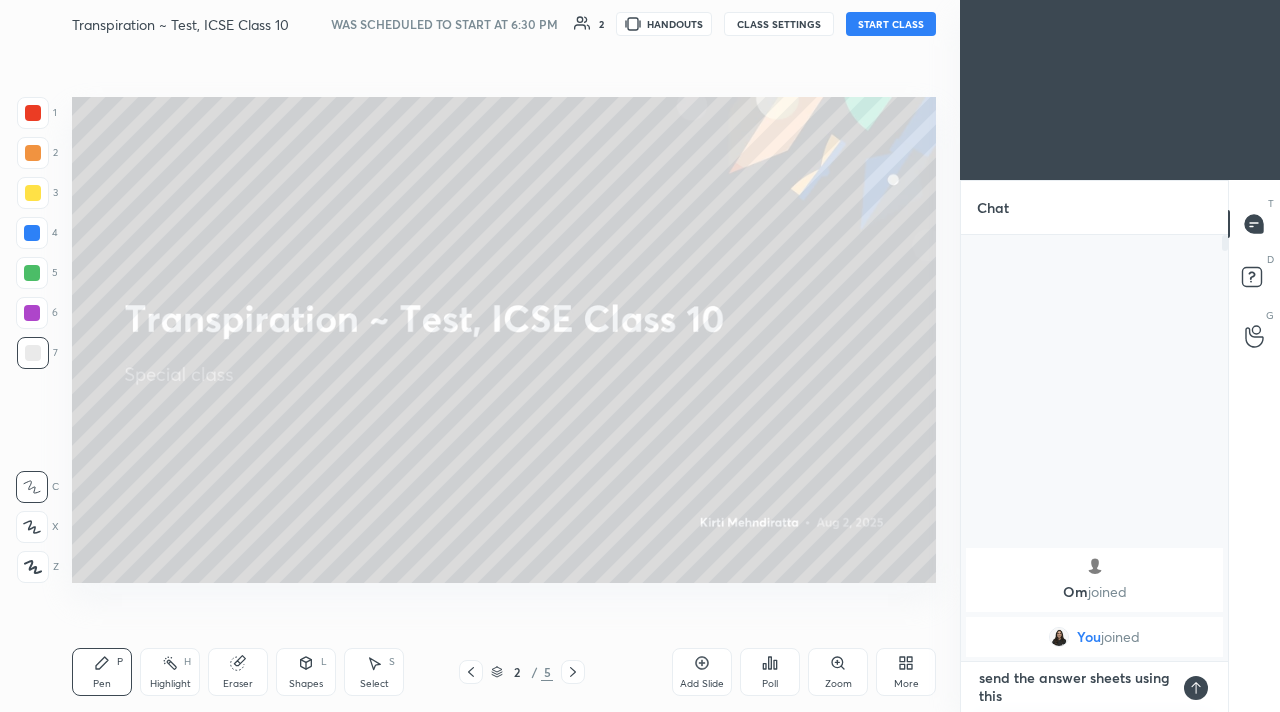 type on "x" 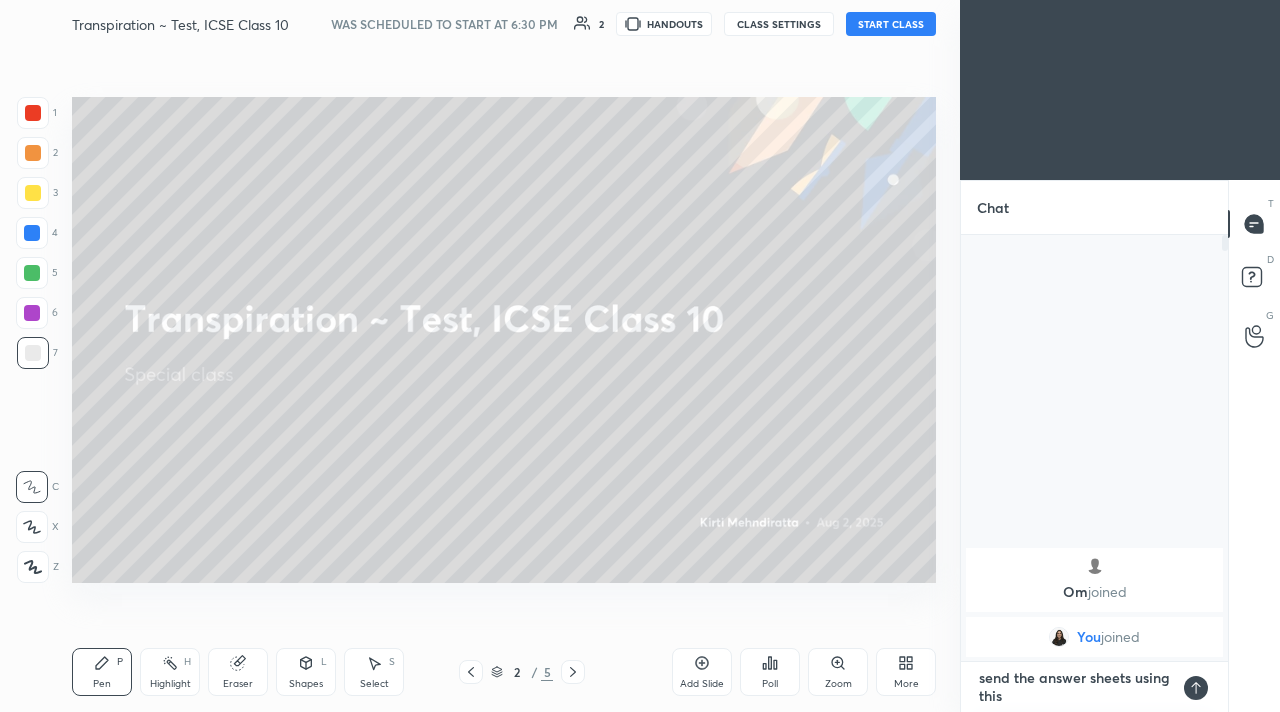 type on "send the answer sheets using this l" 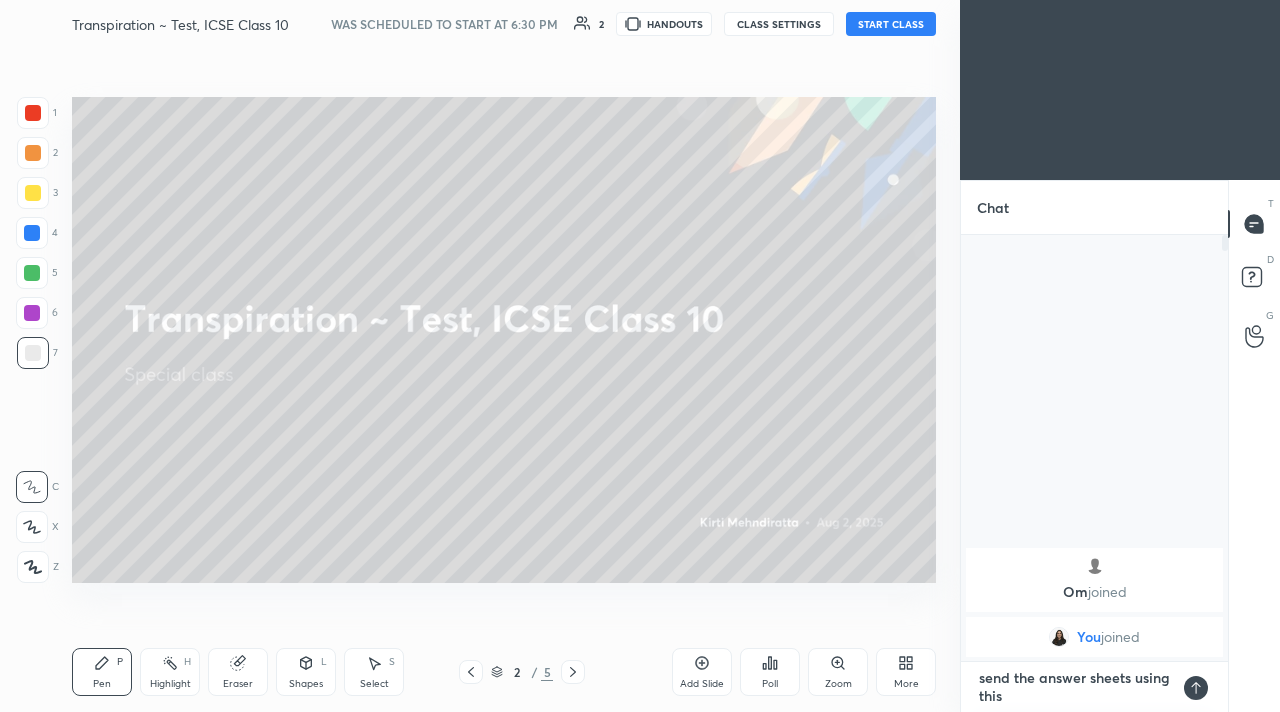 type on "x" 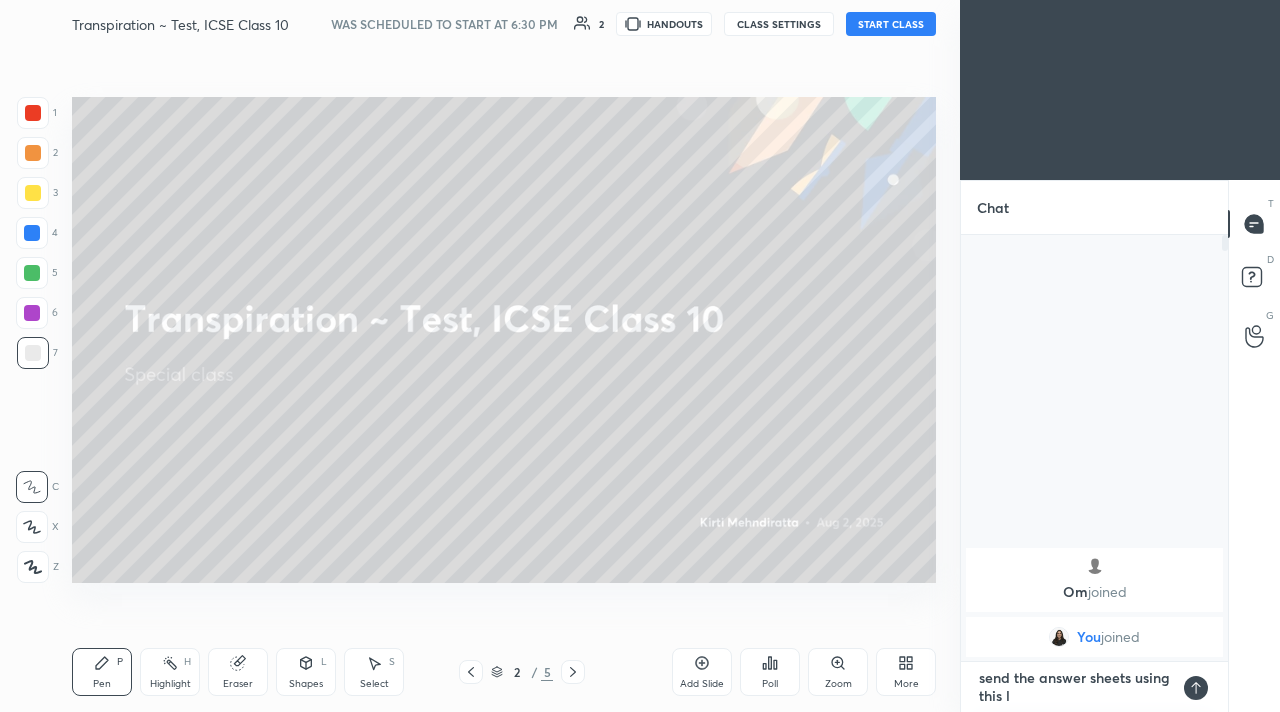 type on "send the answer sheets using this li" 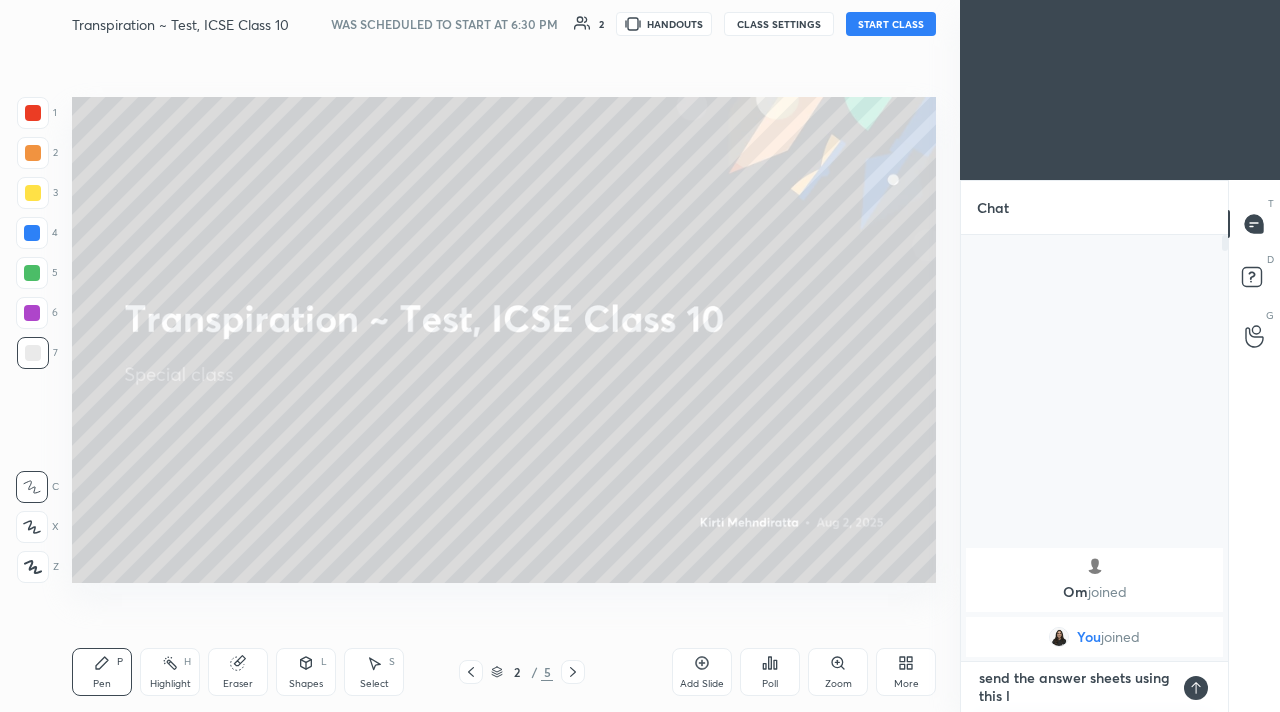 type on "x" 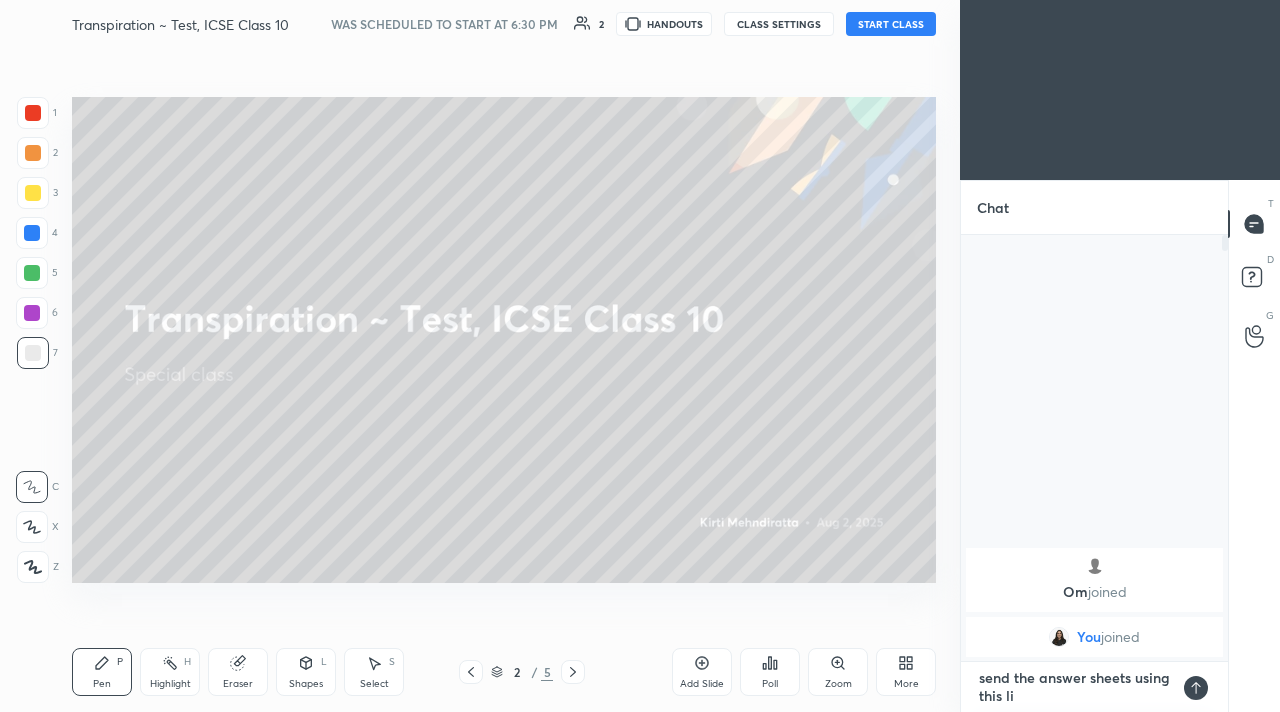 type on "send the answer sheets using this lin" 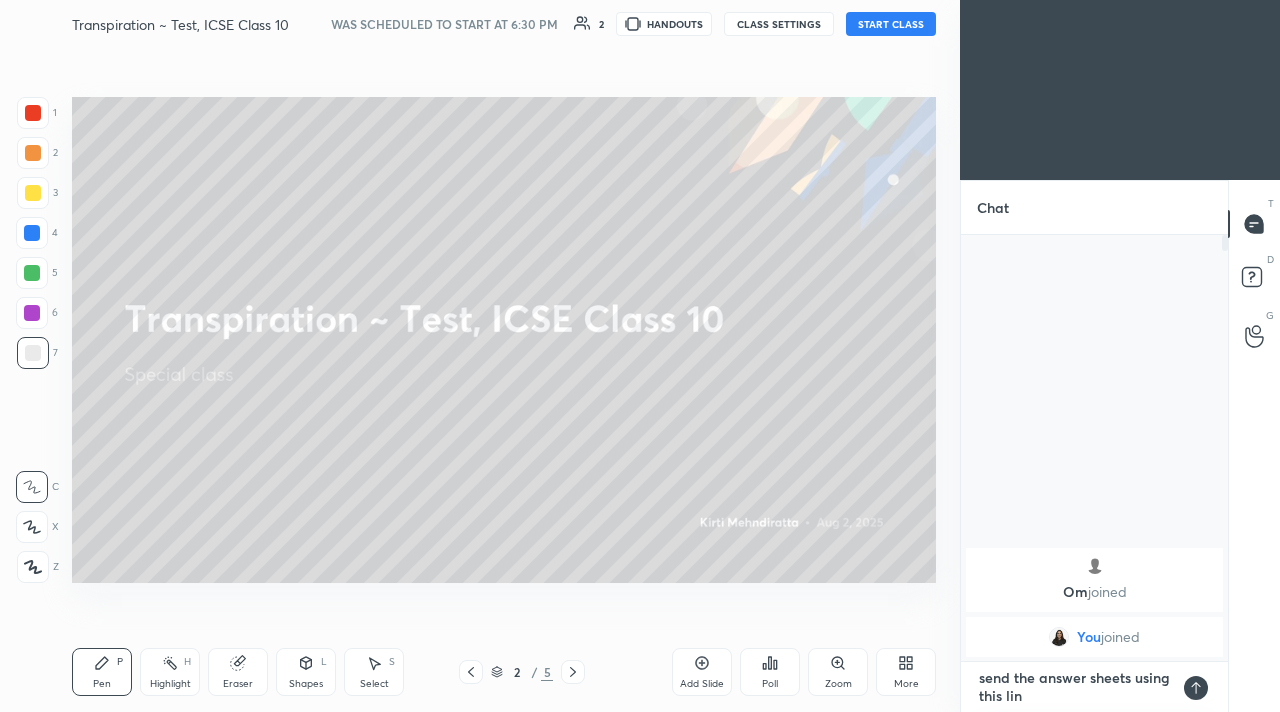 type on "send the answer sheets using this link" 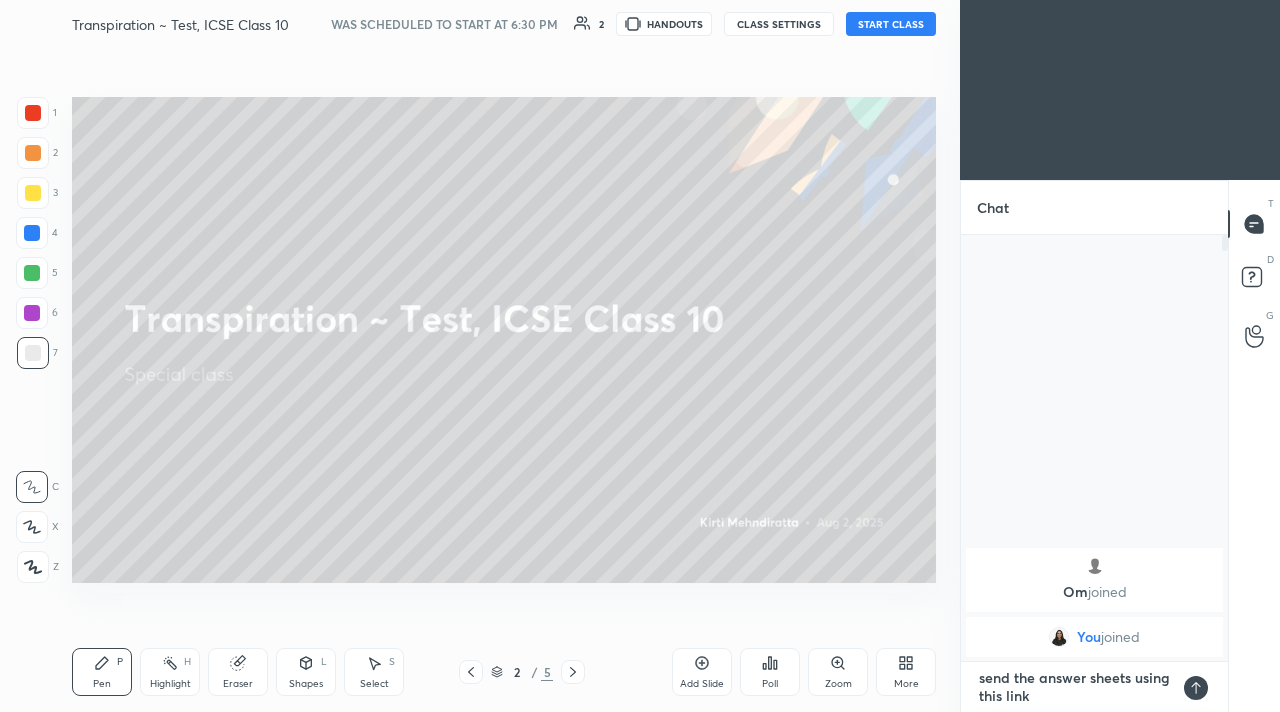 type on "send the answer sheets using this link:" 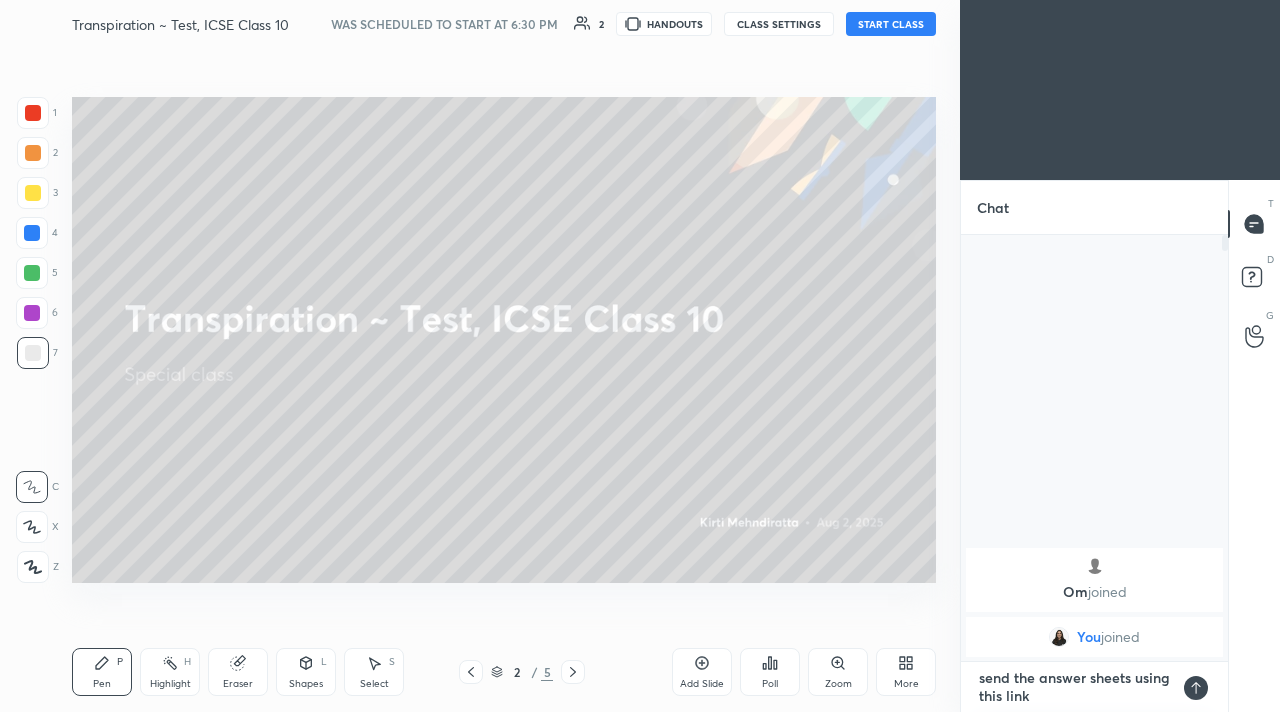 type on "x" 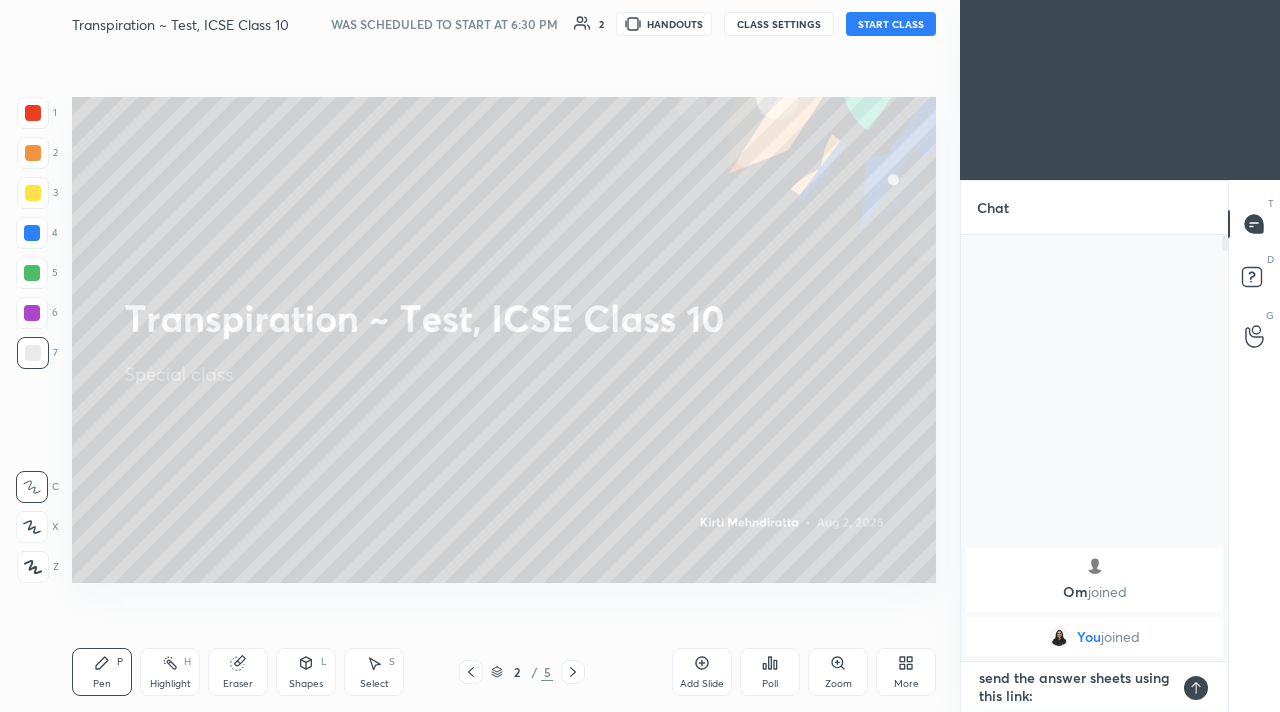 type on "send the answer sheets using this link:" 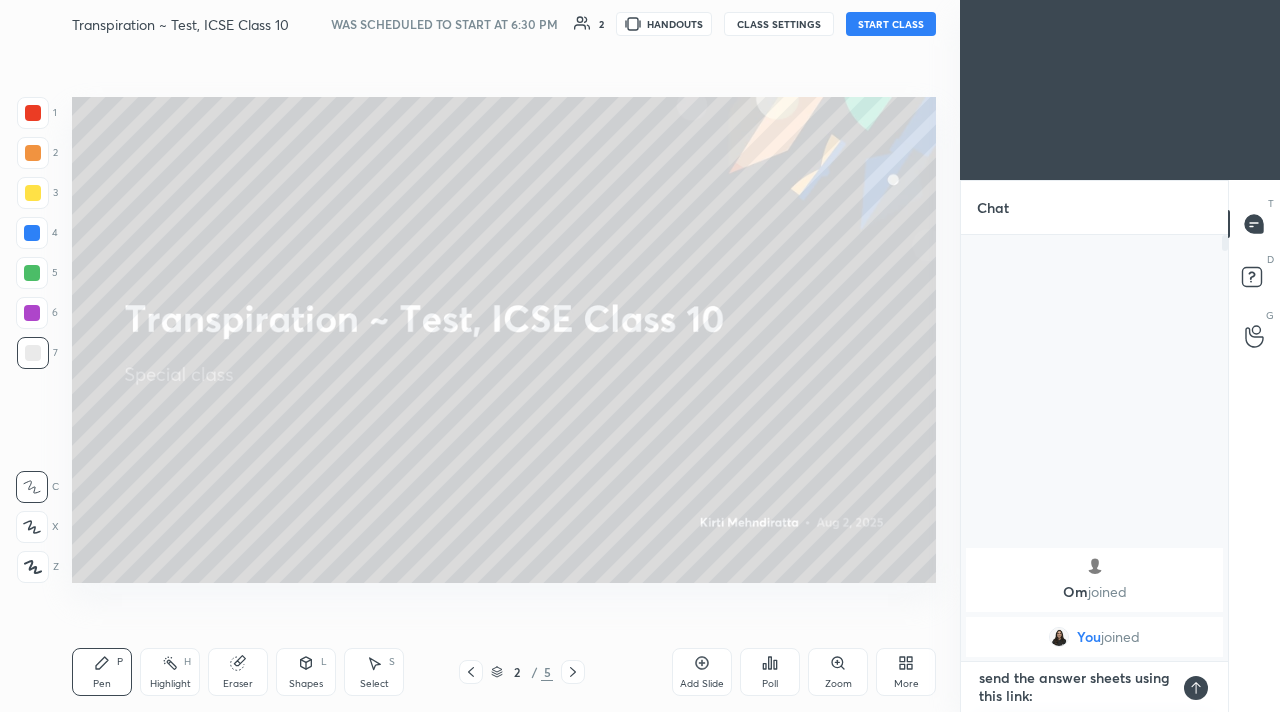 type on "x" 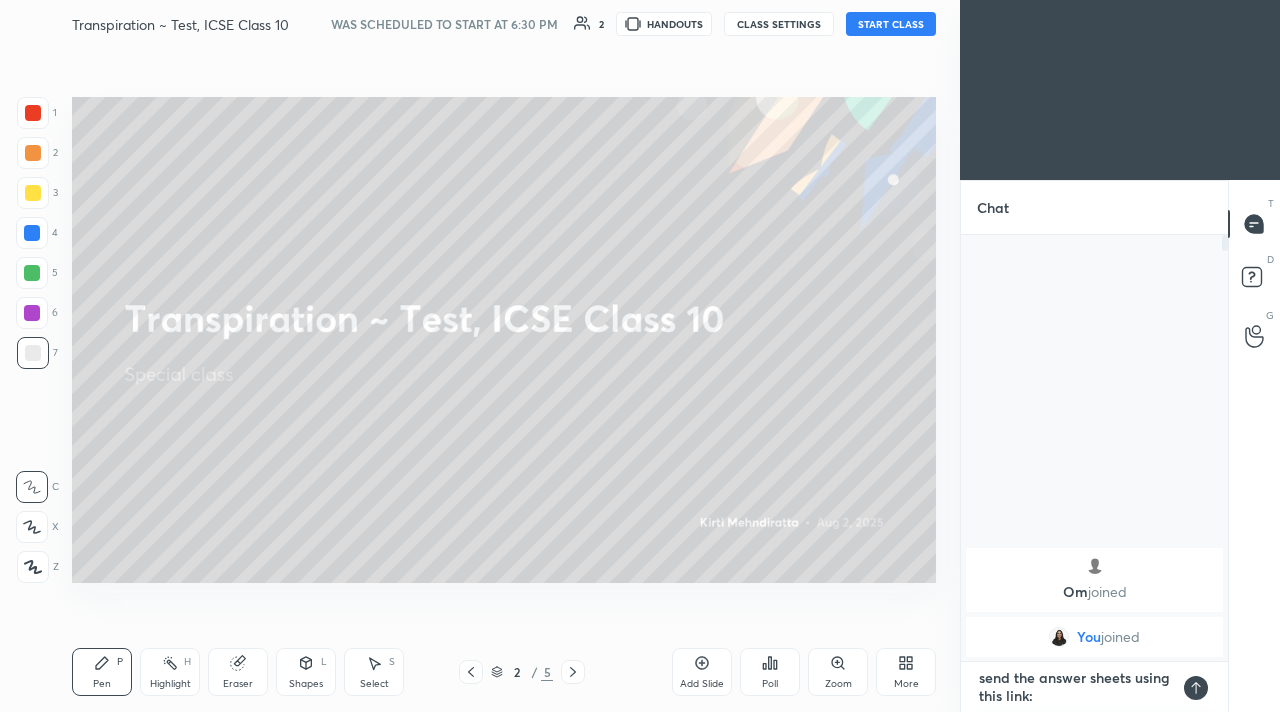 type on "send the answer sheets using this link: t.me/[USER]" 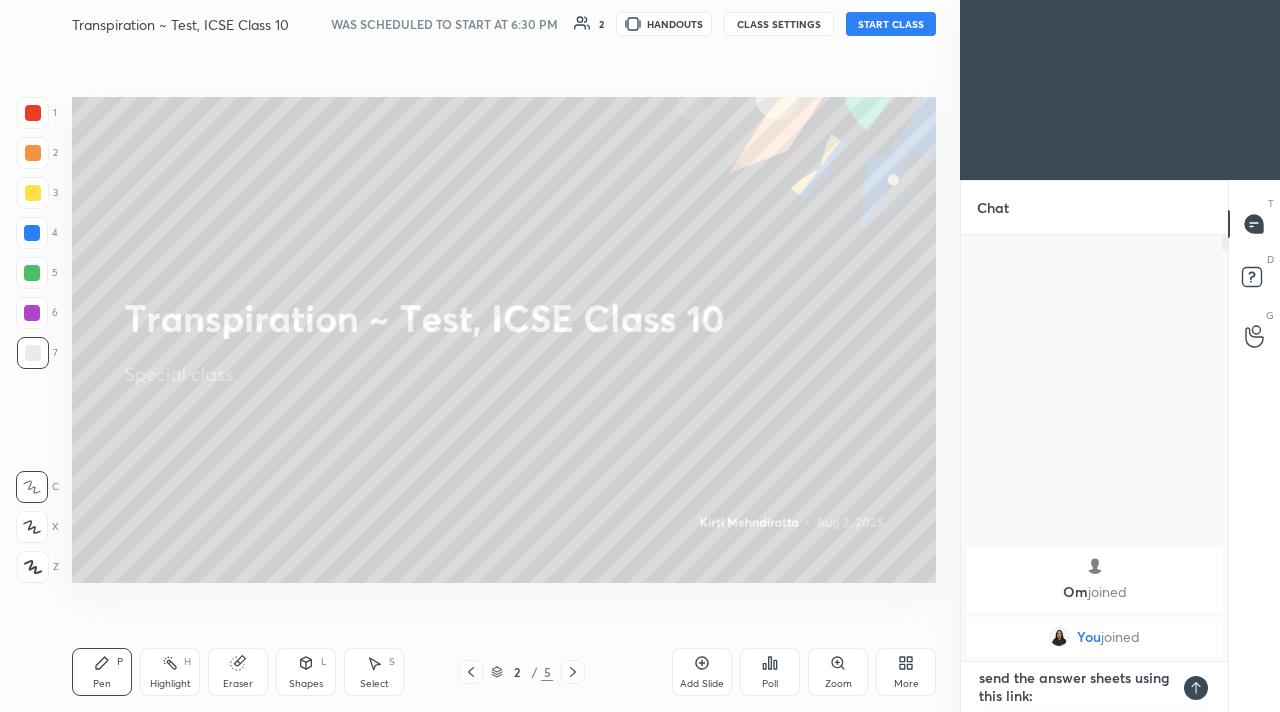 type on "x" 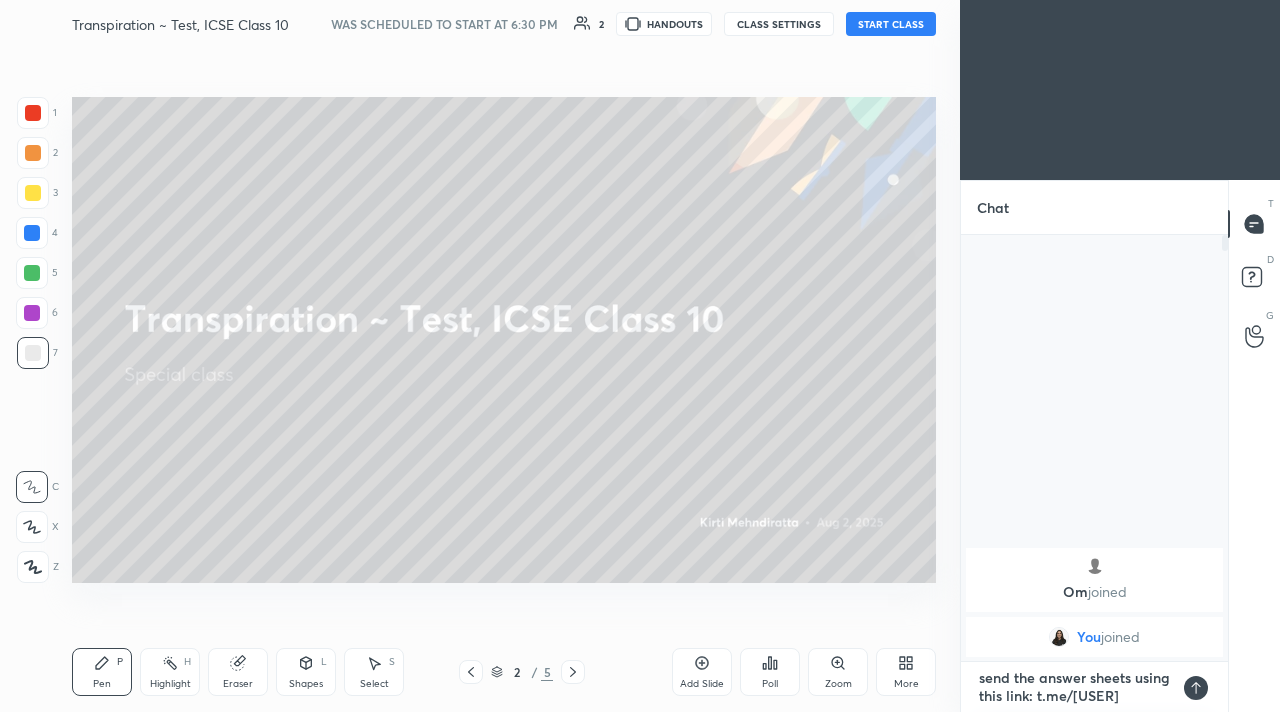 type on "send the answer sheets using this link: t.me/[USER]" 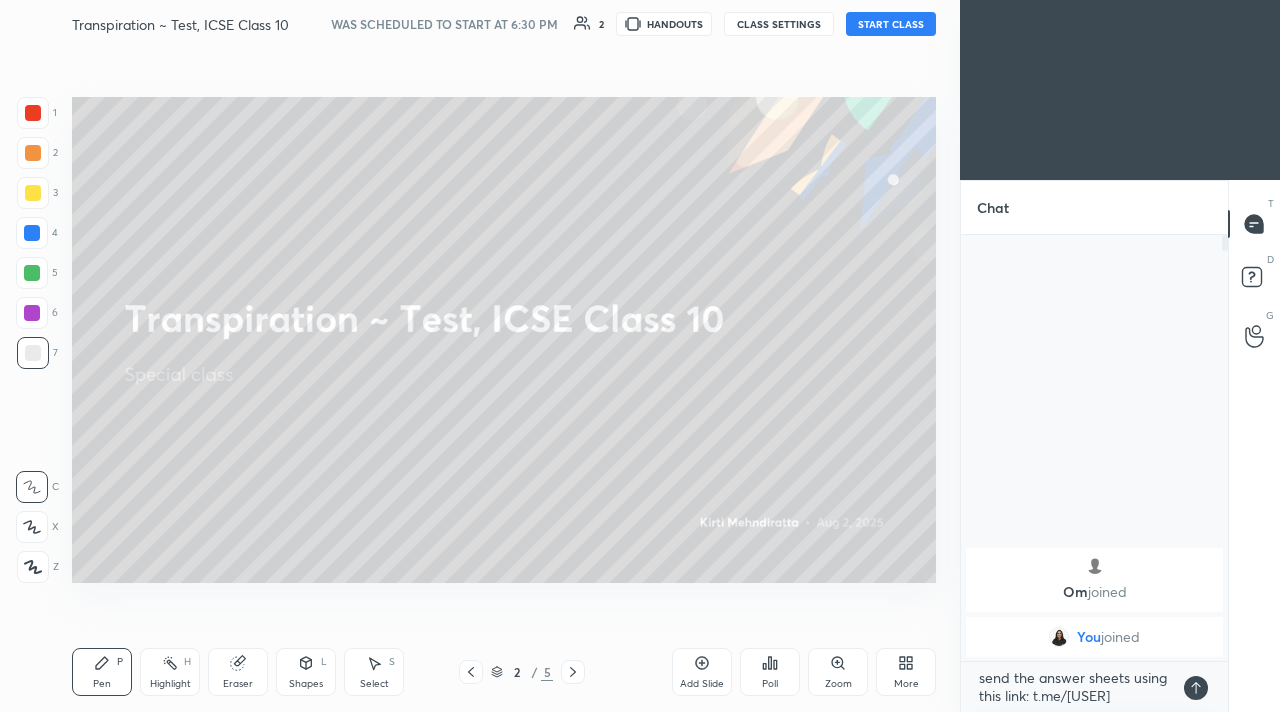 type on "x" 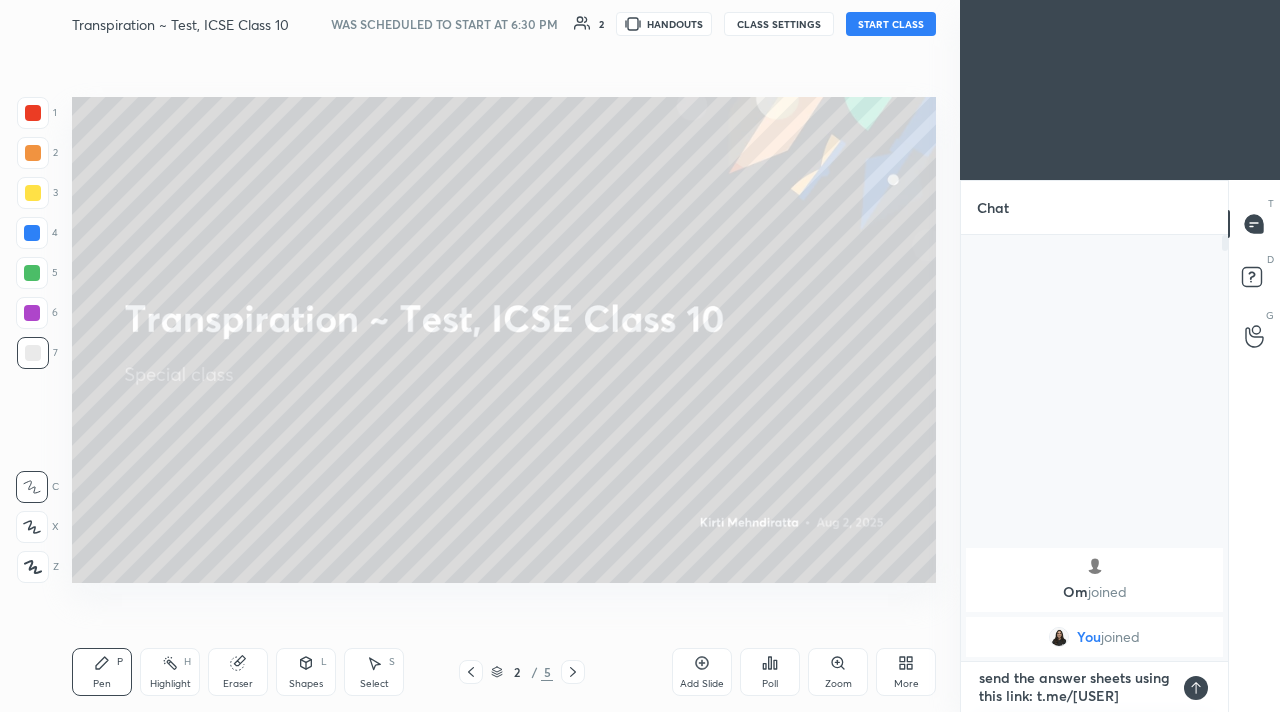 type 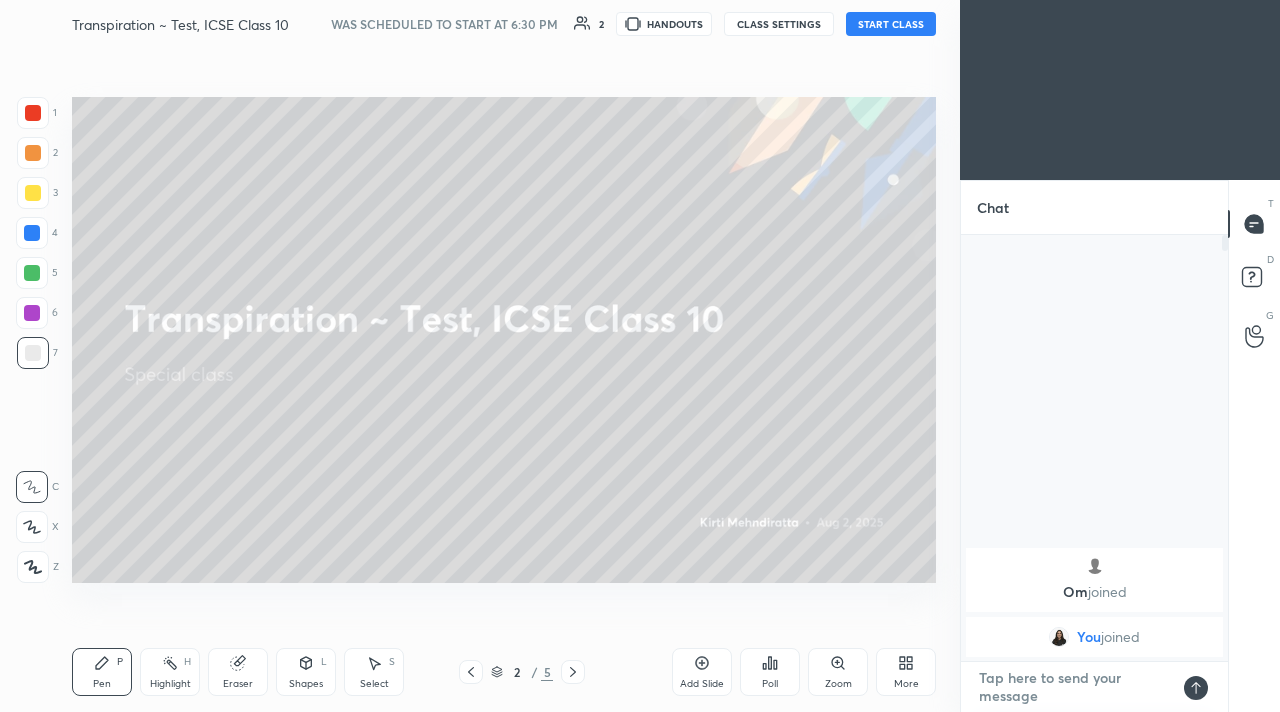 scroll, scrollTop: 7, scrollLeft: 7, axis: both 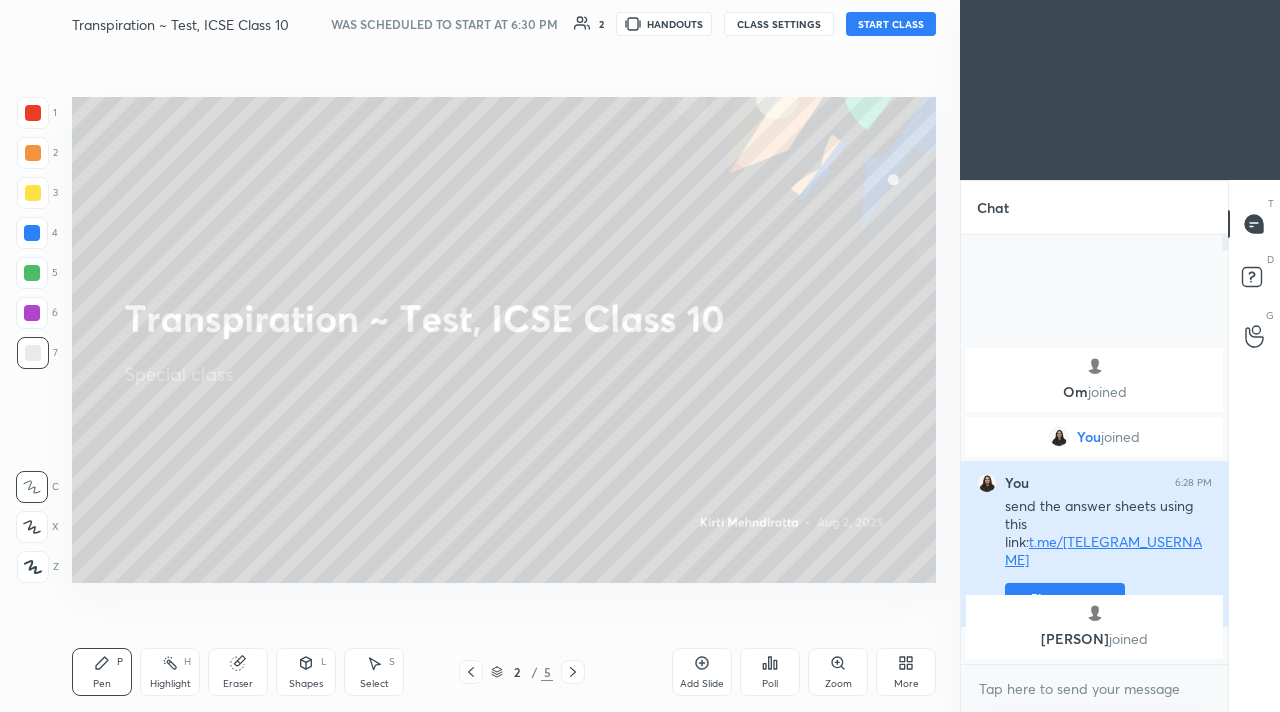 click on "Aaratrika  joined" at bounding box center [1094, 639] 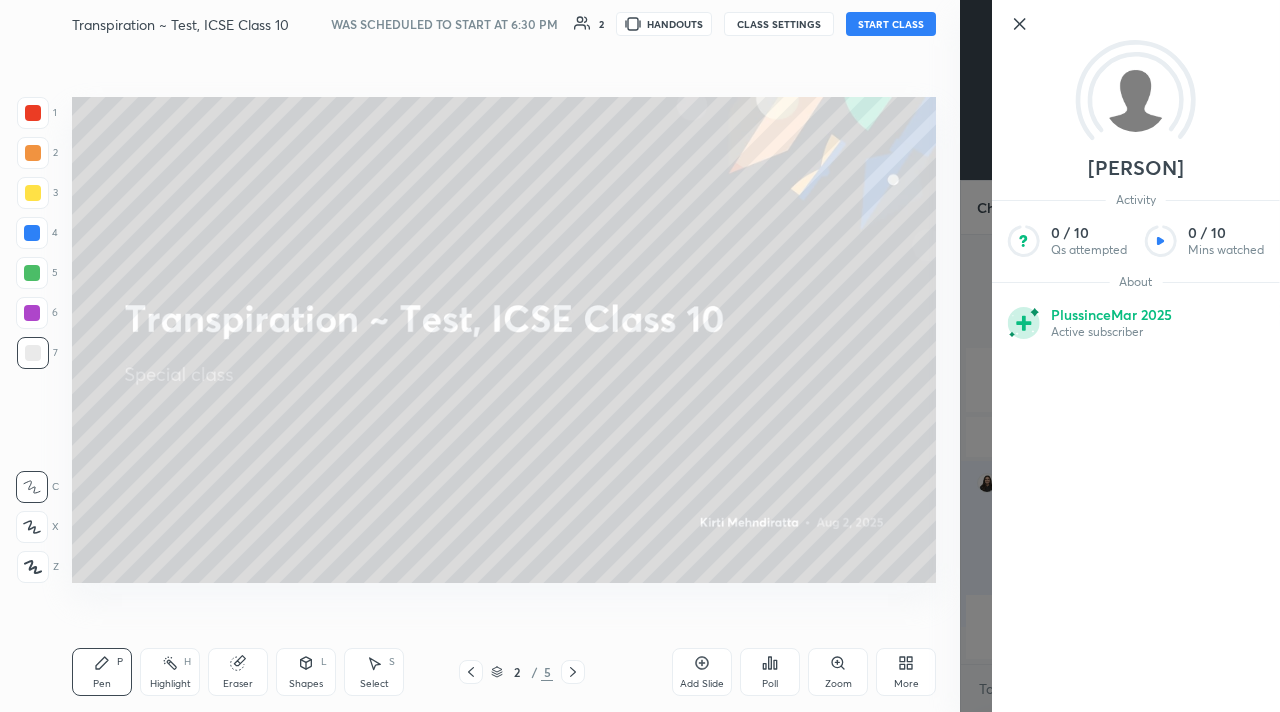 click 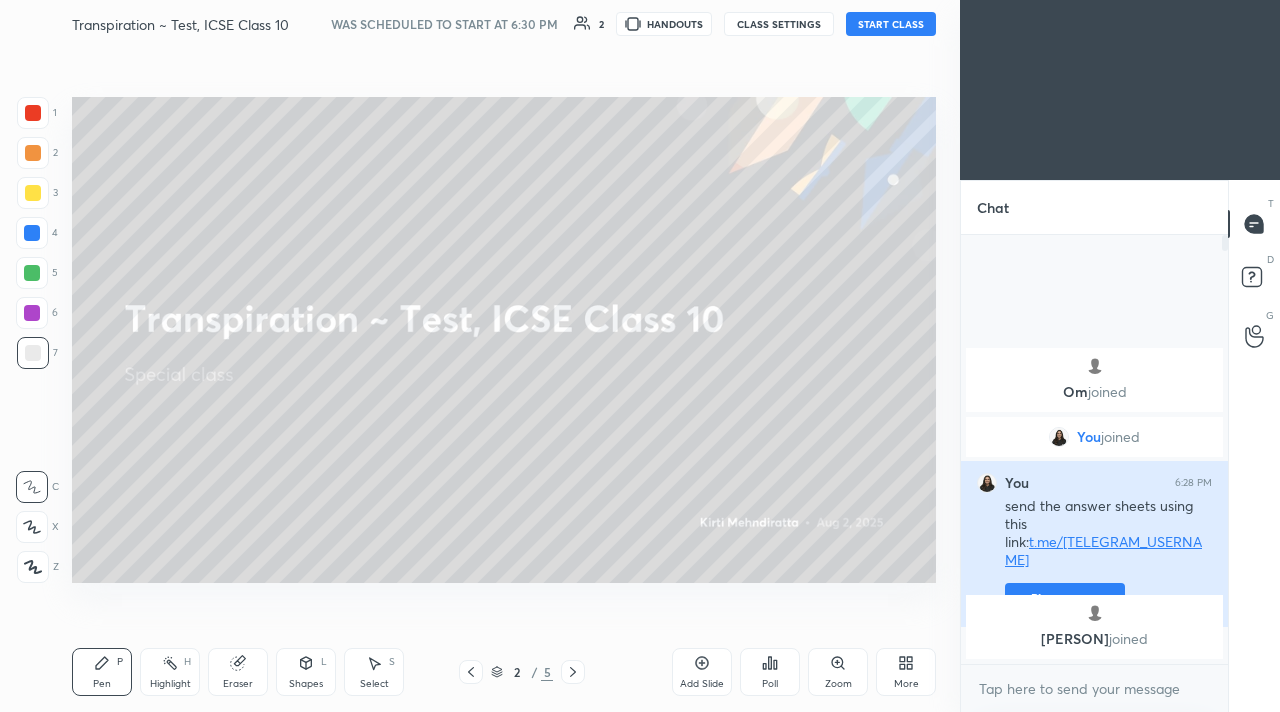 click on "Pin message" at bounding box center (1065, 599) 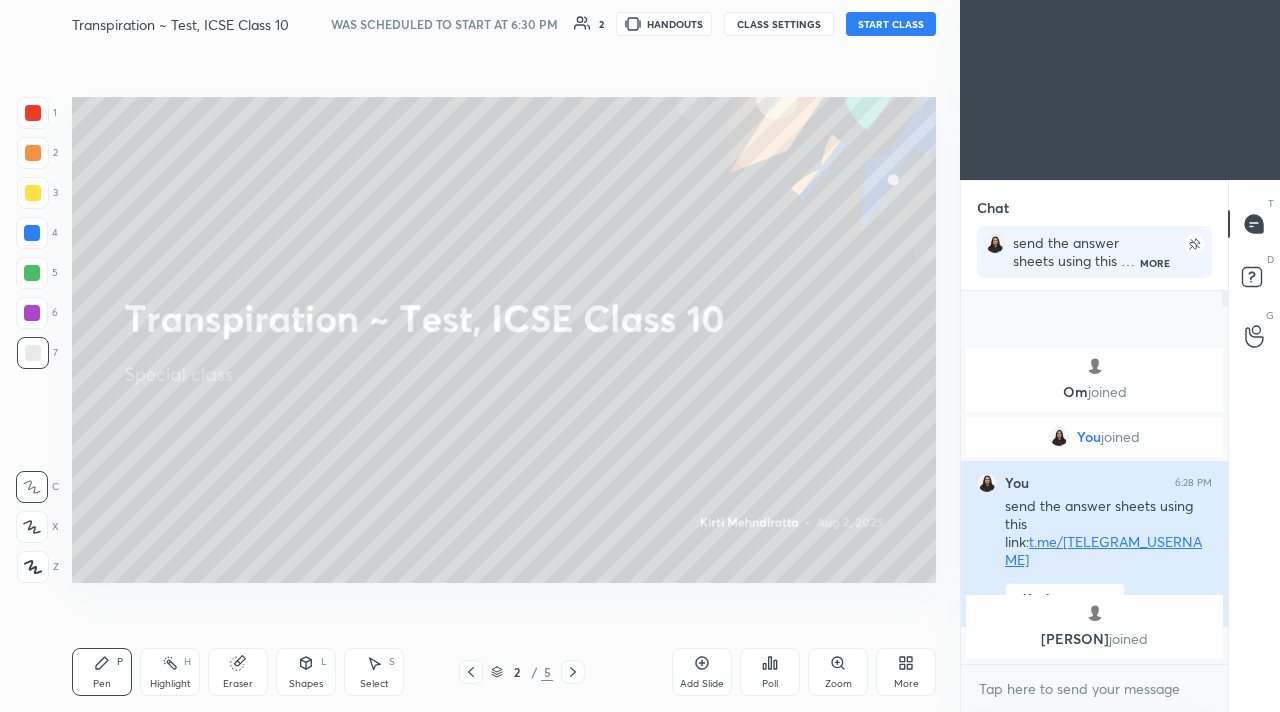 scroll, scrollTop: 367, scrollLeft: 261, axis: both 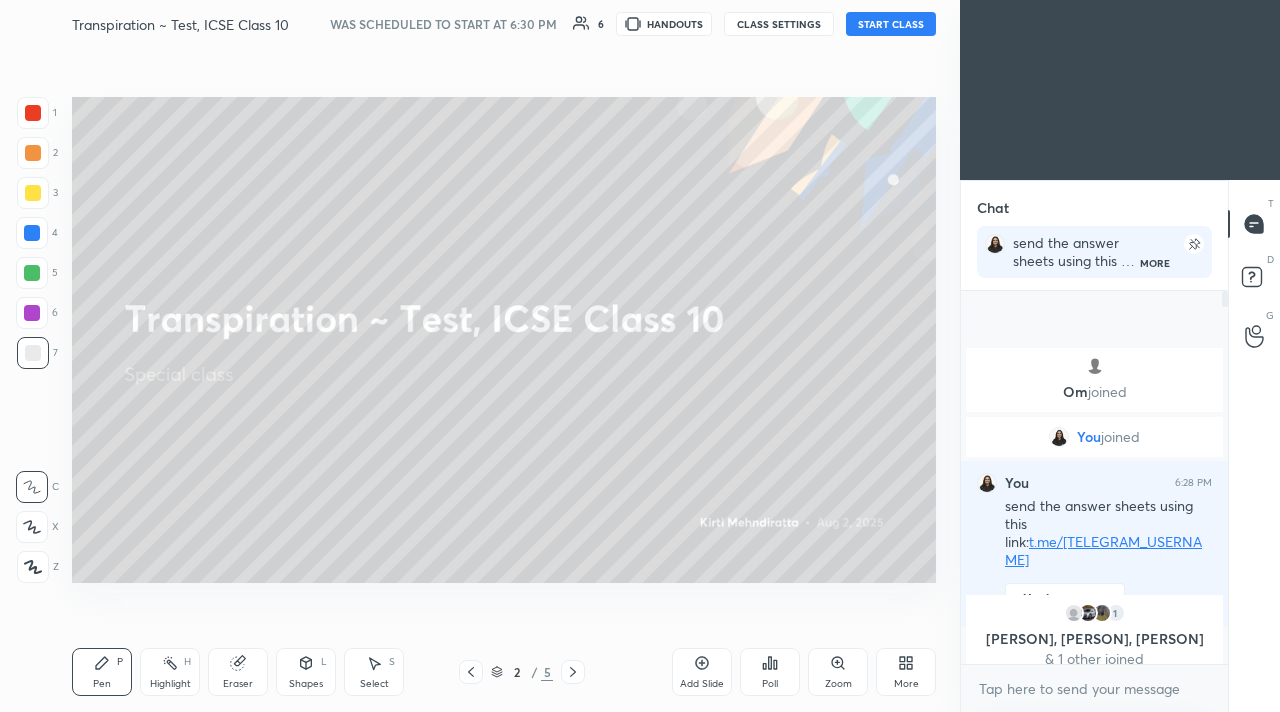 click on "START CLASS" at bounding box center (891, 24) 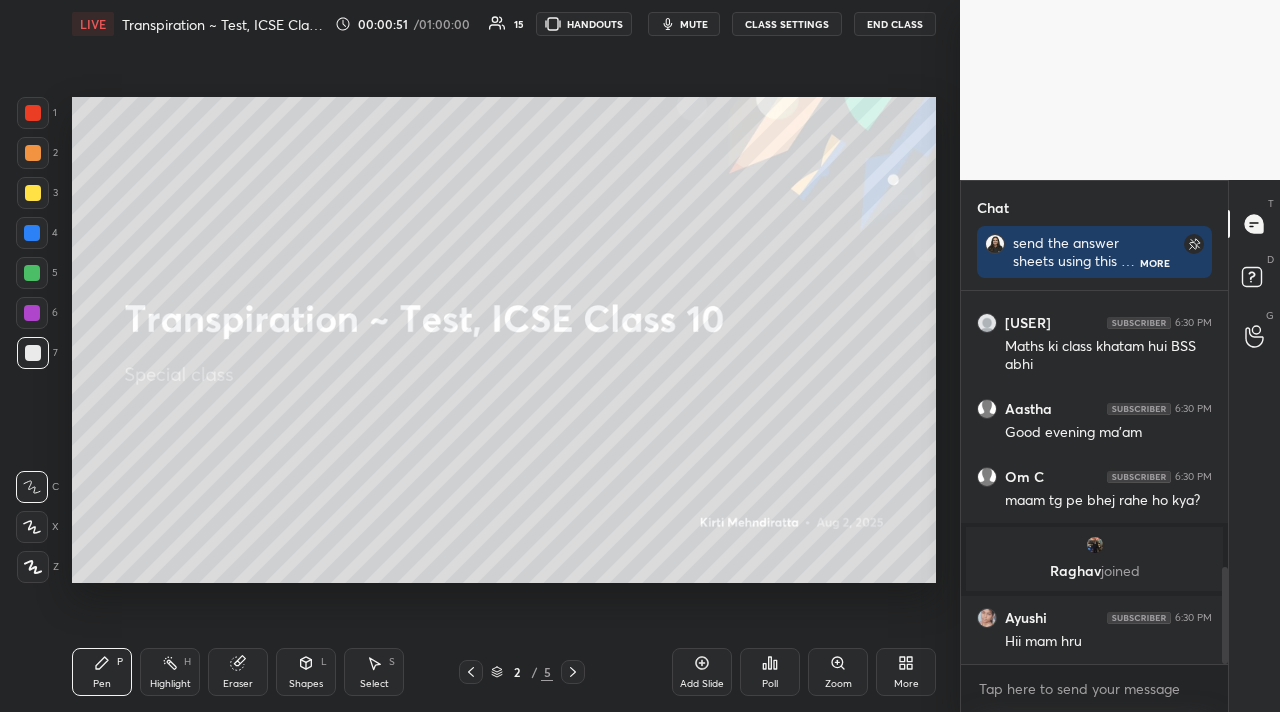 scroll, scrollTop: 1128, scrollLeft: 0, axis: vertical 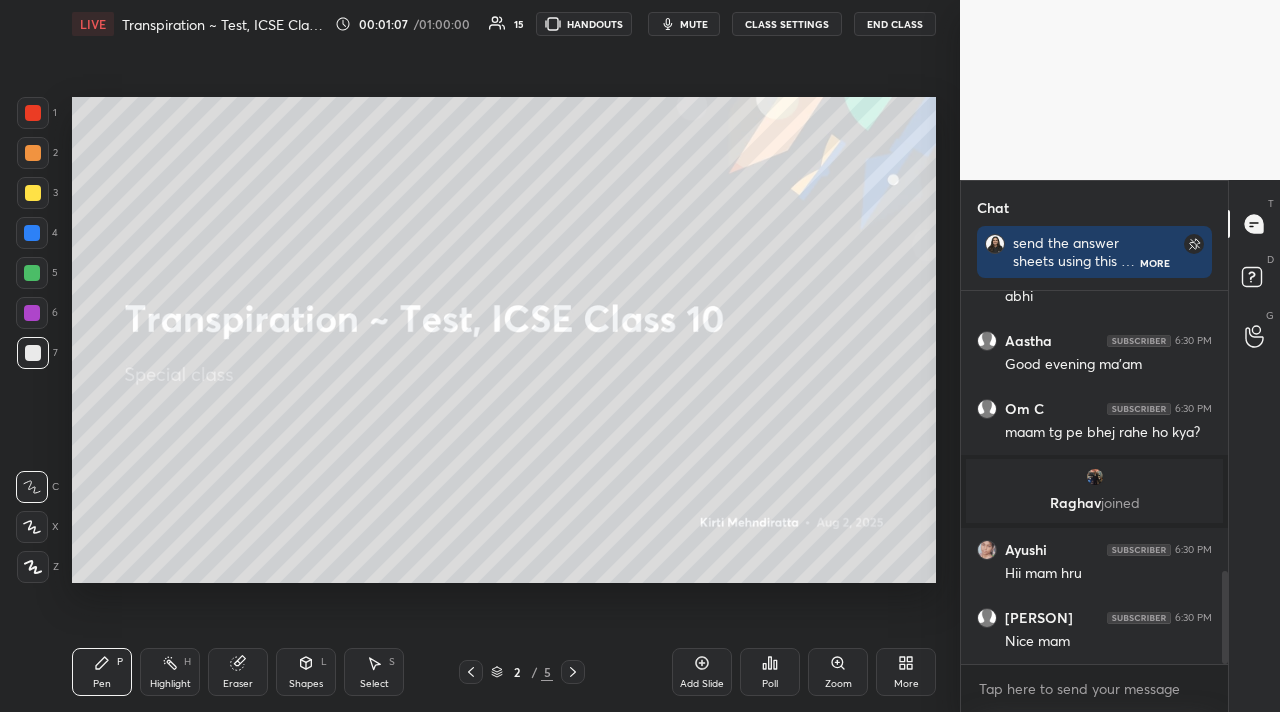 click on "Shapes" at bounding box center (306, 684) 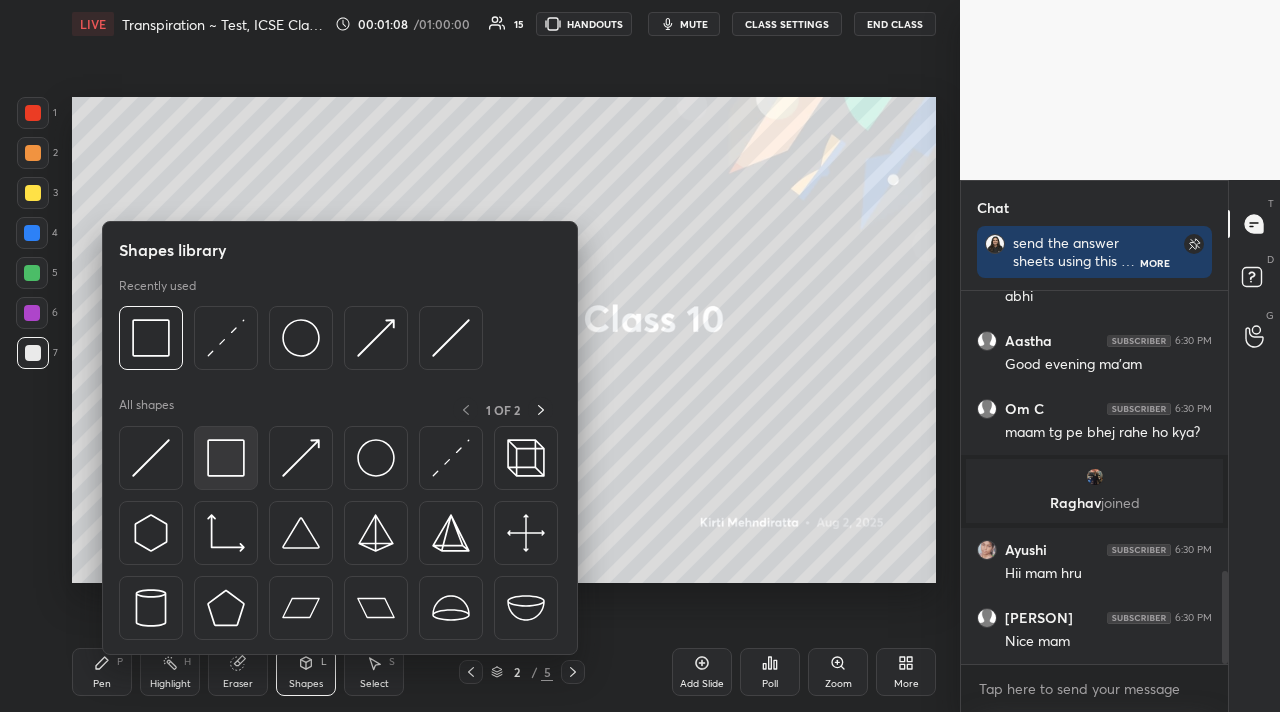 scroll, scrollTop: 1214, scrollLeft: 0, axis: vertical 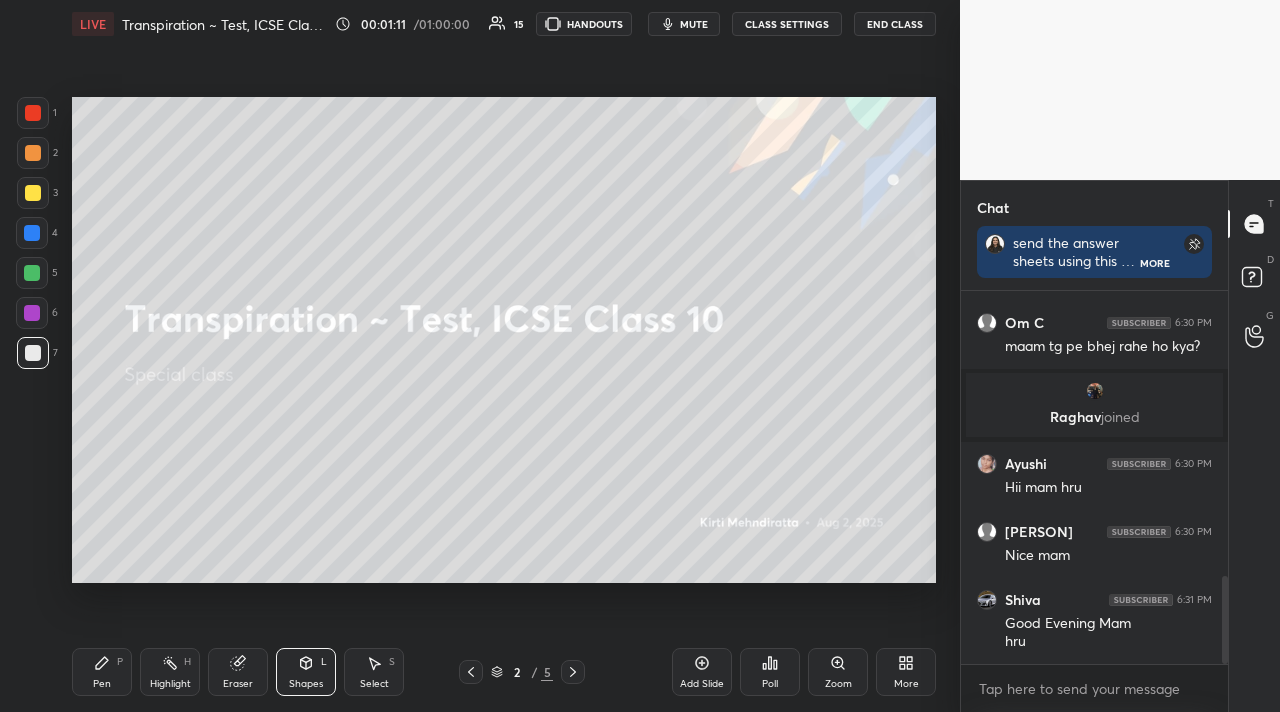drag, startPoint x: 41, startPoint y: 104, endPoint x: 47, endPoint y: 115, distance: 12.529964 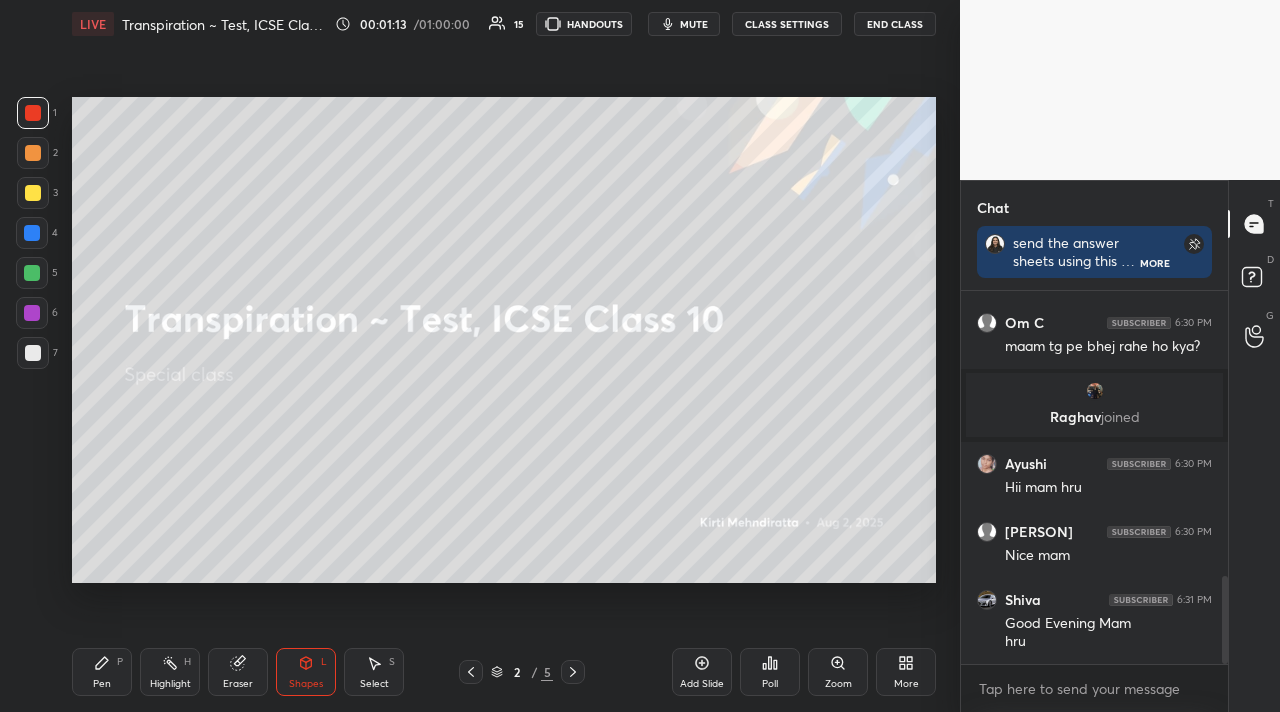 drag, startPoint x: 101, startPoint y: 661, endPoint x: 96, endPoint y: 643, distance: 18.681541 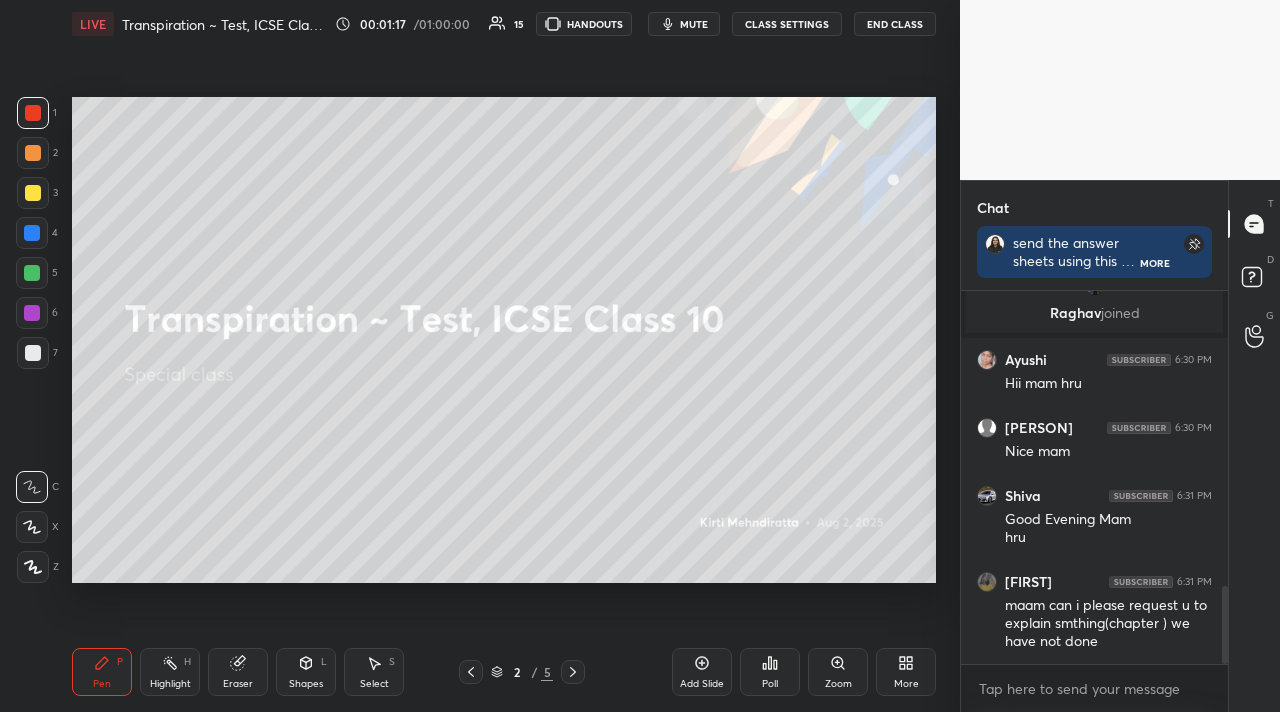 scroll, scrollTop: 1404, scrollLeft: 0, axis: vertical 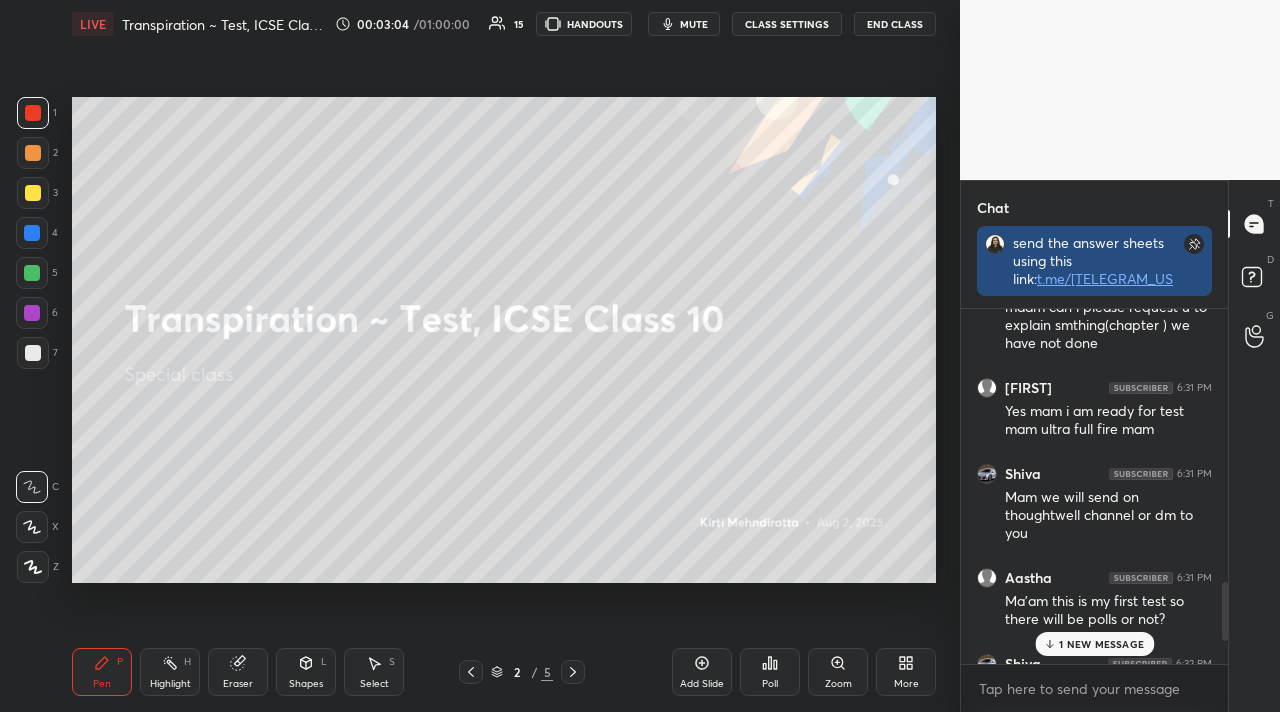 drag, startPoint x: 1121, startPoint y: 278, endPoint x: 1027, endPoint y: 238, distance: 102.156746 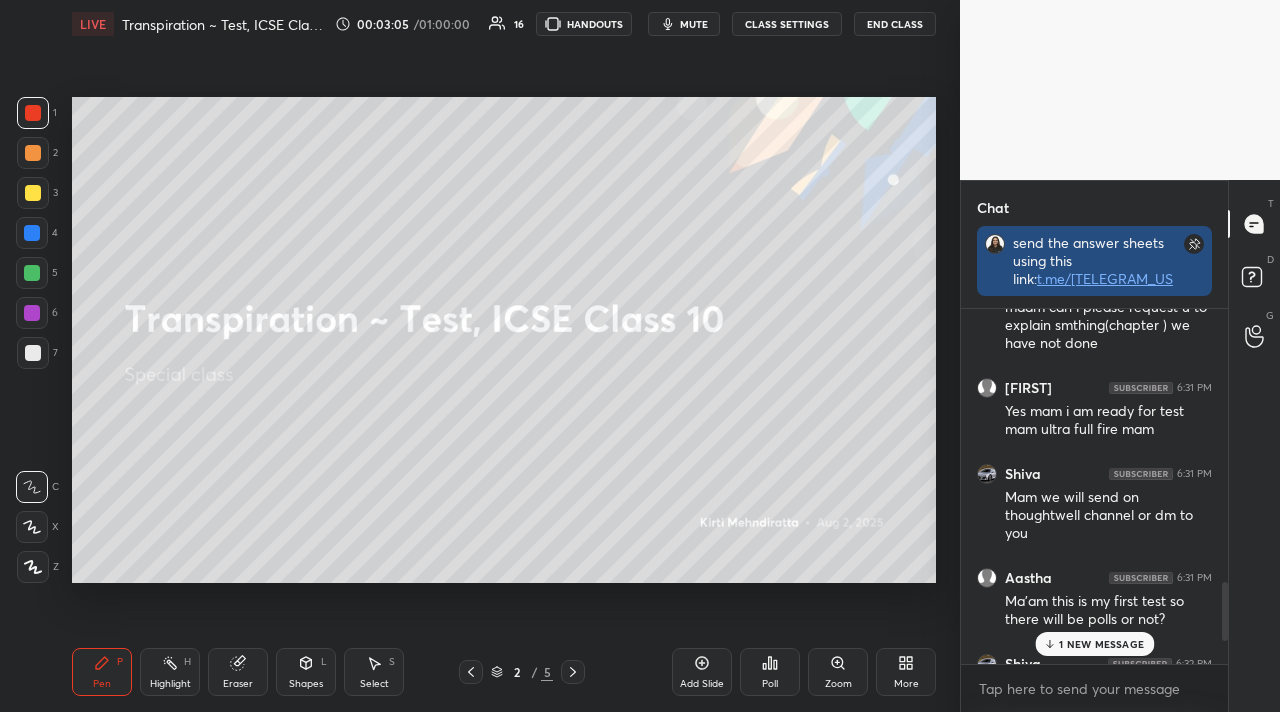 drag, startPoint x: 1012, startPoint y: 236, endPoint x: 1095, endPoint y: 274, distance: 91.28527 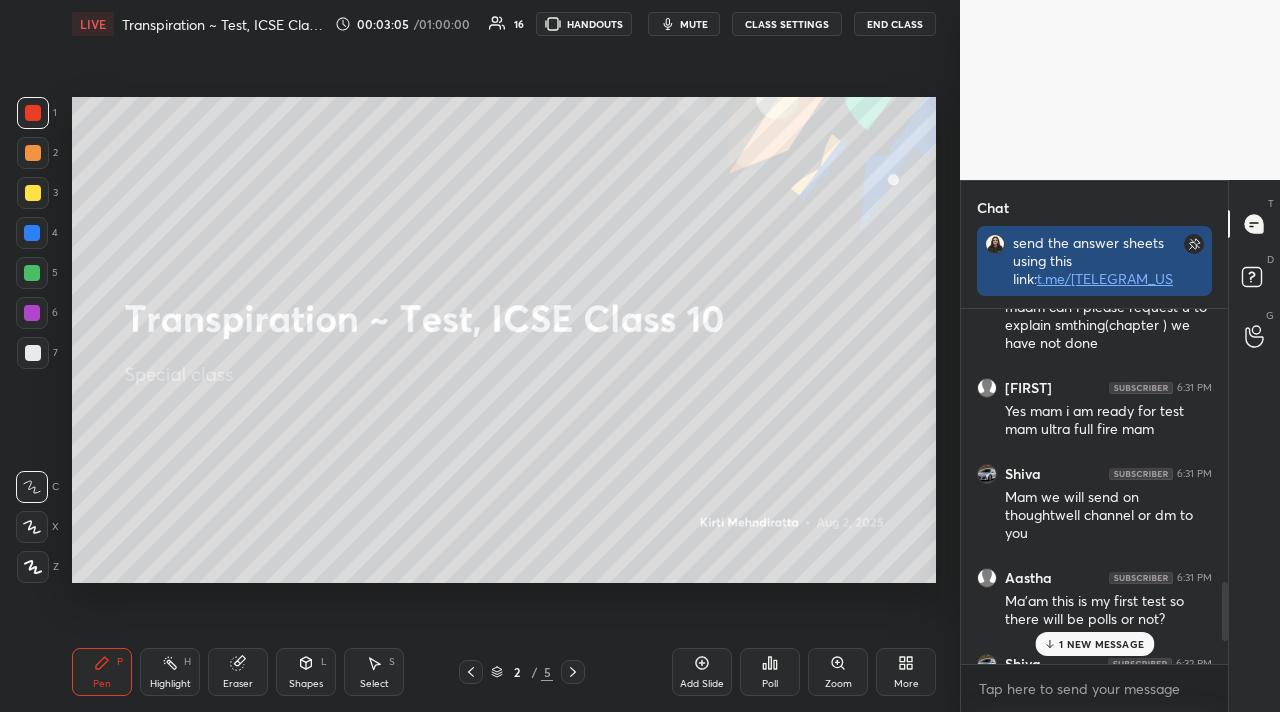 click on "send the answer sheets using this link:  t.me/[USER] More" at bounding box center [1094, 261] 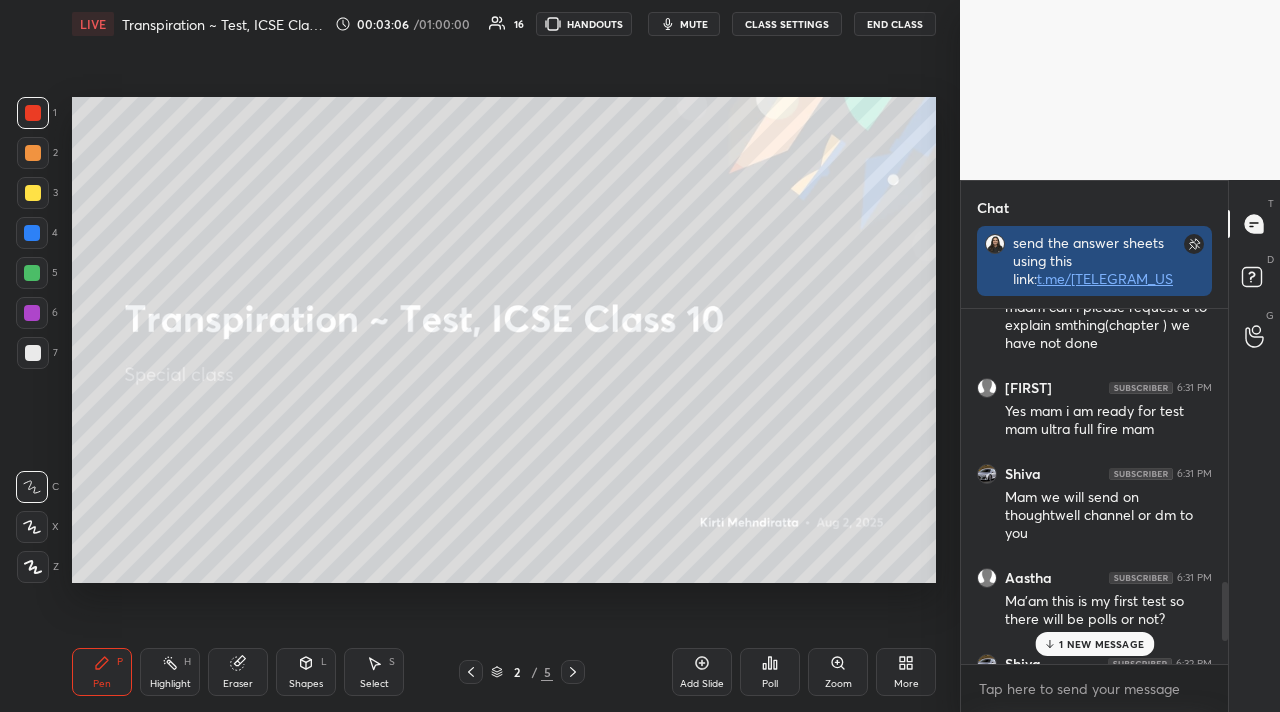 click on "send the answer sheets using this link:  t.me/[TELEGRAM_USERNAME]" at bounding box center [1094, 270] 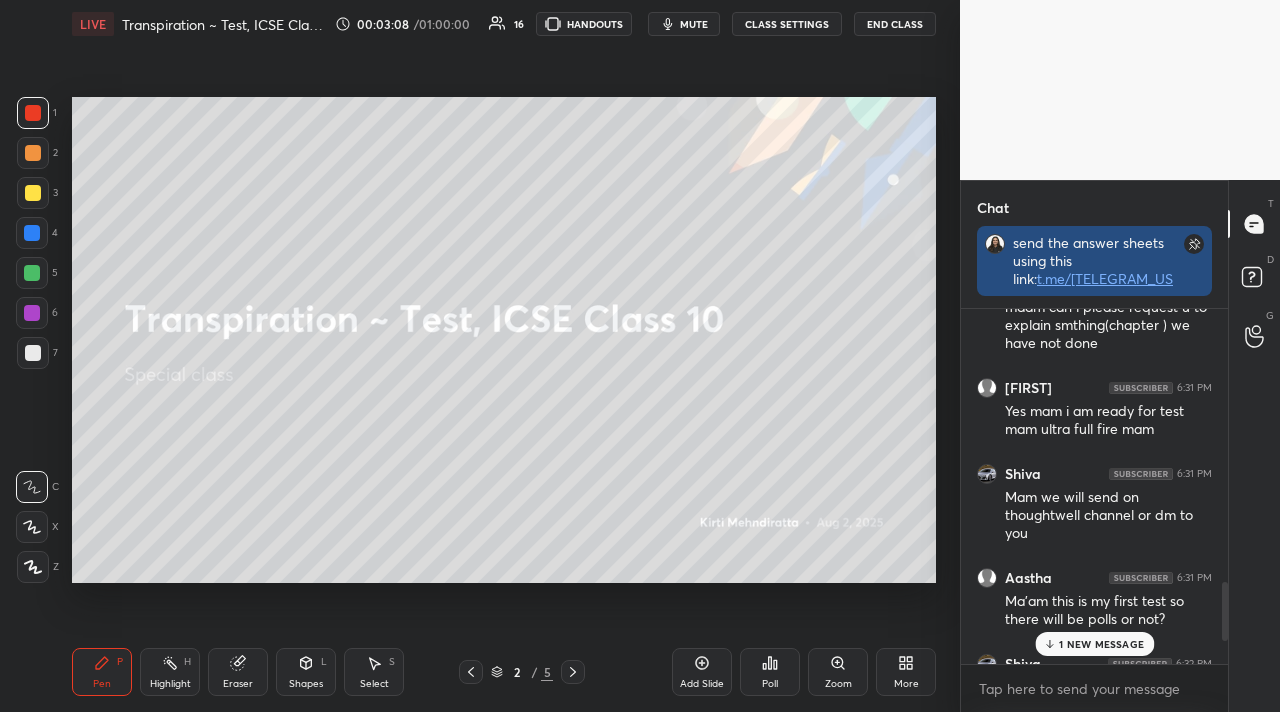 drag, startPoint x: 1120, startPoint y: 285, endPoint x: 1063, endPoint y: 249, distance: 67.41662 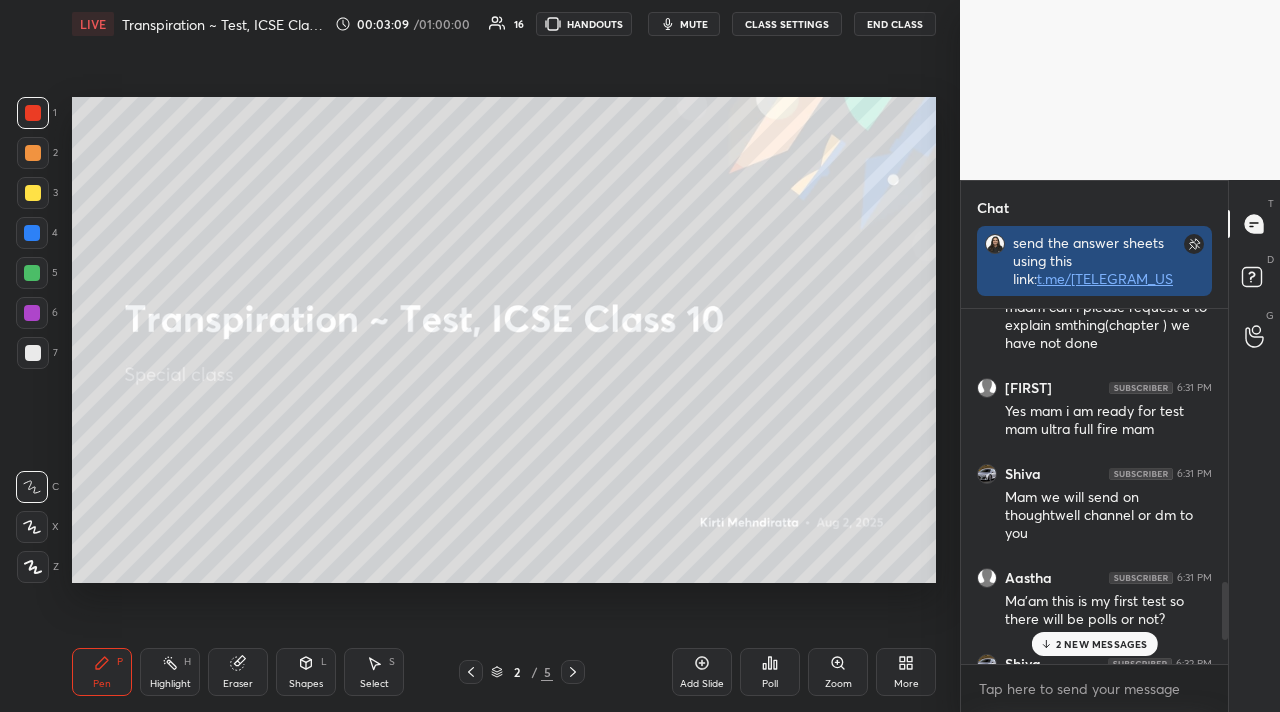 click on "send the answer sheets using this link:  t.me/[TELEGRAM_USERNAME]" at bounding box center [1094, 270] 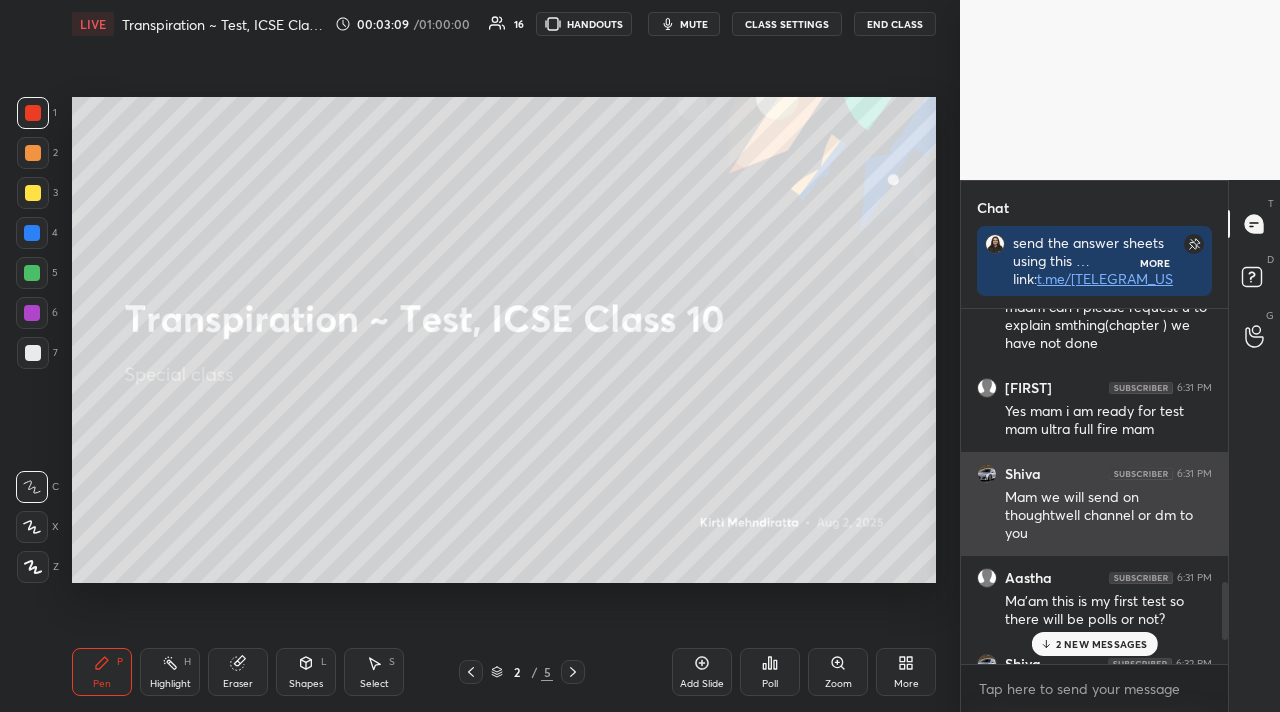 scroll, scrollTop: 7, scrollLeft: 7, axis: both 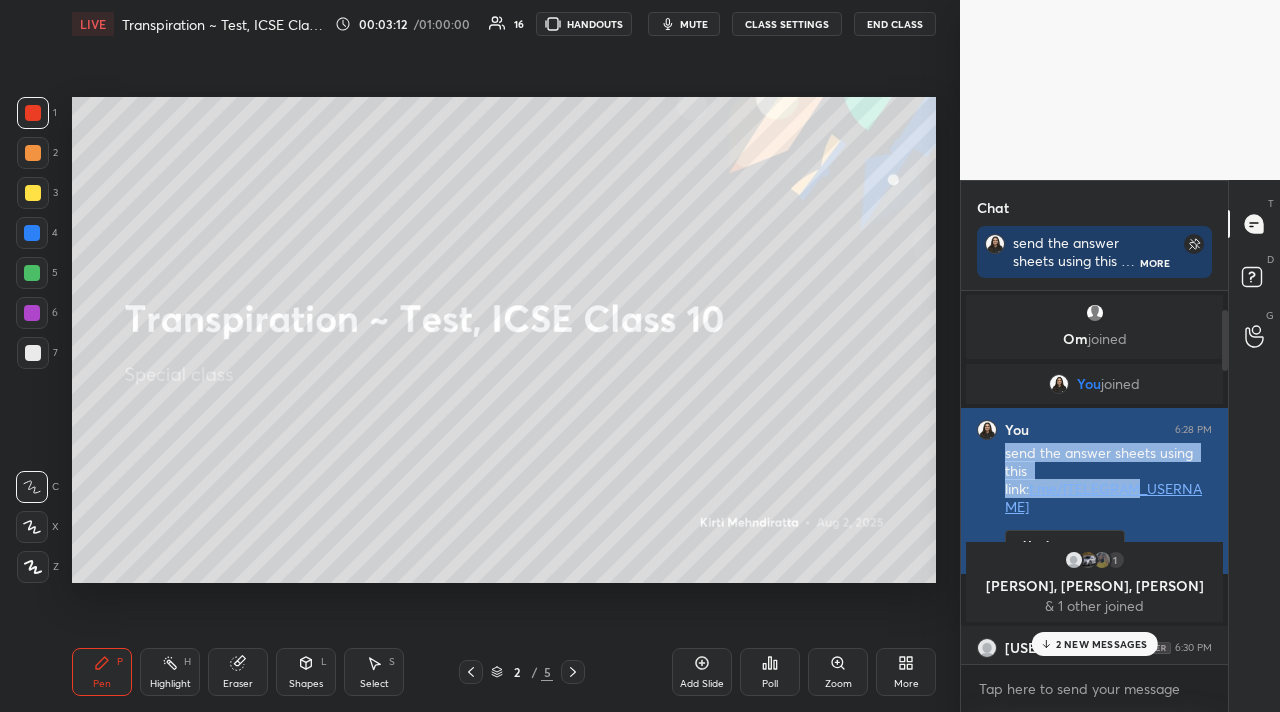 drag, startPoint x: 1167, startPoint y: 474, endPoint x: 1007, endPoint y: 453, distance: 161.37224 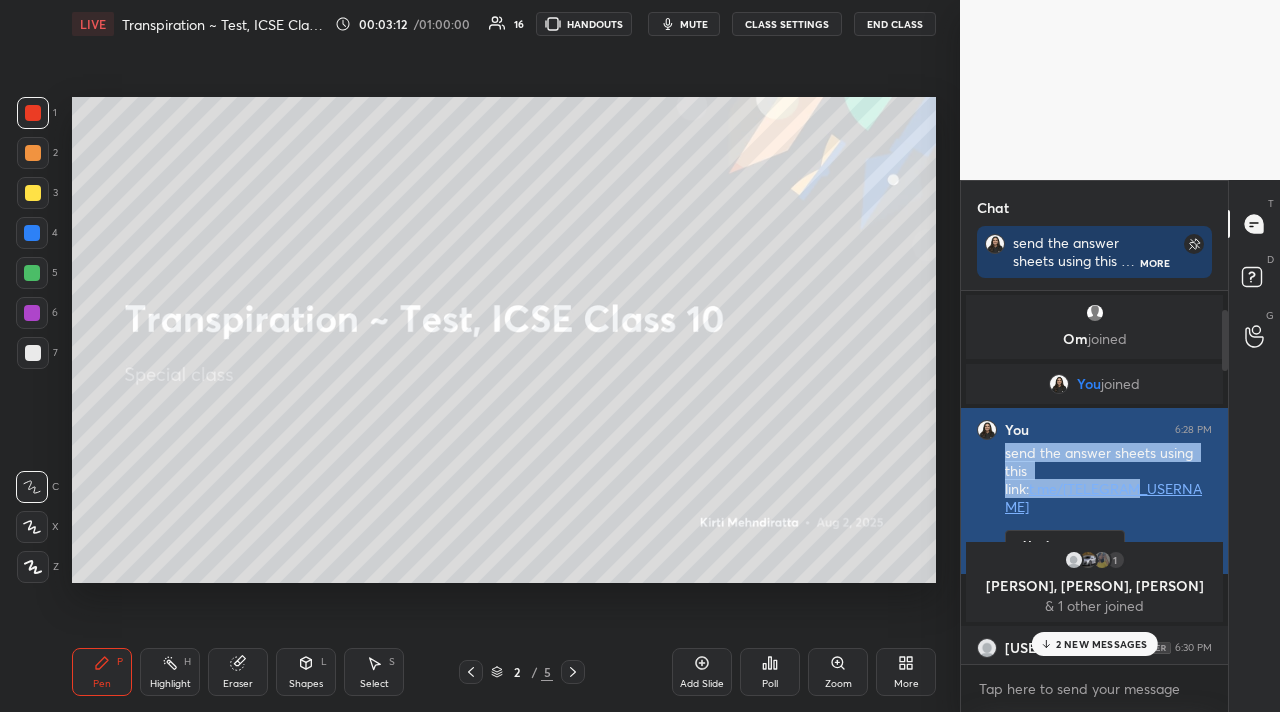 click on "send the answer sheets using this link:  t.me/[TELEGRAM_USERNAME]" at bounding box center (1108, 481) 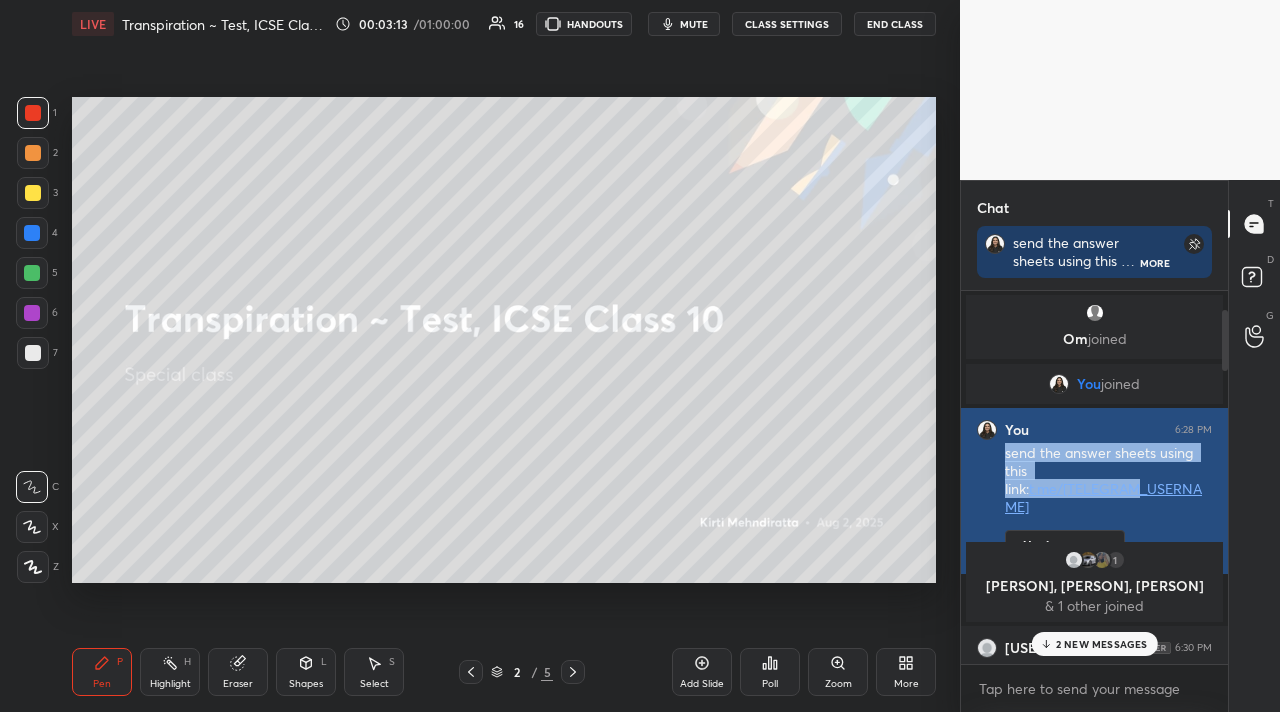 copy on "send the answer sheets using this link:  t.me/[TELEGRAM_USERNAME]" 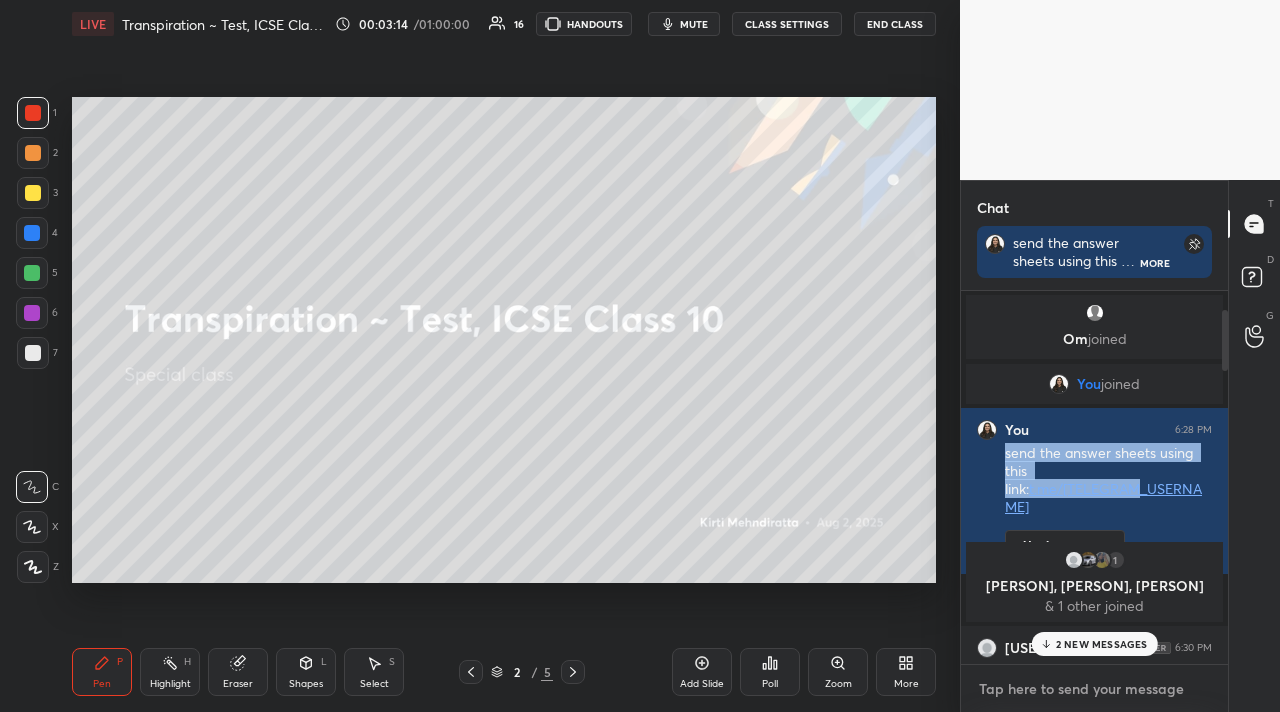 type on "x" 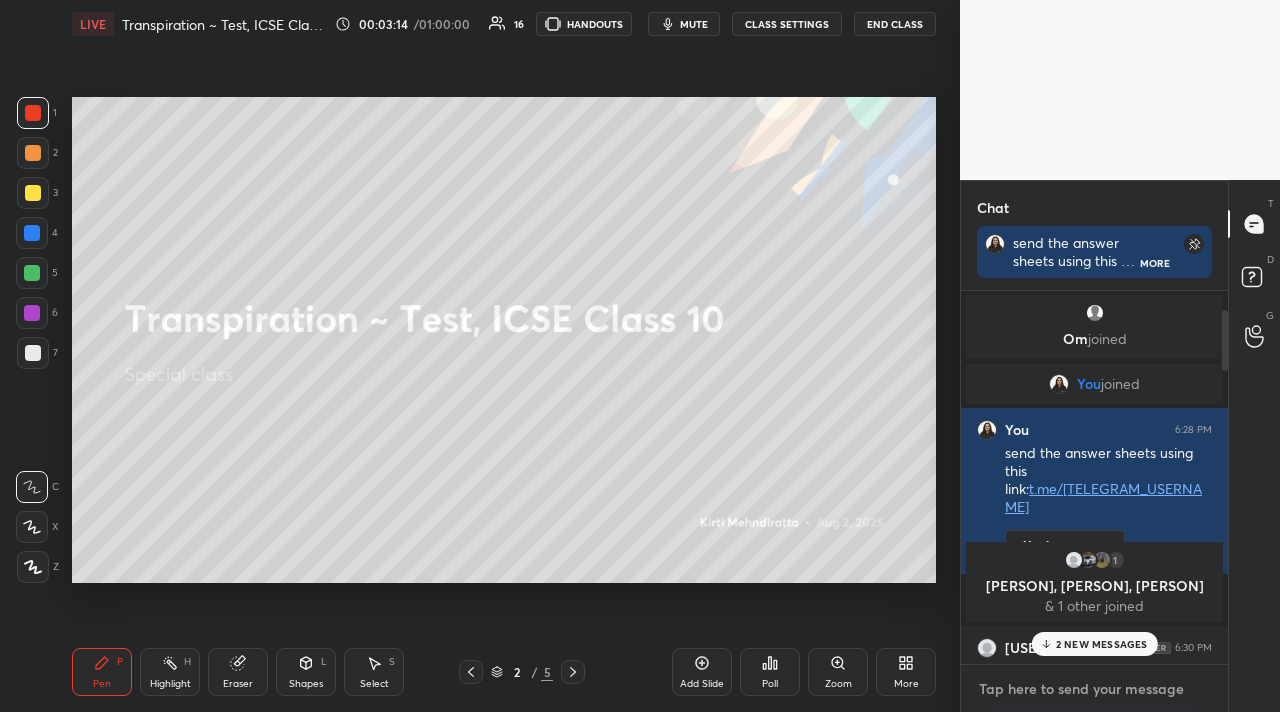 click at bounding box center (1094, 689) 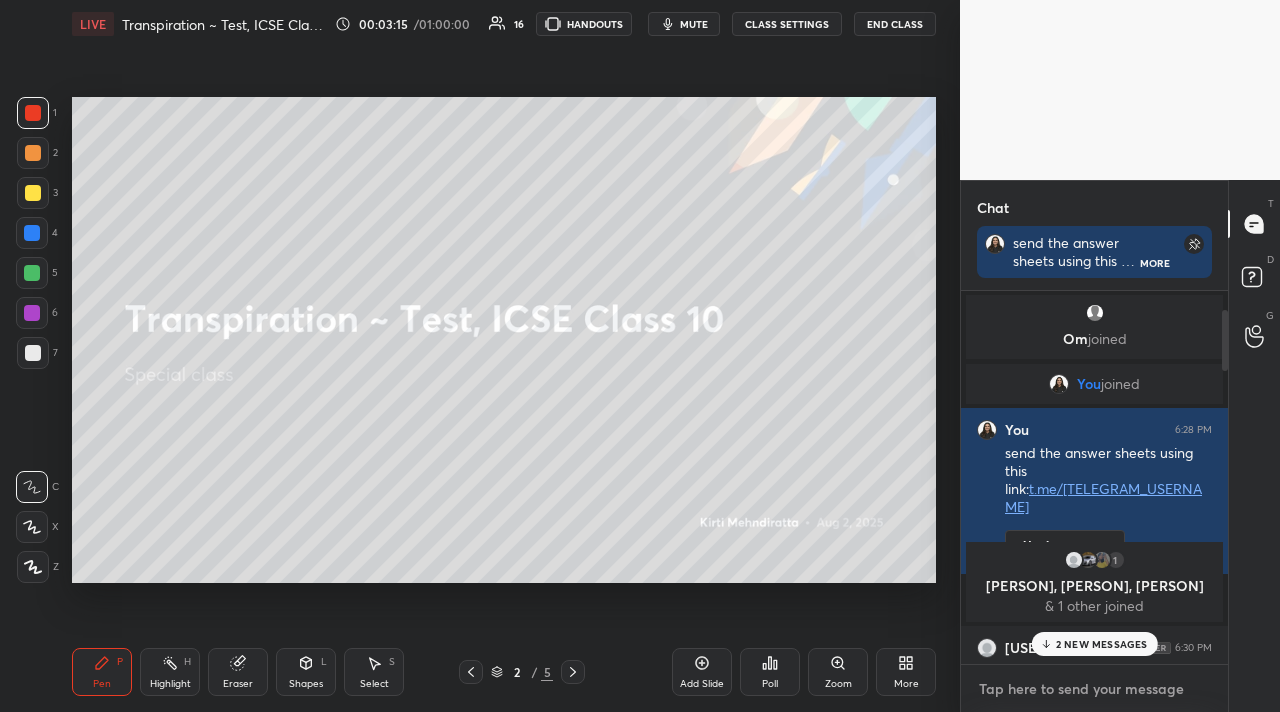 paste on "send the answer sheets using this link: t.me/[USER]" 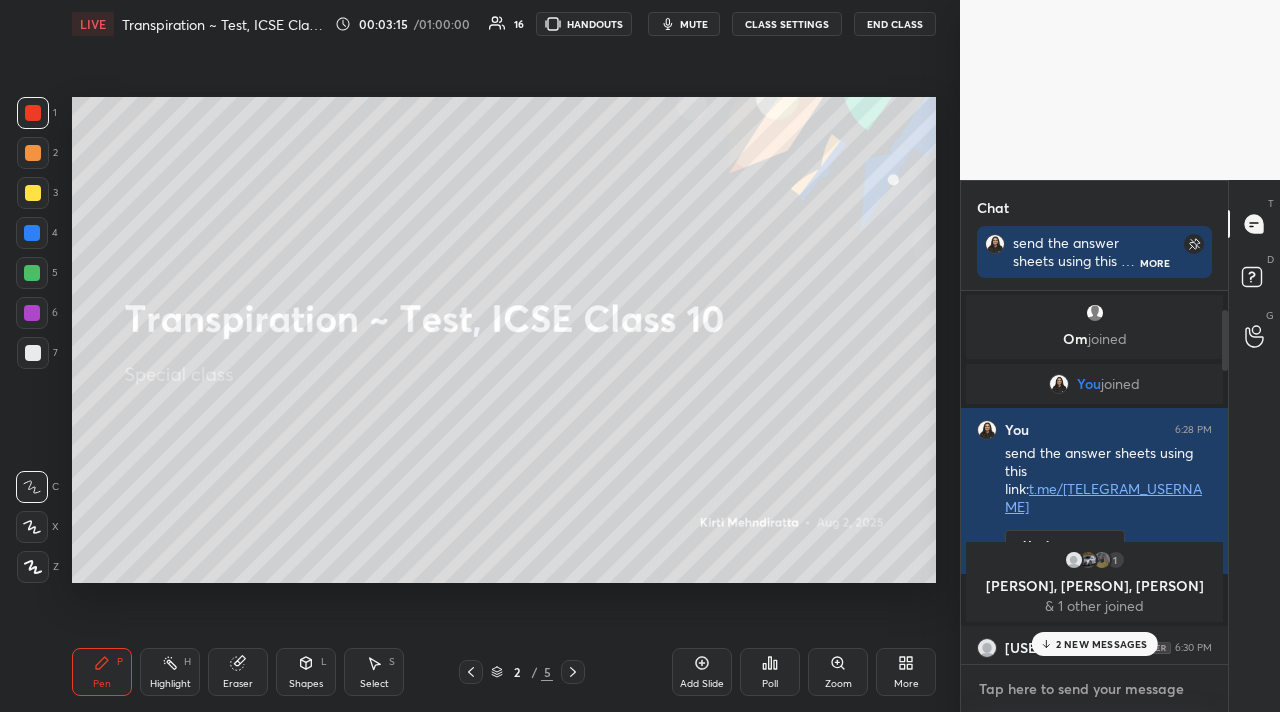 type on "send the answer sheets using this link: t.me/[USER]" 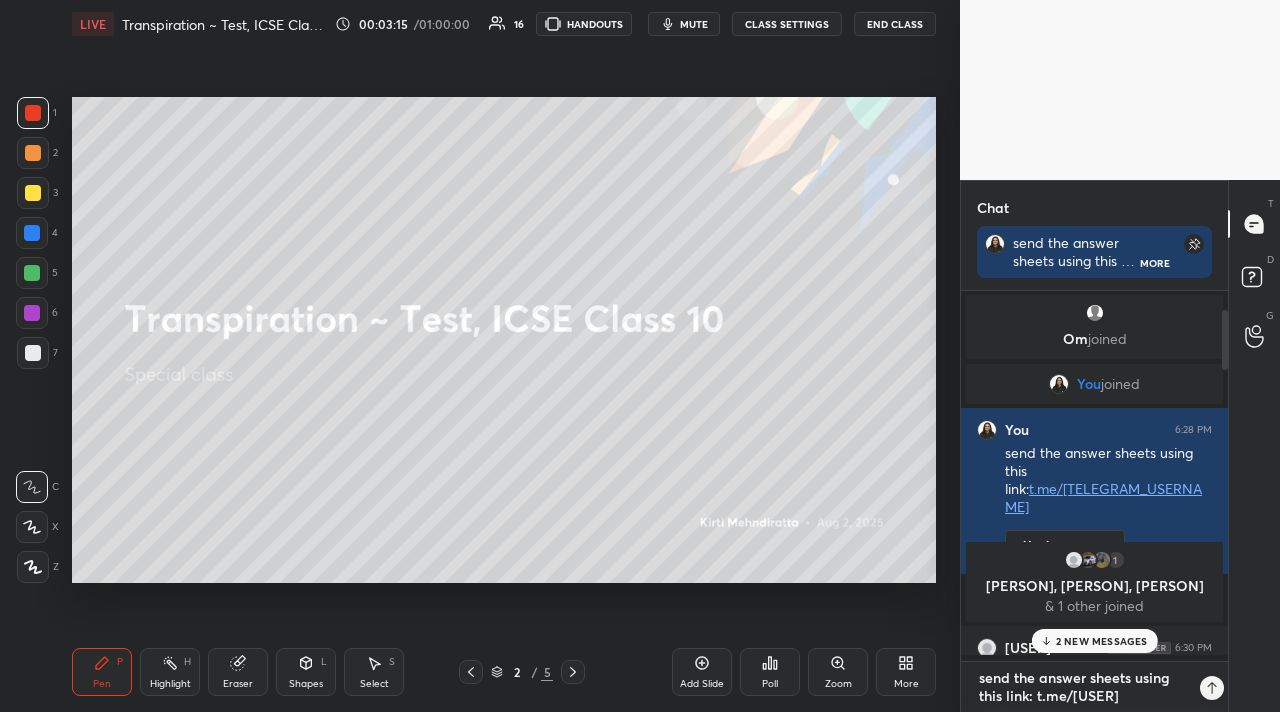 scroll, scrollTop: 0, scrollLeft: 0, axis: both 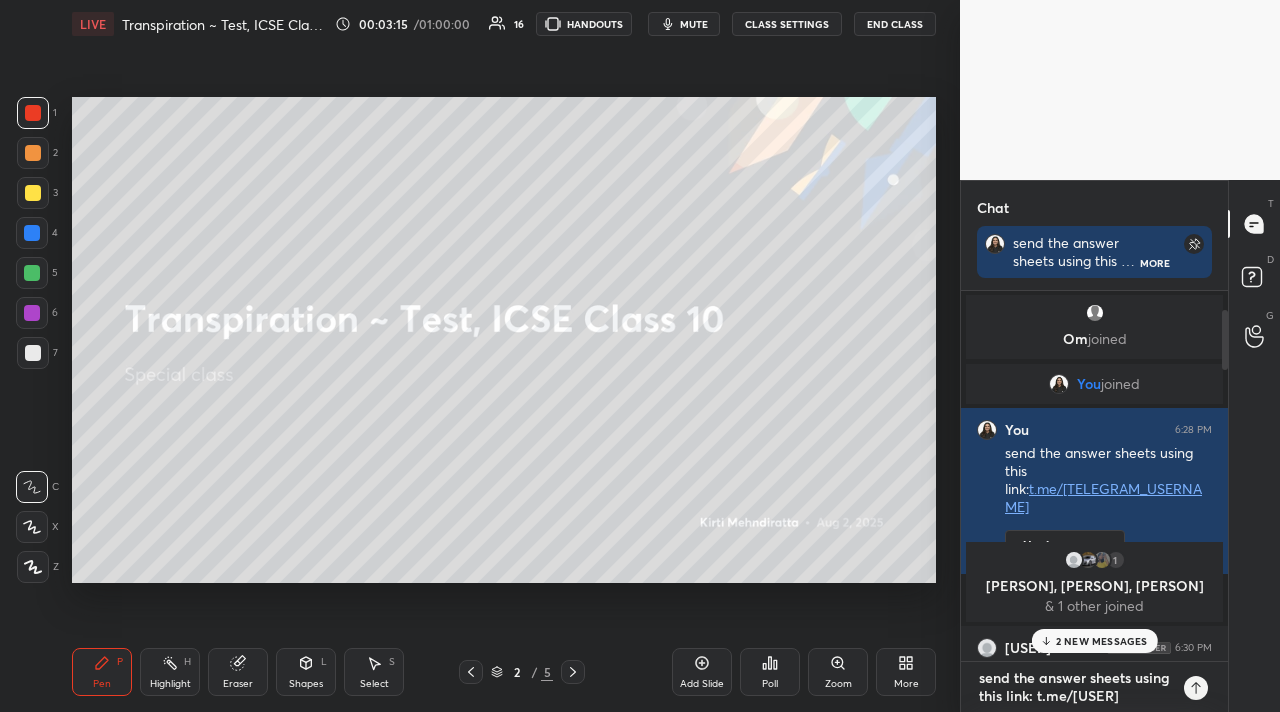 type 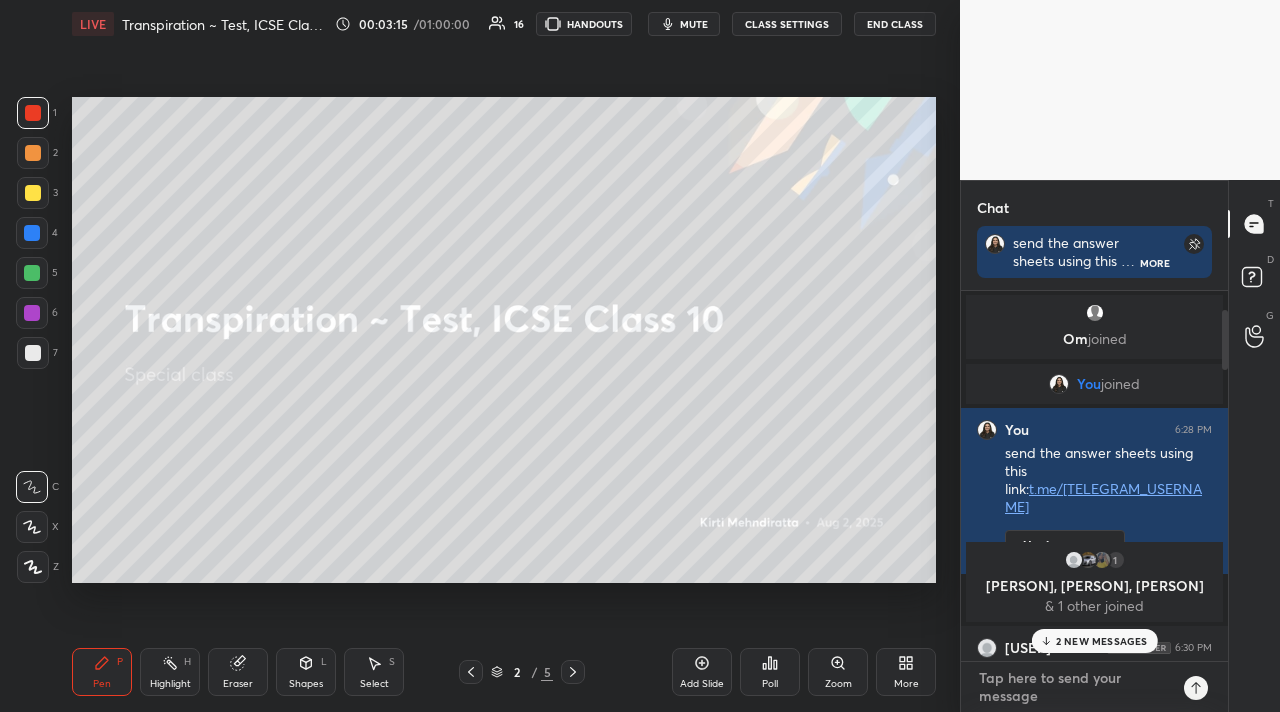 scroll, scrollTop: 7, scrollLeft: 7, axis: both 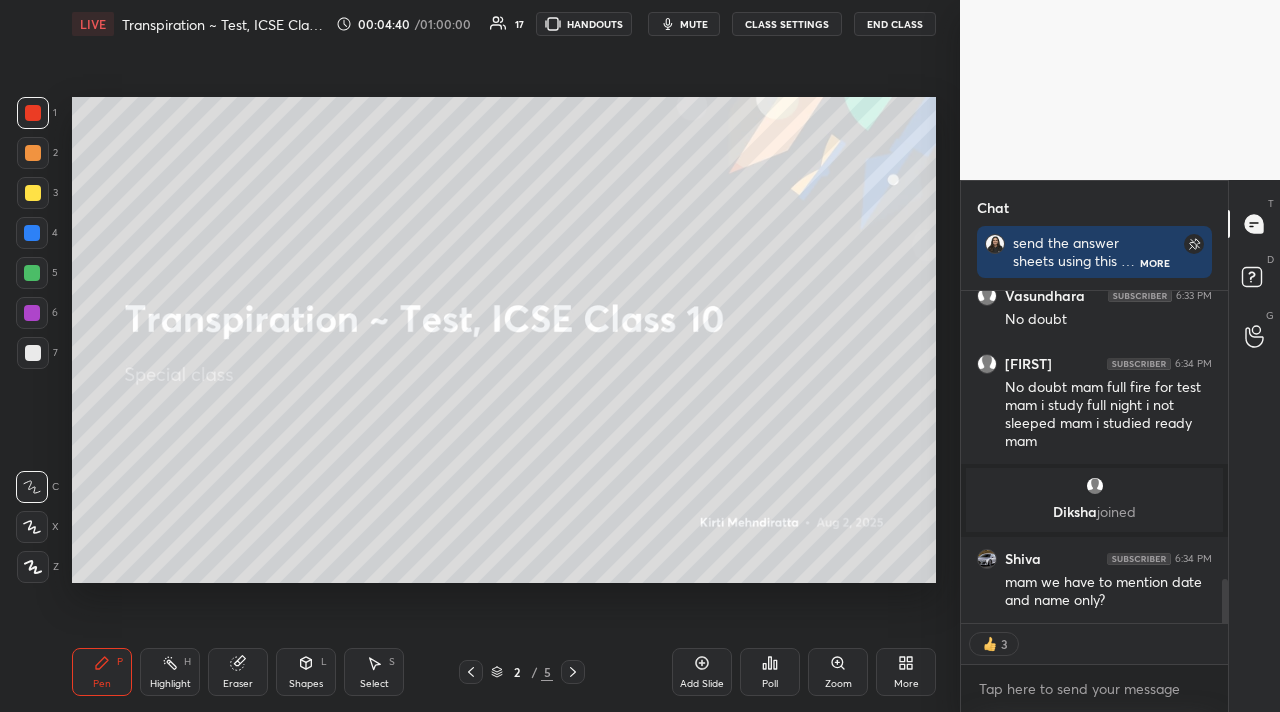 click on "More" at bounding box center [906, 672] 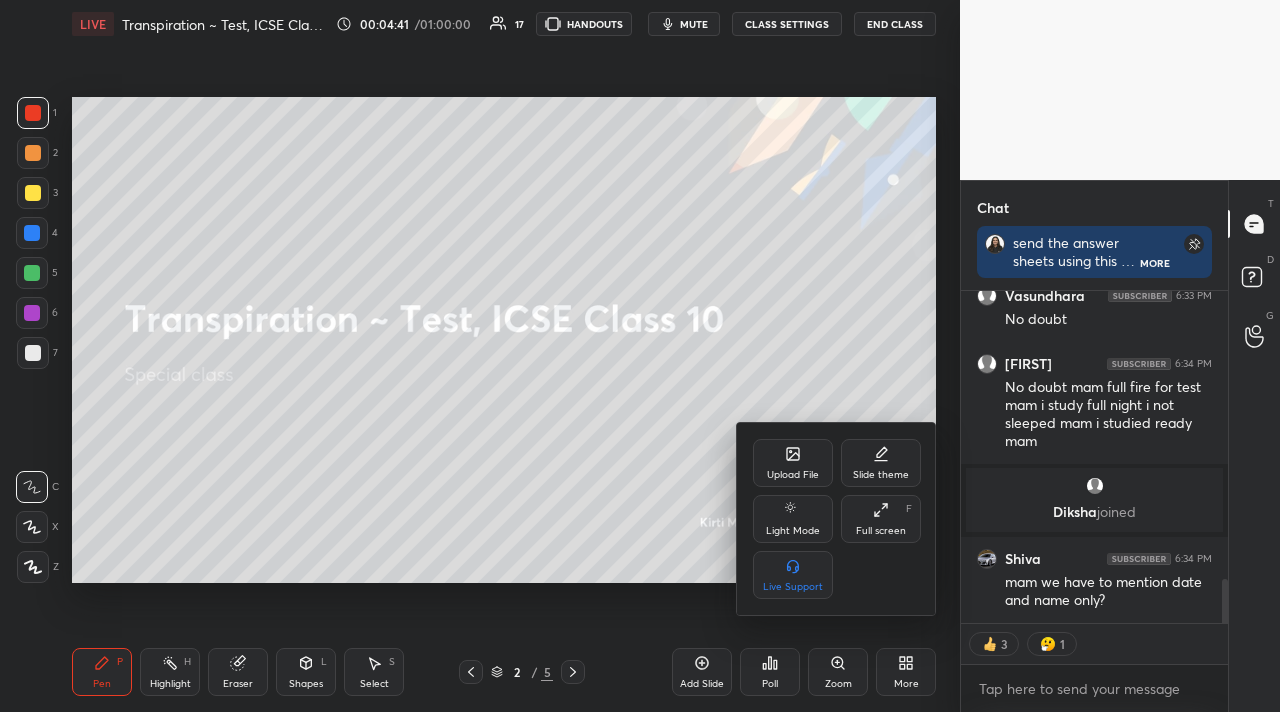 click on "Upload File" at bounding box center [793, 463] 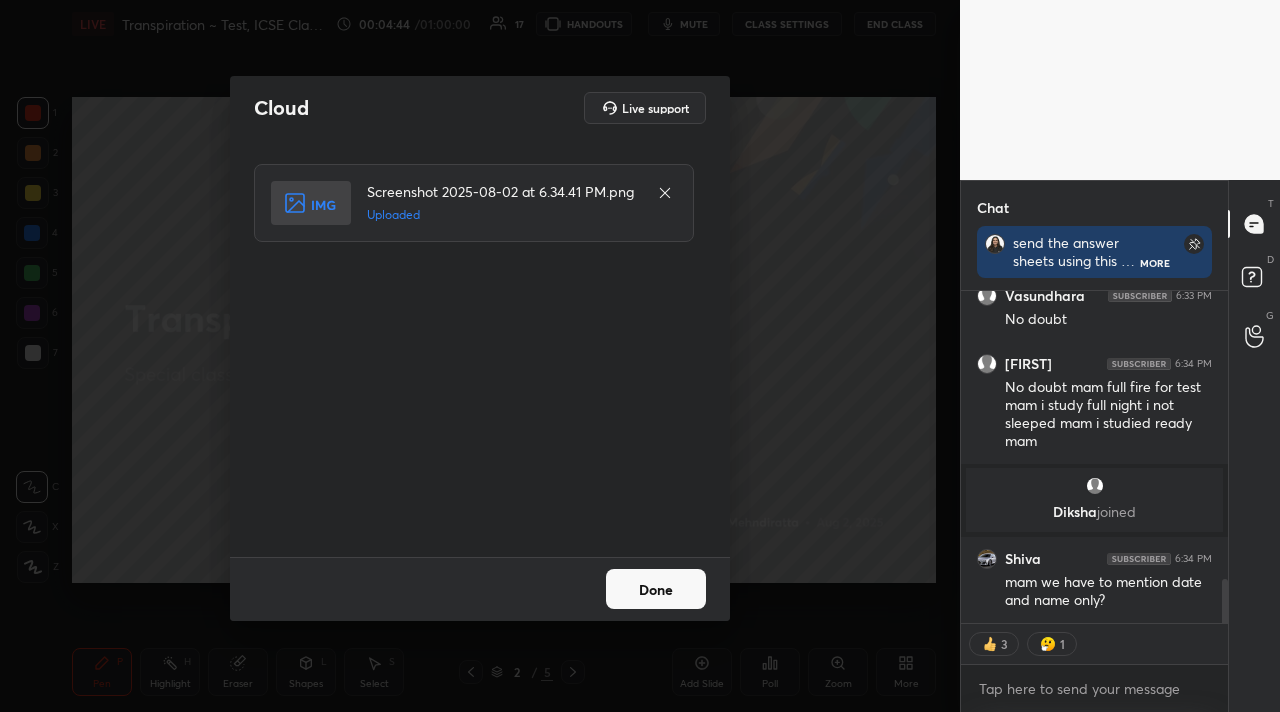 click on "Done" at bounding box center (656, 589) 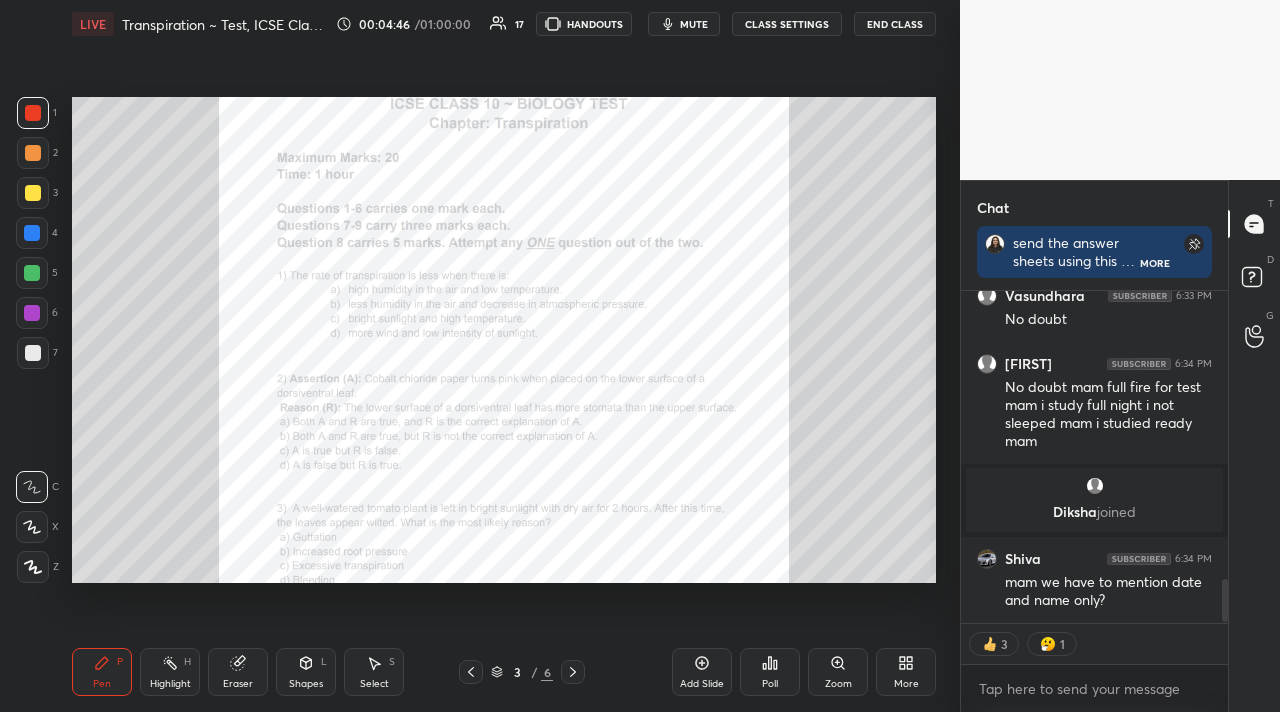 scroll, scrollTop: 2241, scrollLeft: 0, axis: vertical 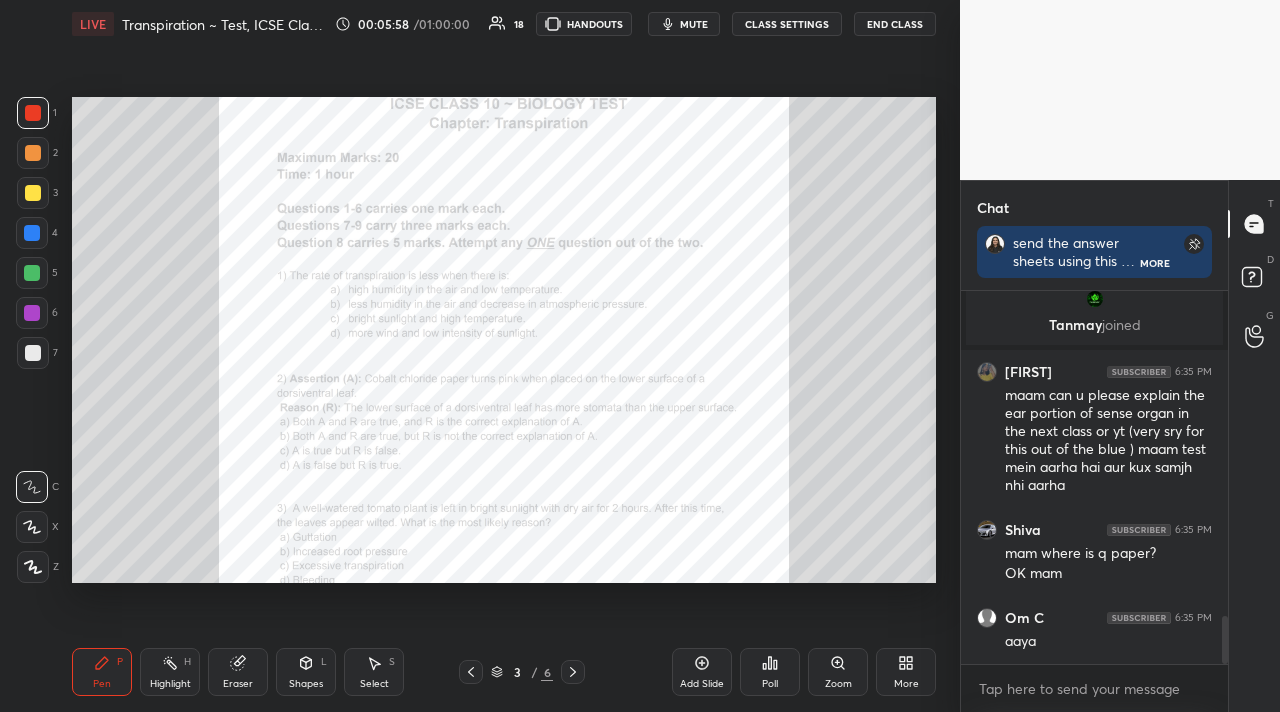 click 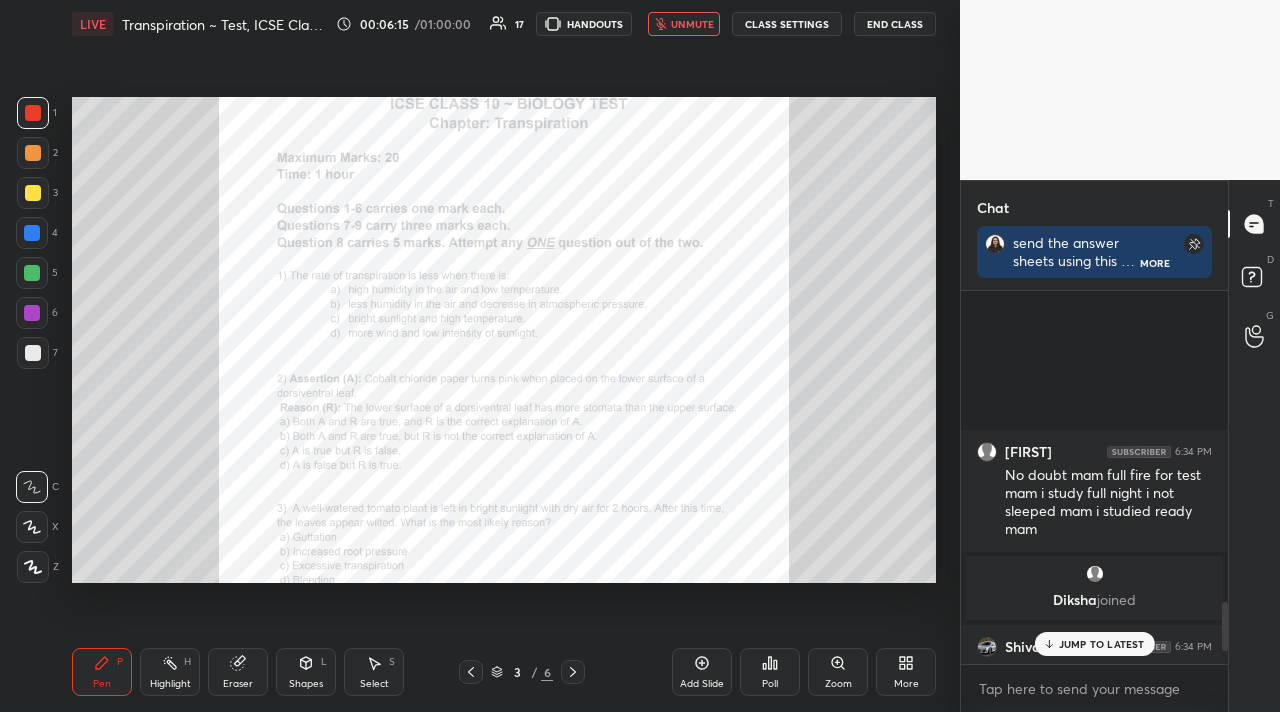 scroll, scrollTop: 2496, scrollLeft: 0, axis: vertical 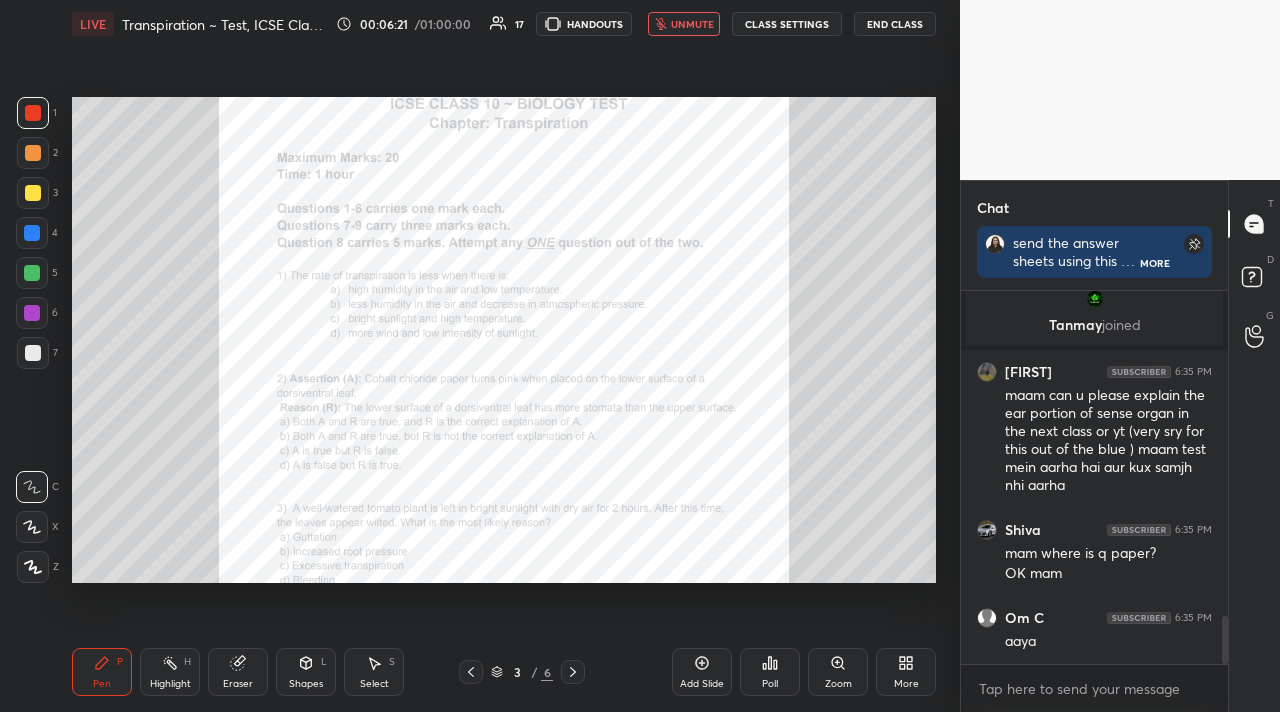 click on "unmute" at bounding box center (692, 24) 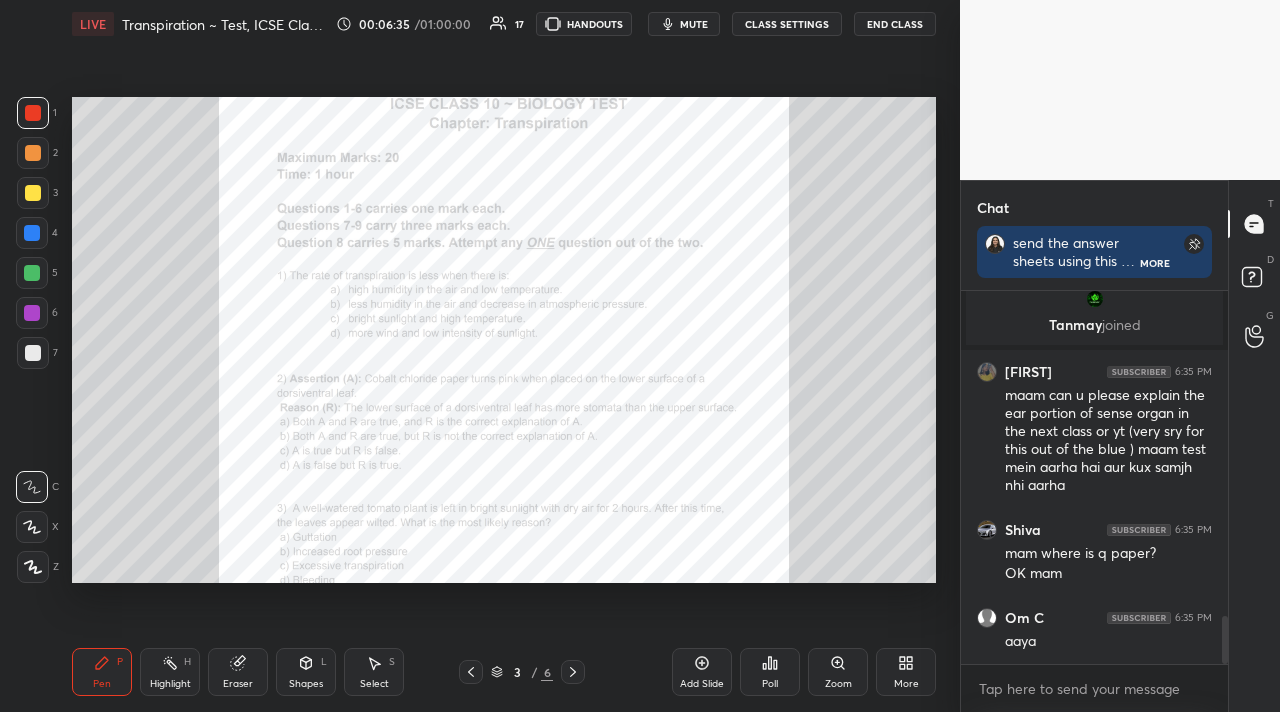 click on "mute" at bounding box center (694, 24) 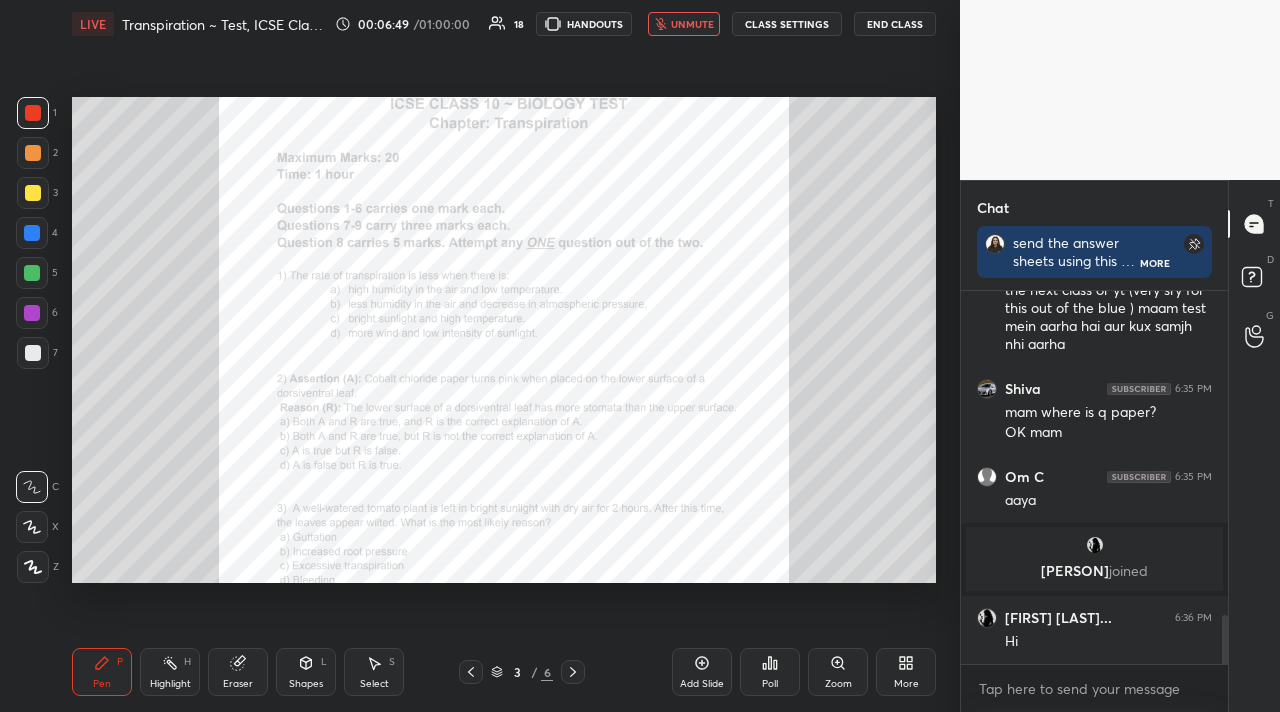 scroll, scrollTop: 2457, scrollLeft: 0, axis: vertical 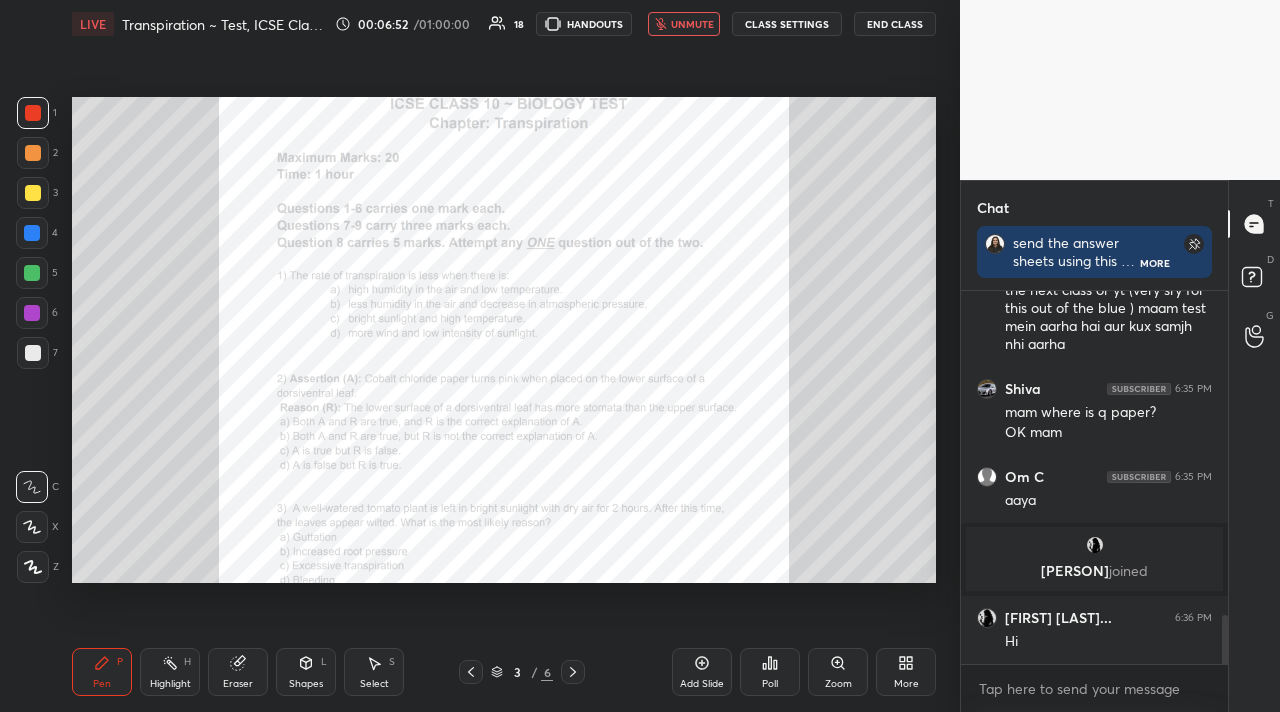 click 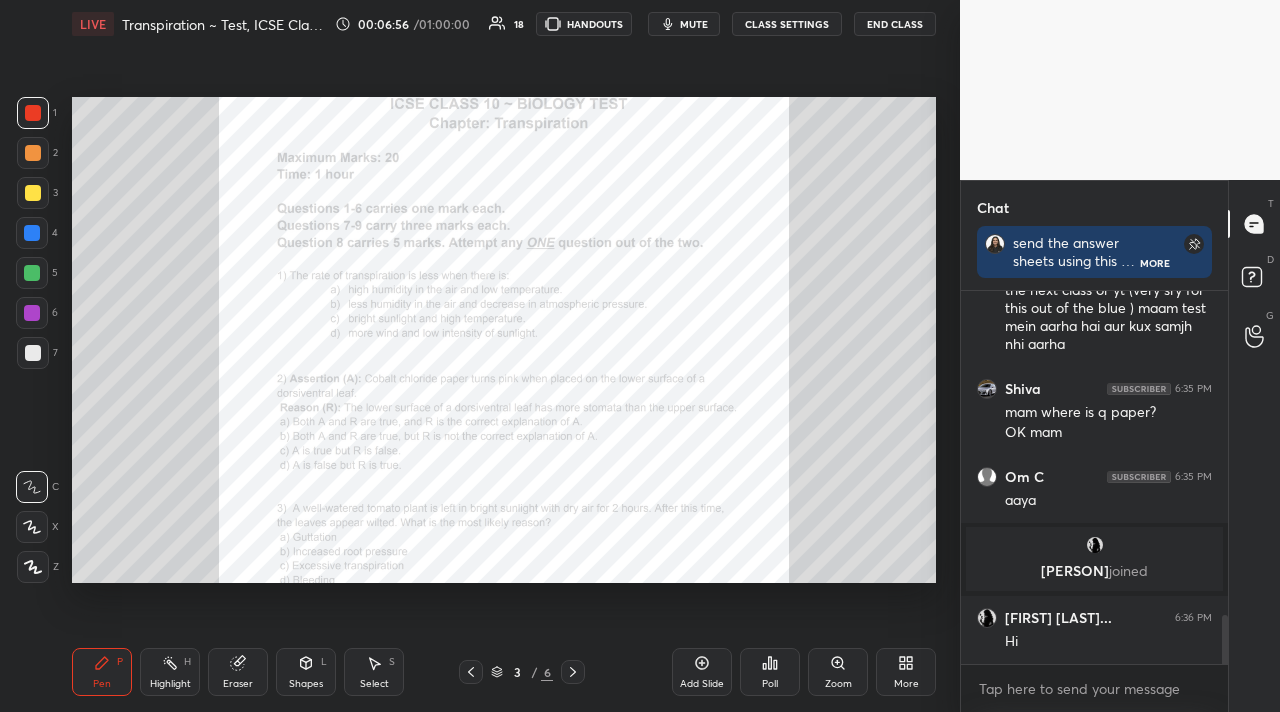 click 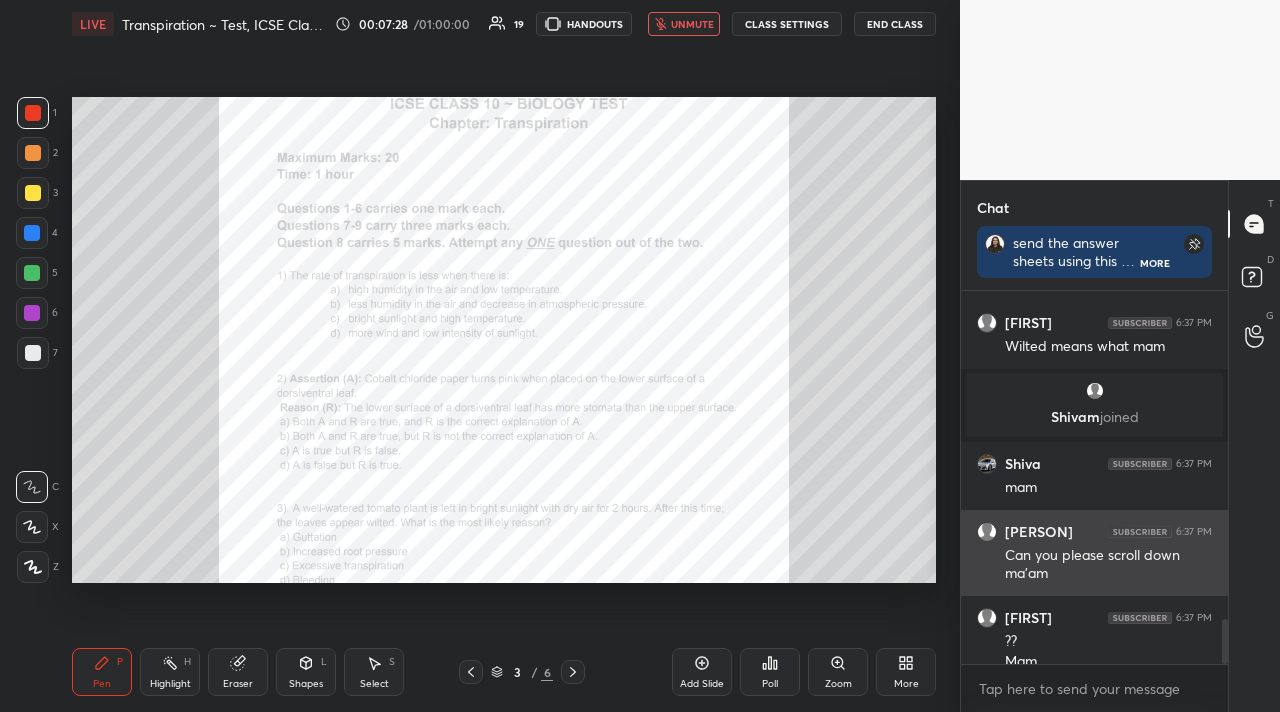 scroll, scrollTop: 2695, scrollLeft: 0, axis: vertical 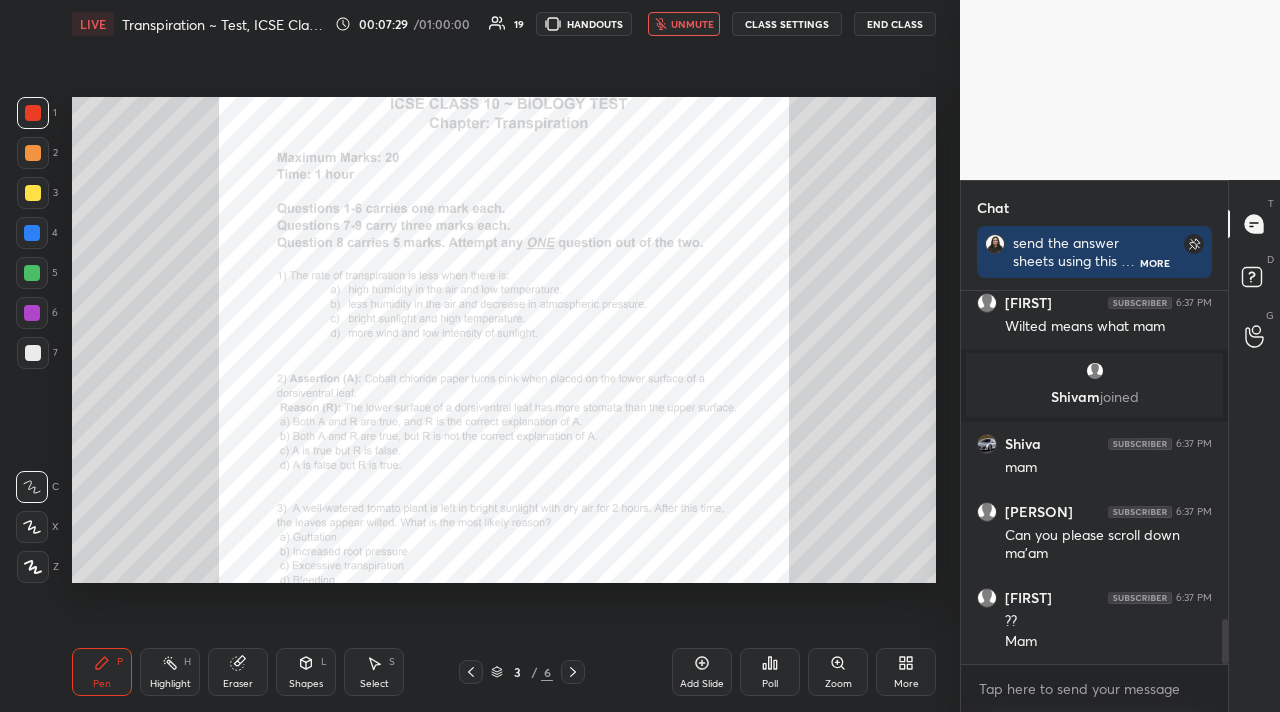 click on "unmute" at bounding box center (692, 24) 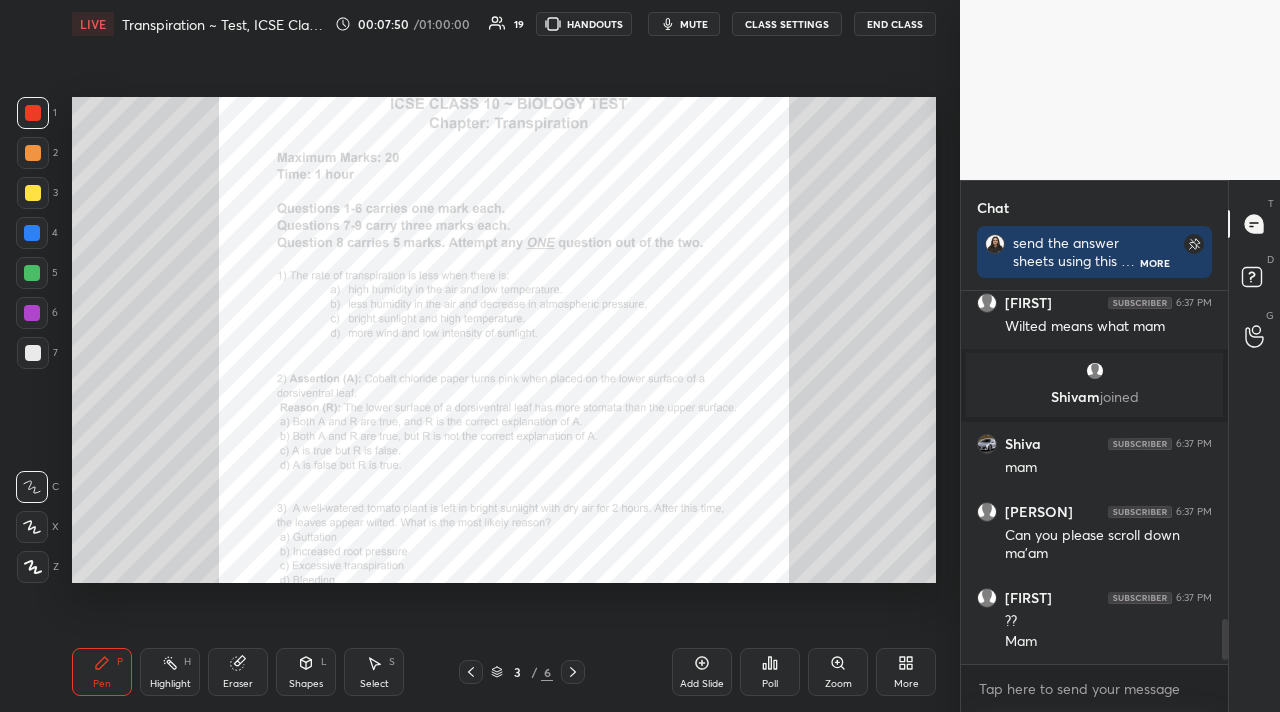 scroll, scrollTop: 3005, scrollLeft: 0, axis: vertical 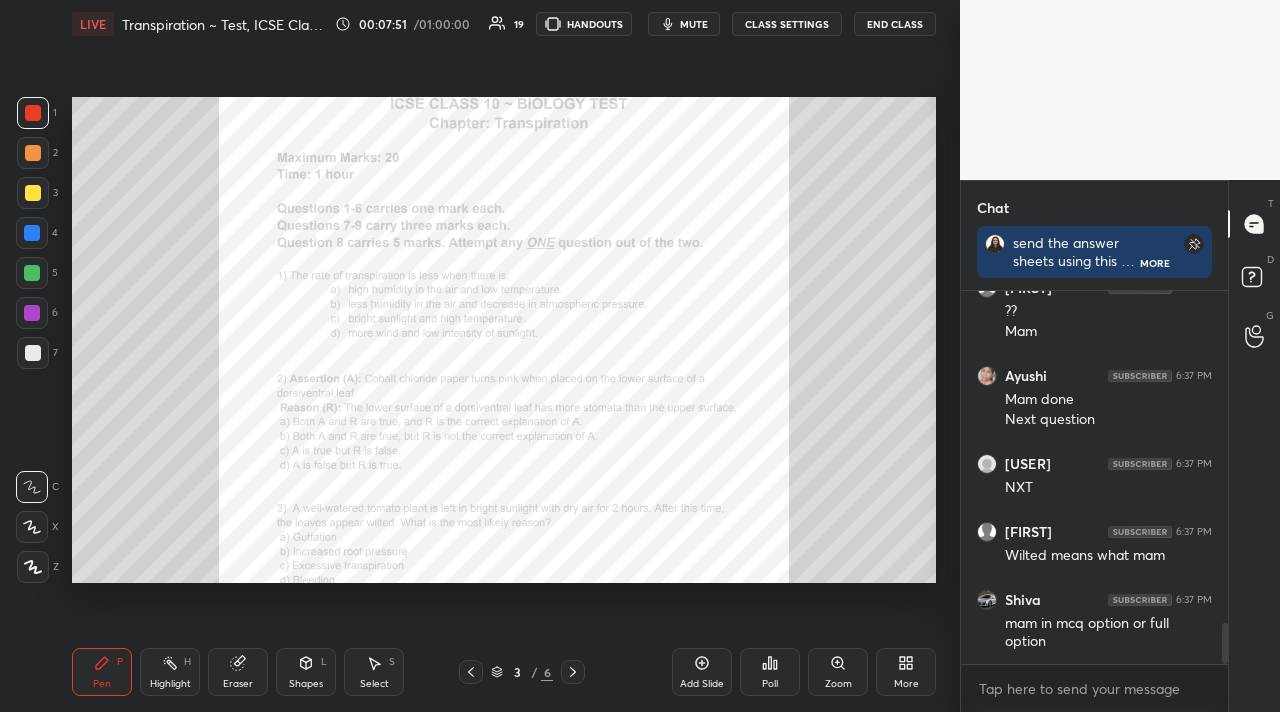 click on "More" at bounding box center [906, 672] 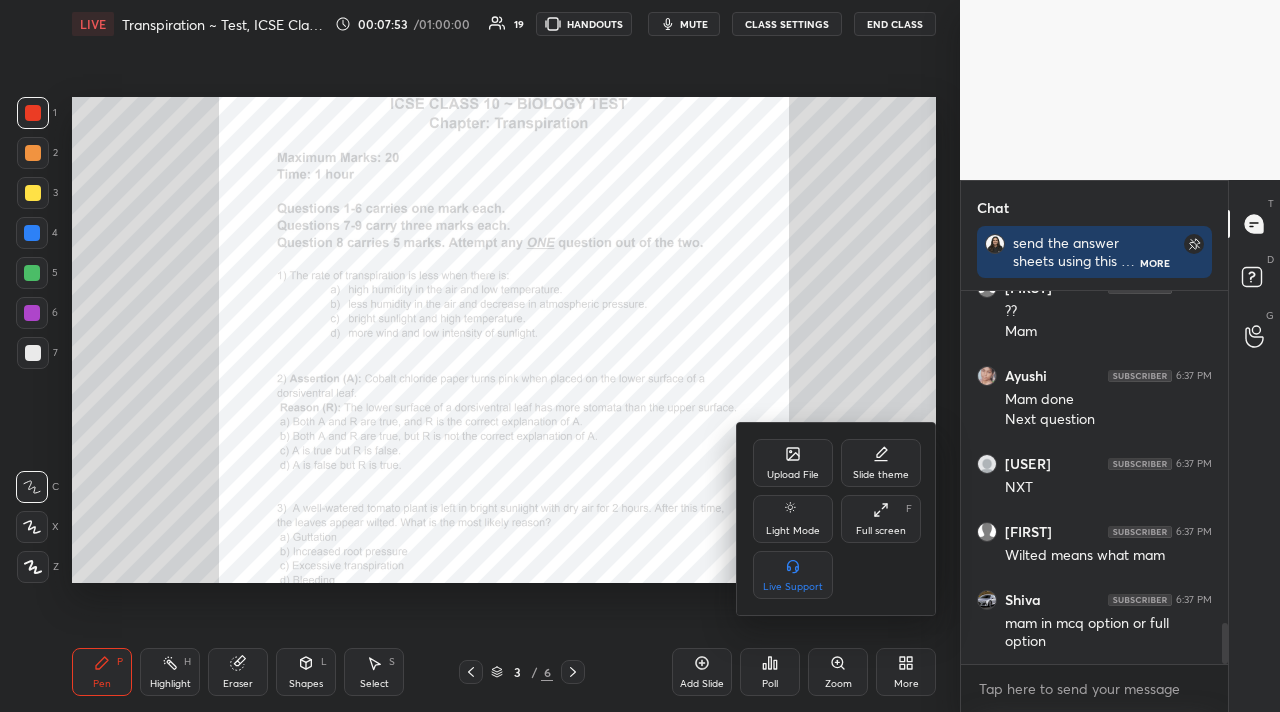click on "Upload File" at bounding box center (793, 475) 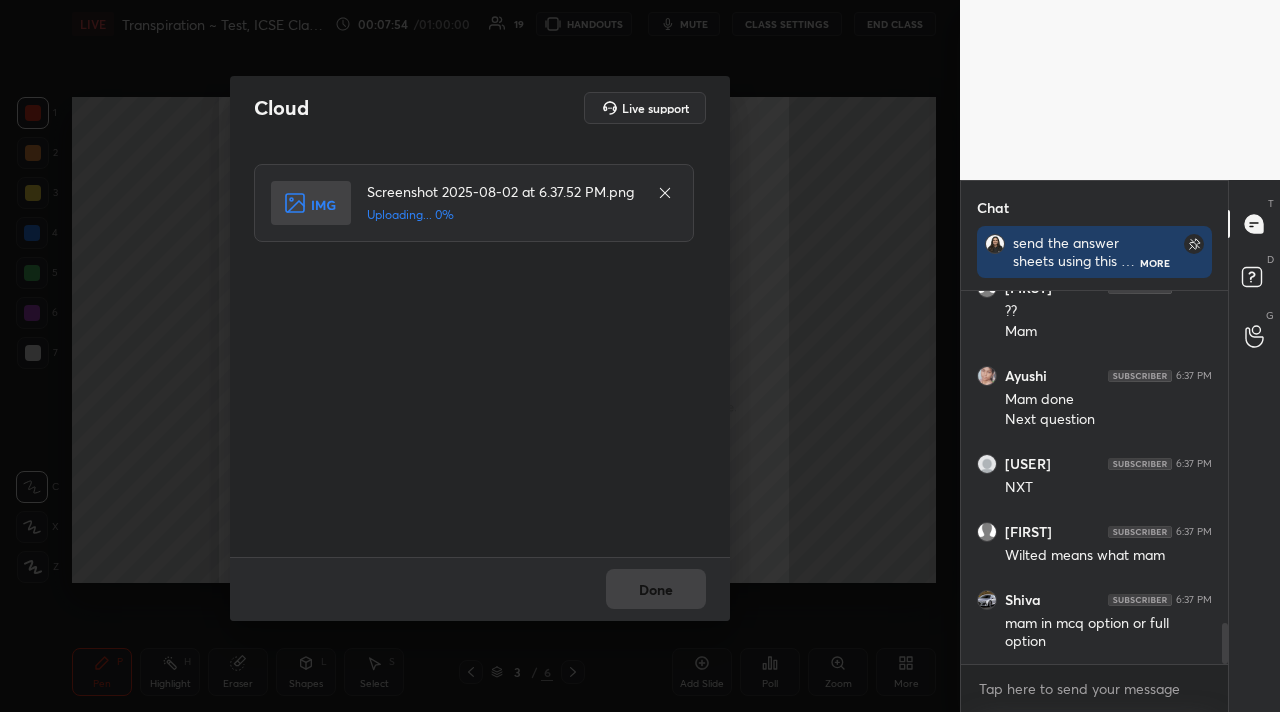 scroll, scrollTop: 3109, scrollLeft: 0, axis: vertical 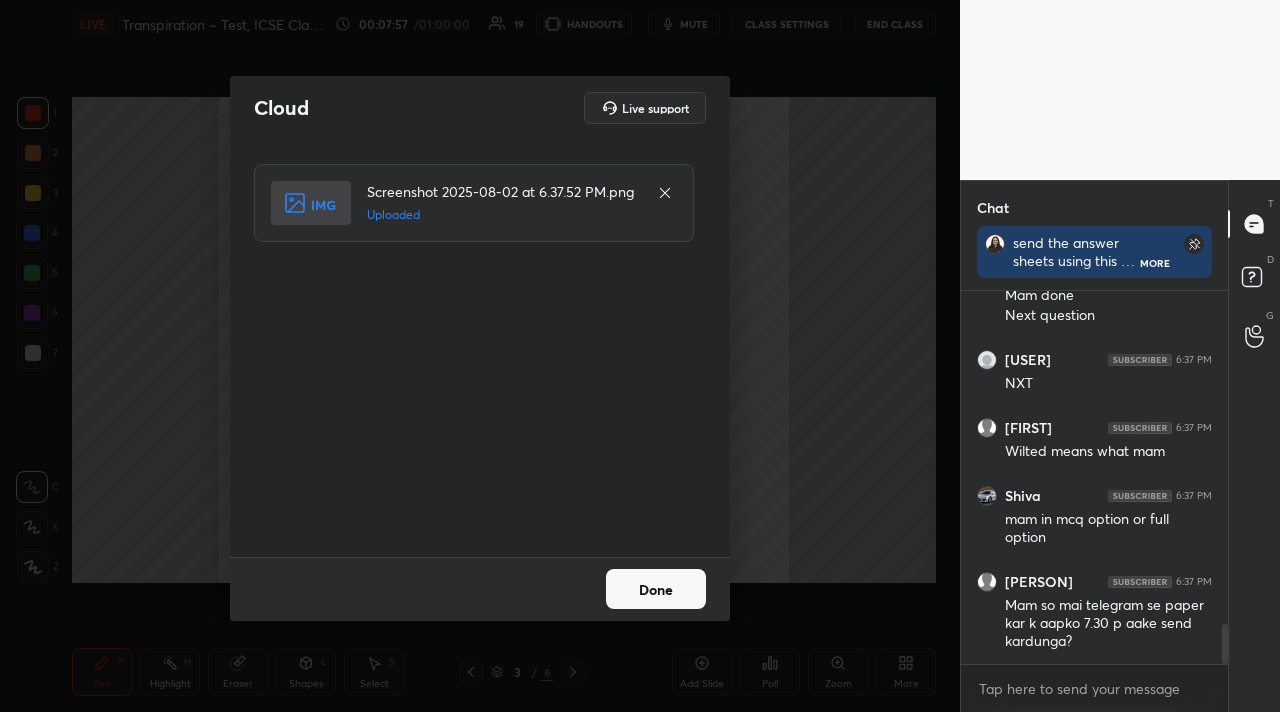 click on "Done" at bounding box center (656, 589) 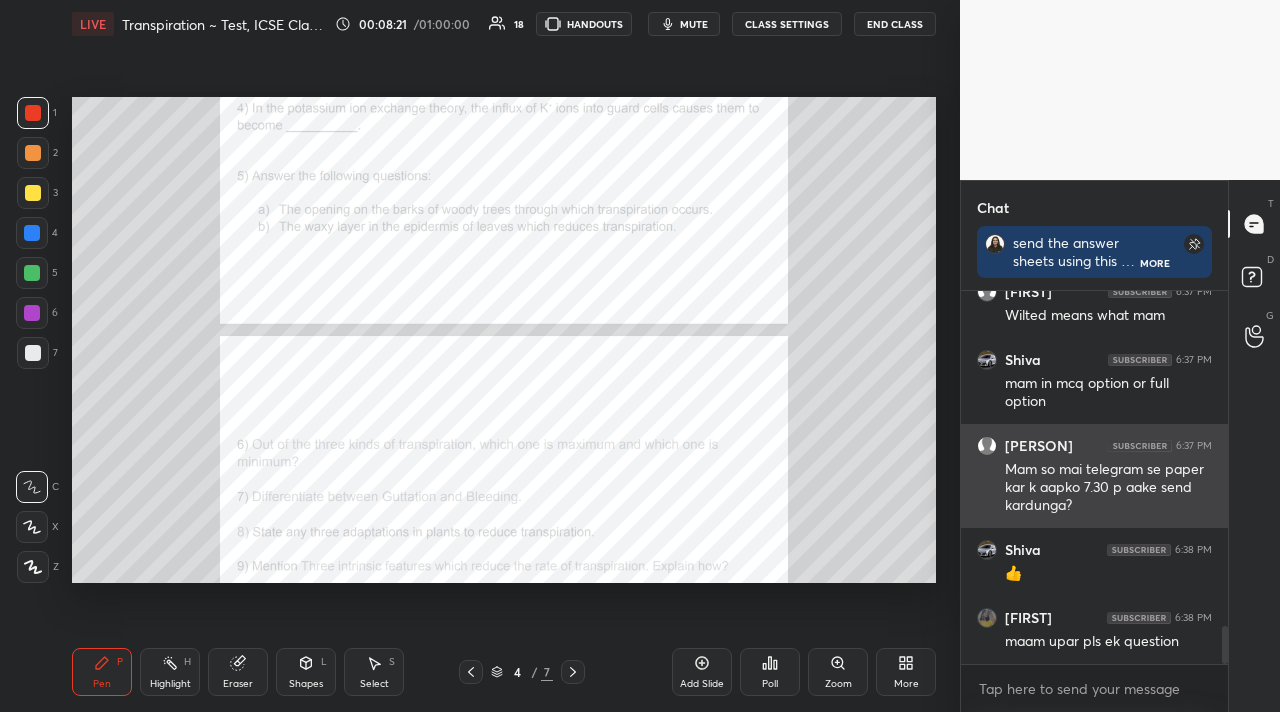 scroll, scrollTop: 3265, scrollLeft: 0, axis: vertical 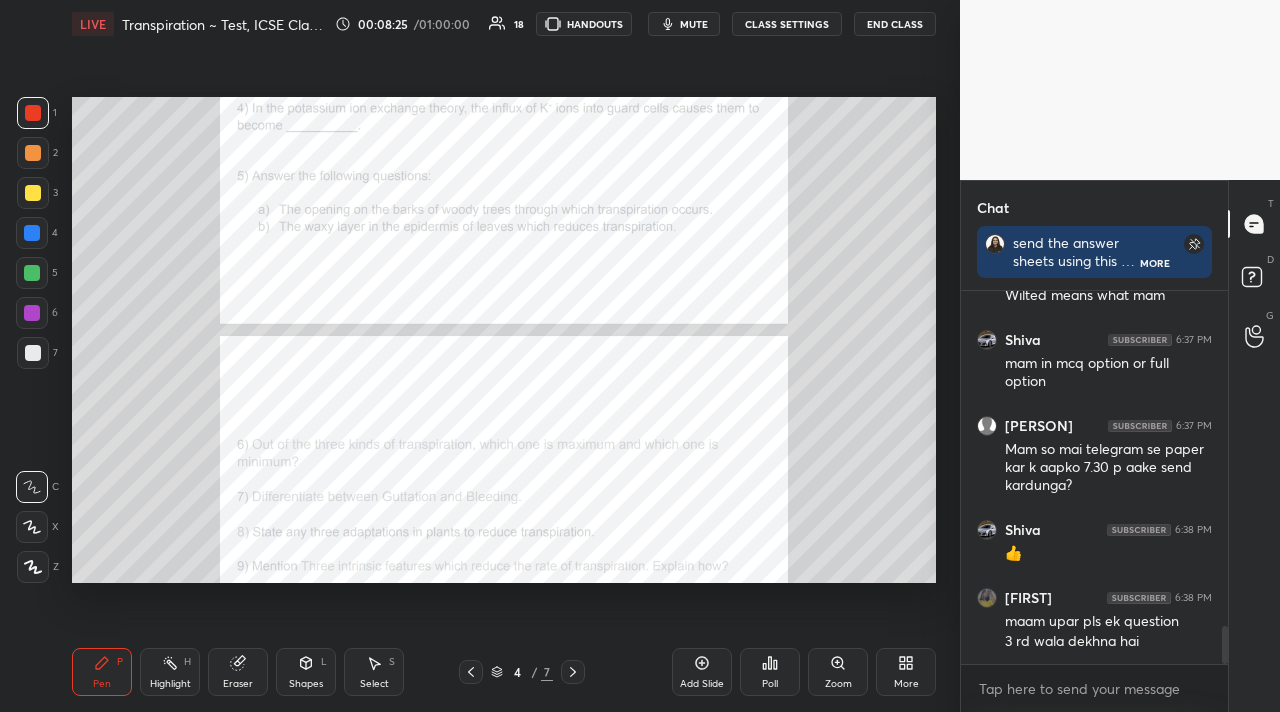 click 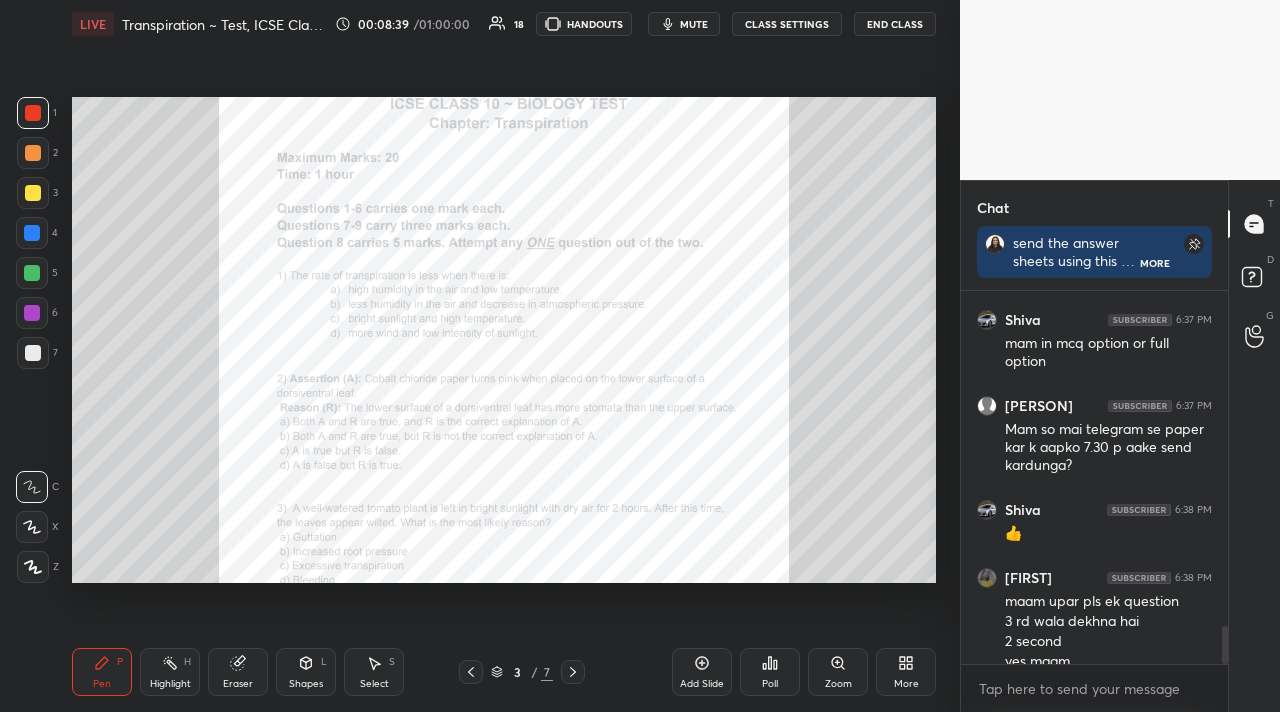 scroll, scrollTop: 3305, scrollLeft: 0, axis: vertical 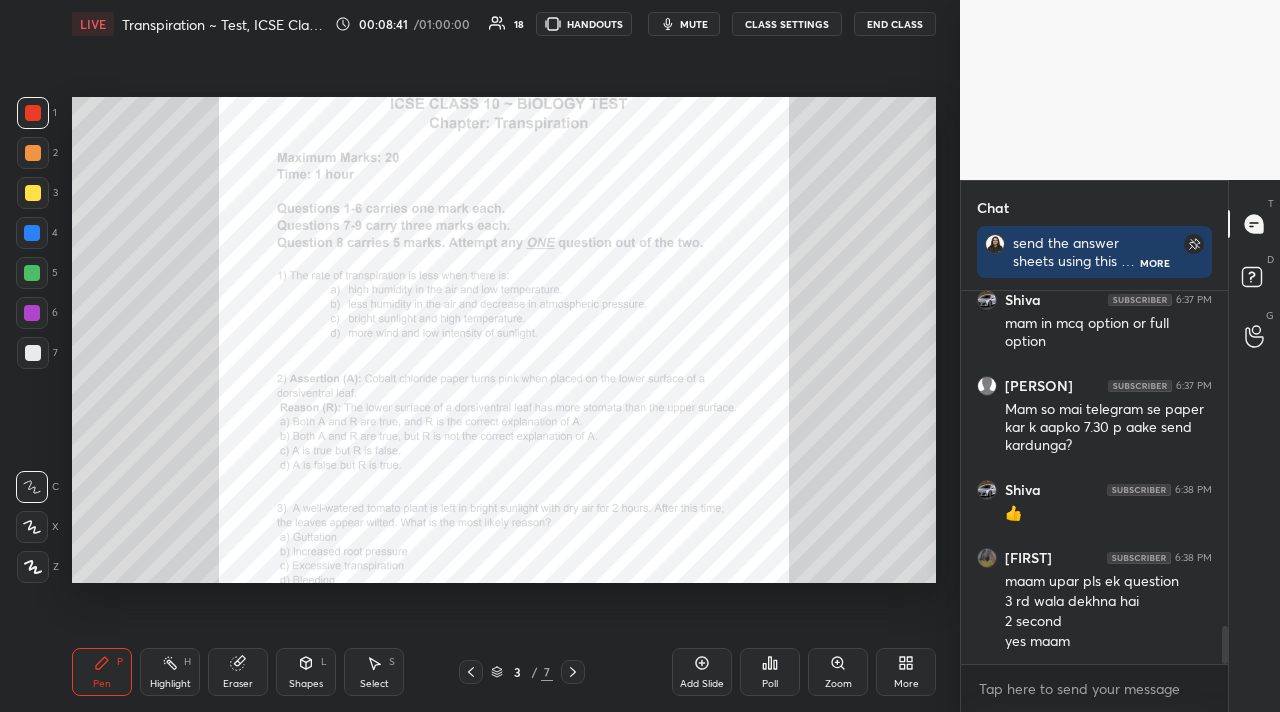 click 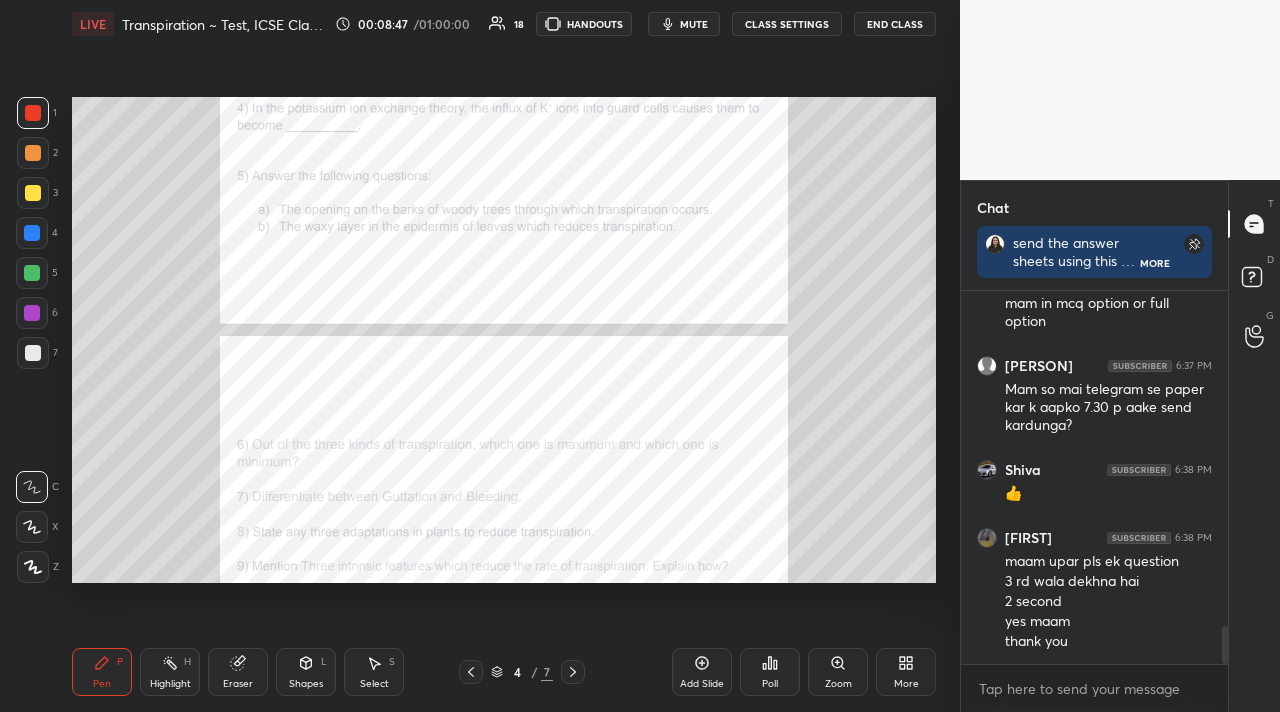 scroll, scrollTop: 3393, scrollLeft: 0, axis: vertical 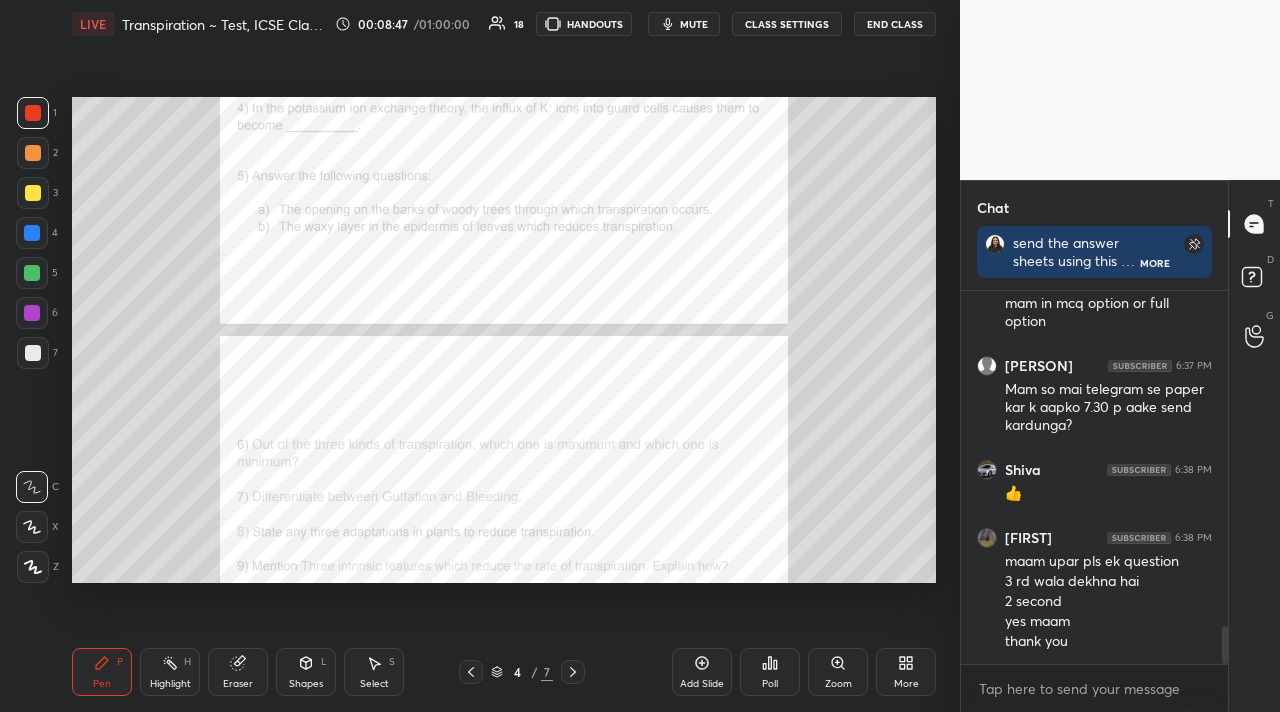 click on "mute" at bounding box center (694, 24) 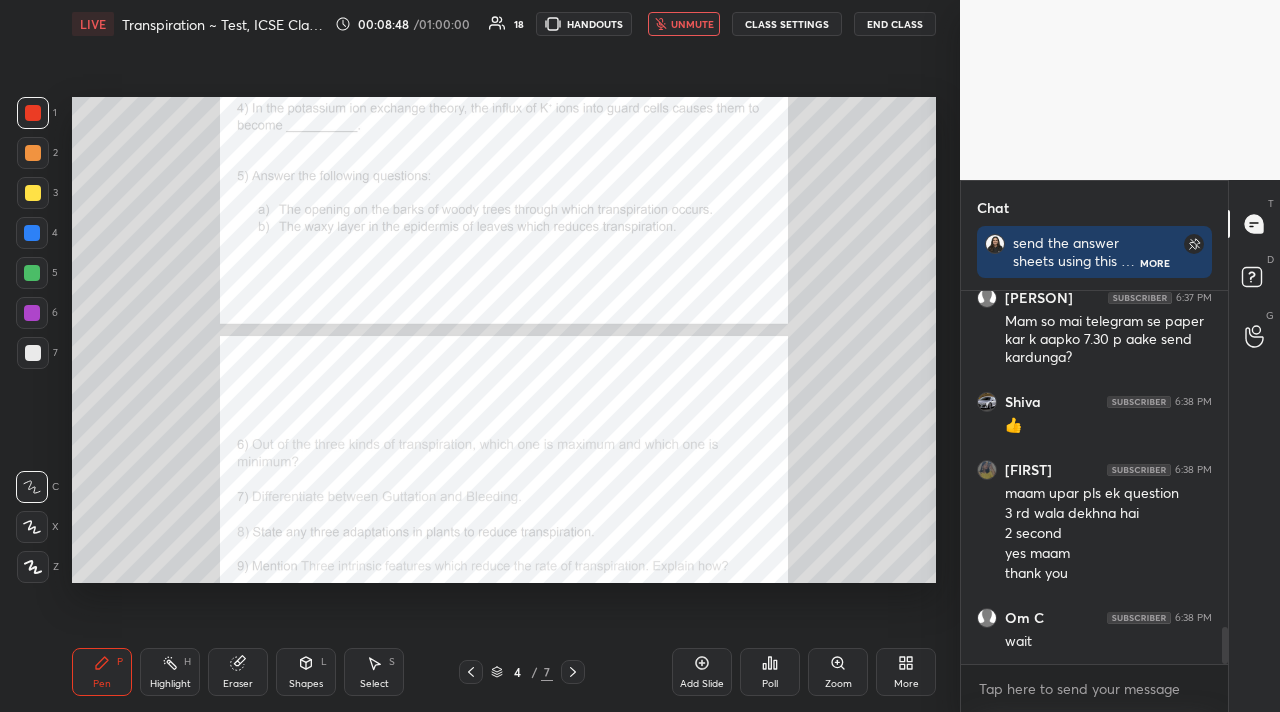 click on "unmute" at bounding box center (692, 24) 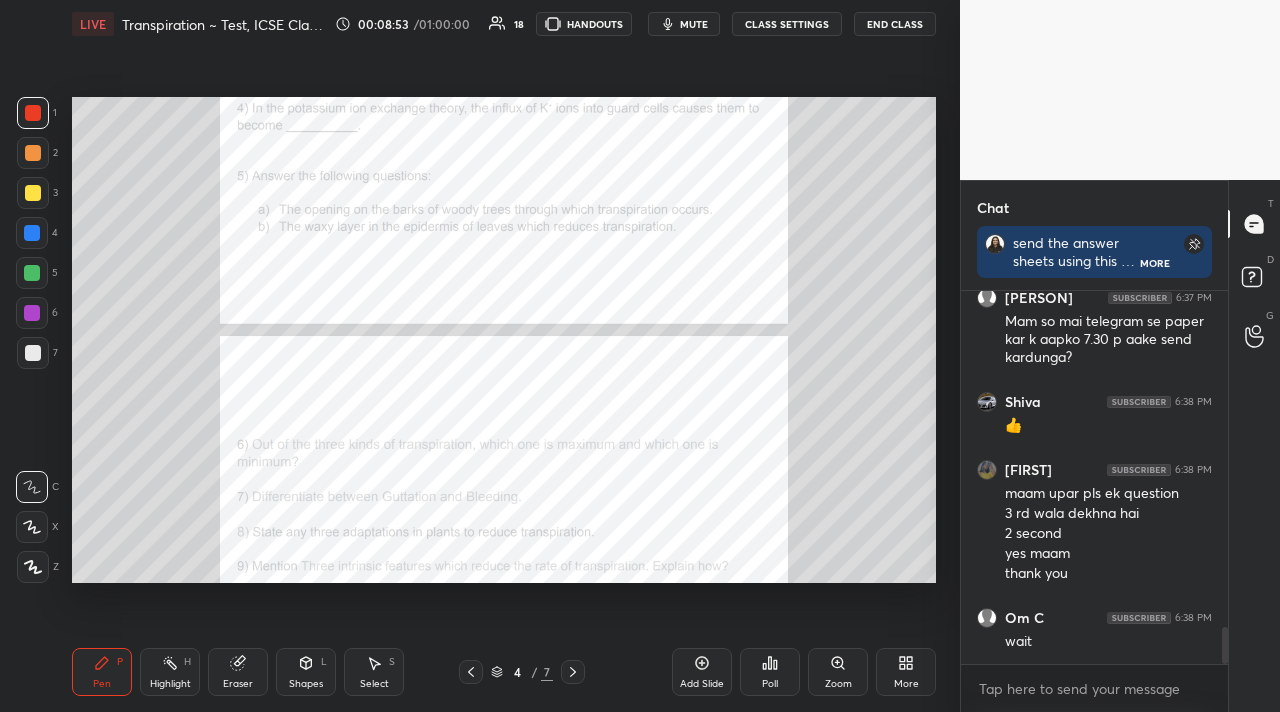 click 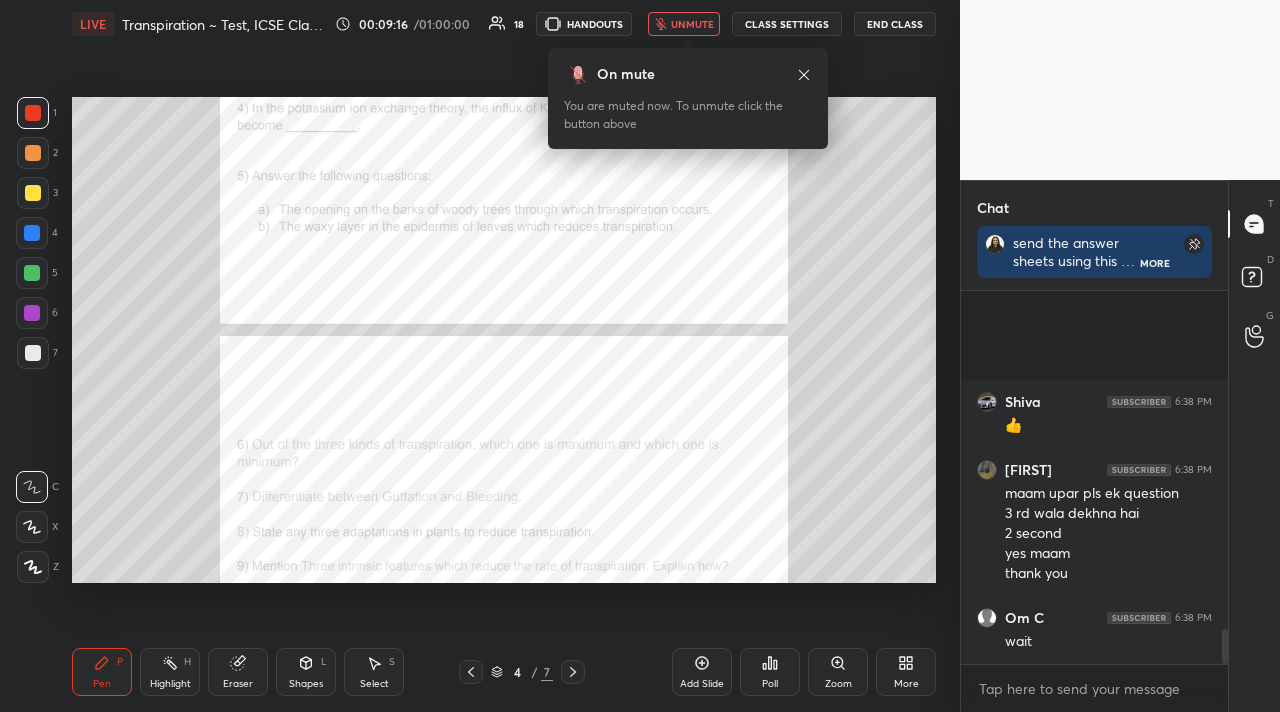 scroll, scrollTop: 3583, scrollLeft: 0, axis: vertical 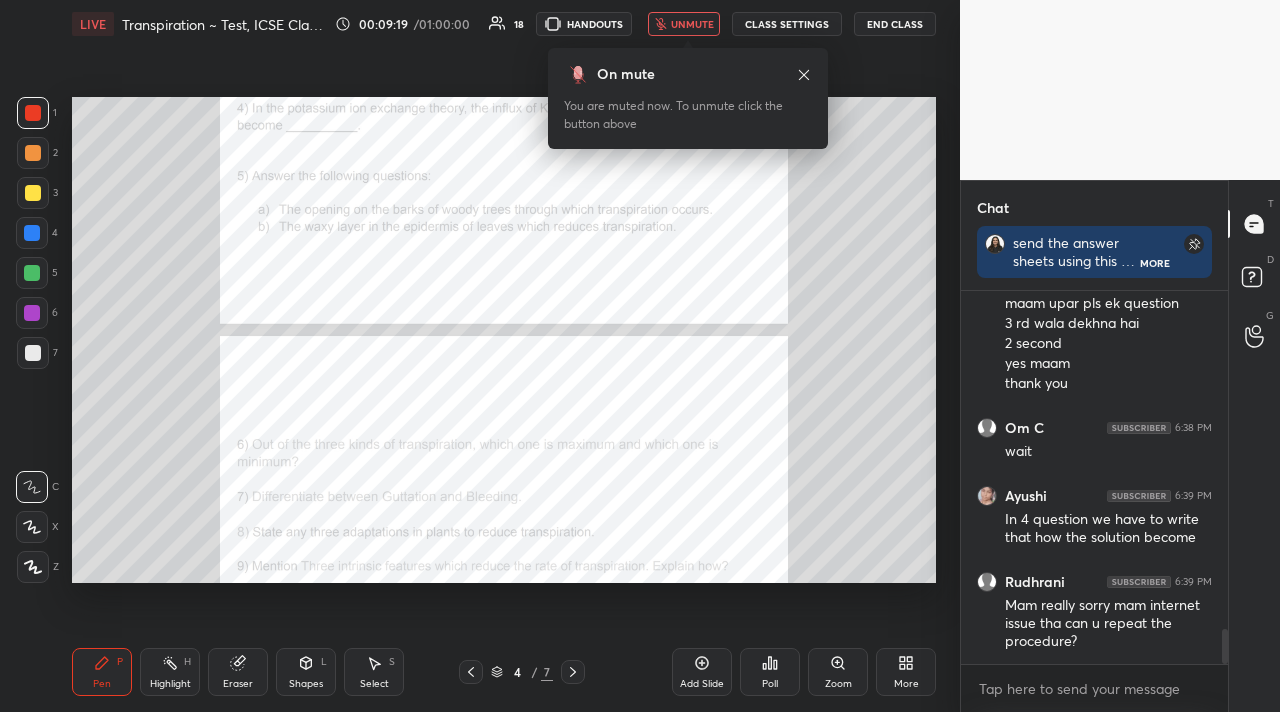 click on "unmute" at bounding box center [692, 24] 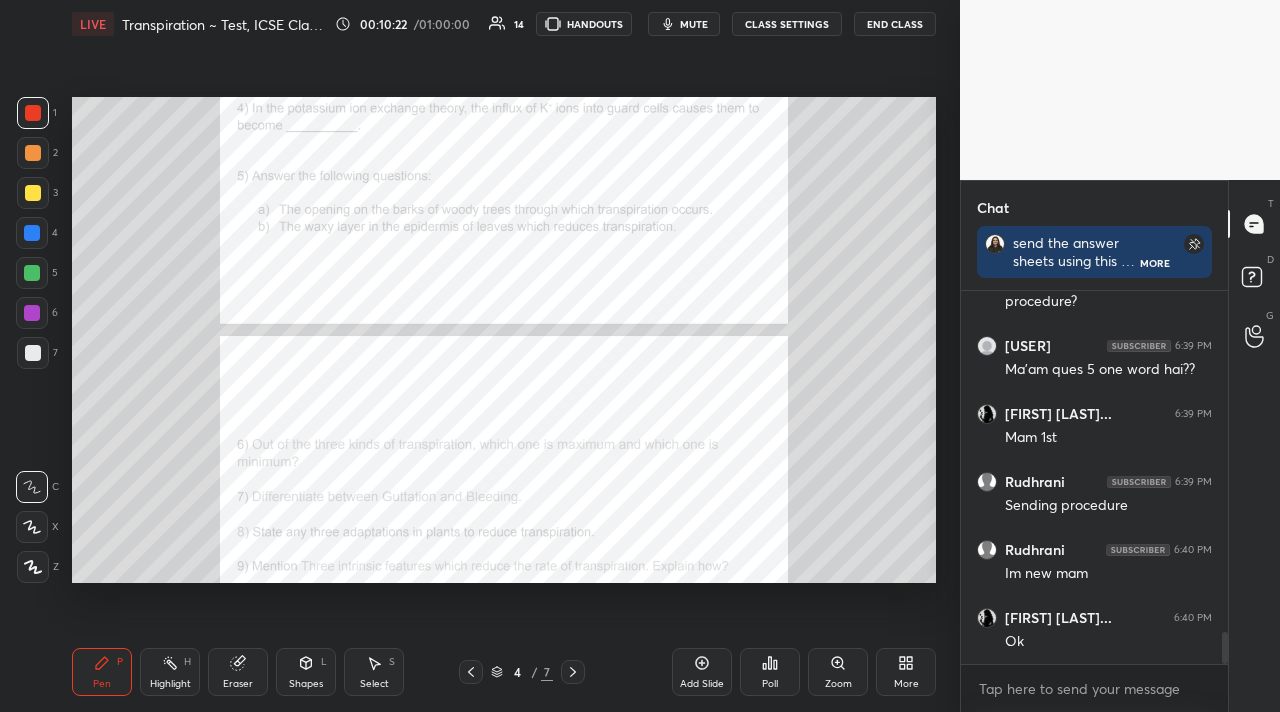 scroll, scrollTop: 3991, scrollLeft: 0, axis: vertical 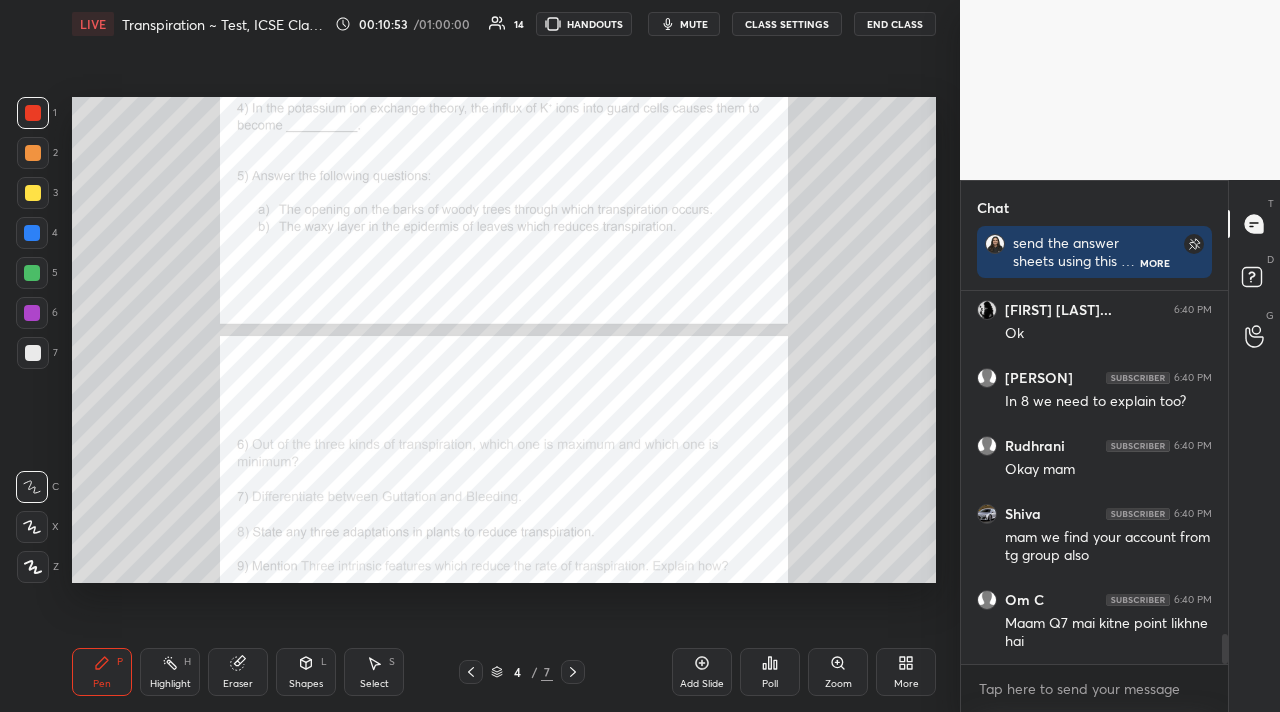 click 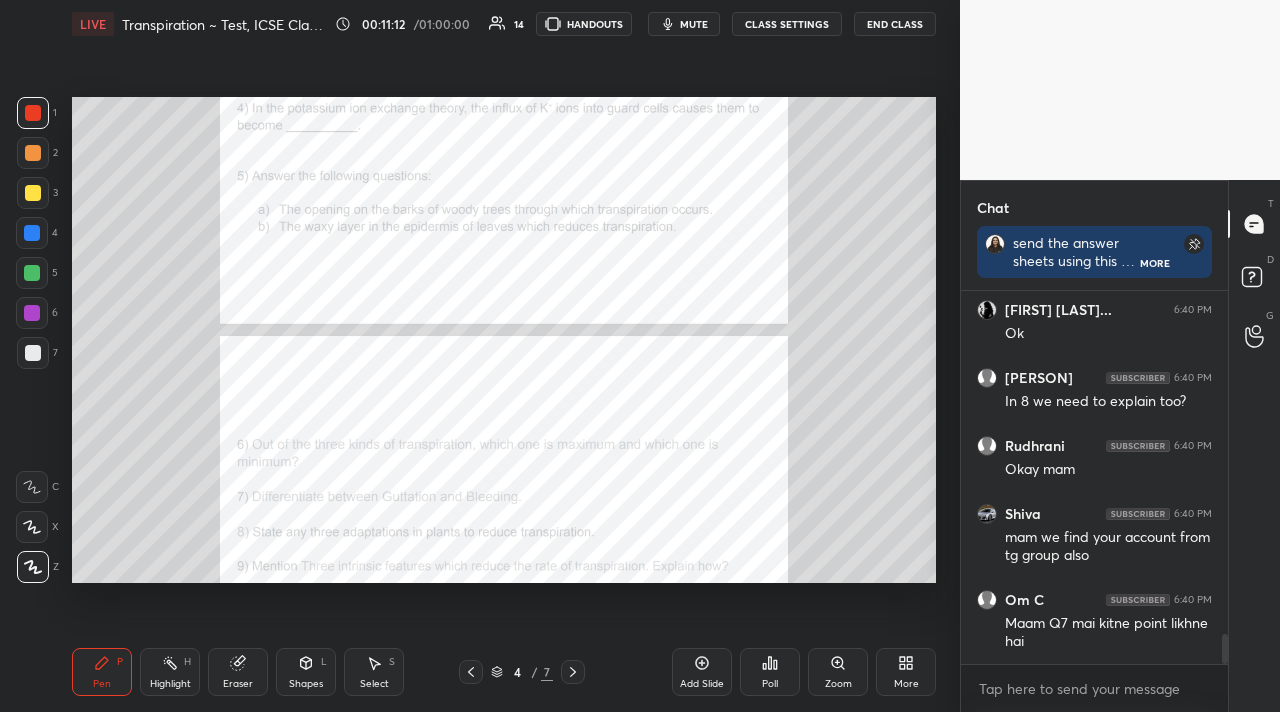 scroll, scrollTop: 4299, scrollLeft: 0, axis: vertical 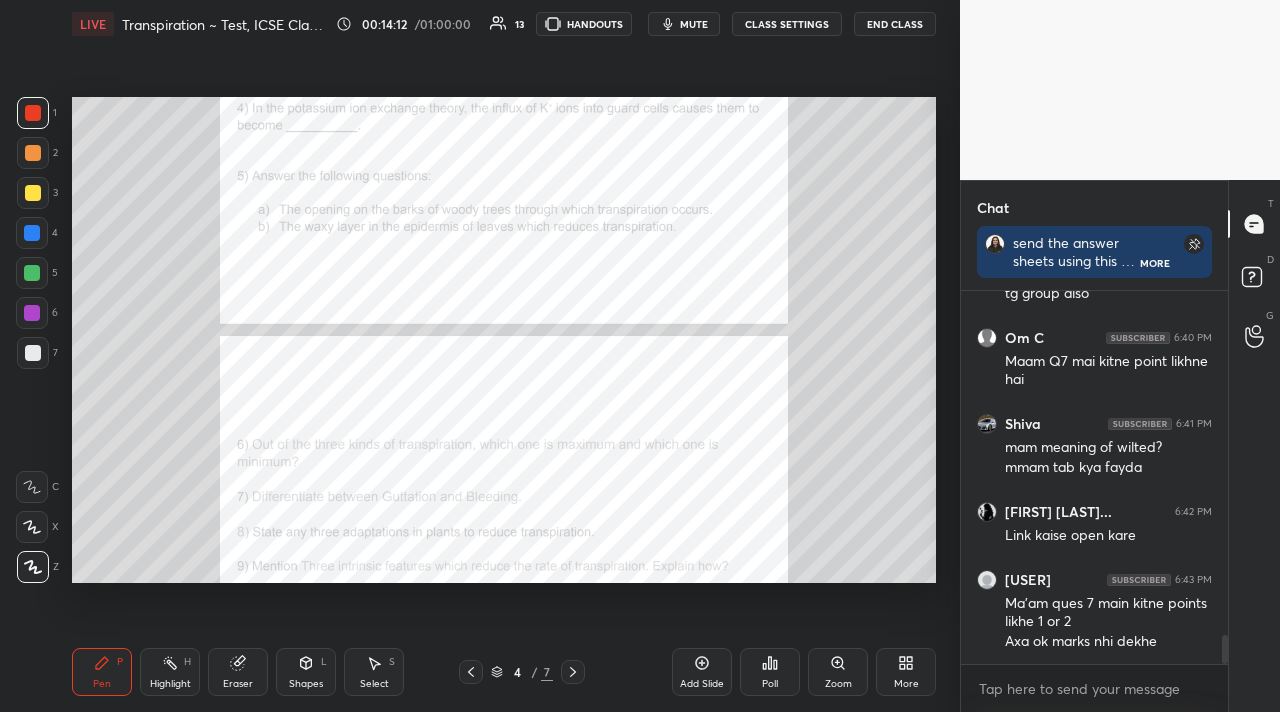 click 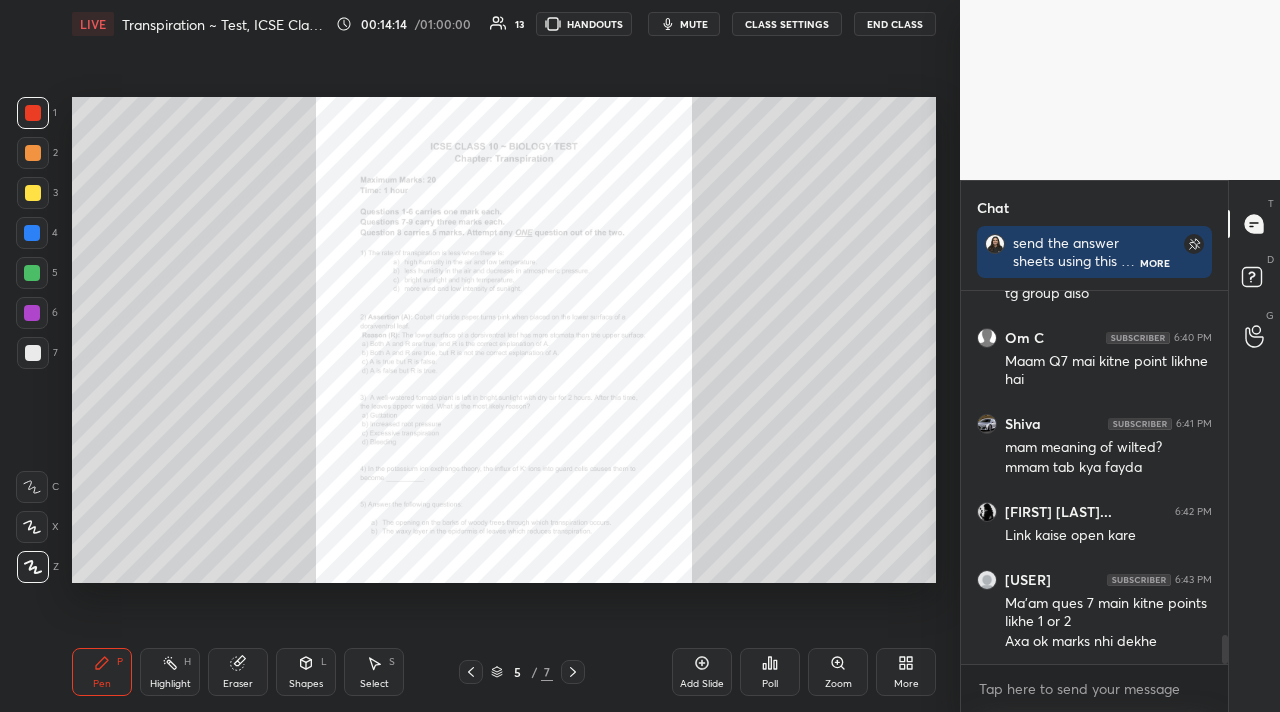 click 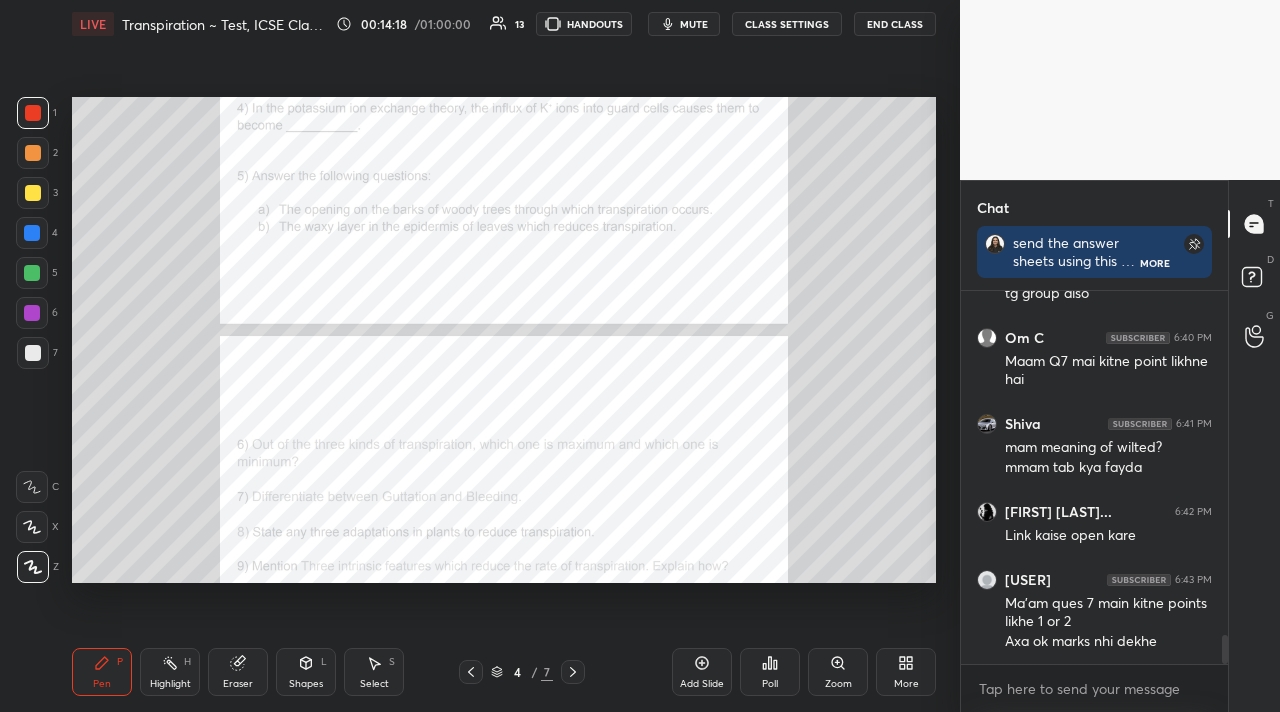 click on "mute" at bounding box center [684, 24] 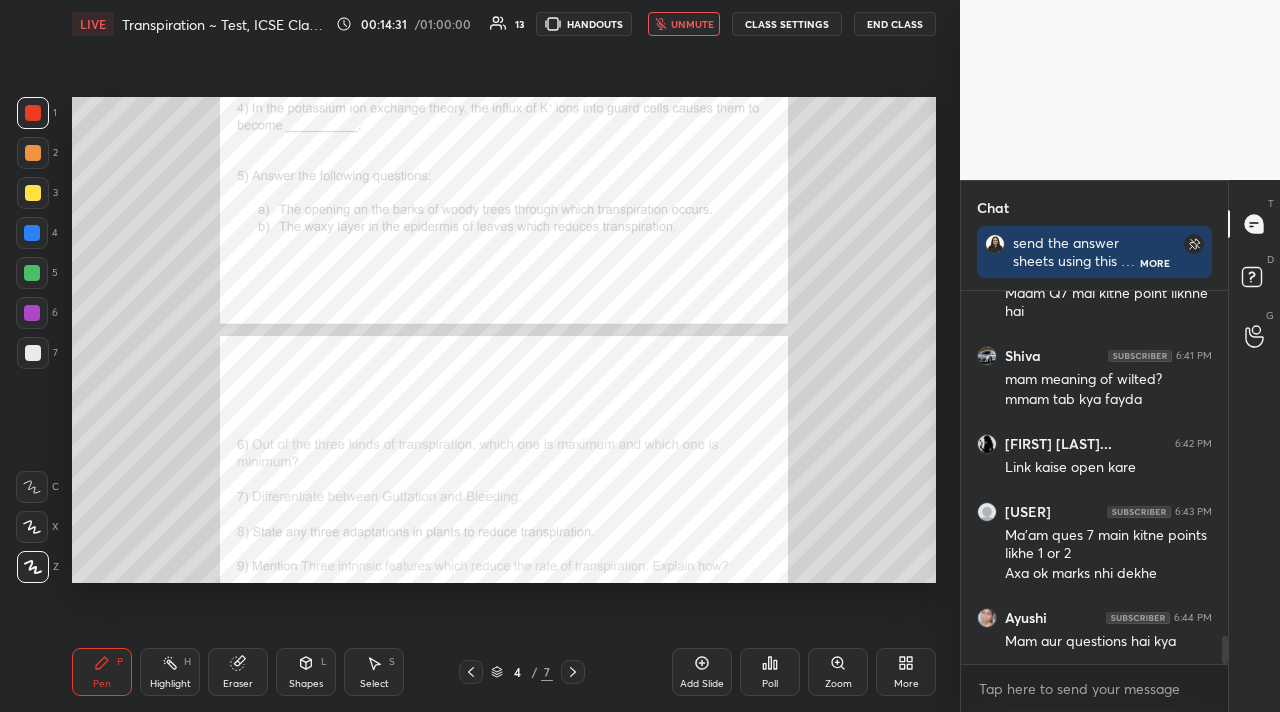 scroll, scrollTop: 4665, scrollLeft: 0, axis: vertical 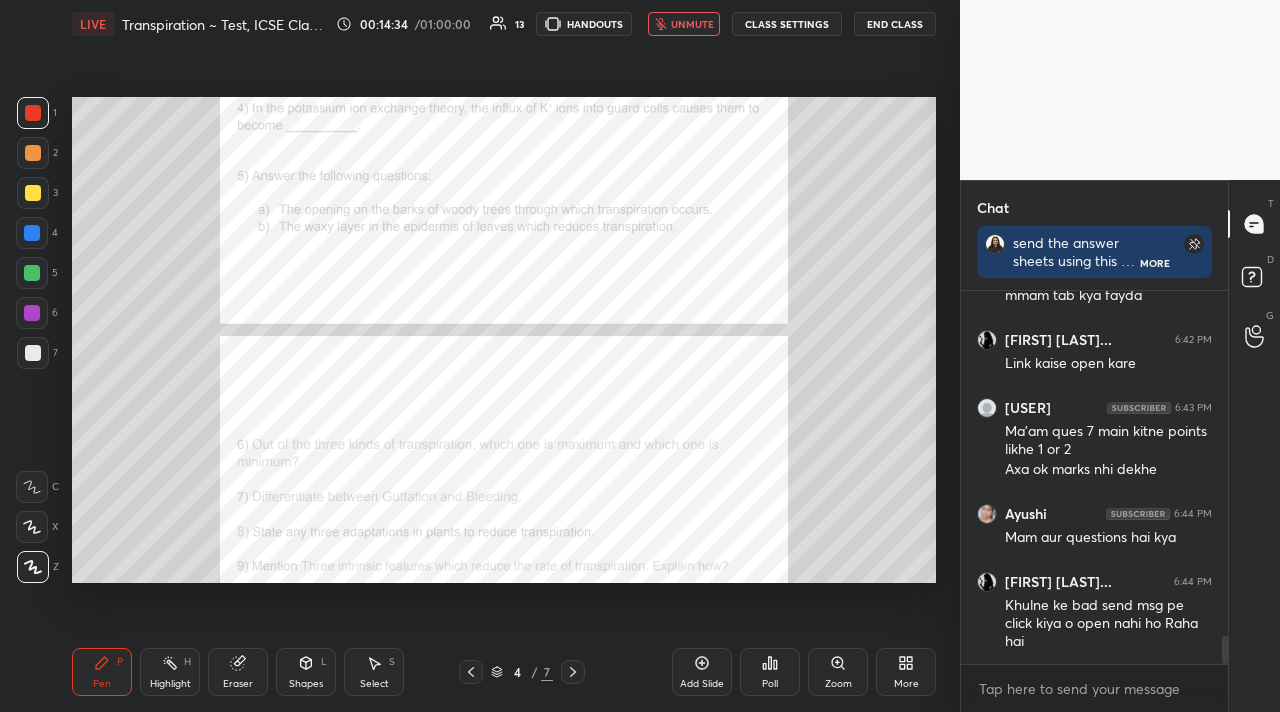 click on "unmute" at bounding box center [692, 24] 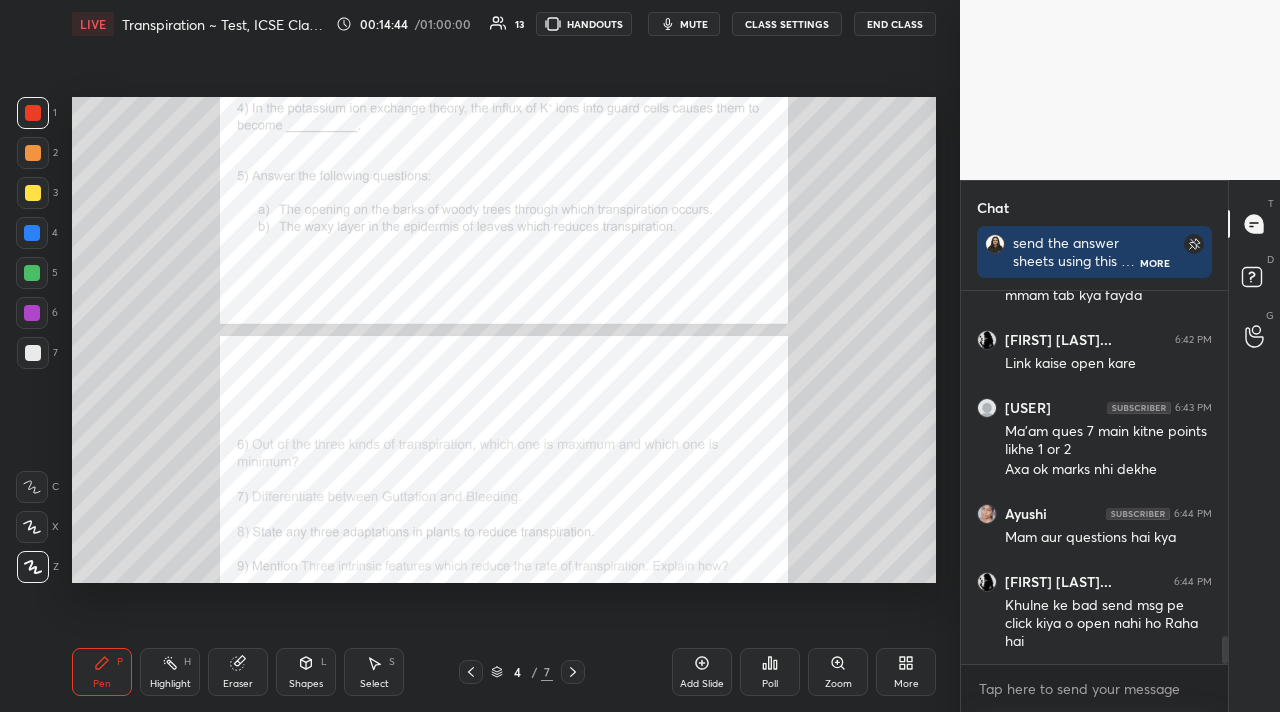 click on "mute" at bounding box center (694, 24) 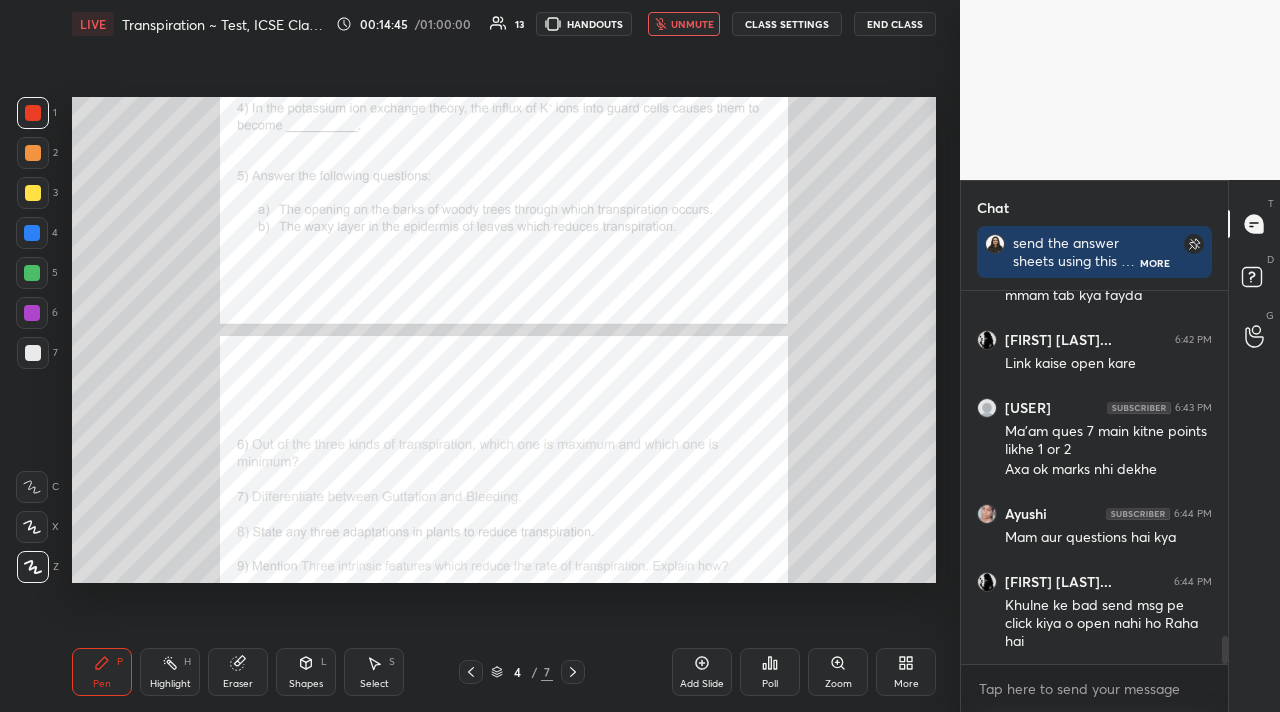 scroll, scrollTop: 364, scrollLeft: 261, axis: both 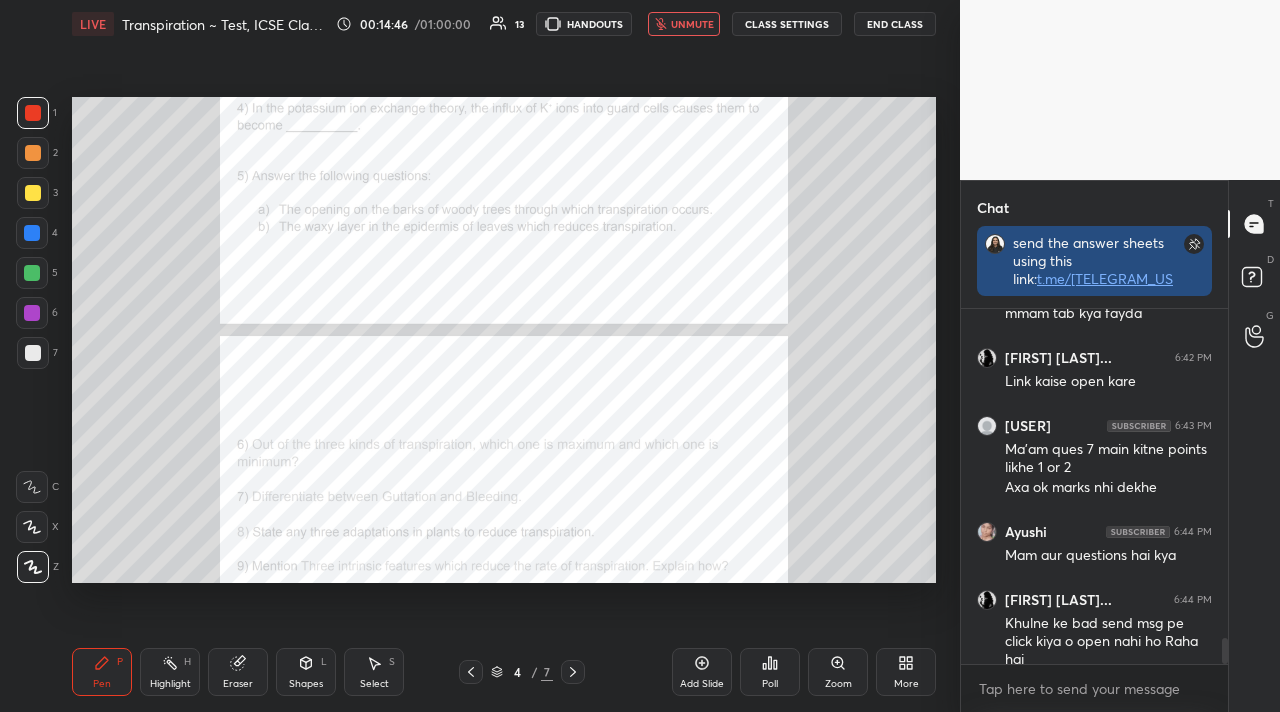 click on "t.me/[TELEGRAM_USERNAME]" at bounding box center (1093, 287) 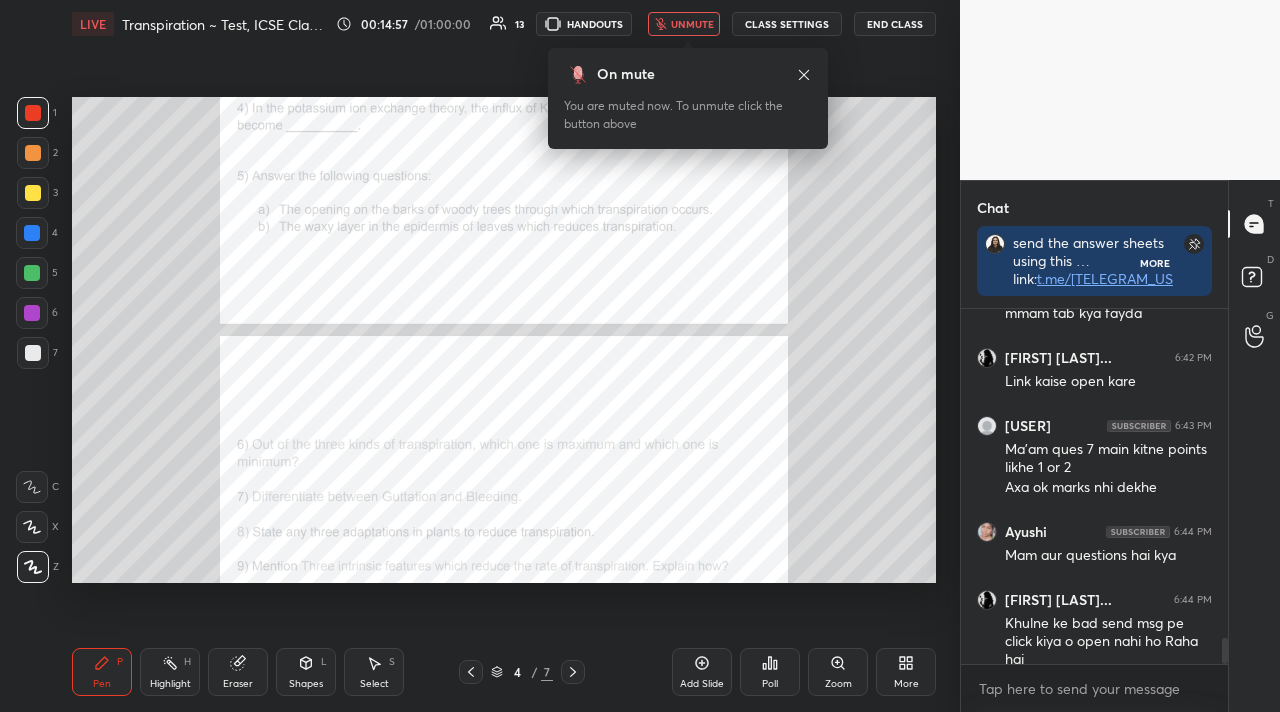 scroll, scrollTop: 7, scrollLeft: 7, axis: both 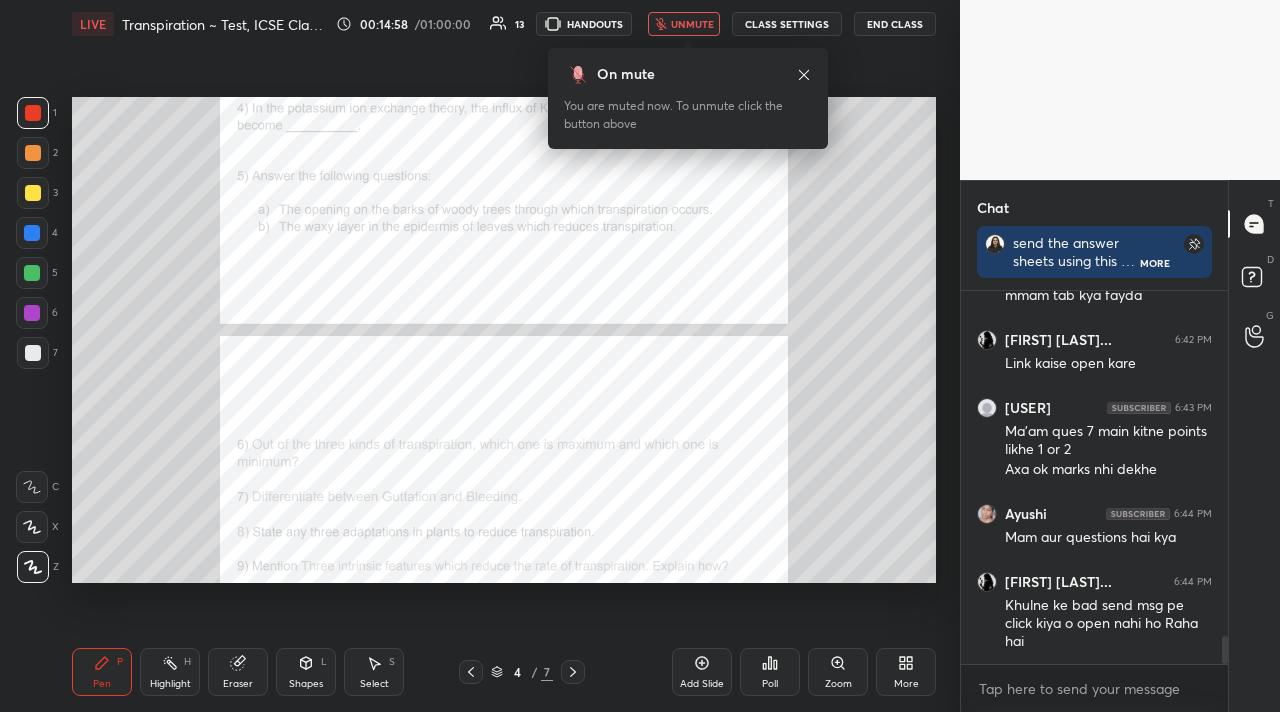 click on "unmute" at bounding box center [692, 24] 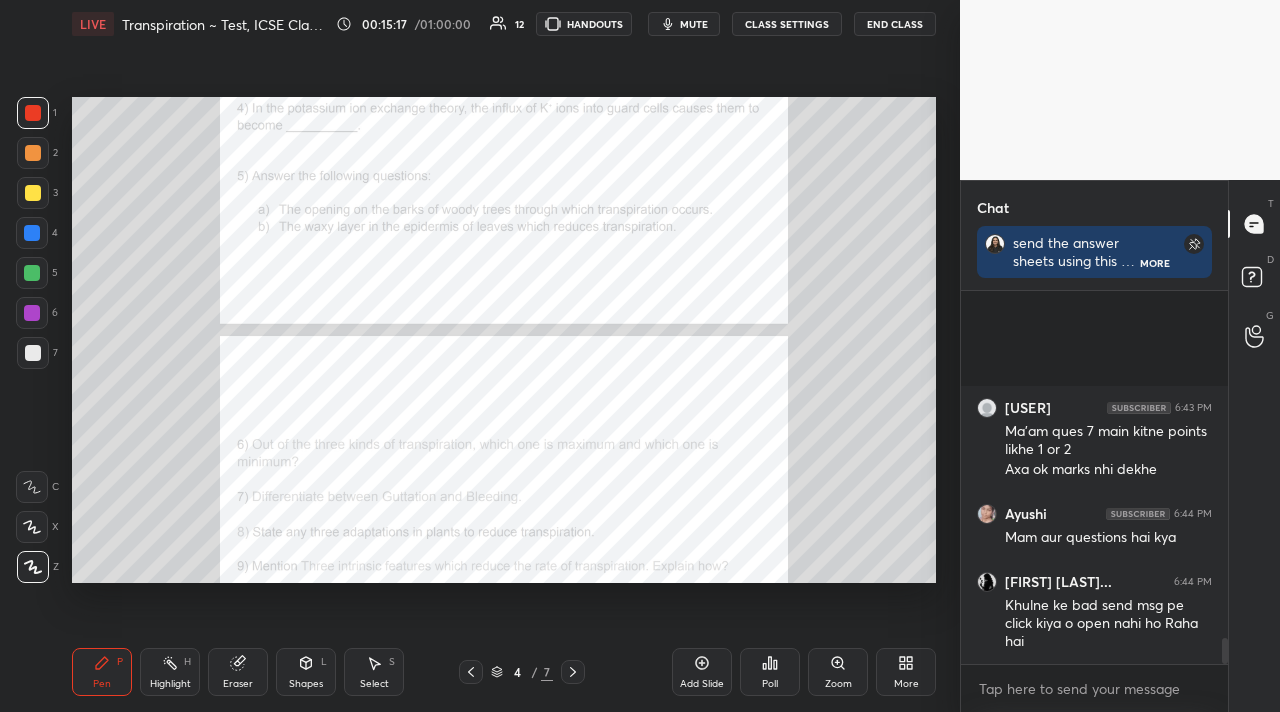scroll, scrollTop: 4905, scrollLeft: 0, axis: vertical 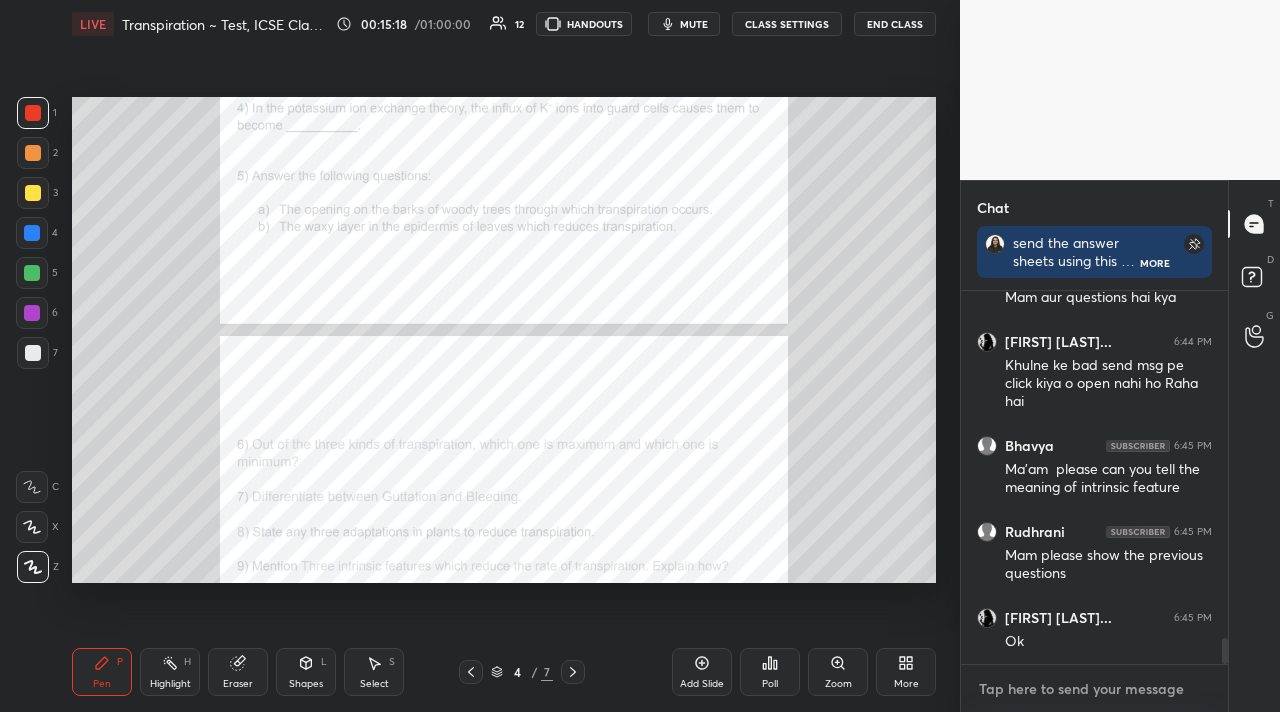 type on "x" 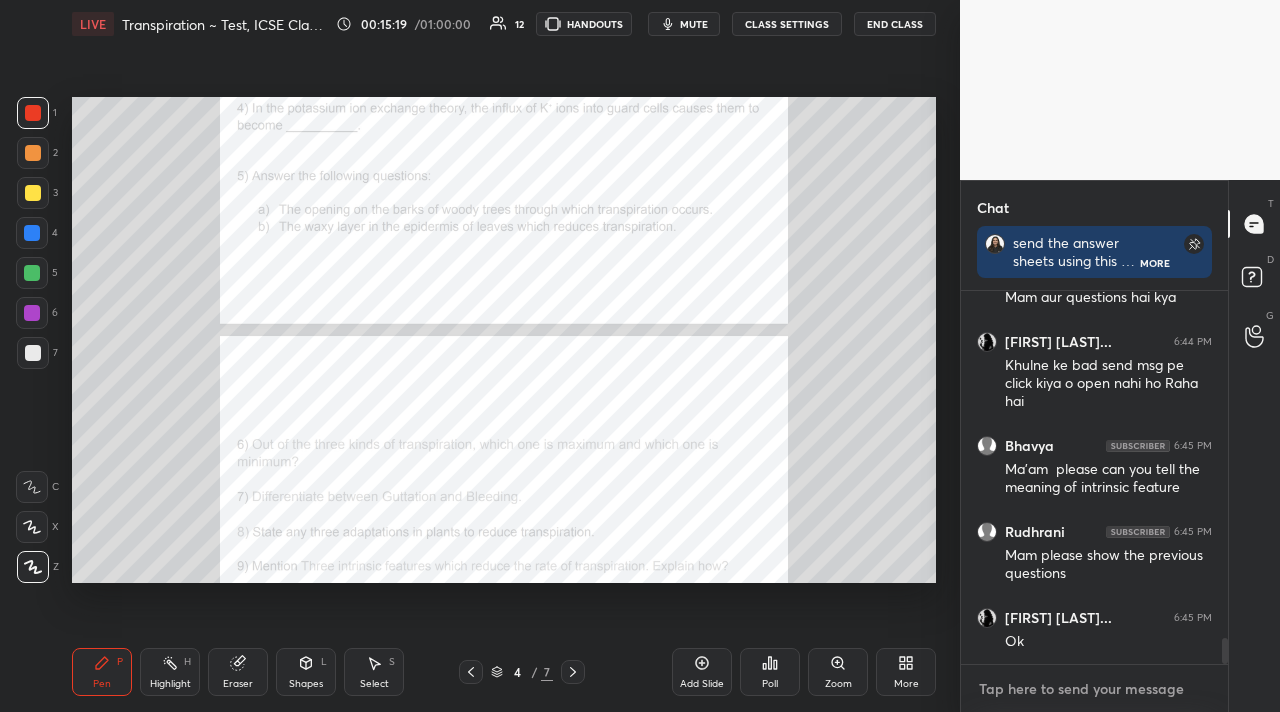 paste on "https://t.me/THOUGHTWELL" 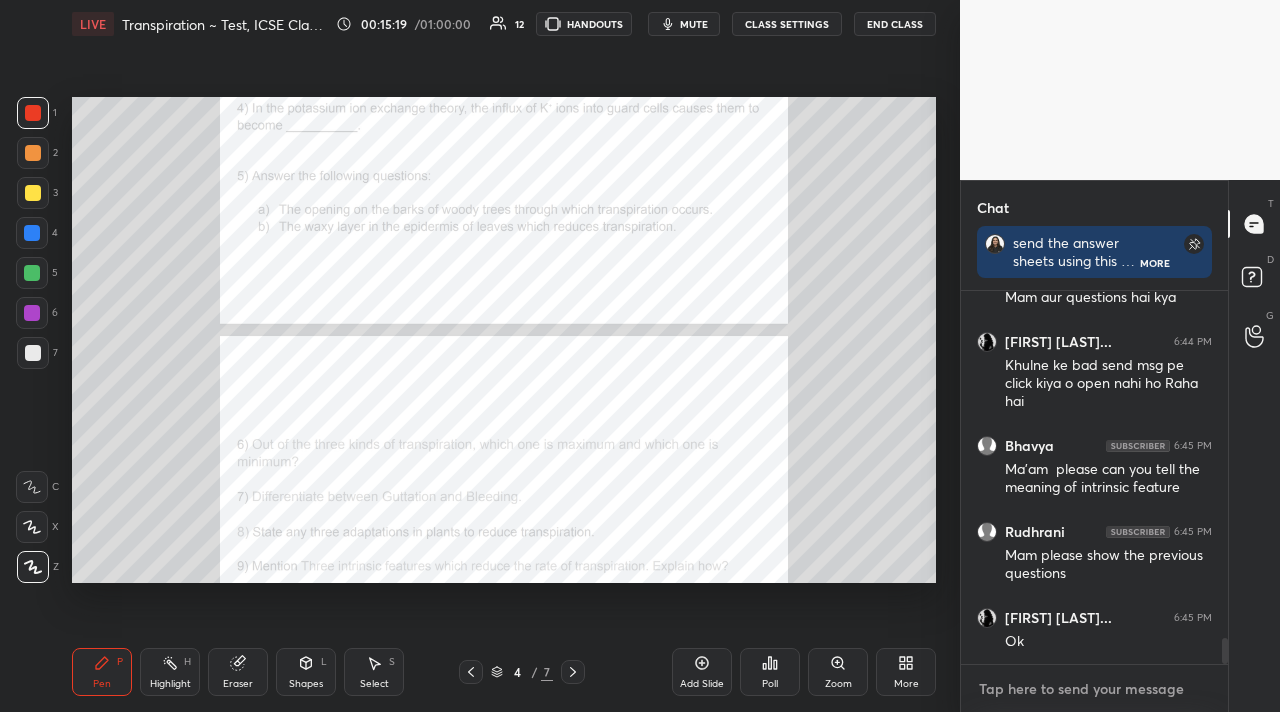 type on "https://t.me/THOUGHTWELL" 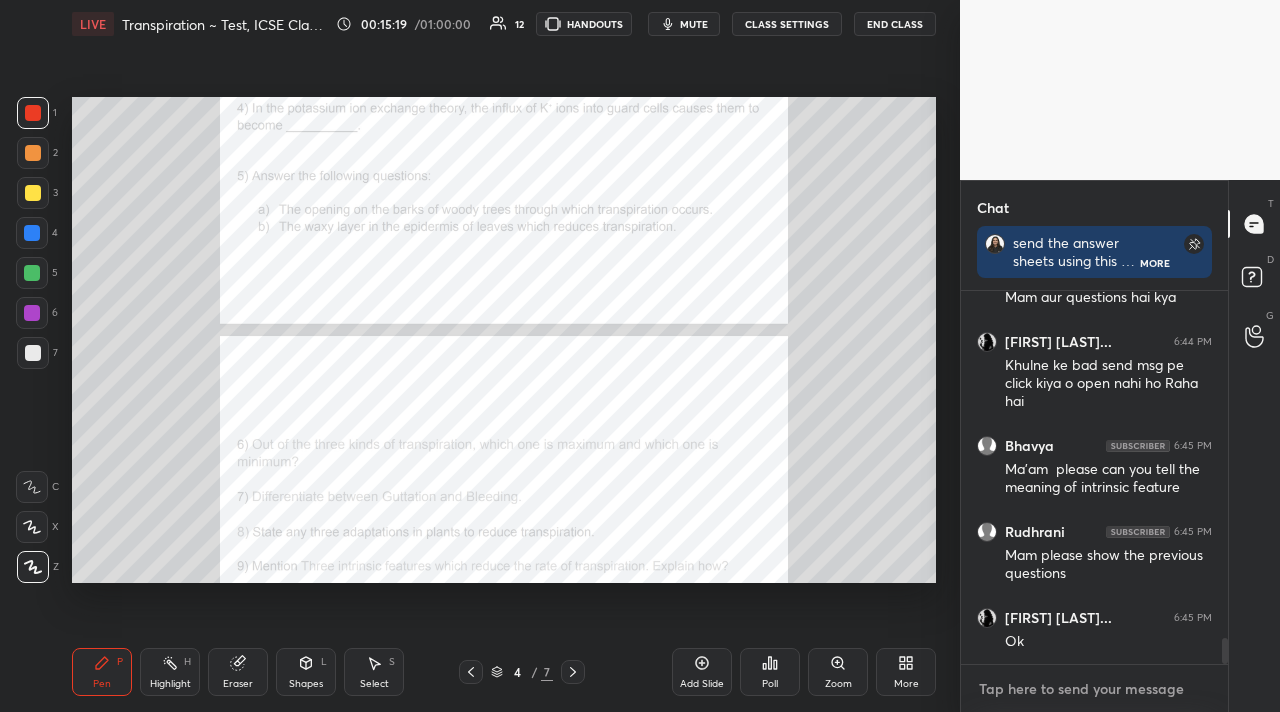 type on "x" 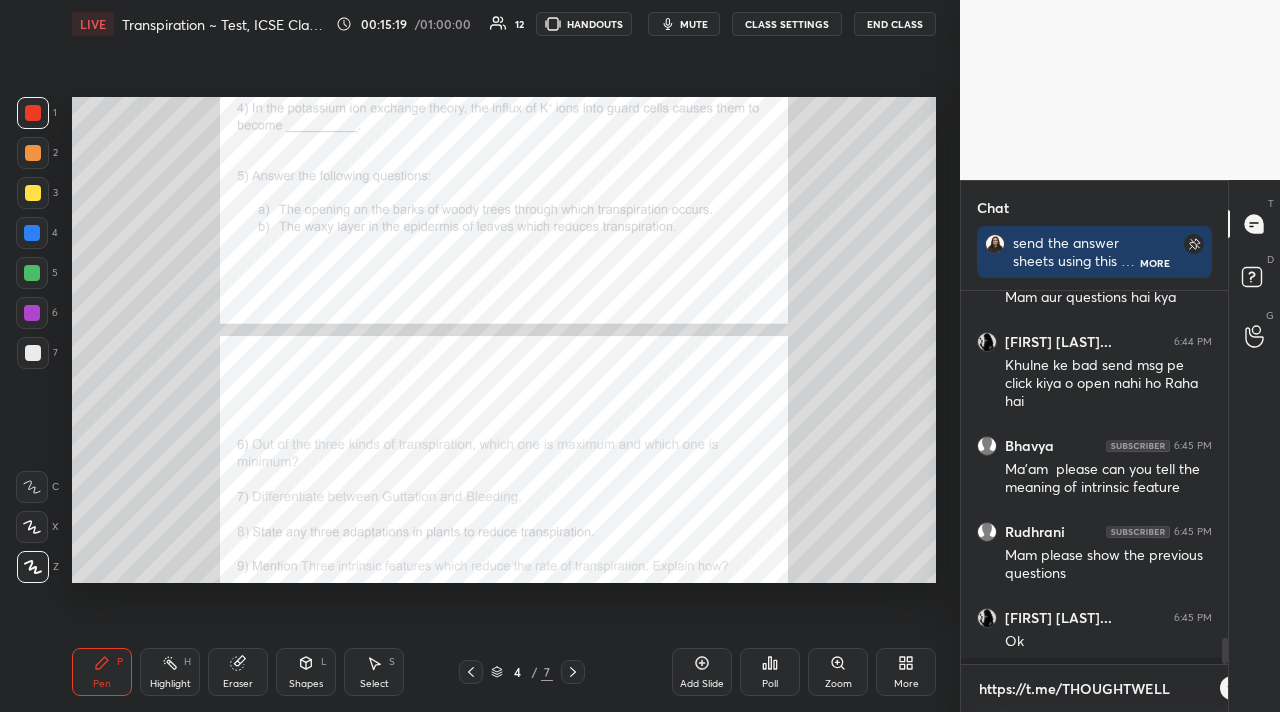 scroll, scrollTop: 361, scrollLeft: 261, axis: both 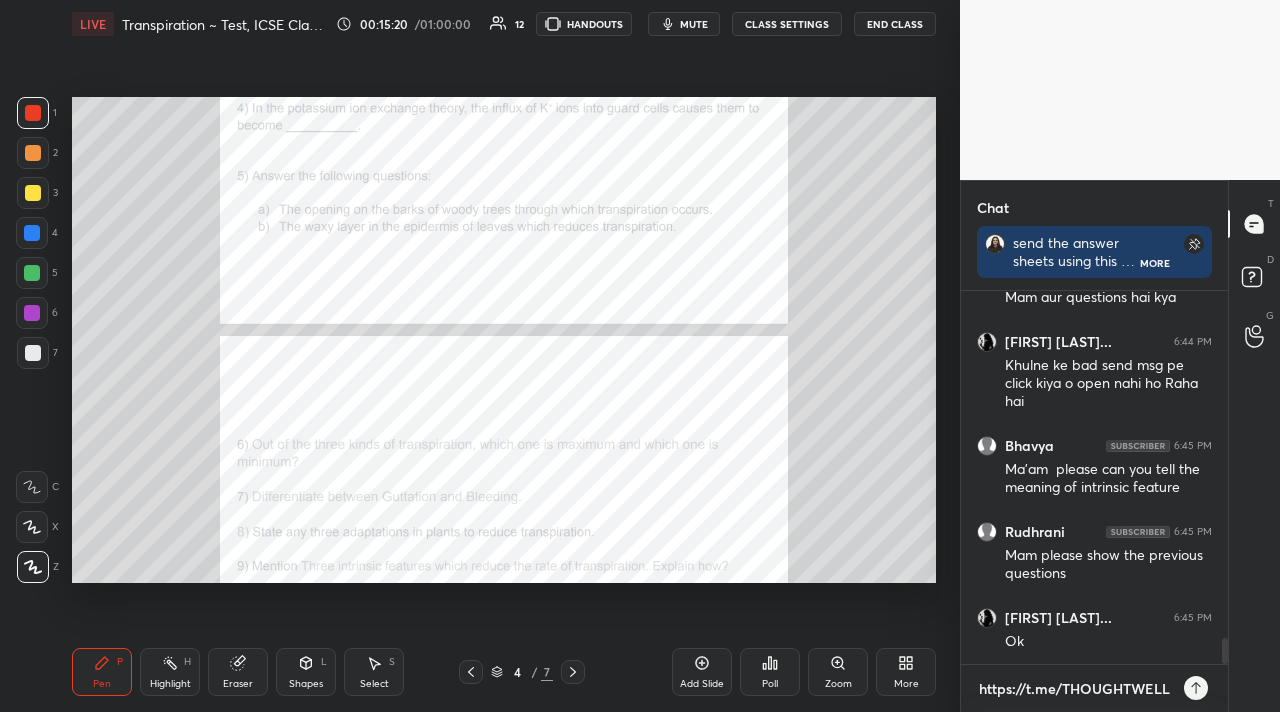 type 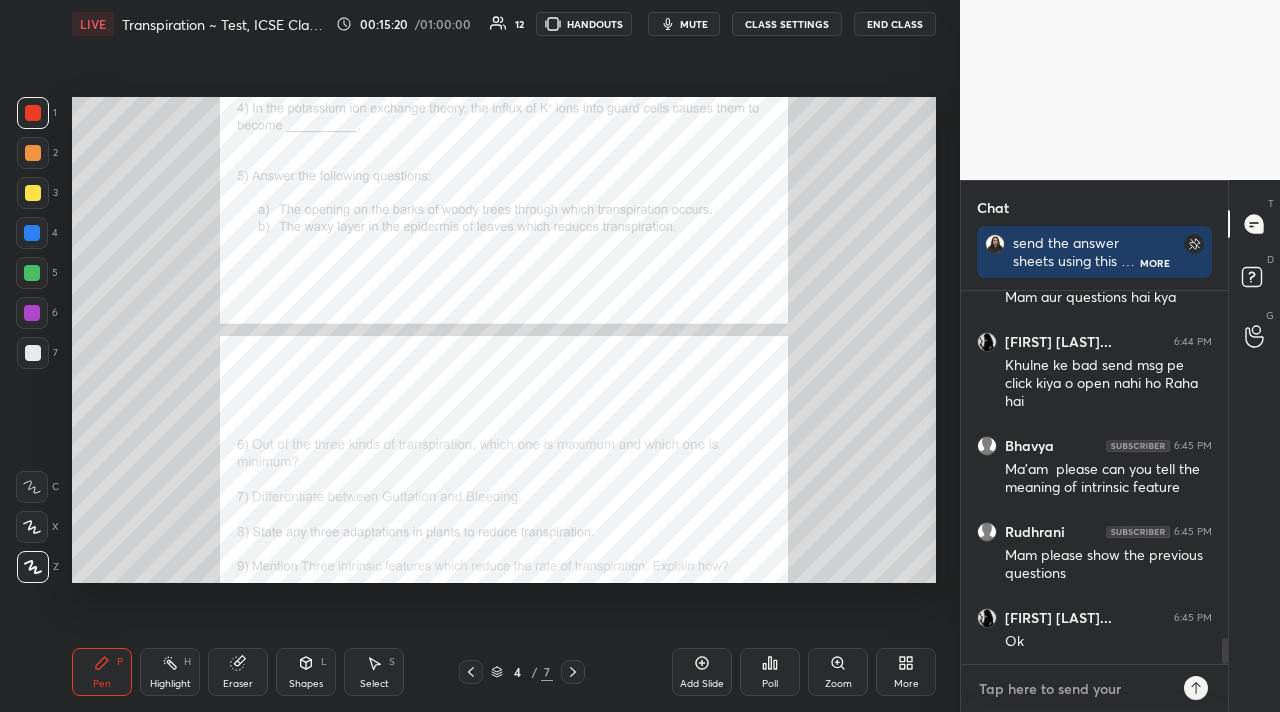 scroll, scrollTop: 5017, scrollLeft: 0, axis: vertical 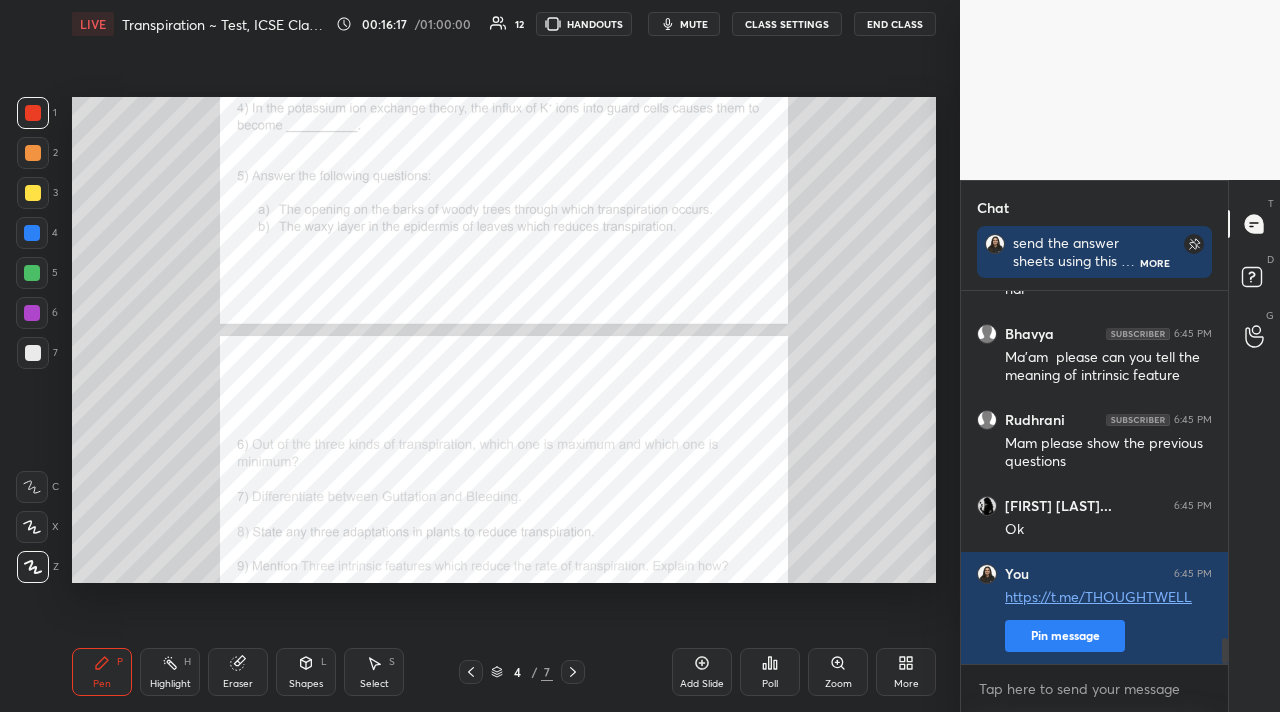click 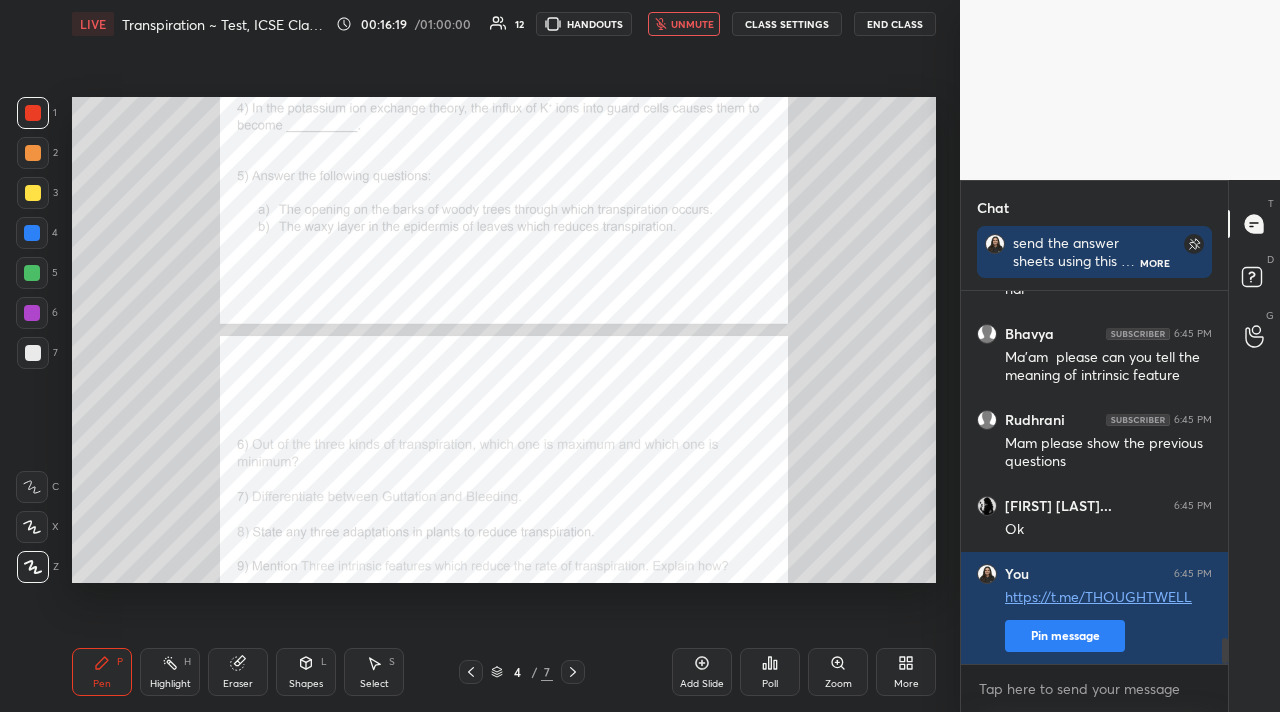 scroll, scrollTop: 5085, scrollLeft: 0, axis: vertical 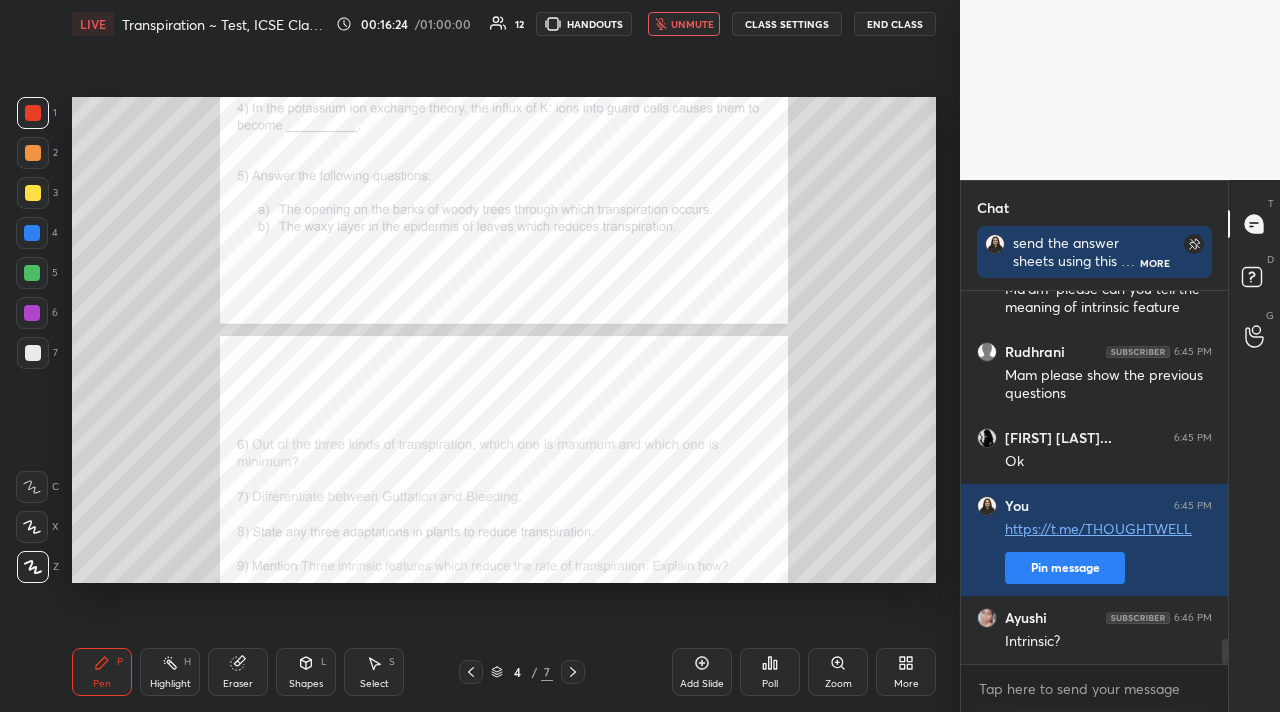 click on "unmute" at bounding box center (692, 24) 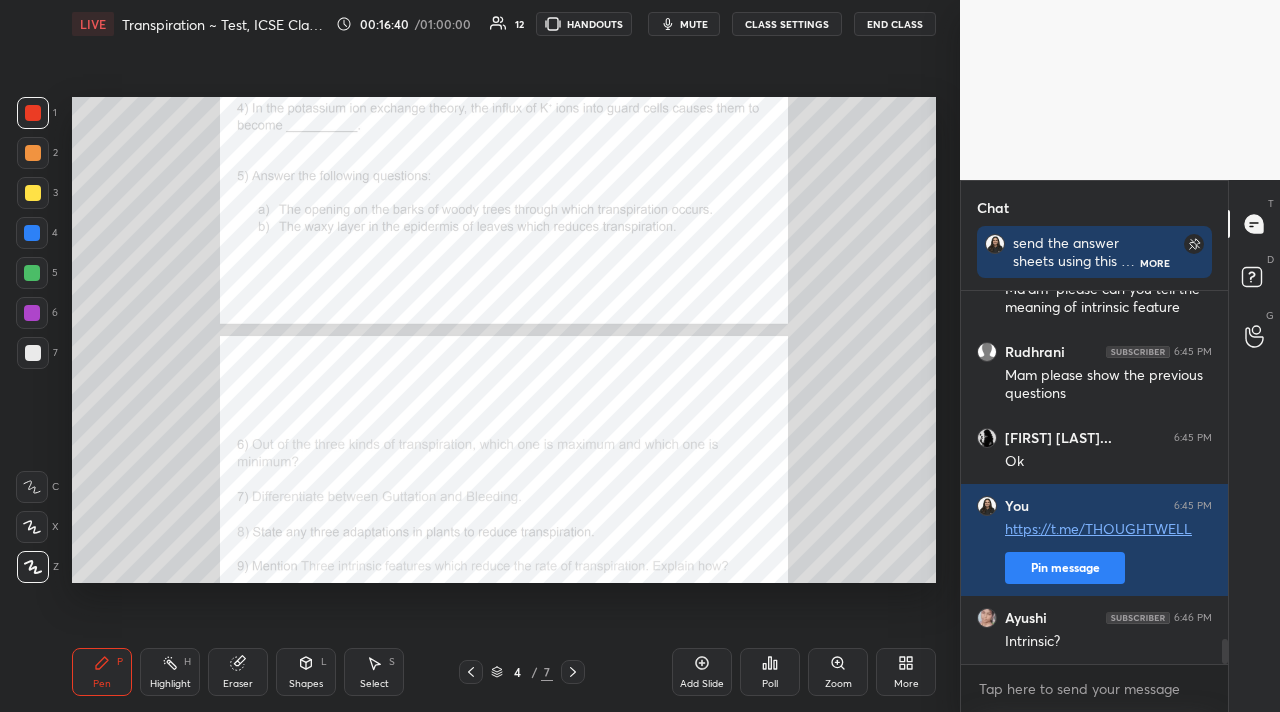 click on "mute" at bounding box center (684, 24) 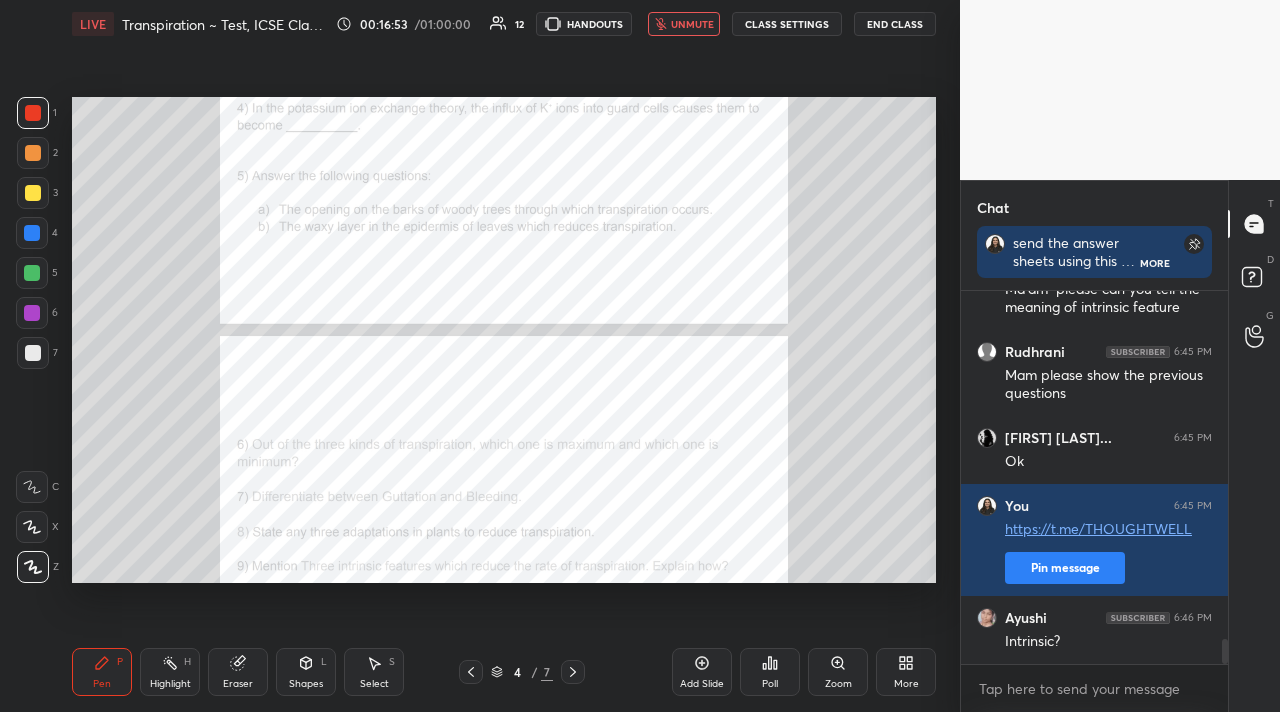 scroll, scrollTop: 5153, scrollLeft: 0, axis: vertical 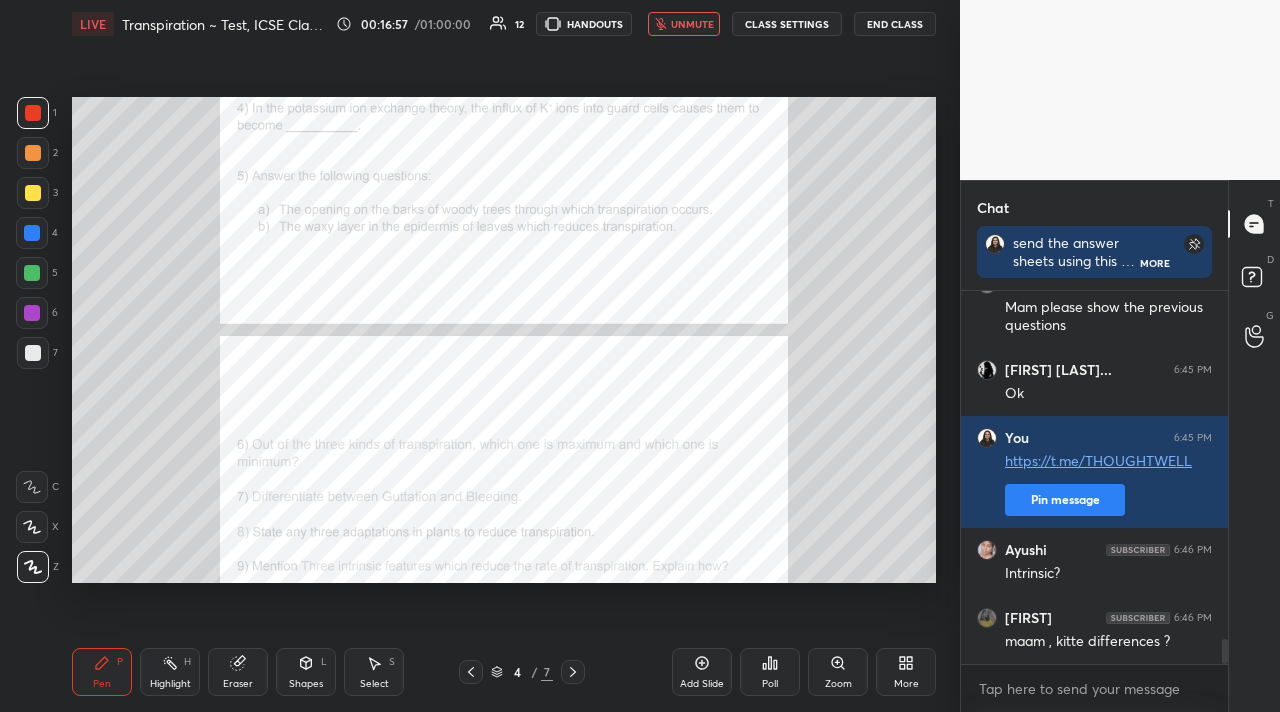click on "unmute" at bounding box center (692, 24) 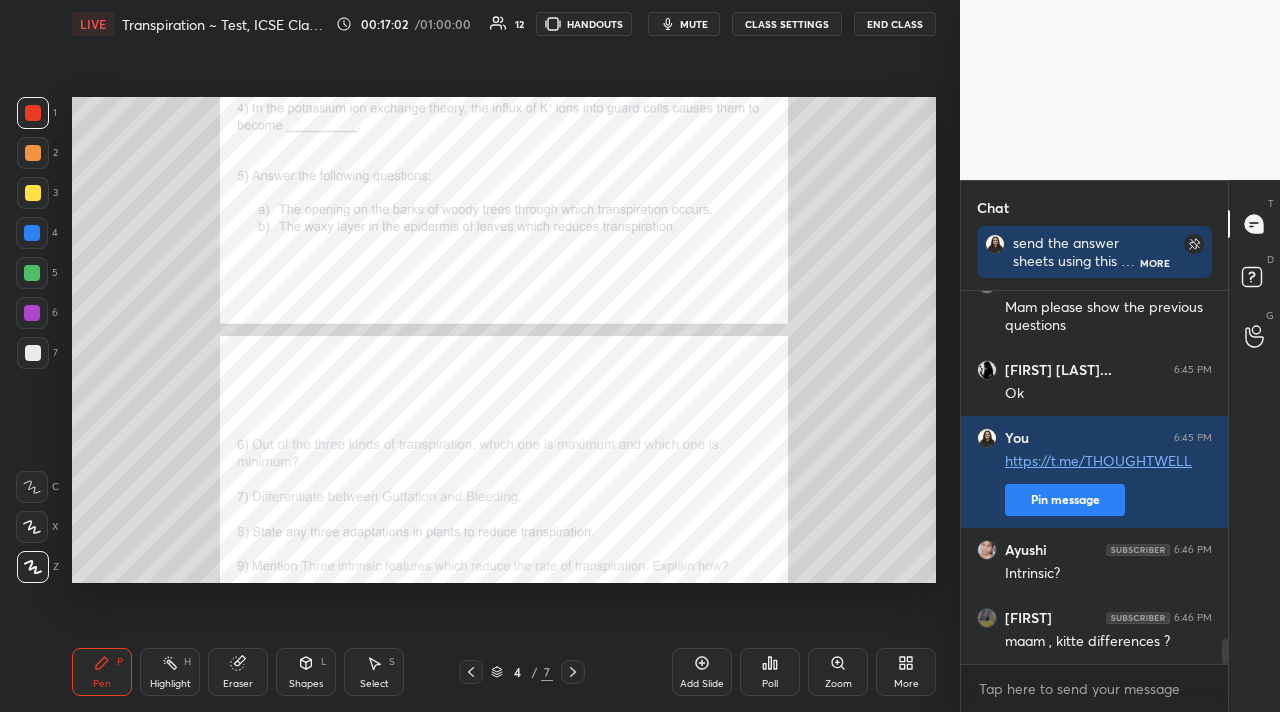 scroll, scrollTop: 5221, scrollLeft: 0, axis: vertical 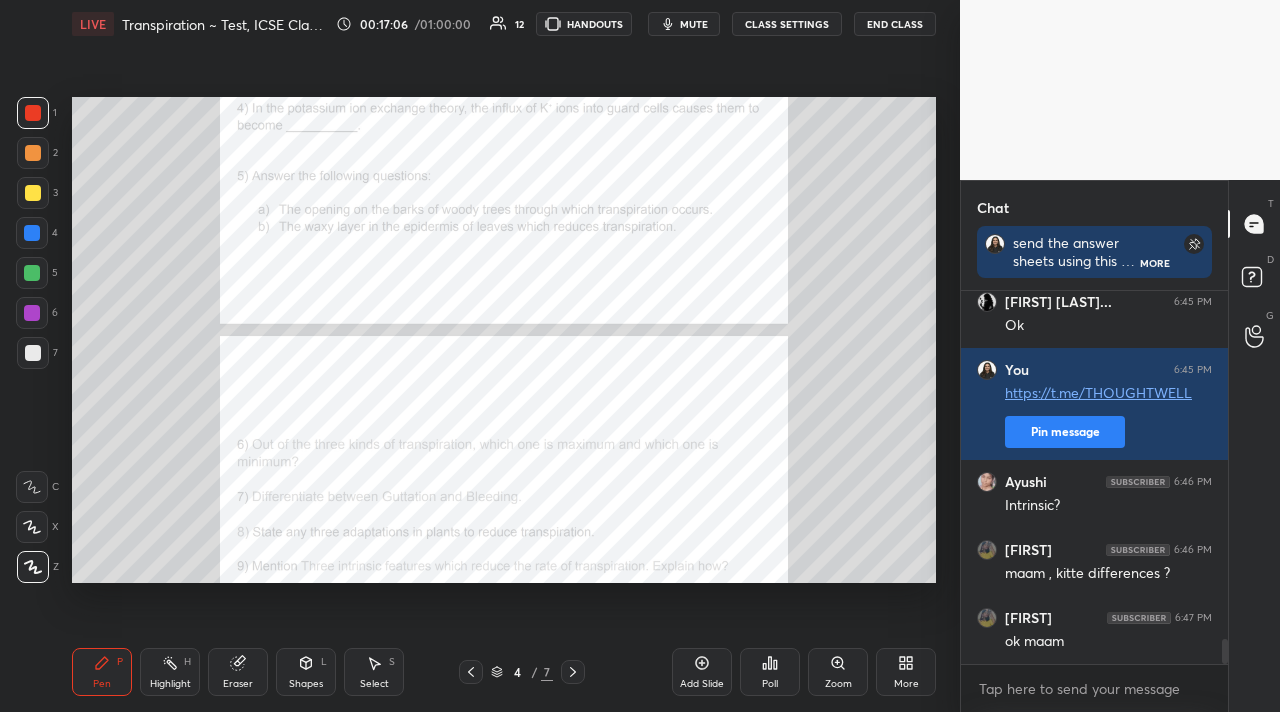 drag, startPoint x: 251, startPoint y: 687, endPoint x: 221, endPoint y: 596, distance: 95.817535 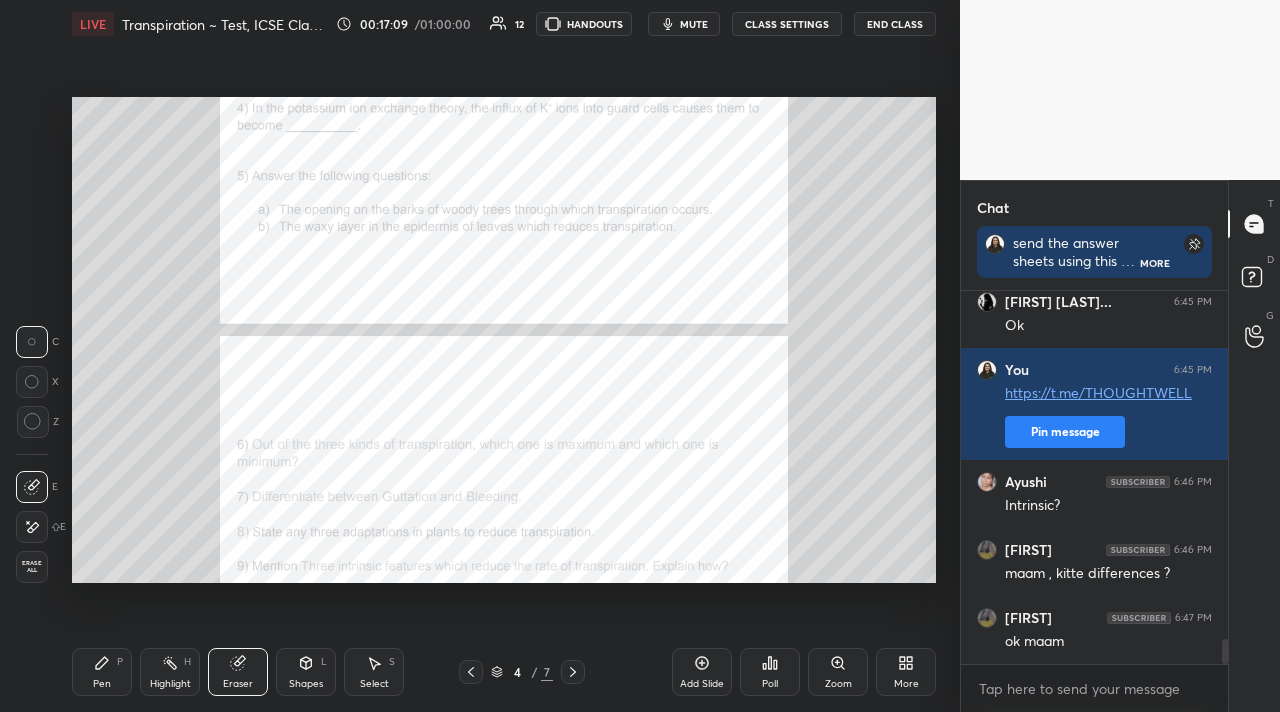 drag, startPoint x: 104, startPoint y: 670, endPoint x: 105, endPoint y: 657, distance: 13.038404 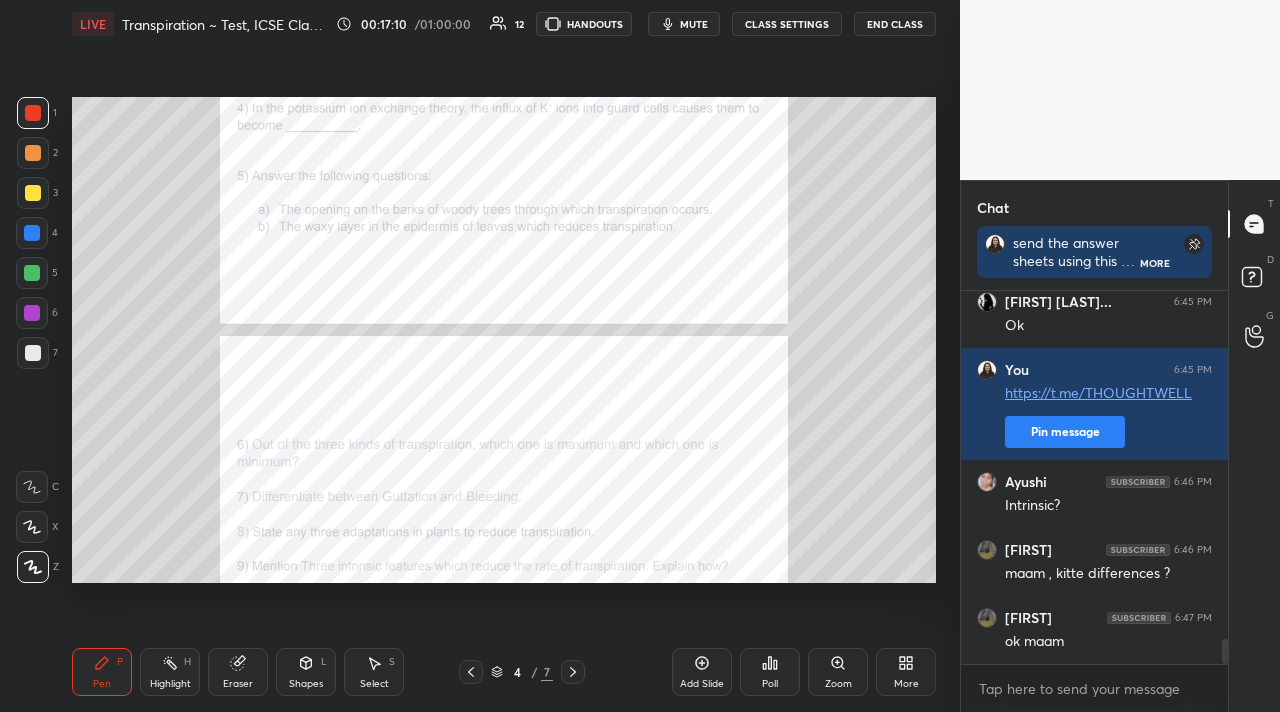 click on "mute" at bounding box center [694, 24] 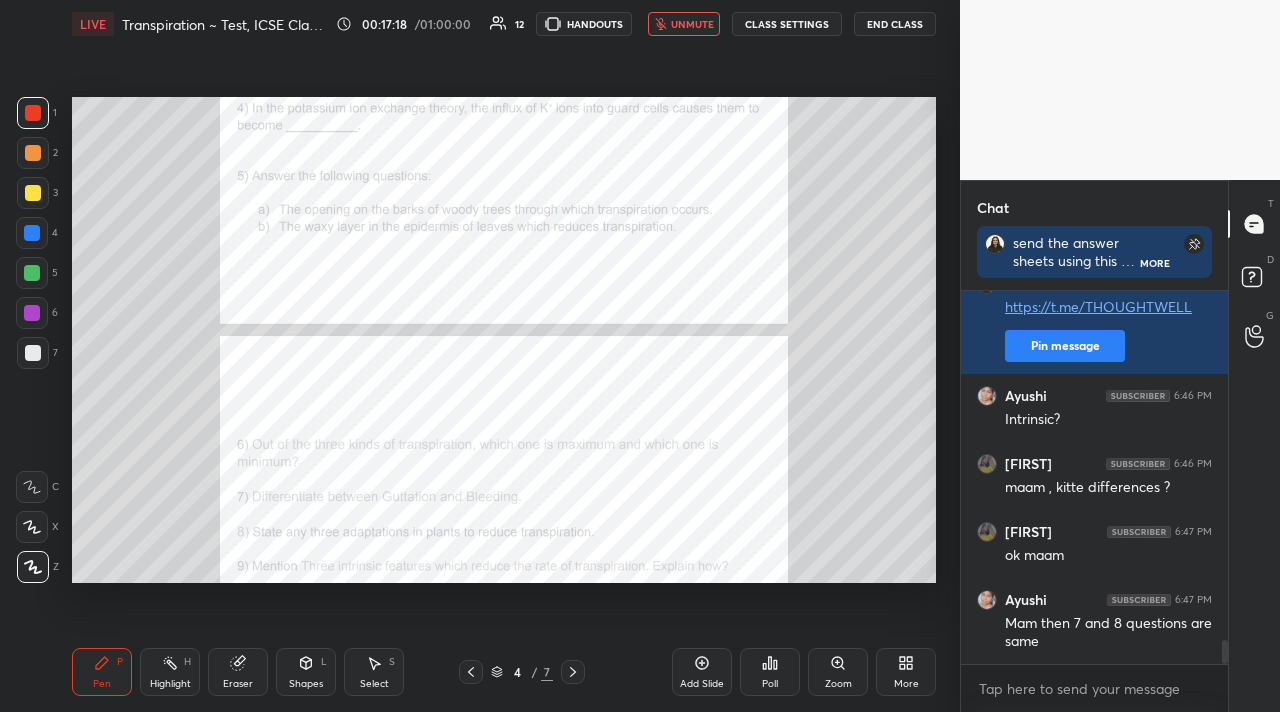 scroll, scrollTop: 5375, scrollLeft: 0, axis: vertical 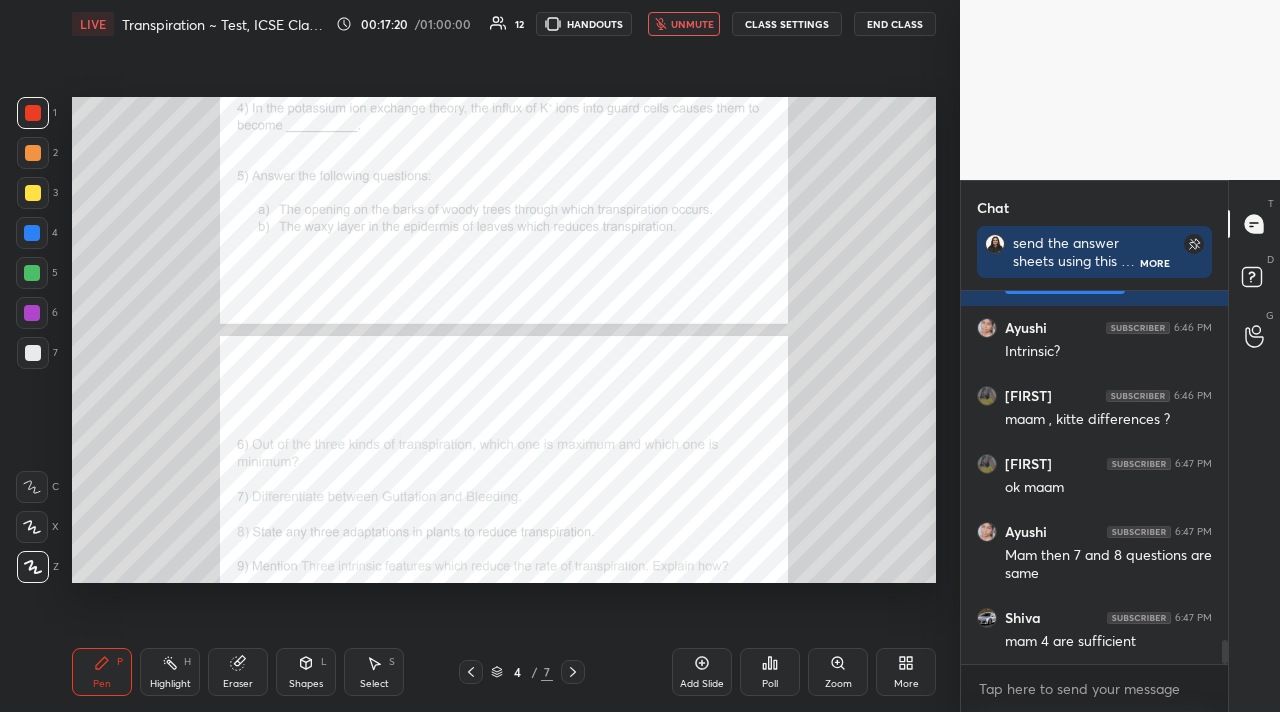 drag, startPoint x: 690, startPoint y: 24, endPoint x: 708, endPoint y: 33, distance: 20.12461 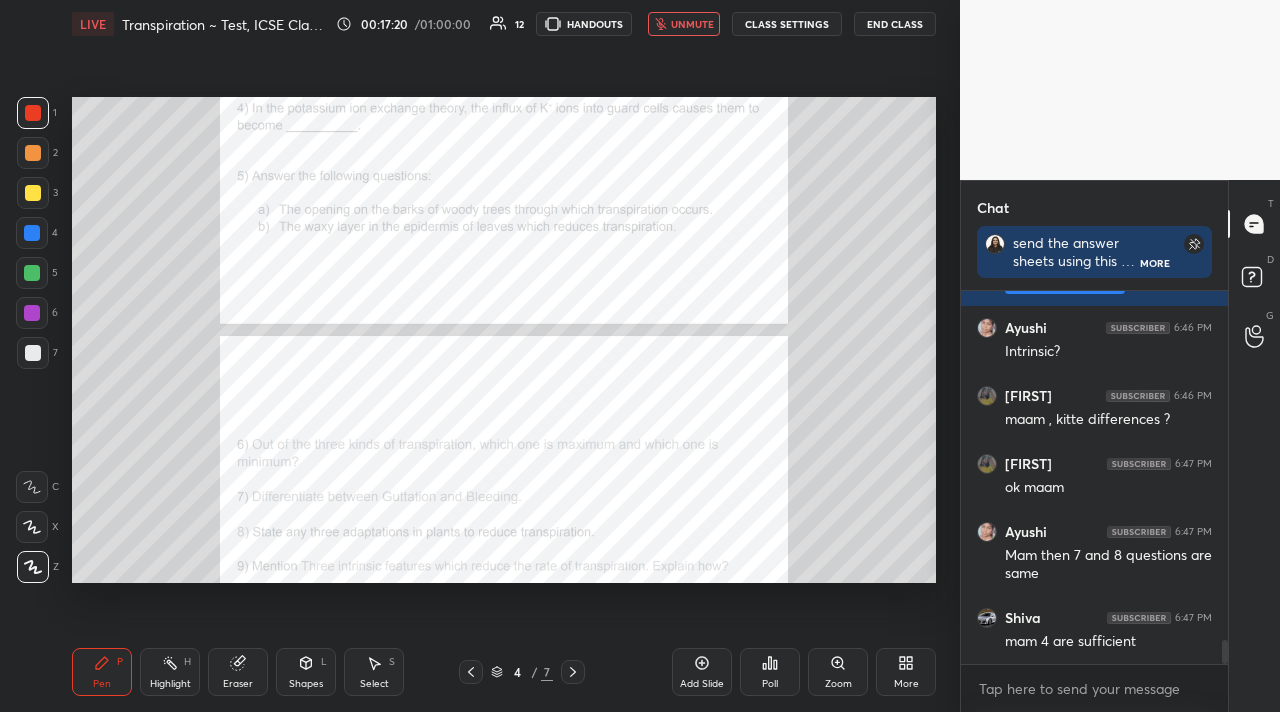 click on "unmute" at bounding box center [692, 24] 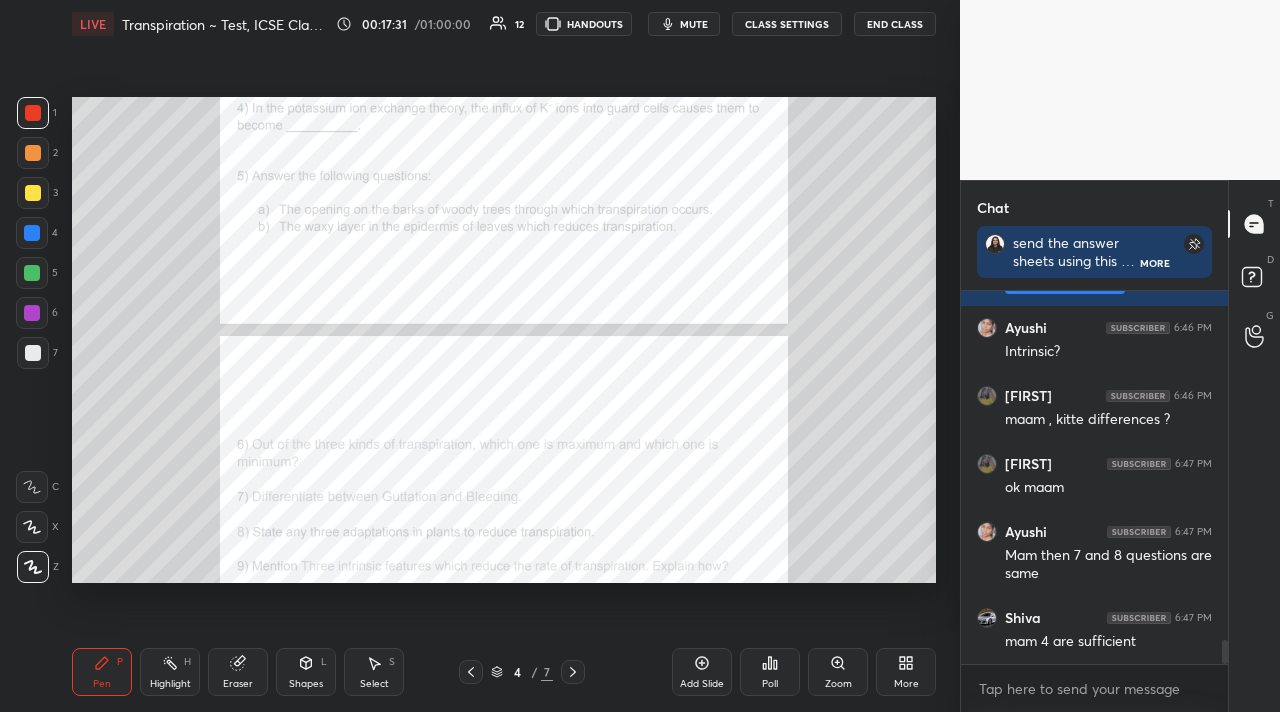 click on "mute" at bounding box center (694, 24) 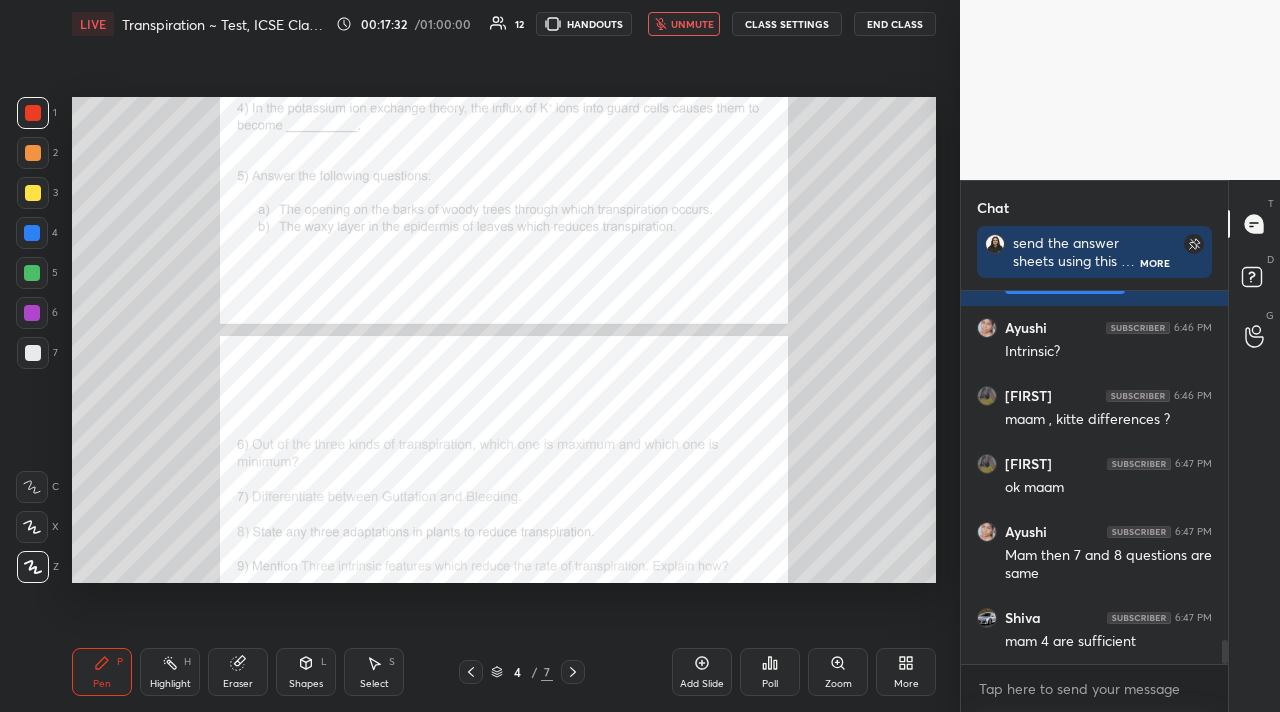 click on "unmute" at bounding box center (692, 24) 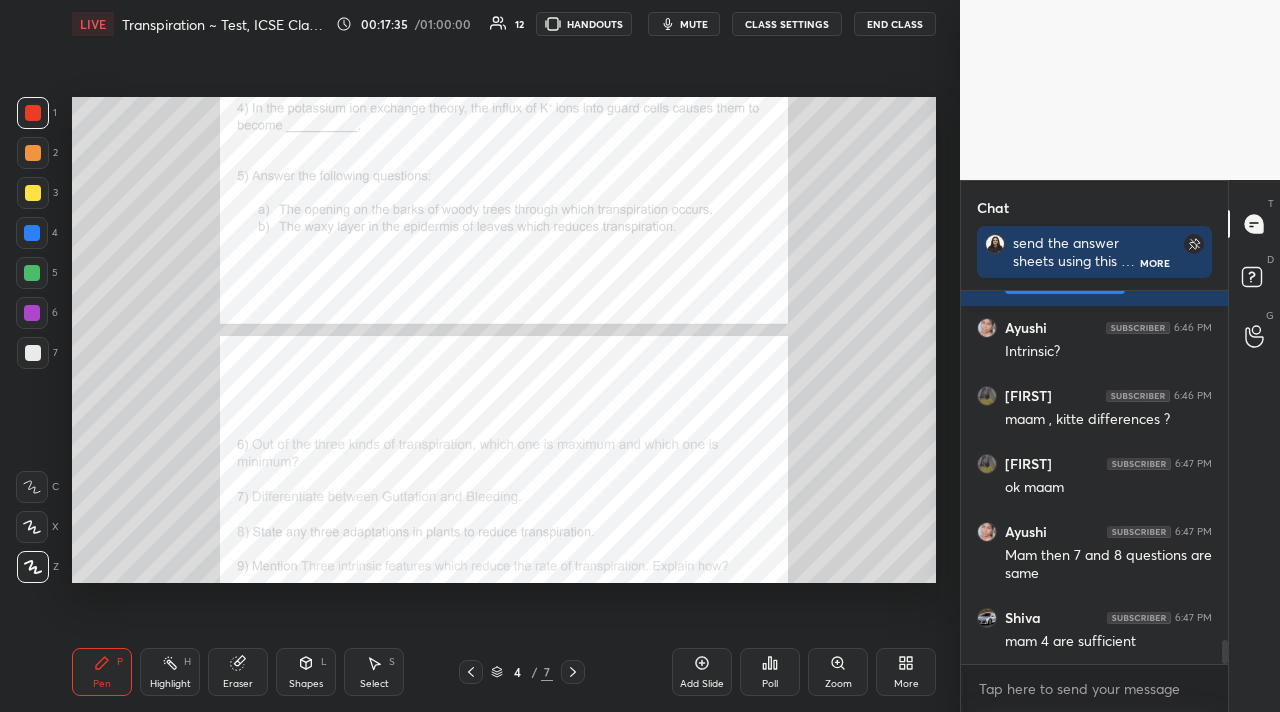click on "mute" at bounding box center [694, 24] 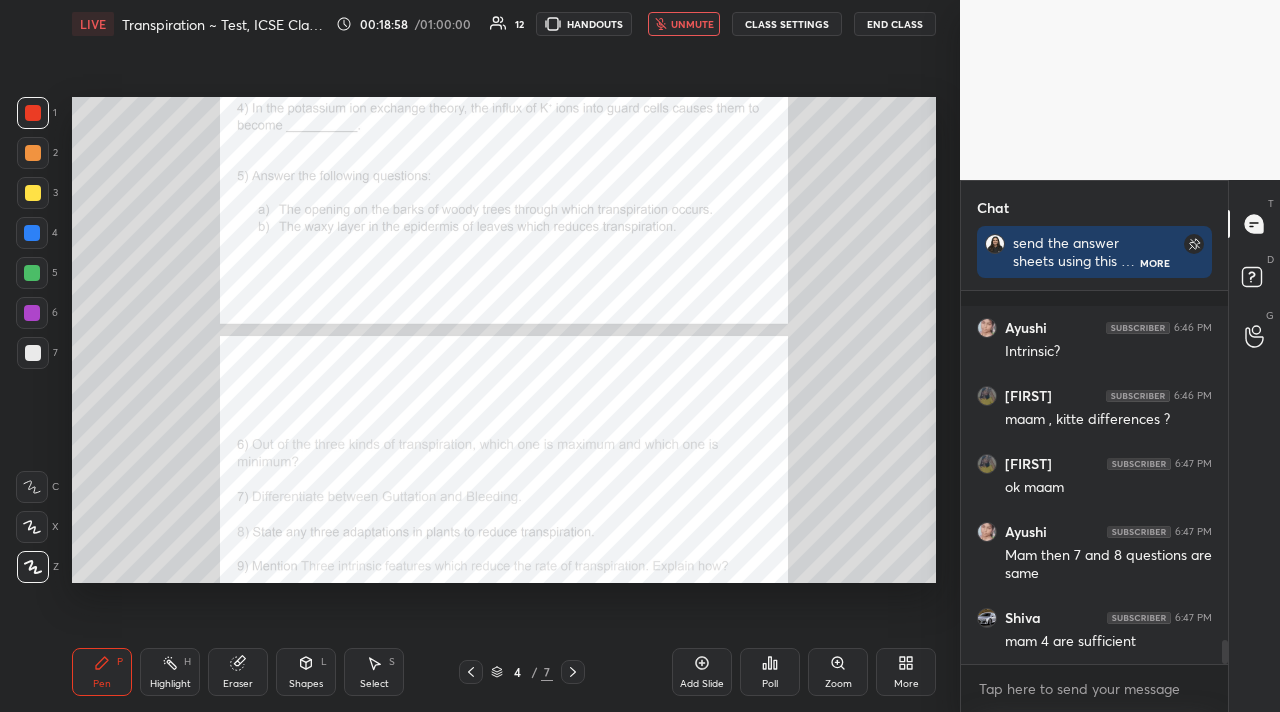 scroll, scrollTop: 5461, scrollLeft: 0, axis: vertical 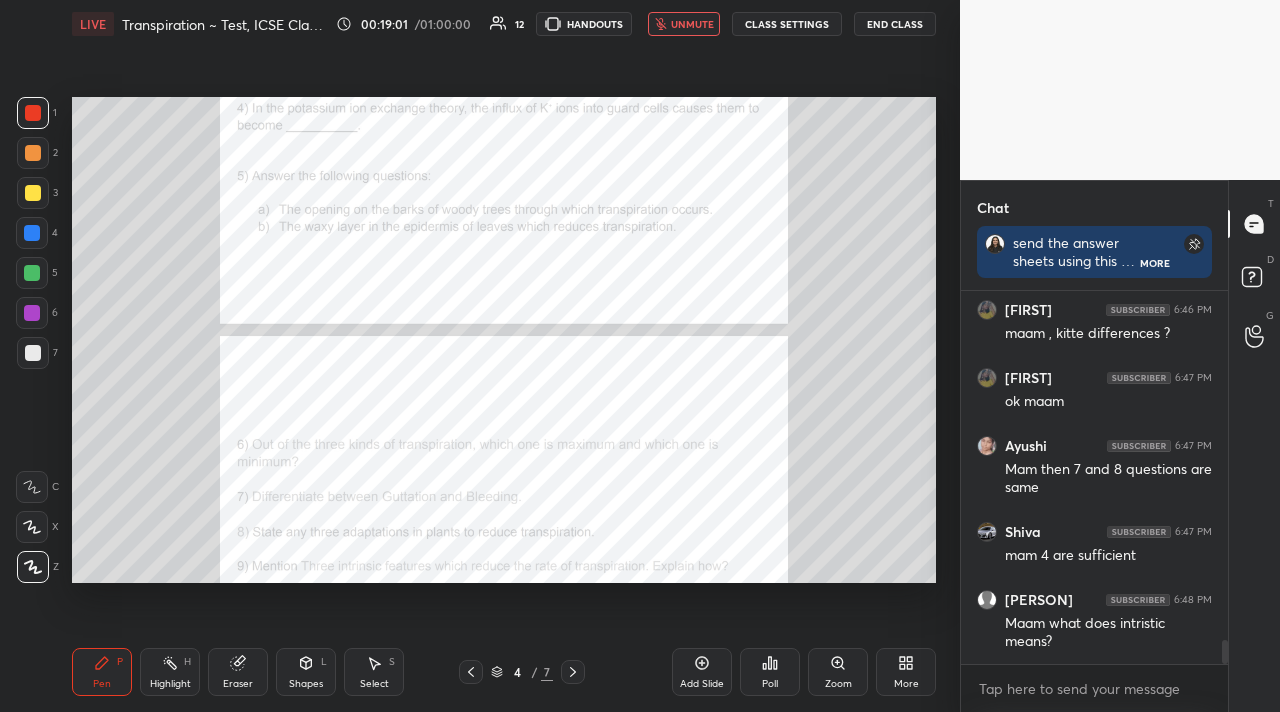 click on "unmute" at bounding box center [692, 24] 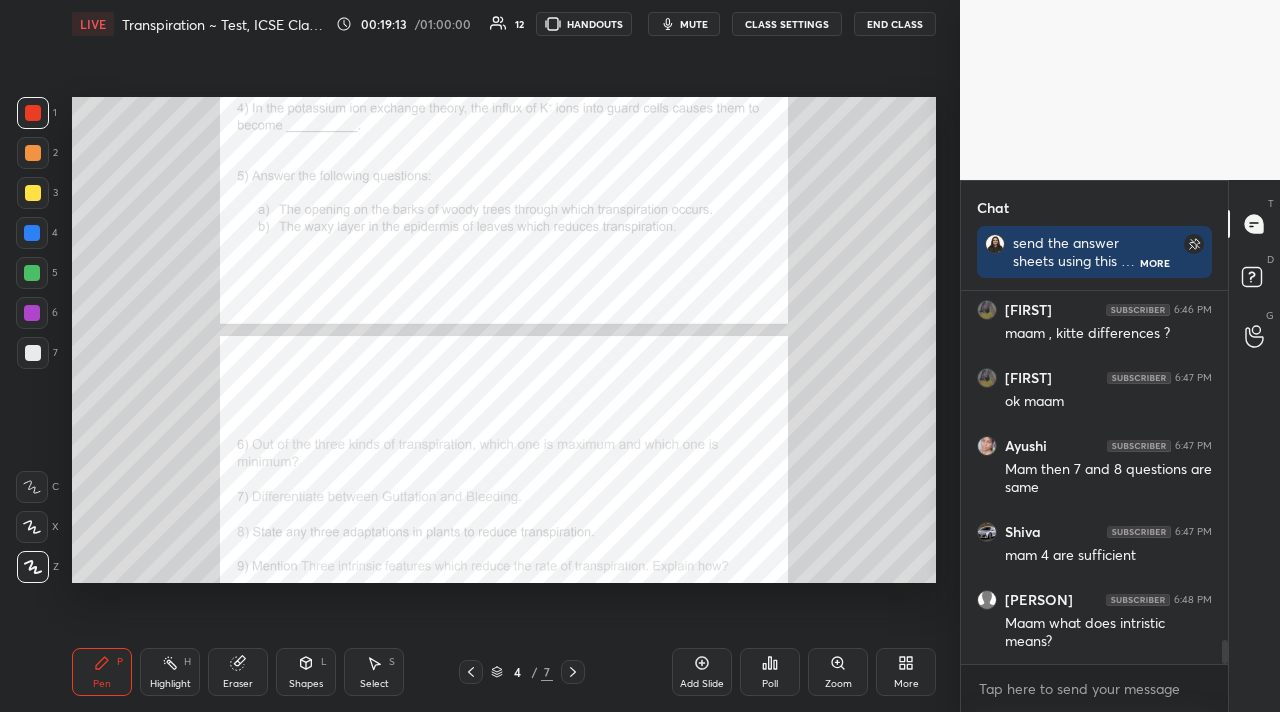 click on "mute" at bounding box center [694, 24] 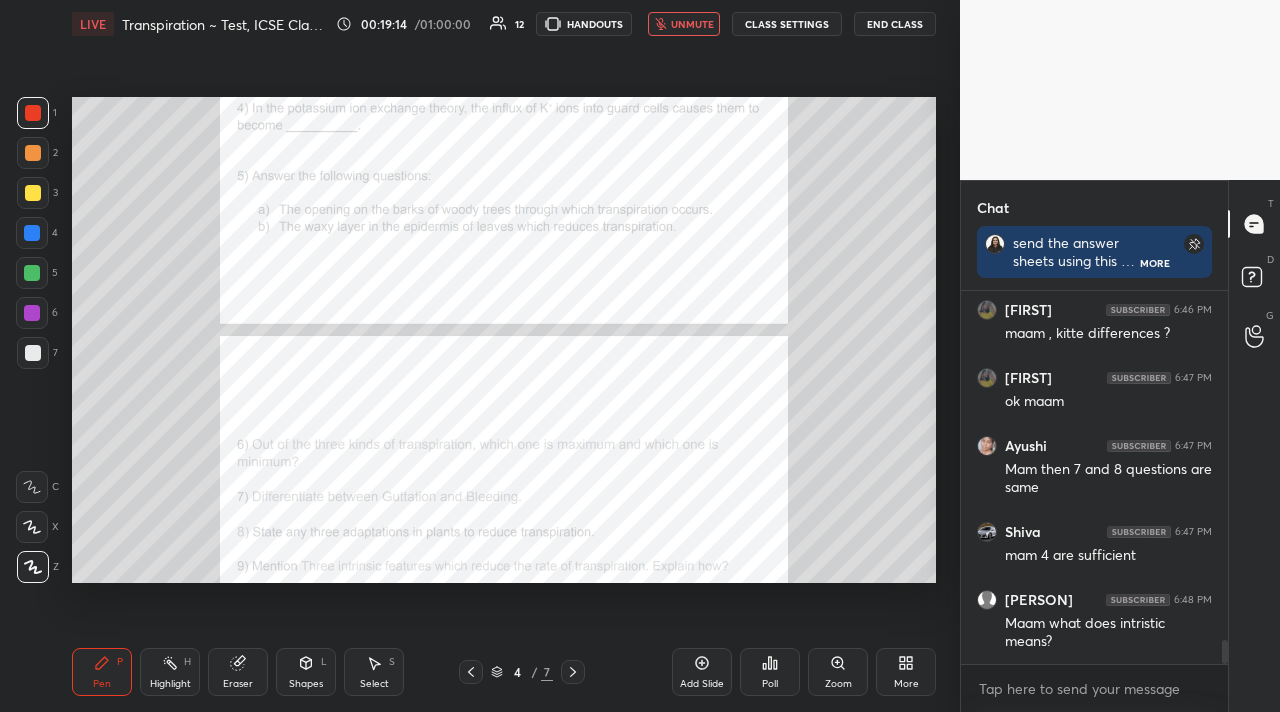 click on "unmute" at bounding box center (684, 24) 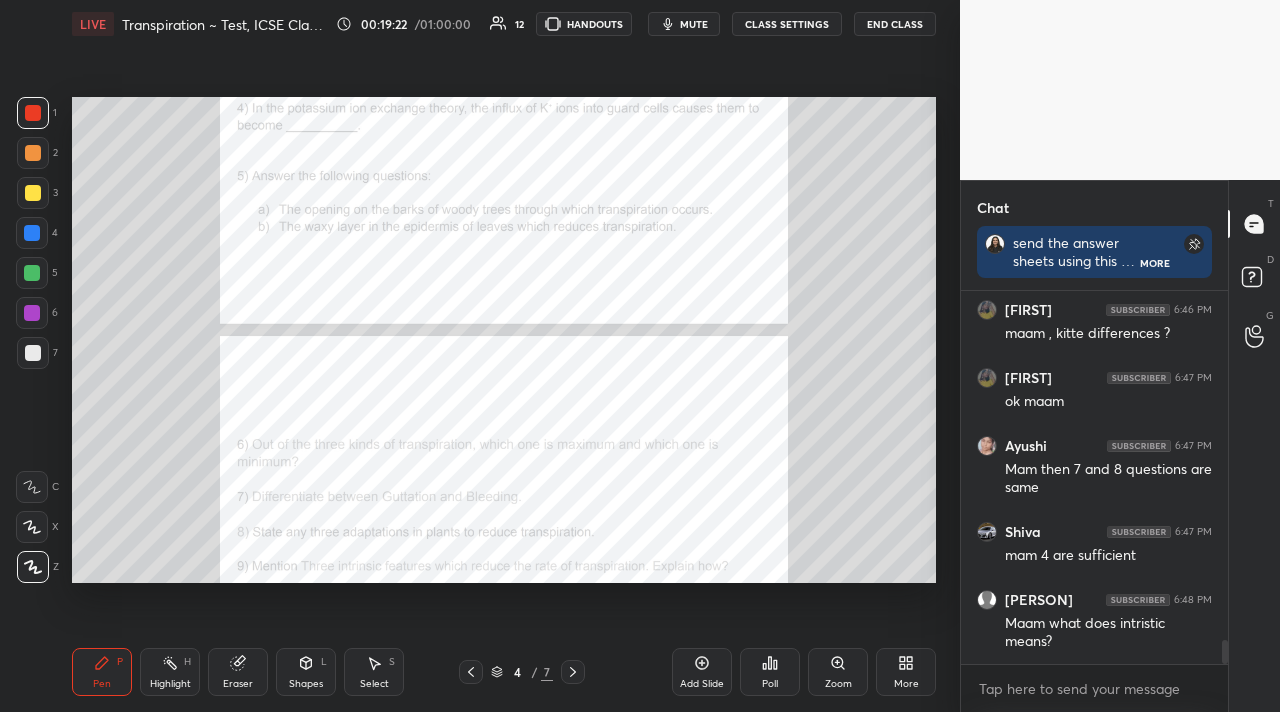 click 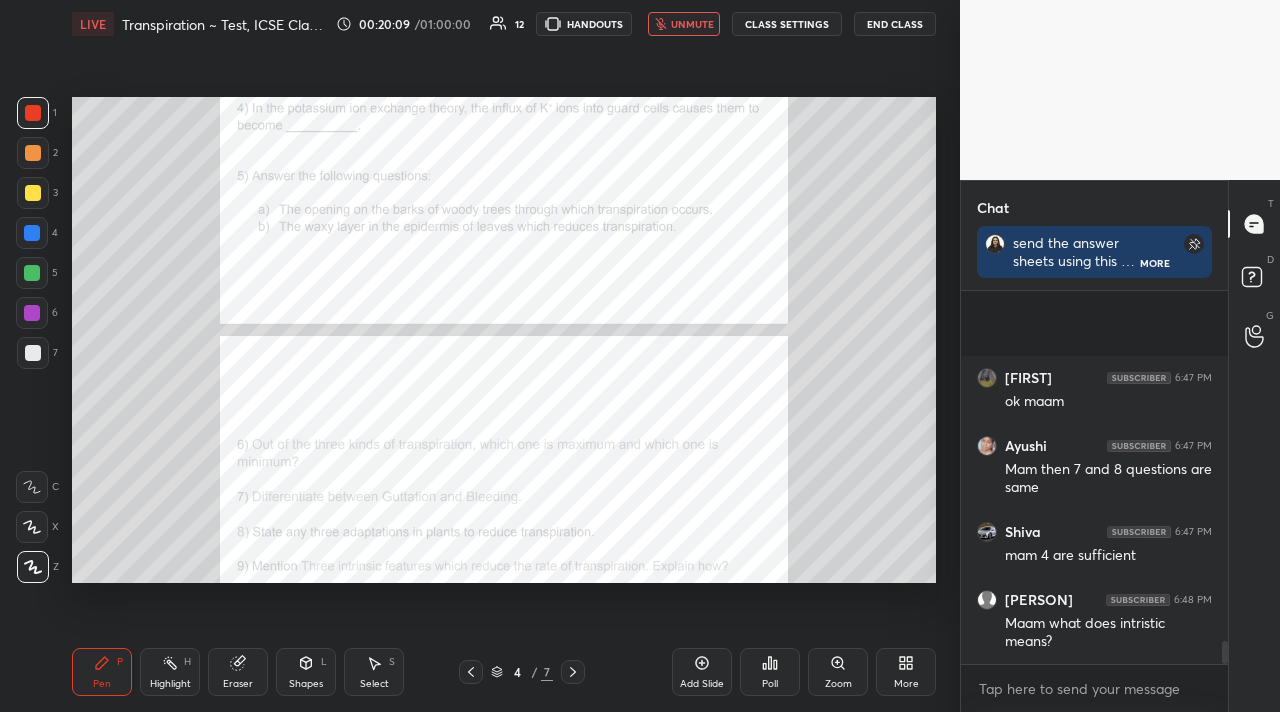 scroll, scrollTop: 5617, scrollLeft: 0, axis: vertical 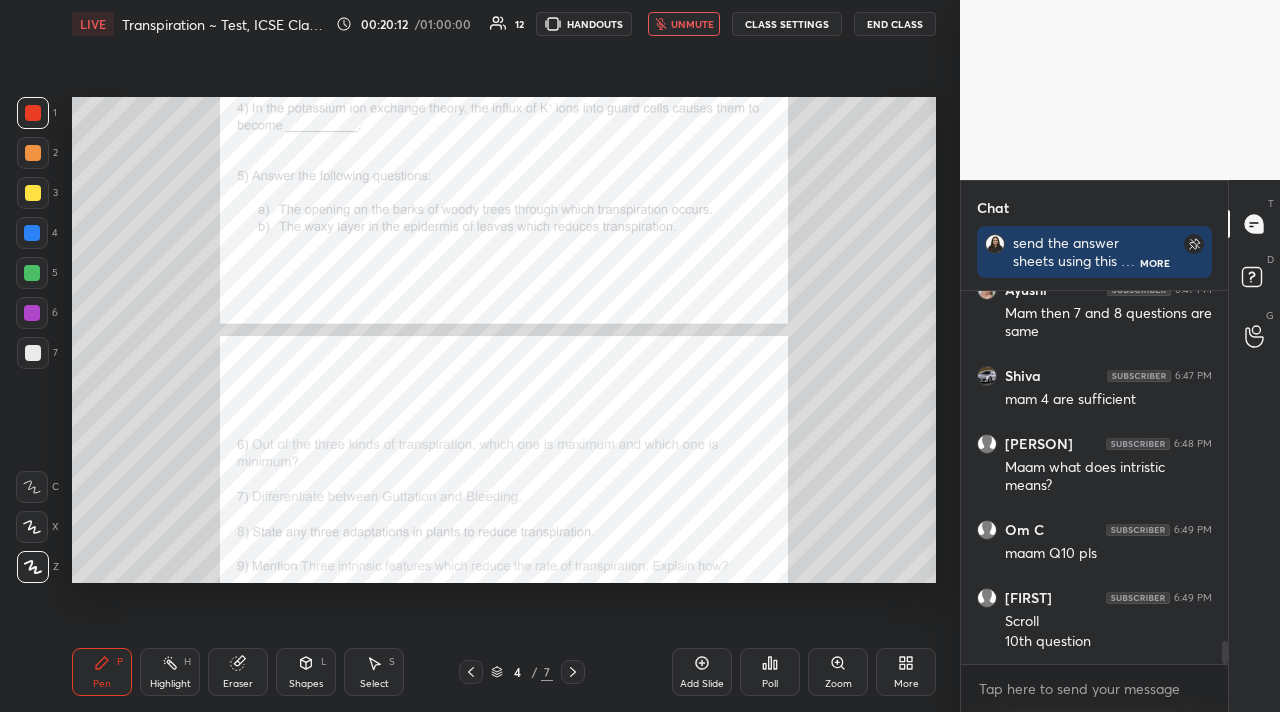 click on "unmute" at bounding box center [684, 24] 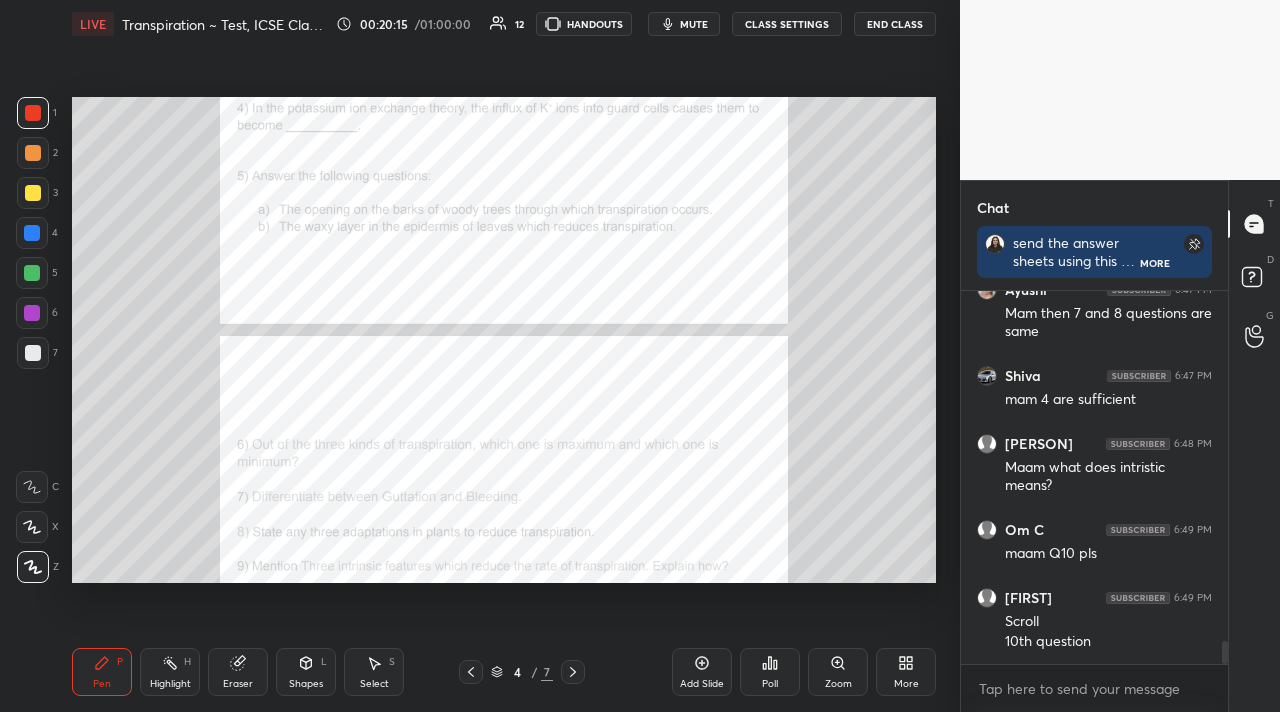 scroll, scrollTop: 5685, scrollLeft: 0, axis: vertical 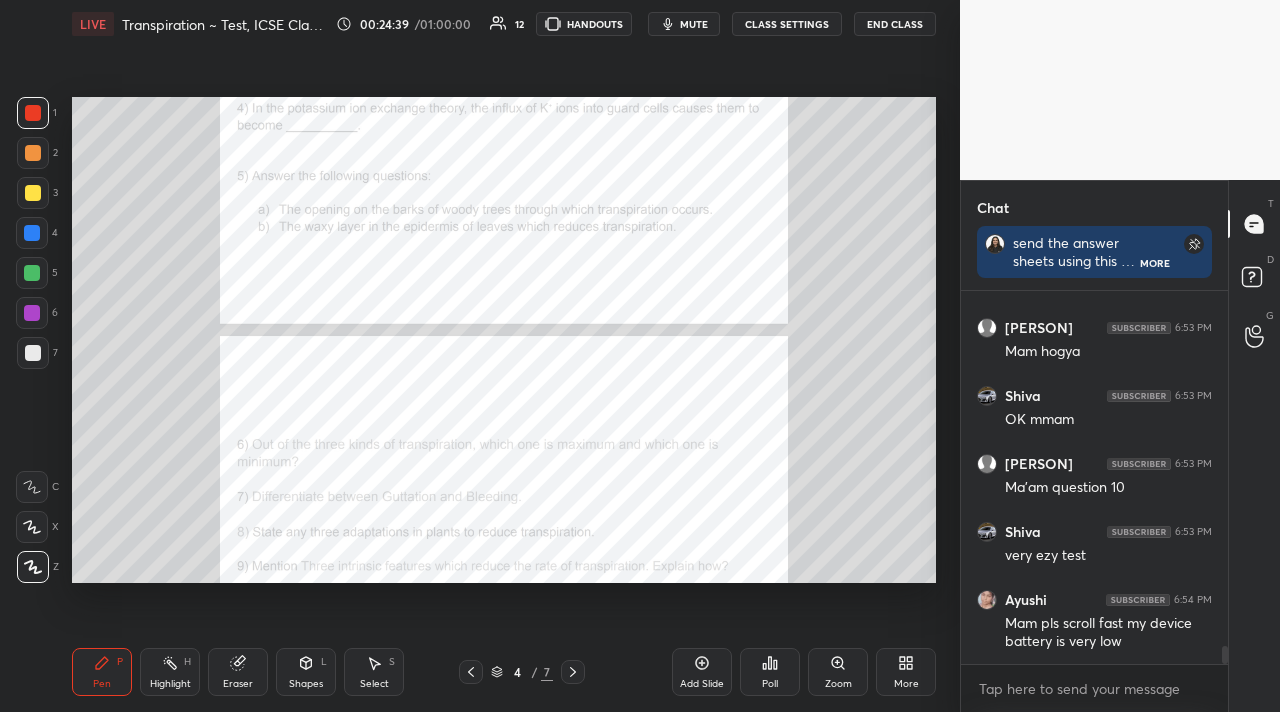 click on "More" at bounding box center (906, 672) 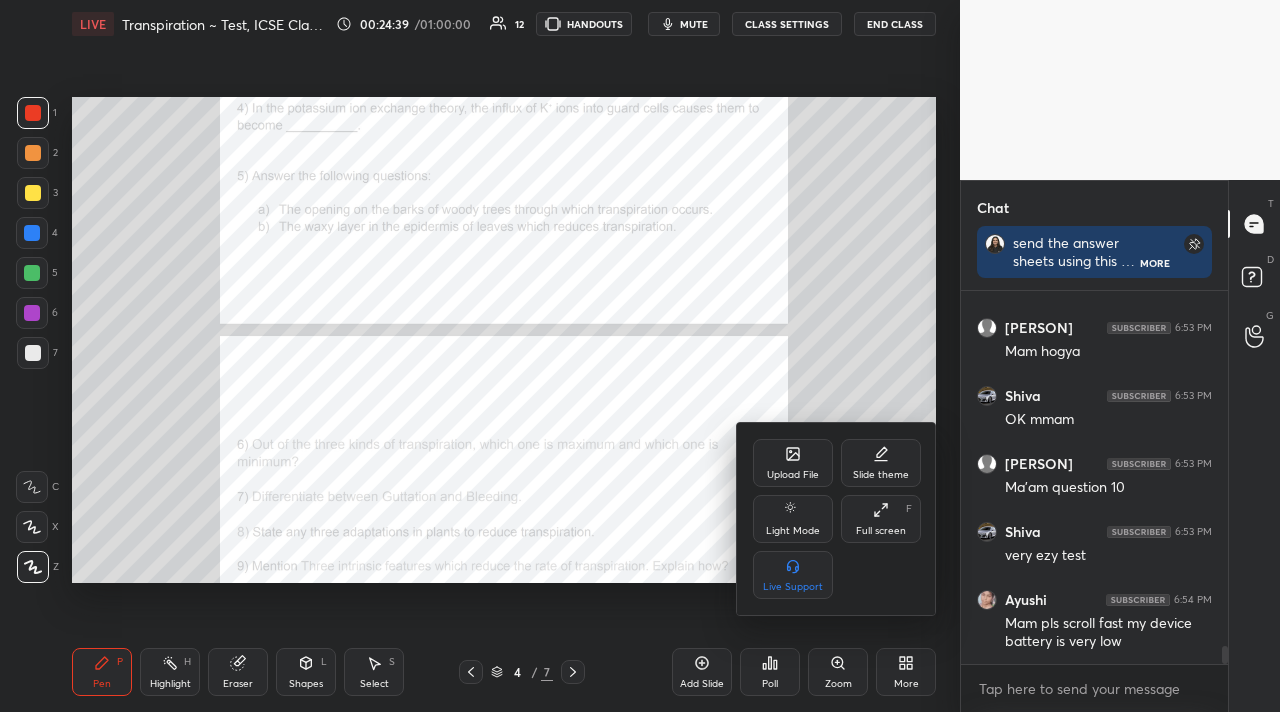scroll, scrollTop: 7221, scrollLeft: 0, axis: vertical 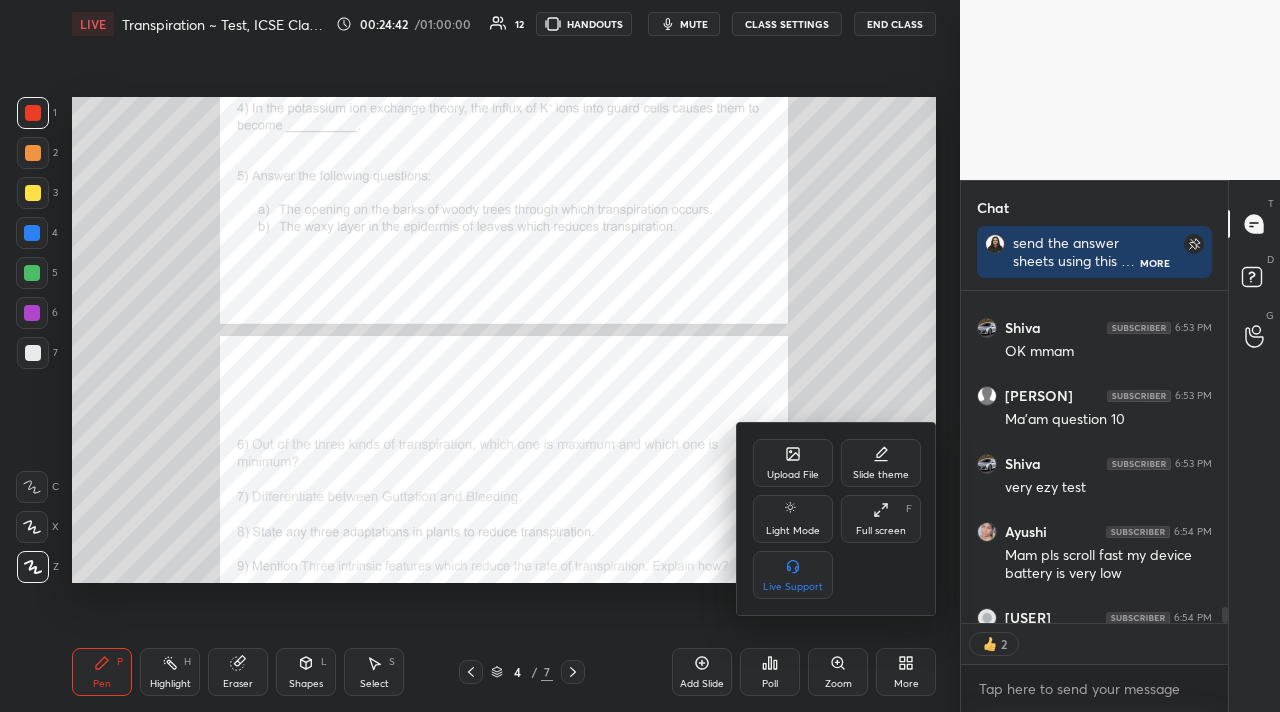 click on "Upload File" at bounding box center (793, 475) 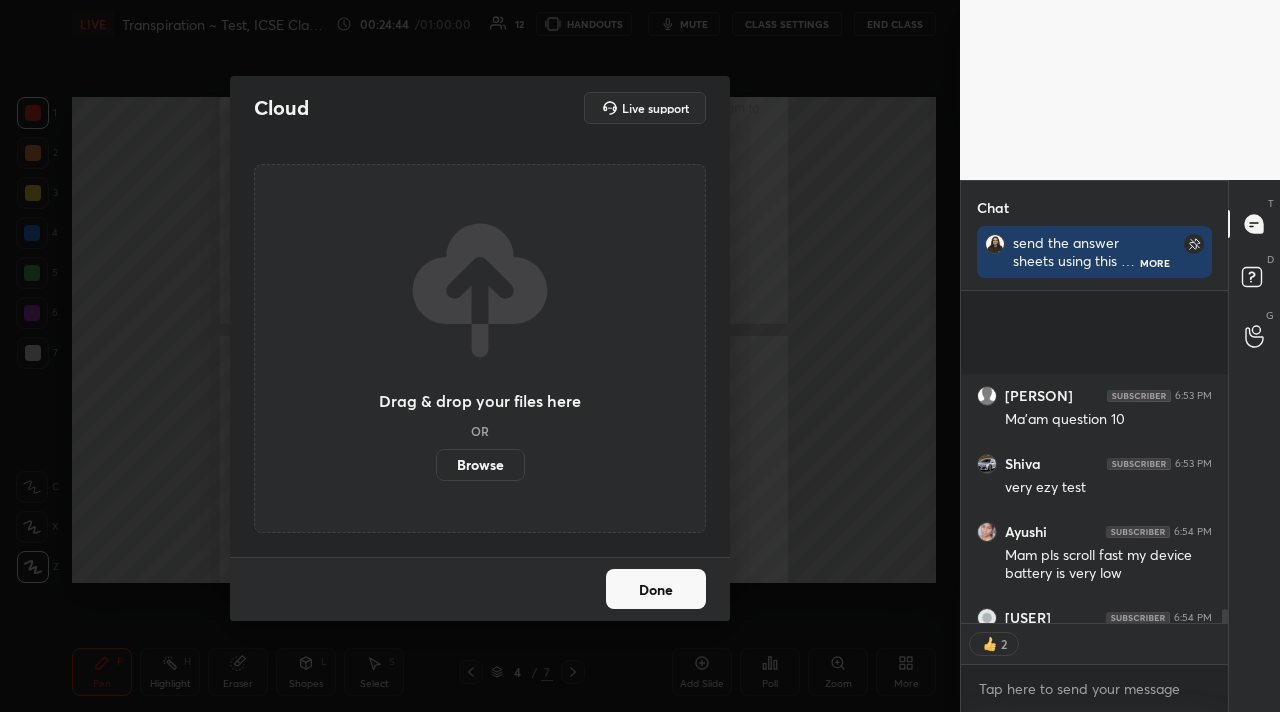 scroll, scrollTop: 7384, scrollLeft: 0, axis: vertical 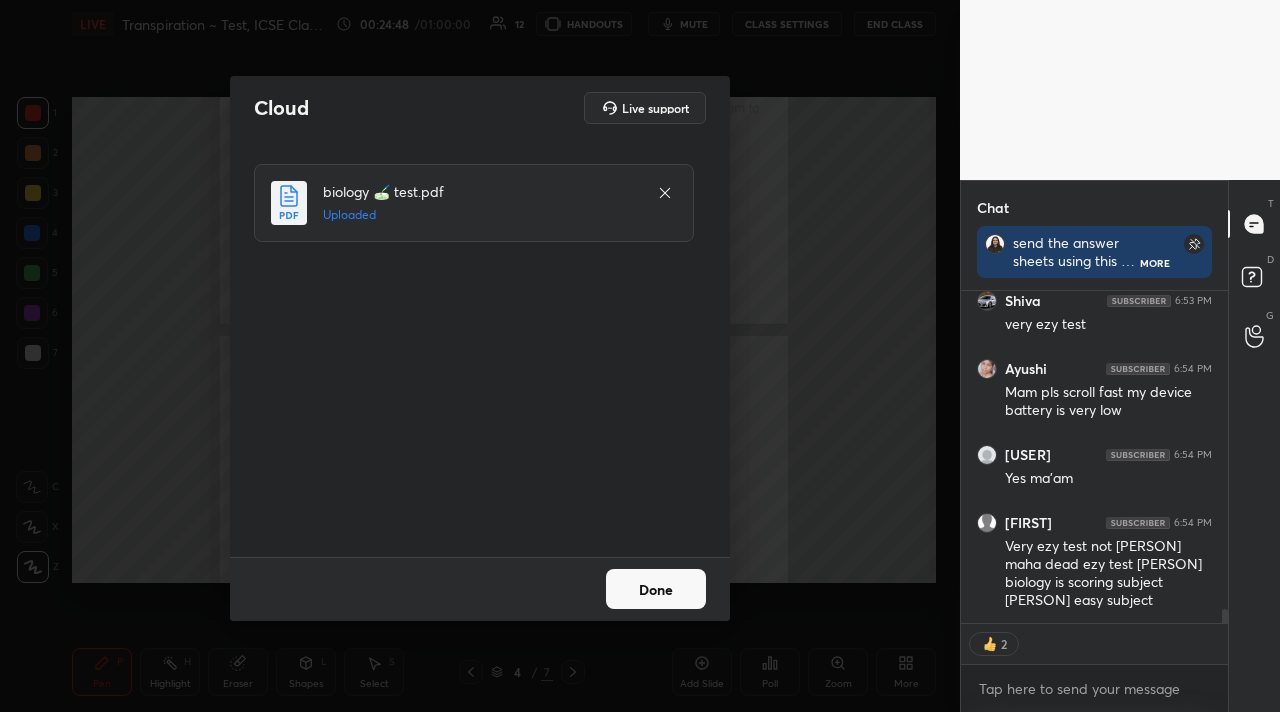 click on "Done" at bounding box center [656, 589] 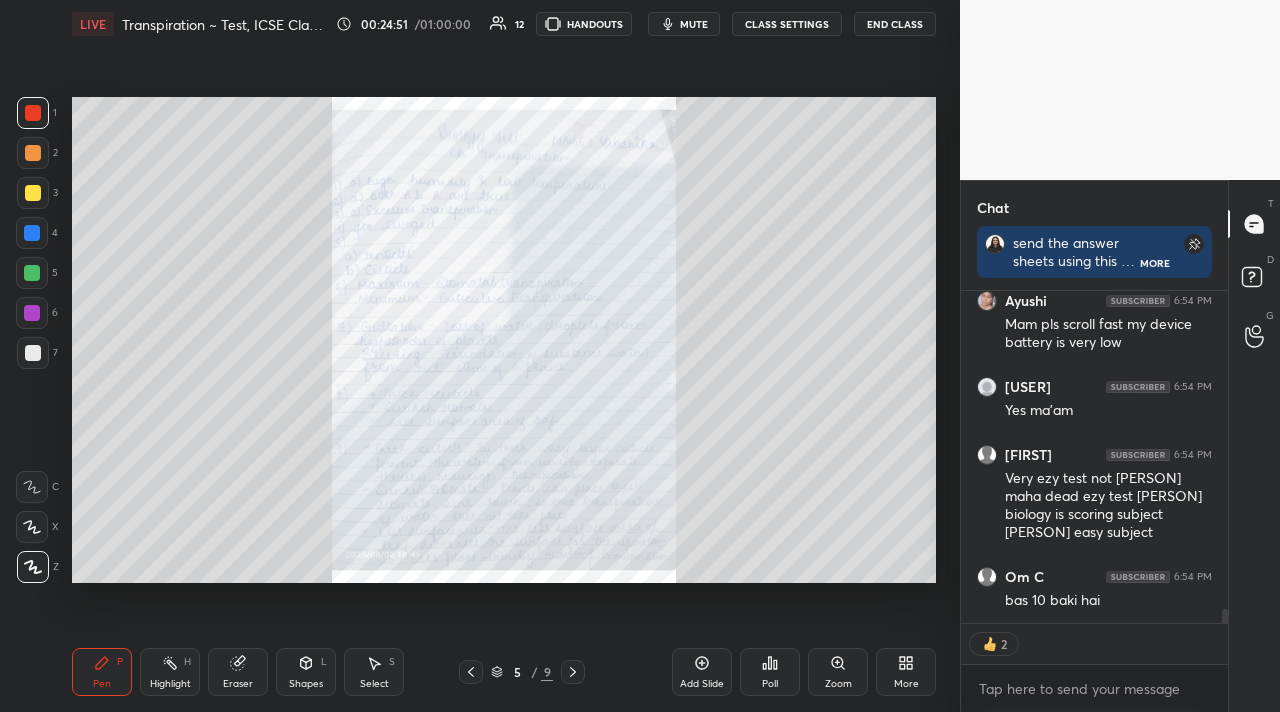 scroll, scrollTop: 7, scrollLeft: 7, axis: both 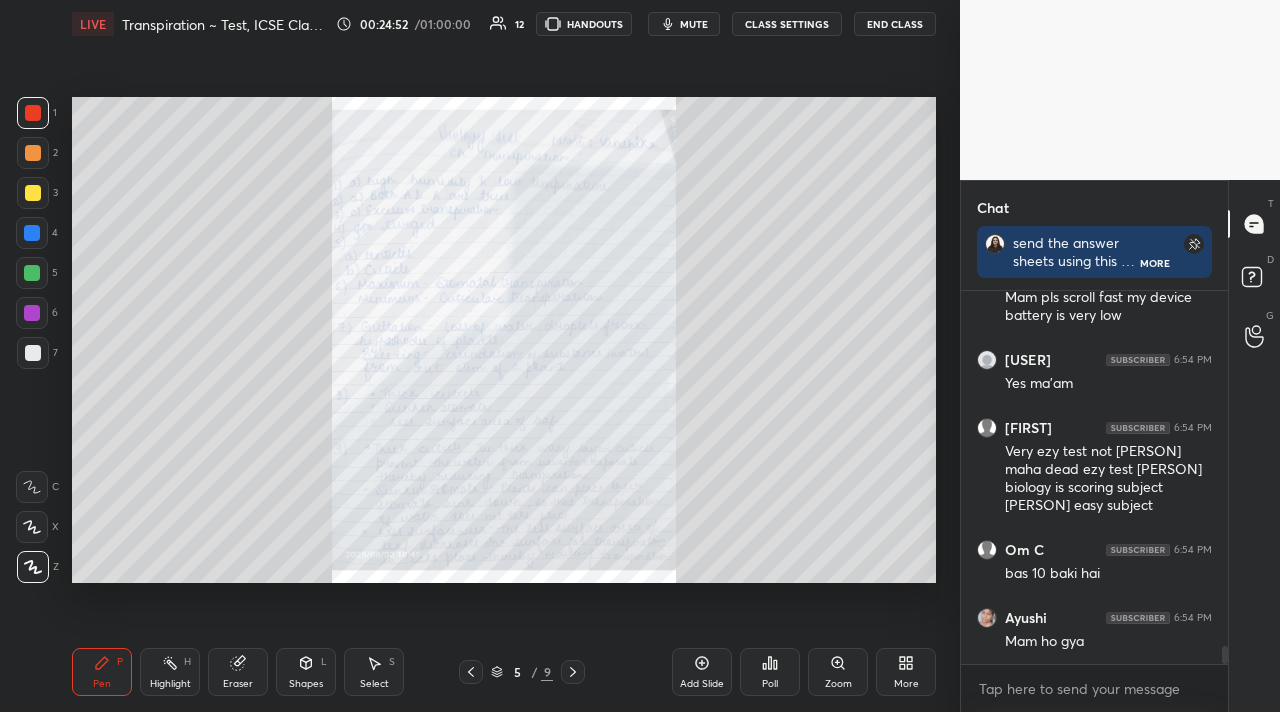 click on "Pen P Highlight H Eraser Shapes L Select S 5 / 9 Add Slide Poll Zoom More" at bounding box center [504, 672] 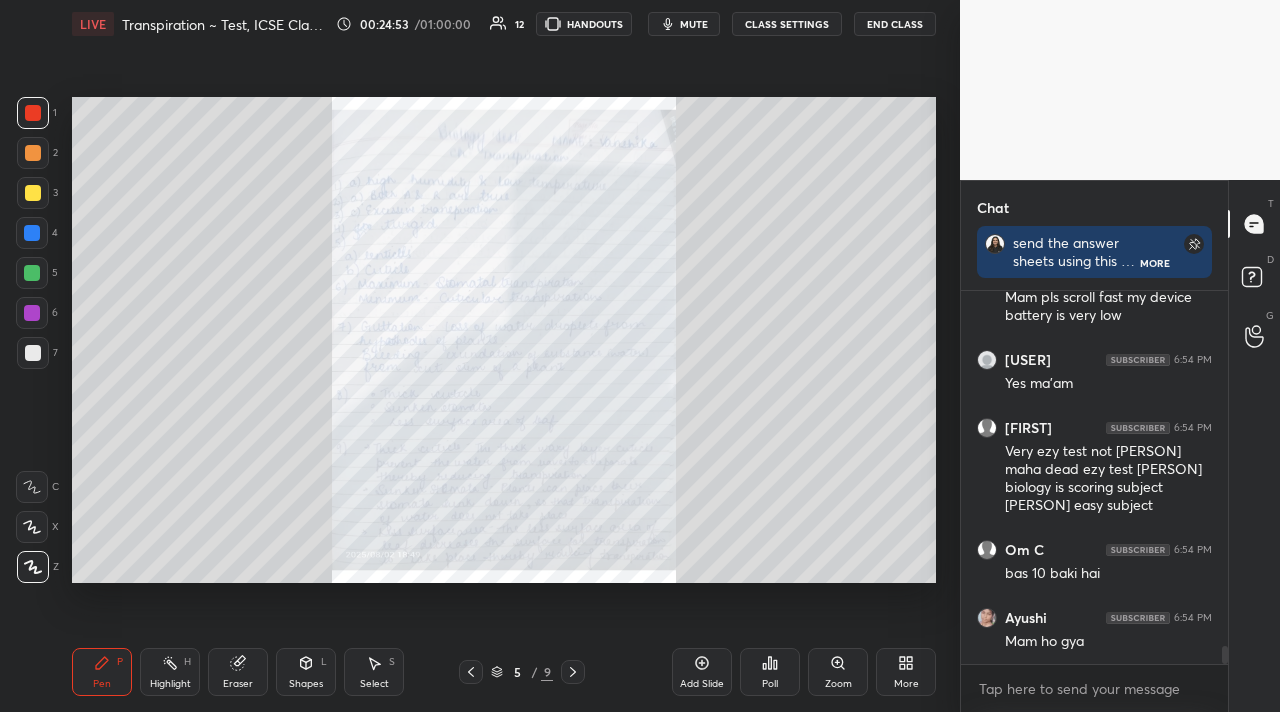 click 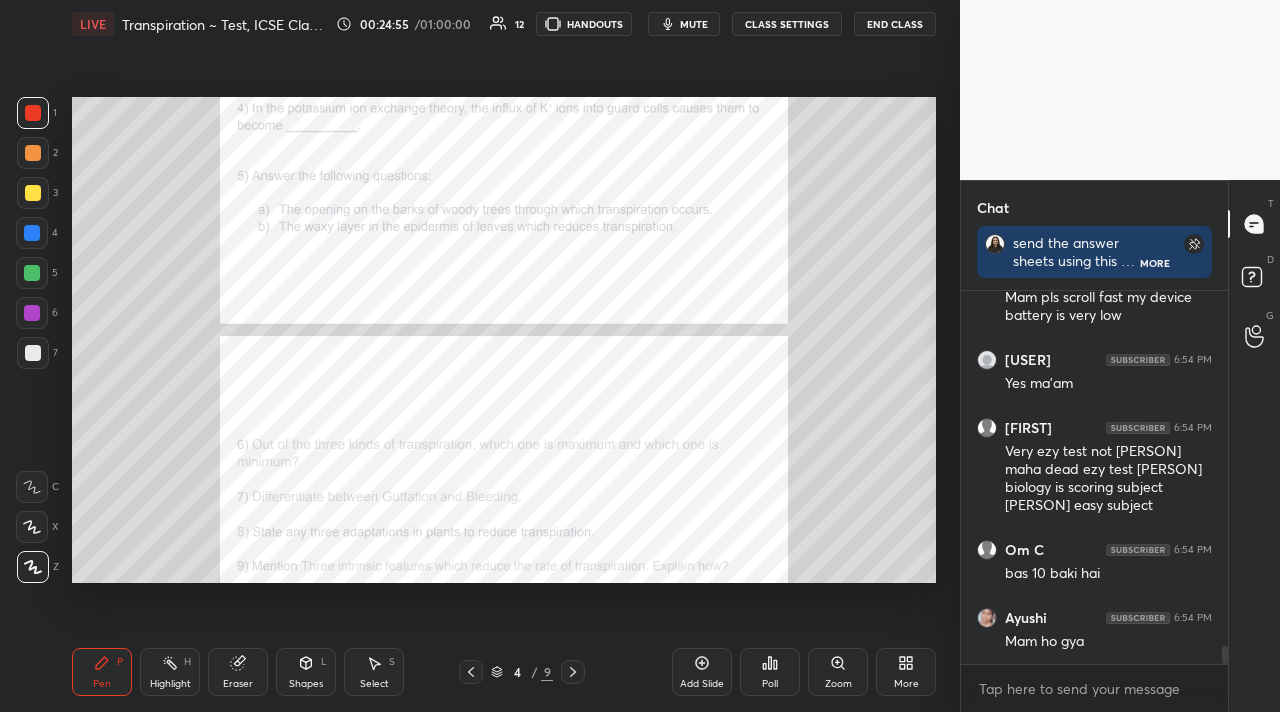 click on "More" at bounding box center (906, 672) 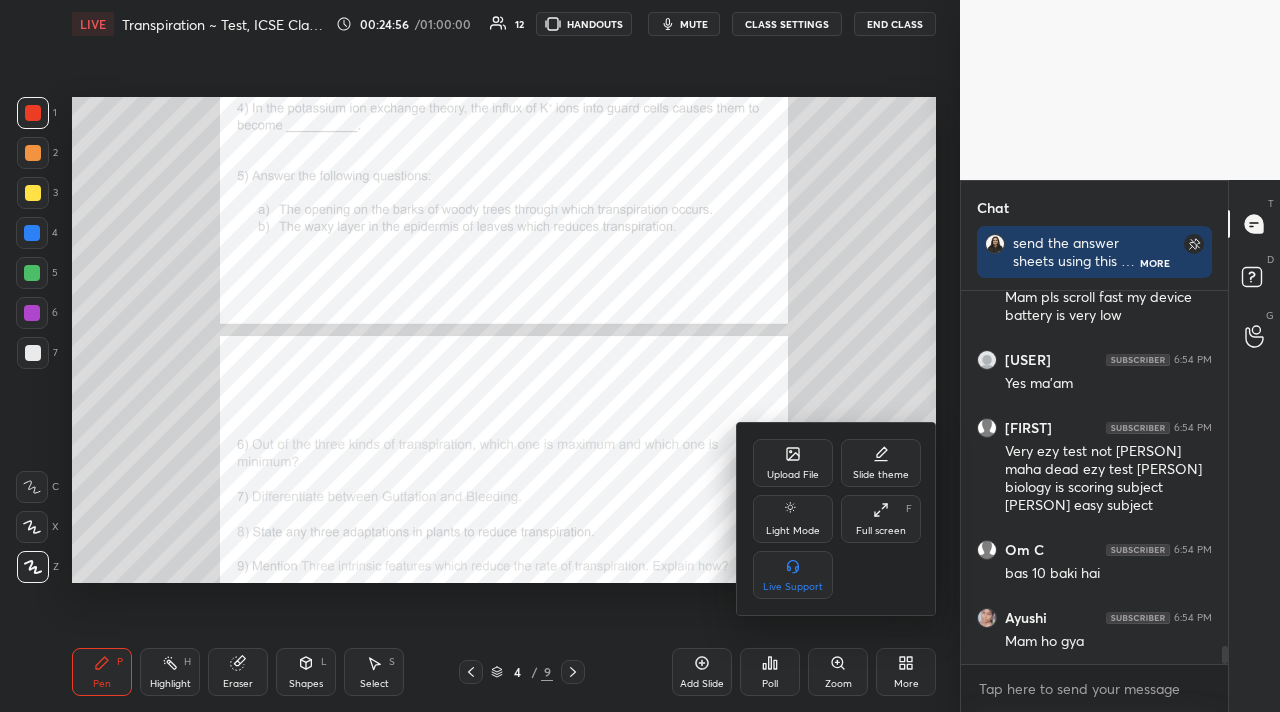 click on "Upload File" at bounding box center [793, 463] 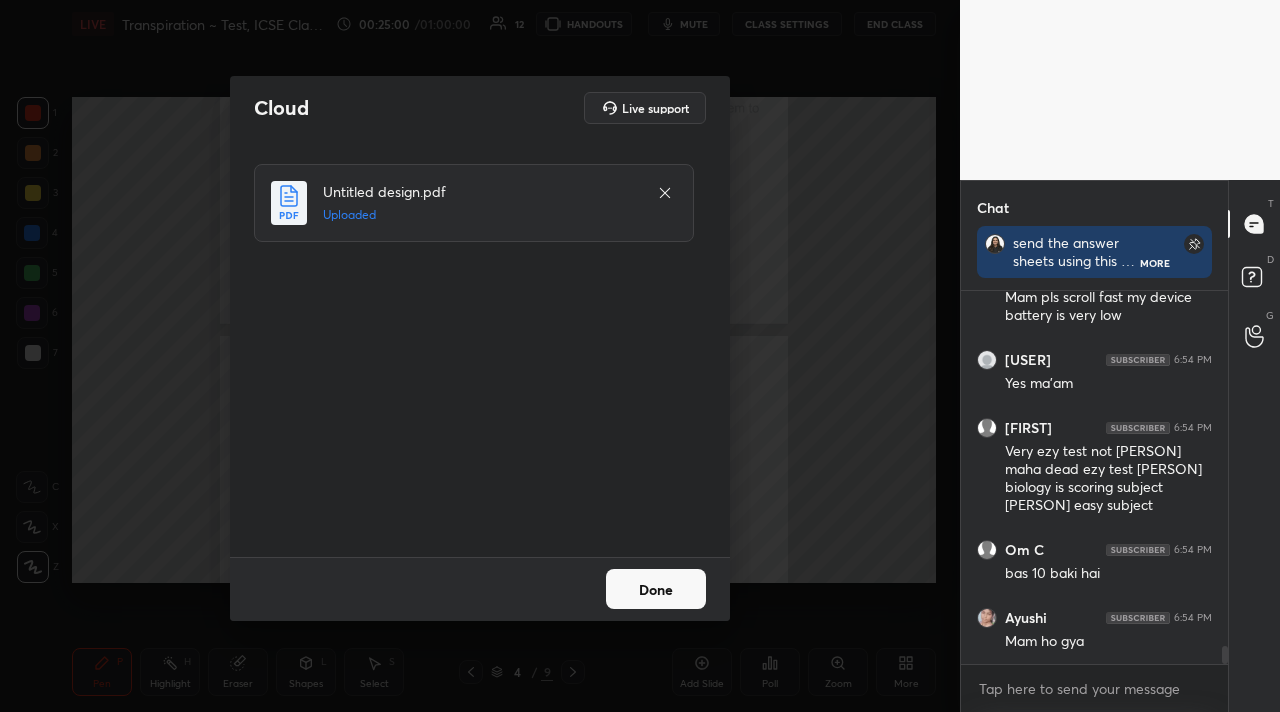 click on "Done" at bounding box center [656, 589] 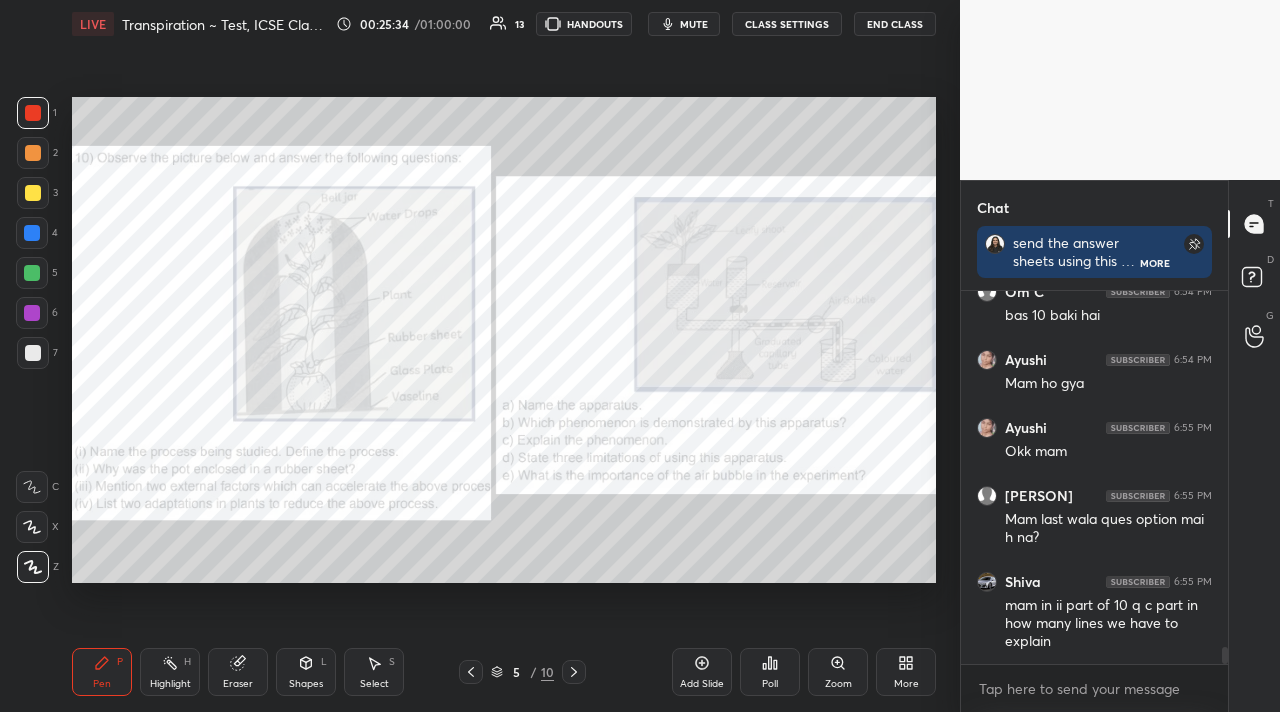 scroll, scrollTop: 7823, scrollLeft: 0, axis: vertical 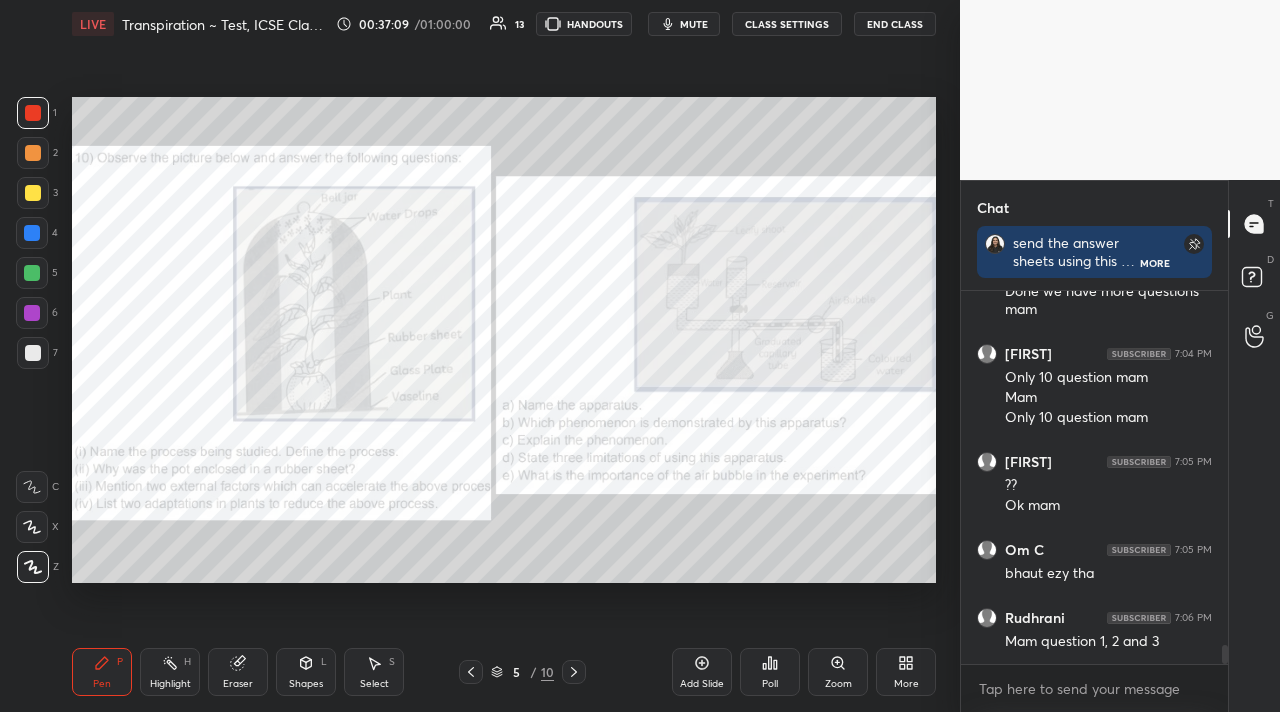 click 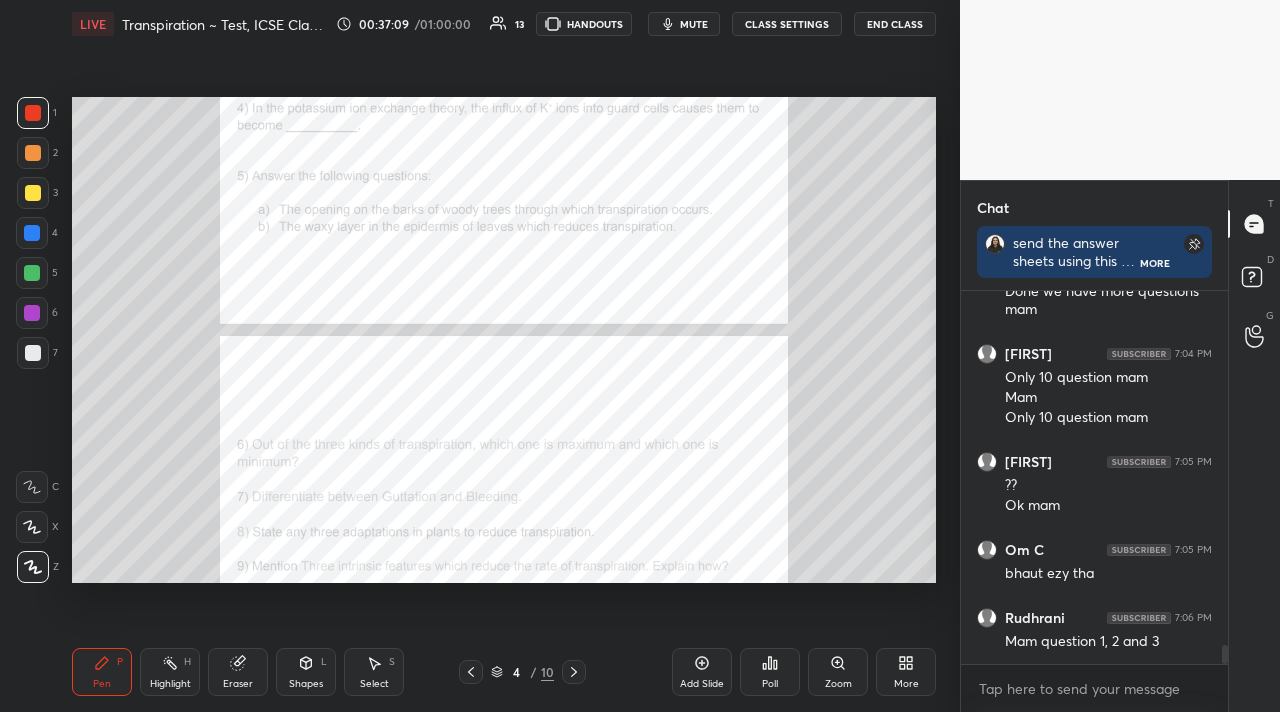 click 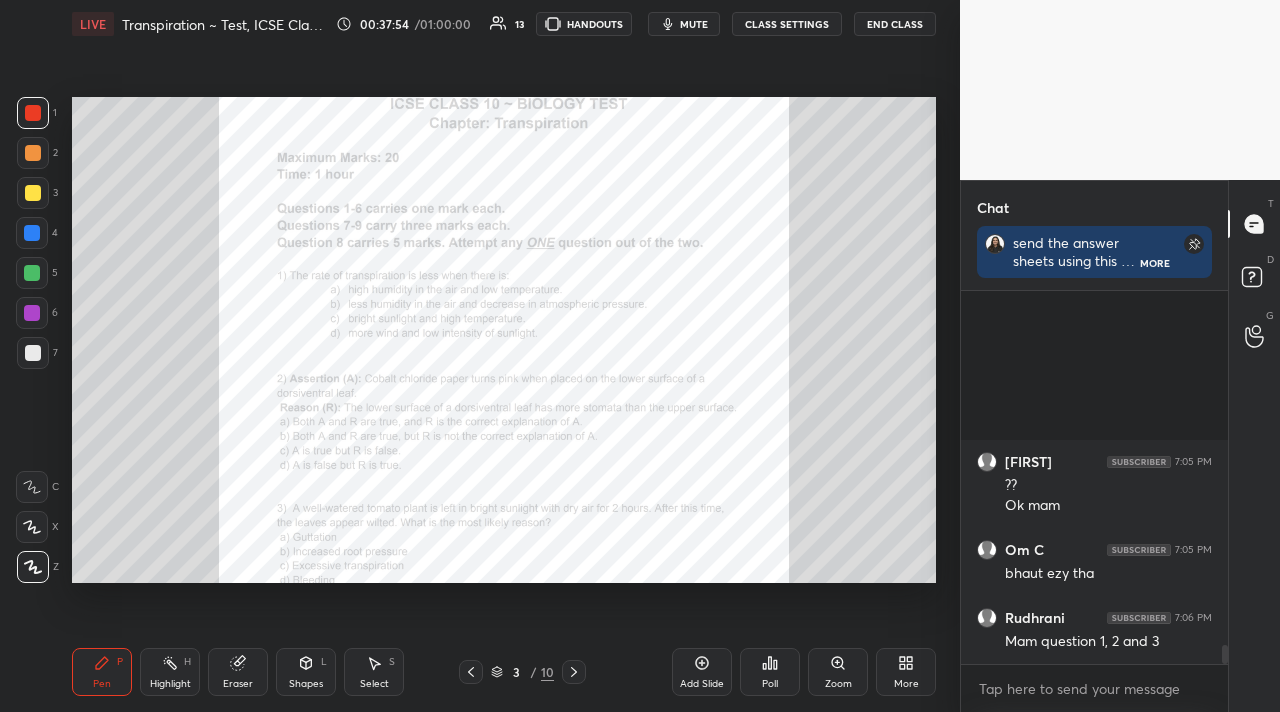 scroll, scrollTop: 7072, scrollLeft: 0, axis: vertical 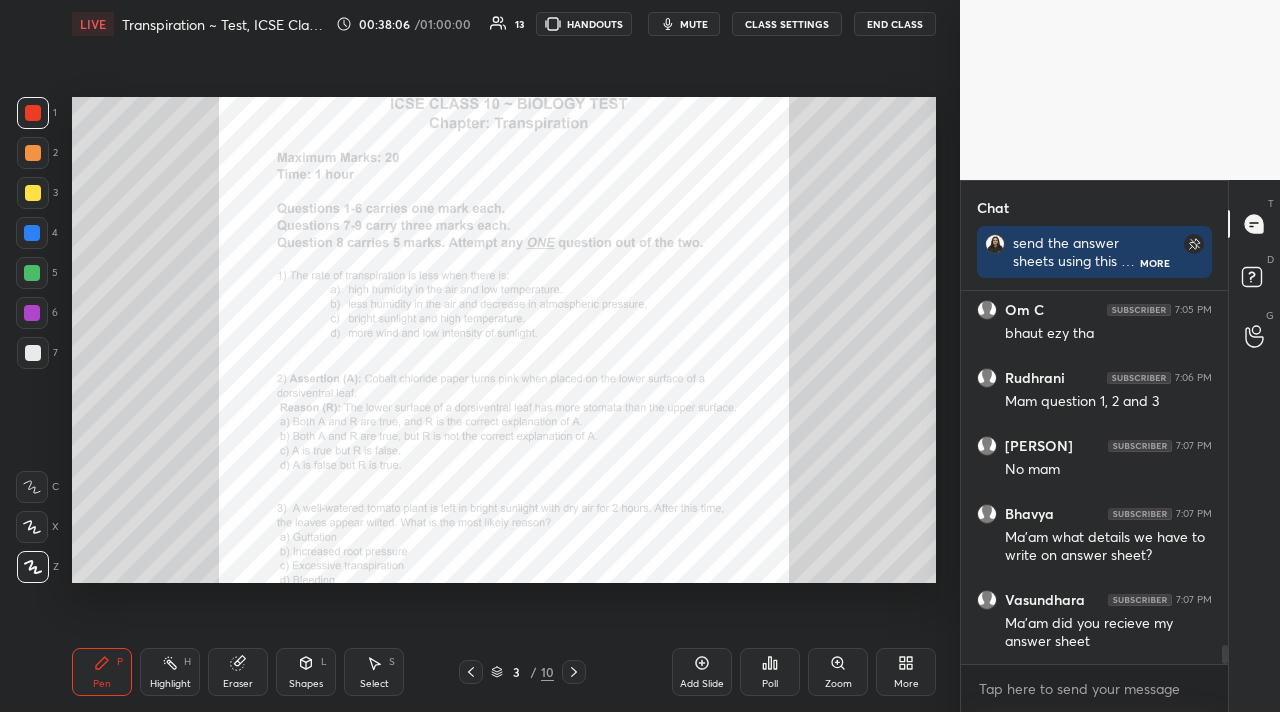 click 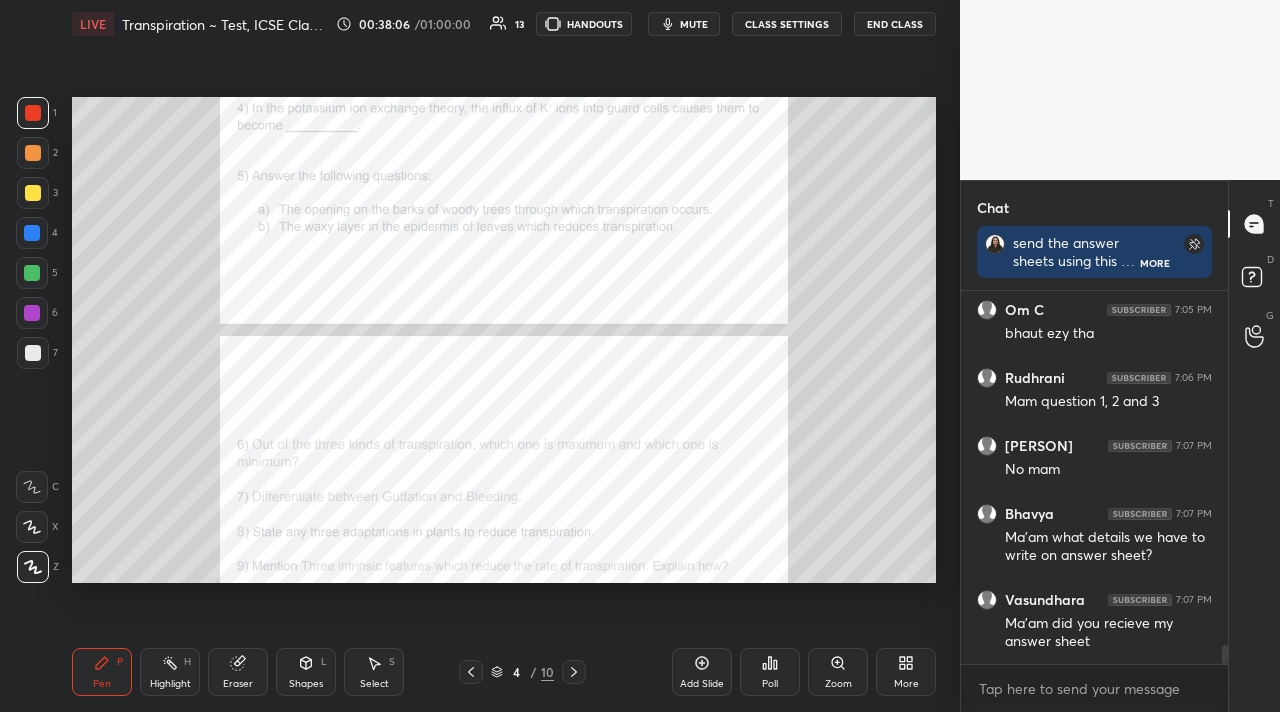 click 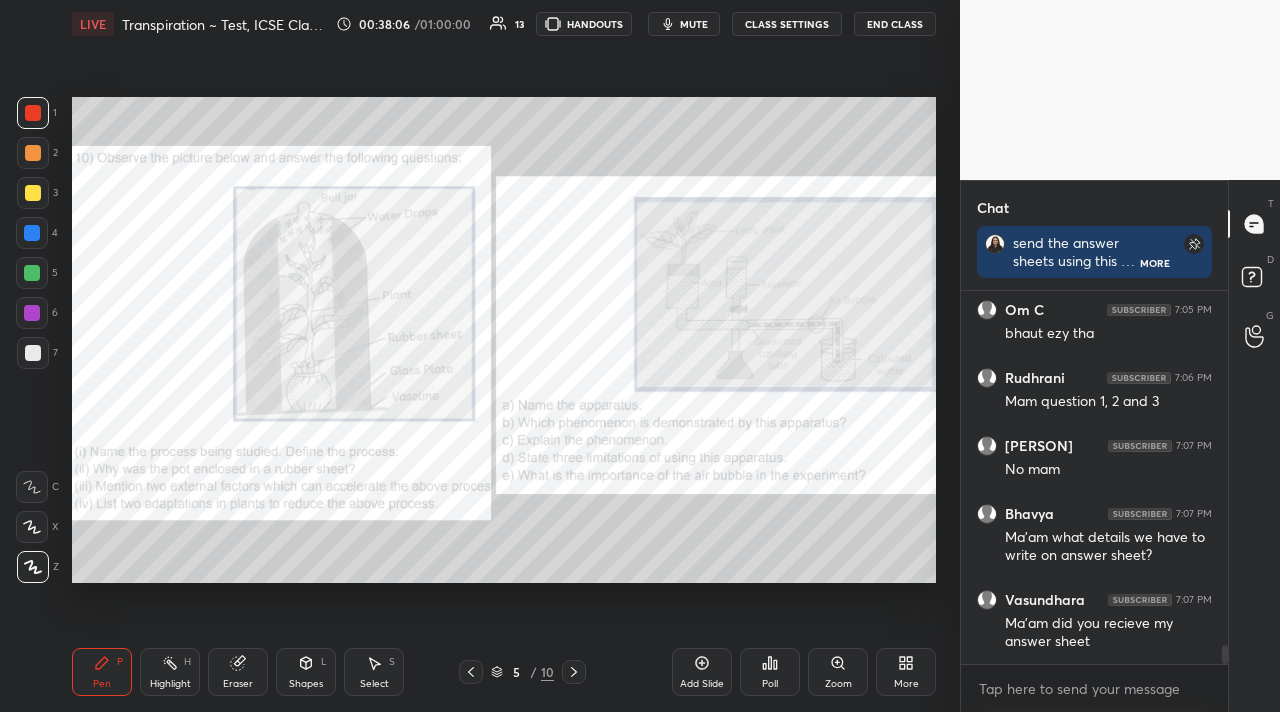 click 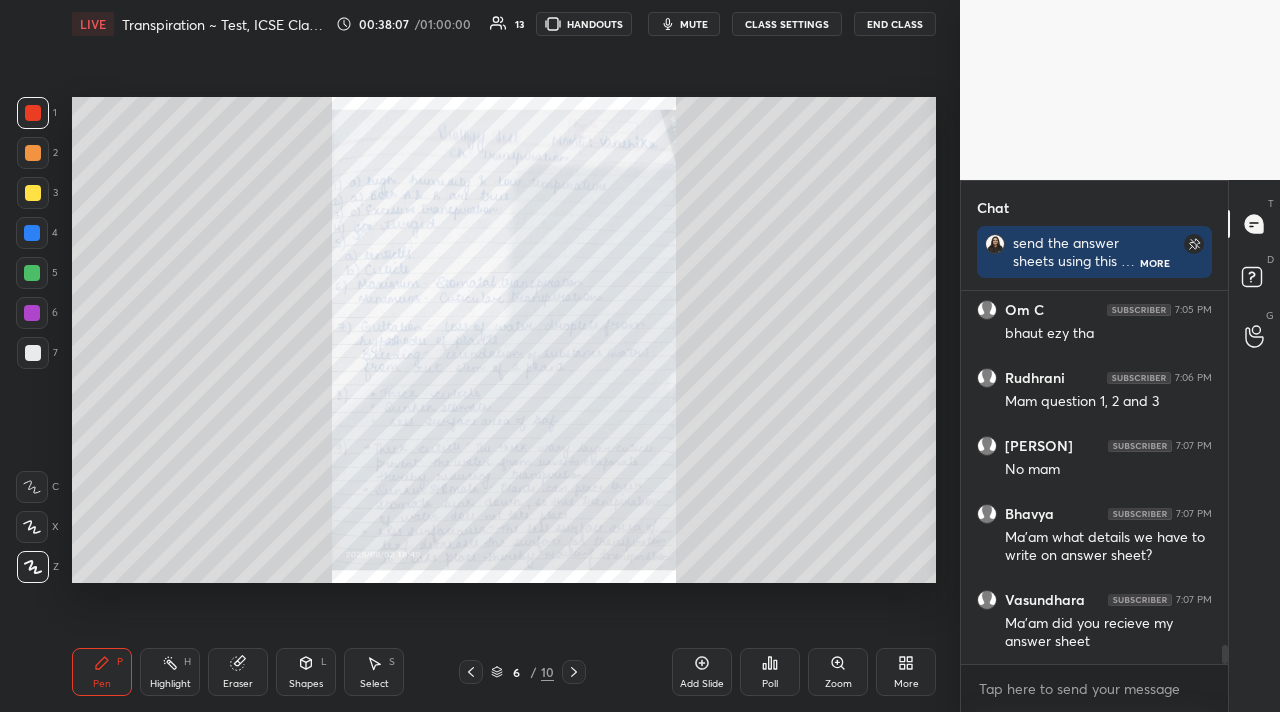 click 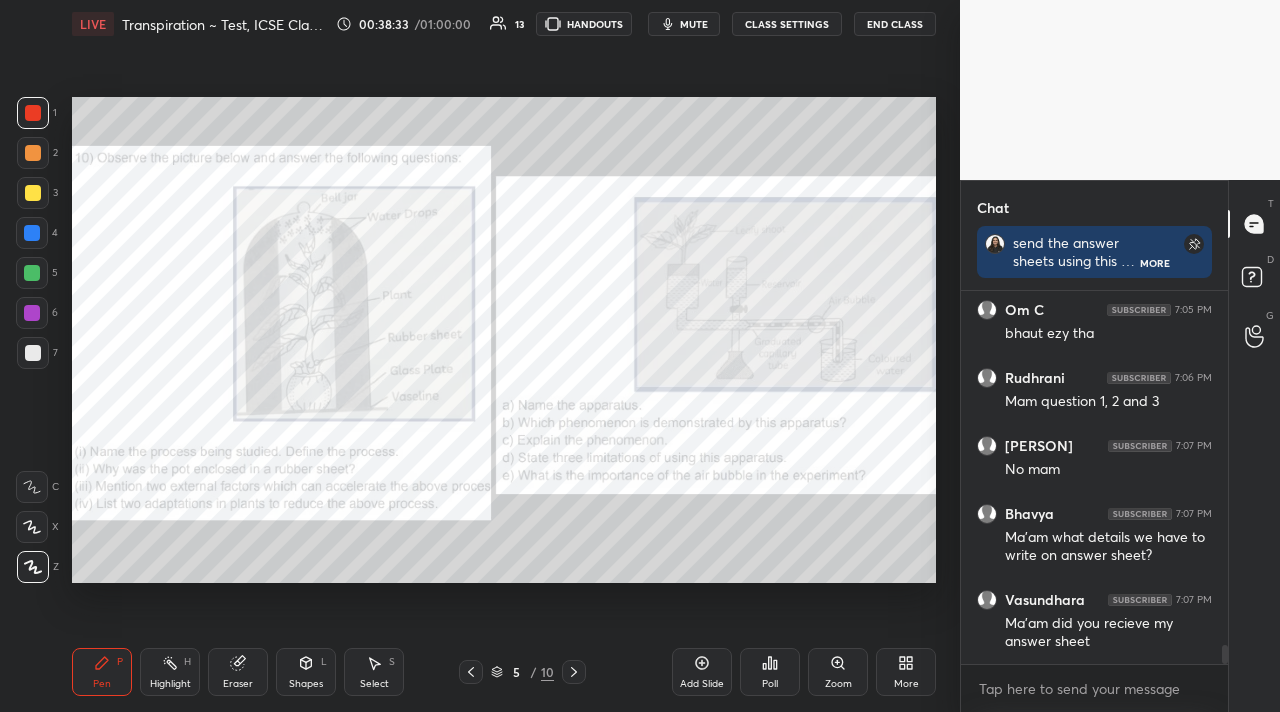 click on "mute" at bounding box center [684, 24] 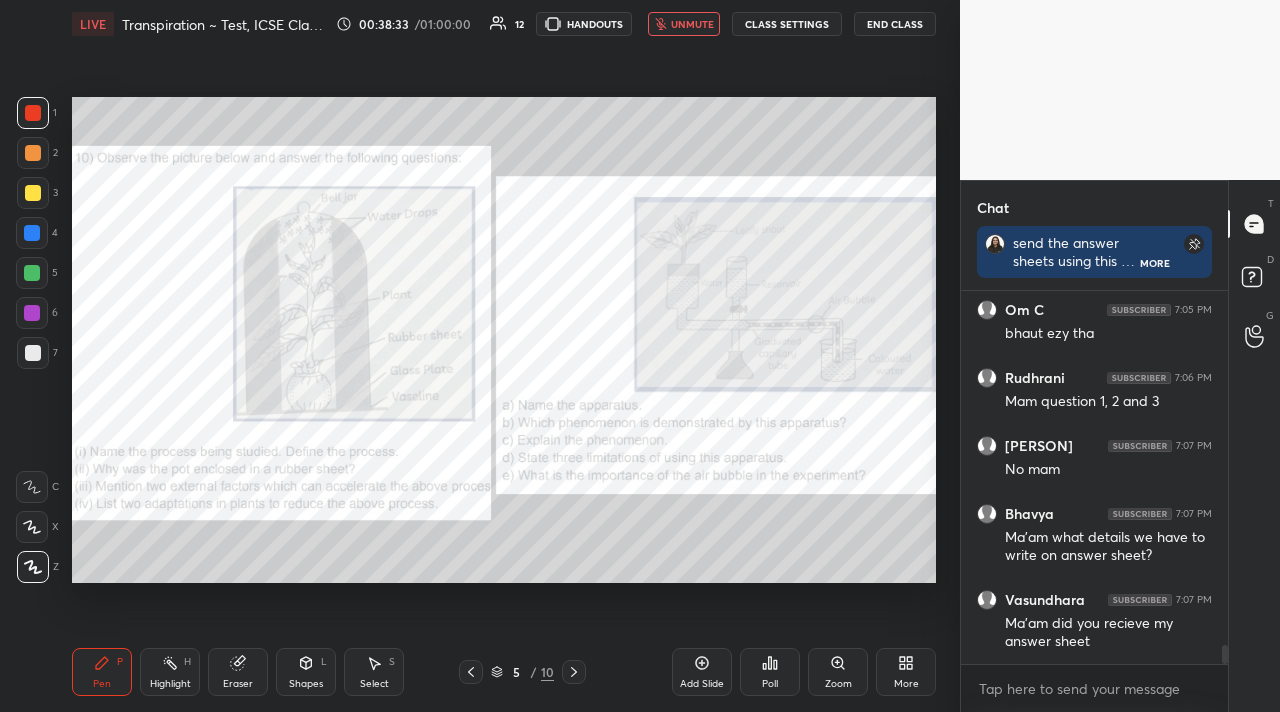 scroll, scrollTop: 7140, scrollLeft: 0, axis: vertical 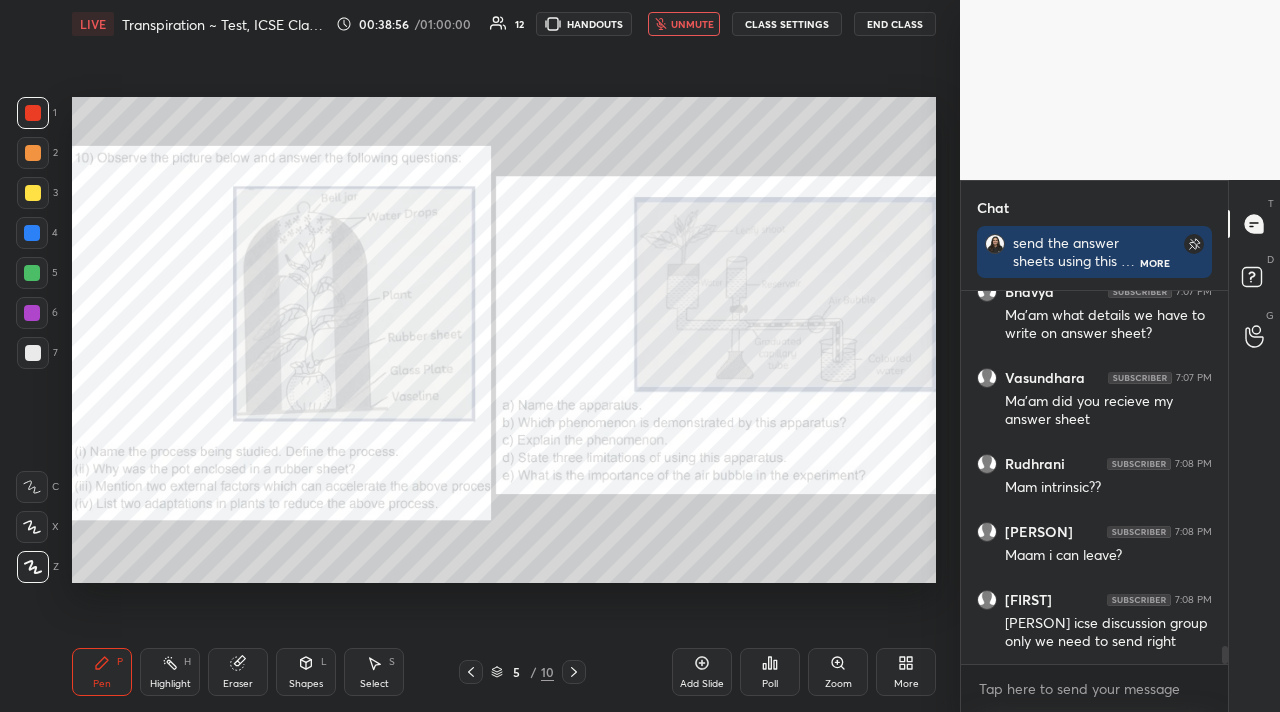 click on "unmute" at bounding box center [684, 24] 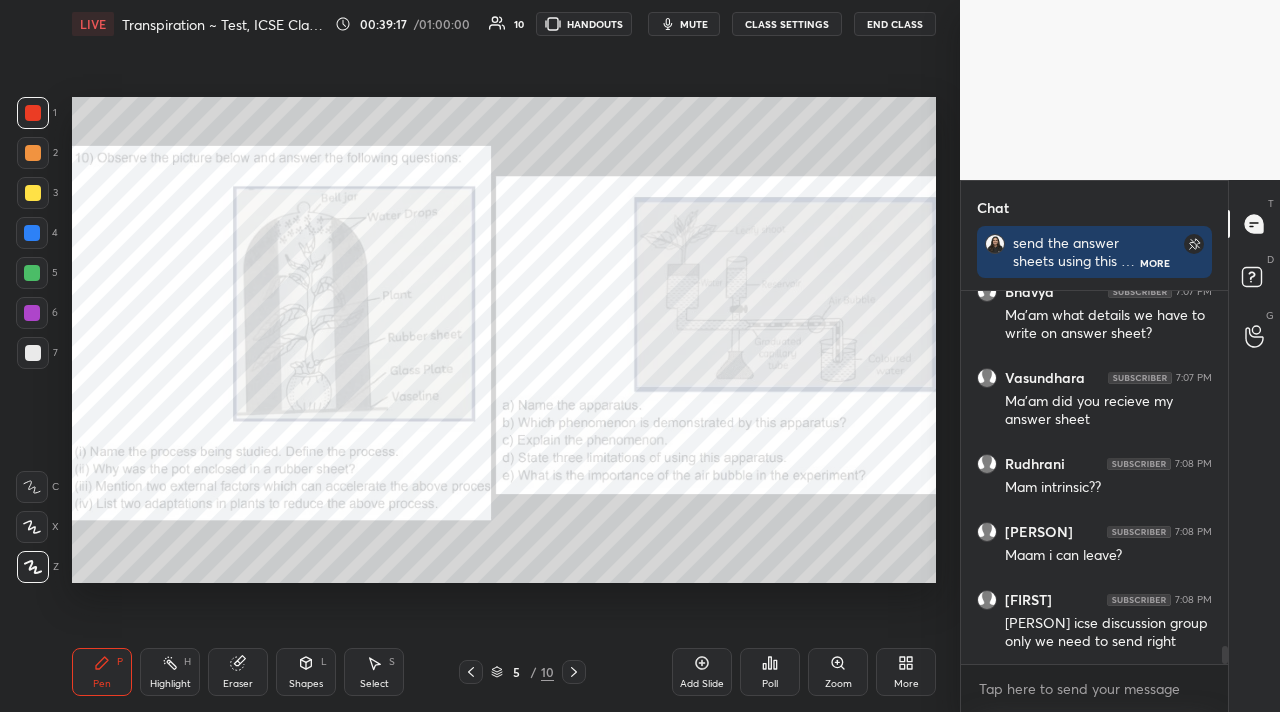 scroll, scrollTop: 7362, scrollLeft: 0, axis: vertical 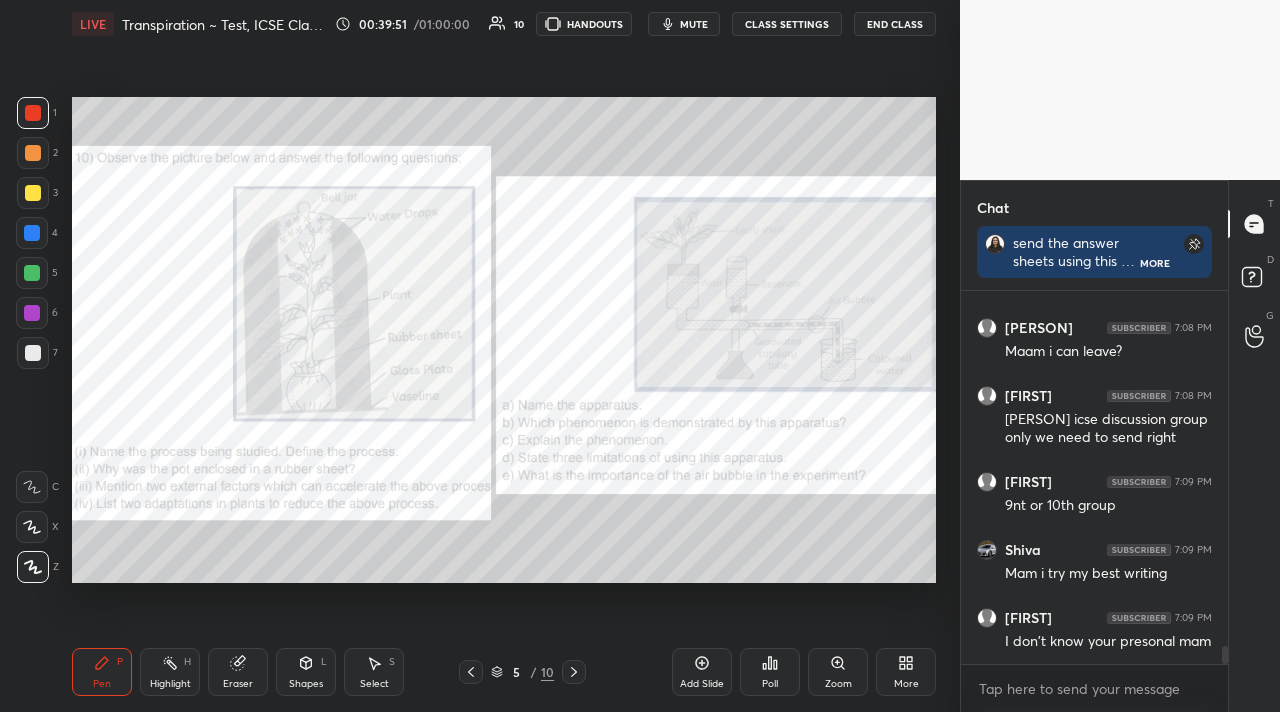 click 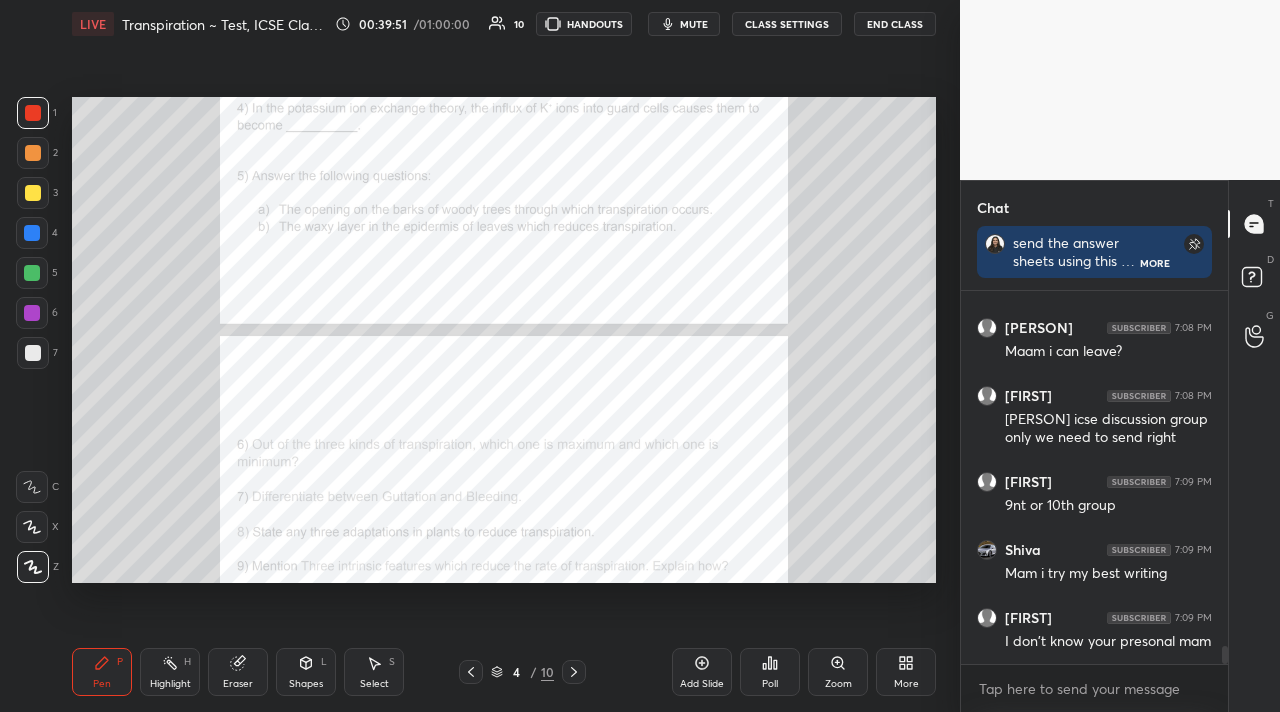click 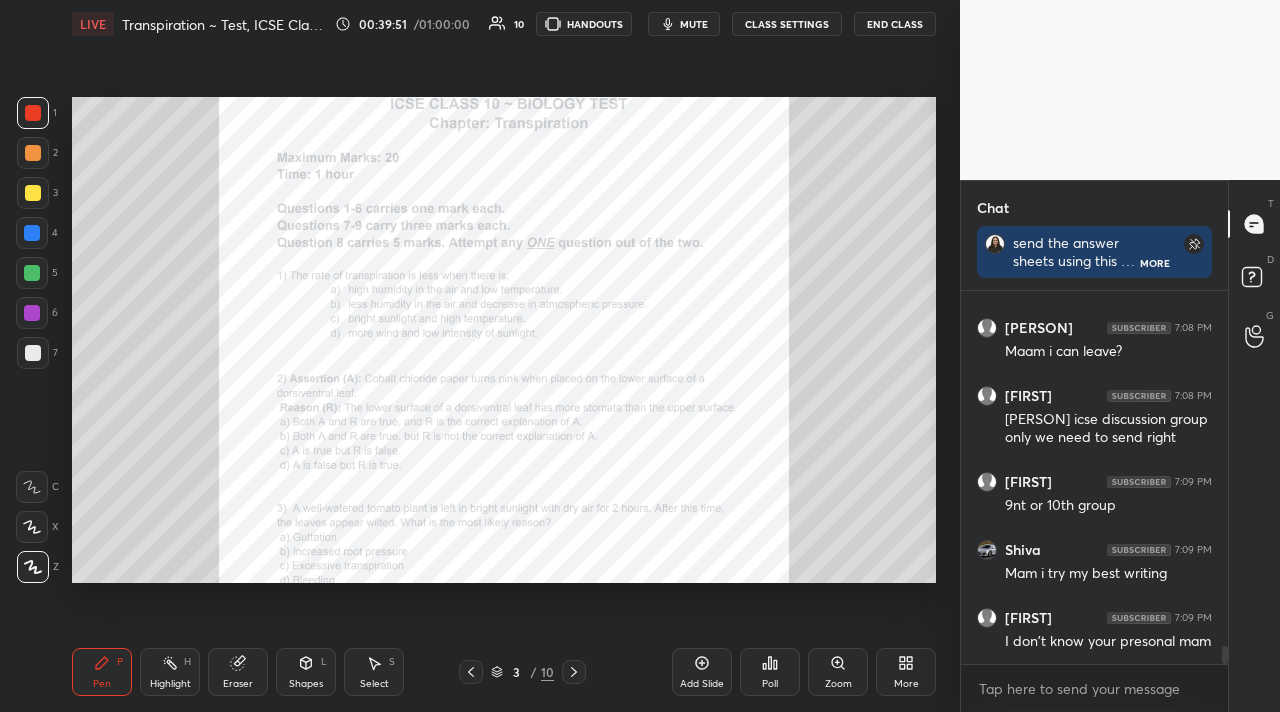 click 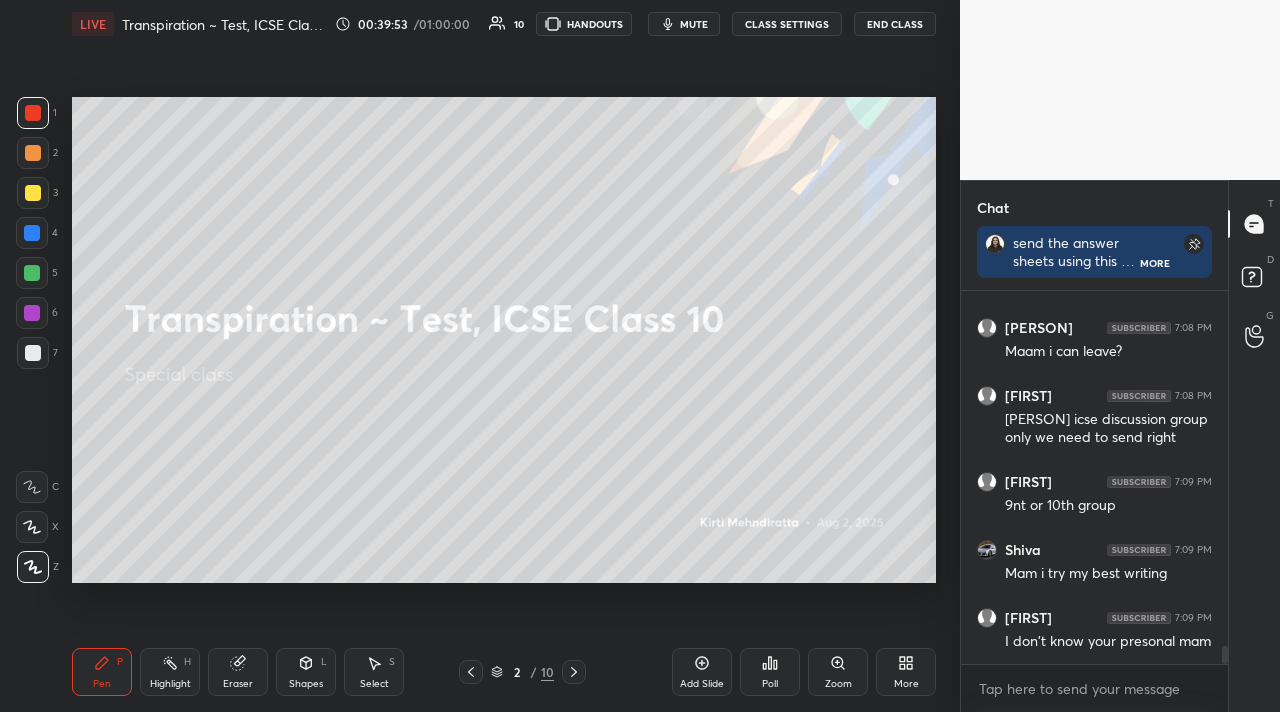 click 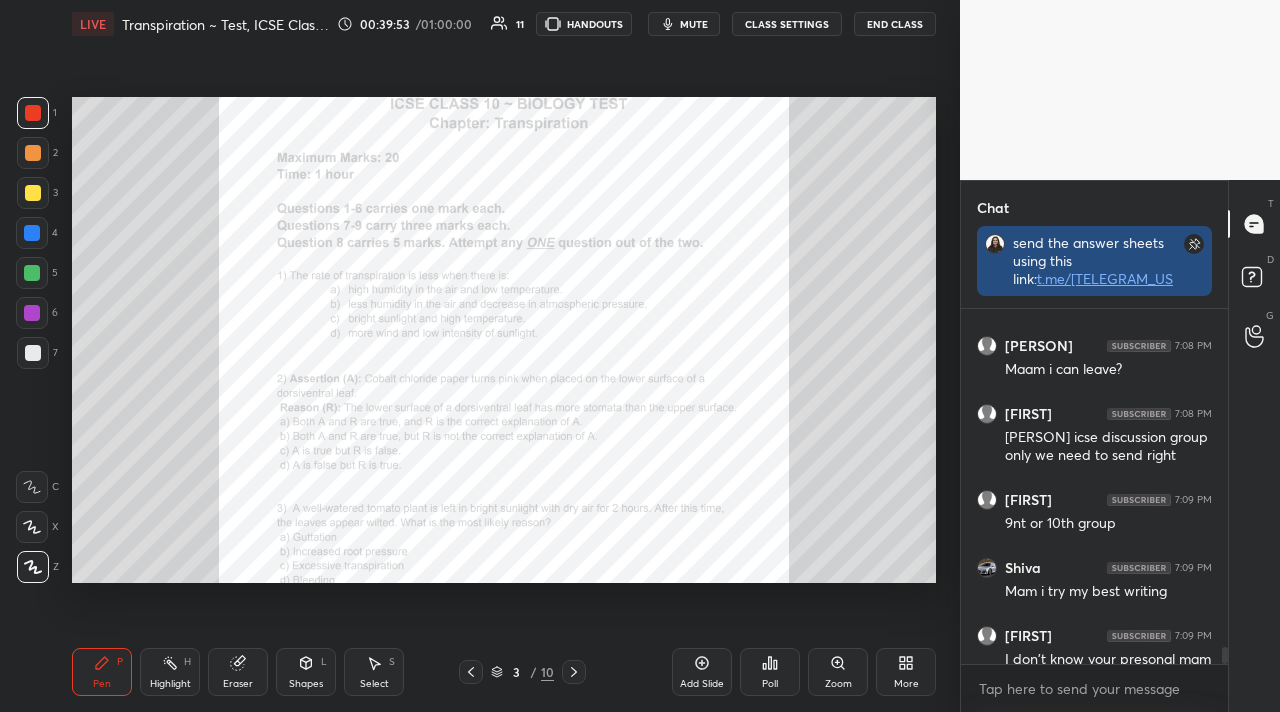 scroll, scrollTop: 360, scrollLeft: 261, axis: both 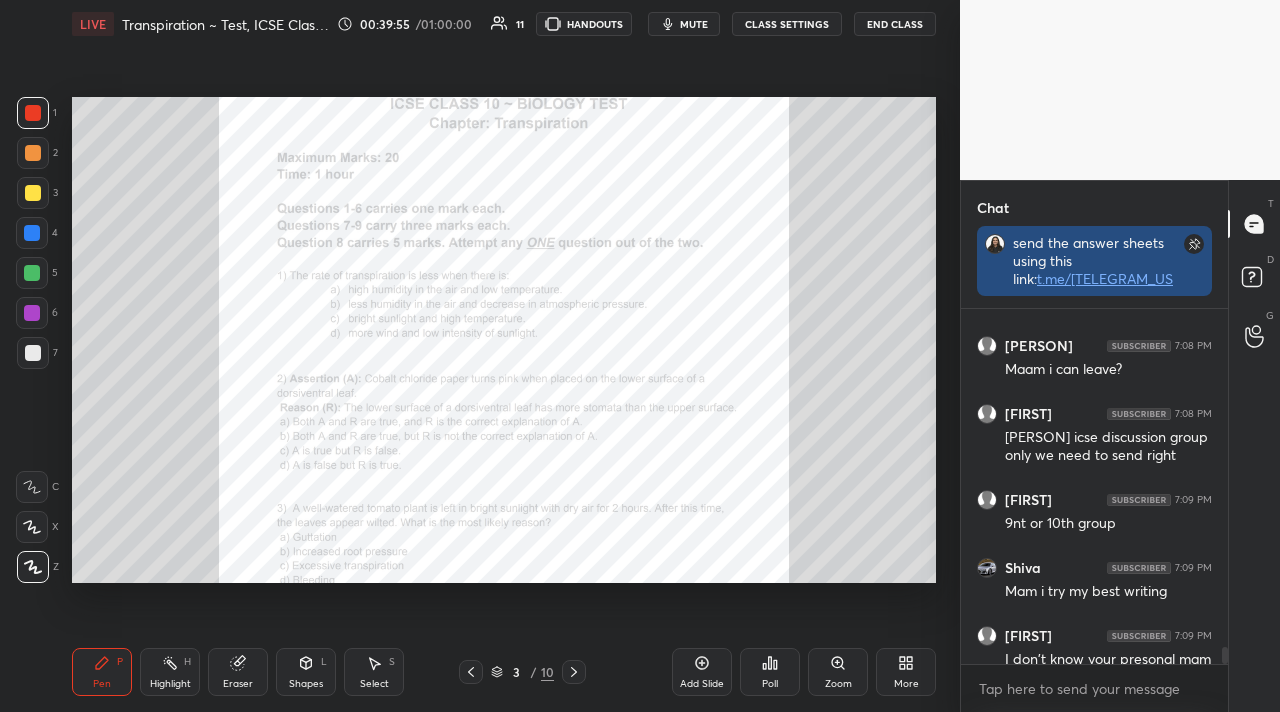 drag, startPoint x: 1117, startPoint y: 279, endPoint x: 1015, endPoint y: 277, distance: 102.01961 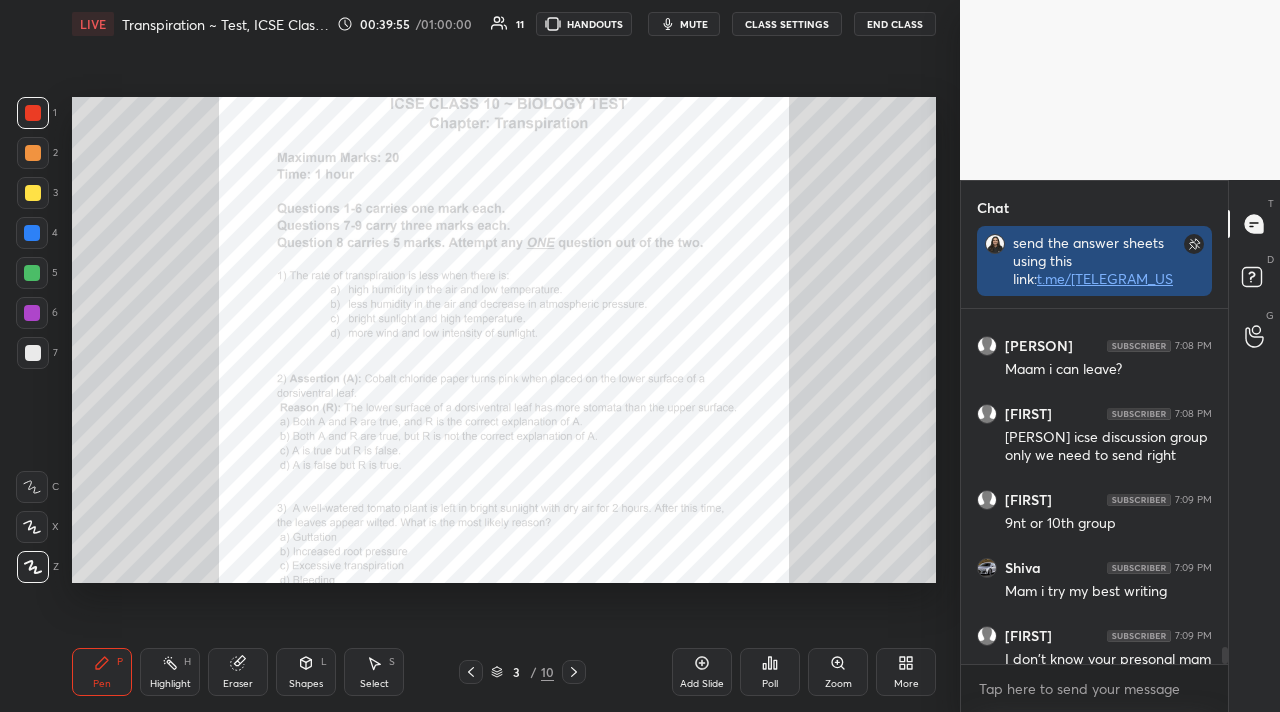 click on "send the answer sheets using this link:  t.me/[TELEGRAM_USERNAME]" at bounding box center (1094, 270) 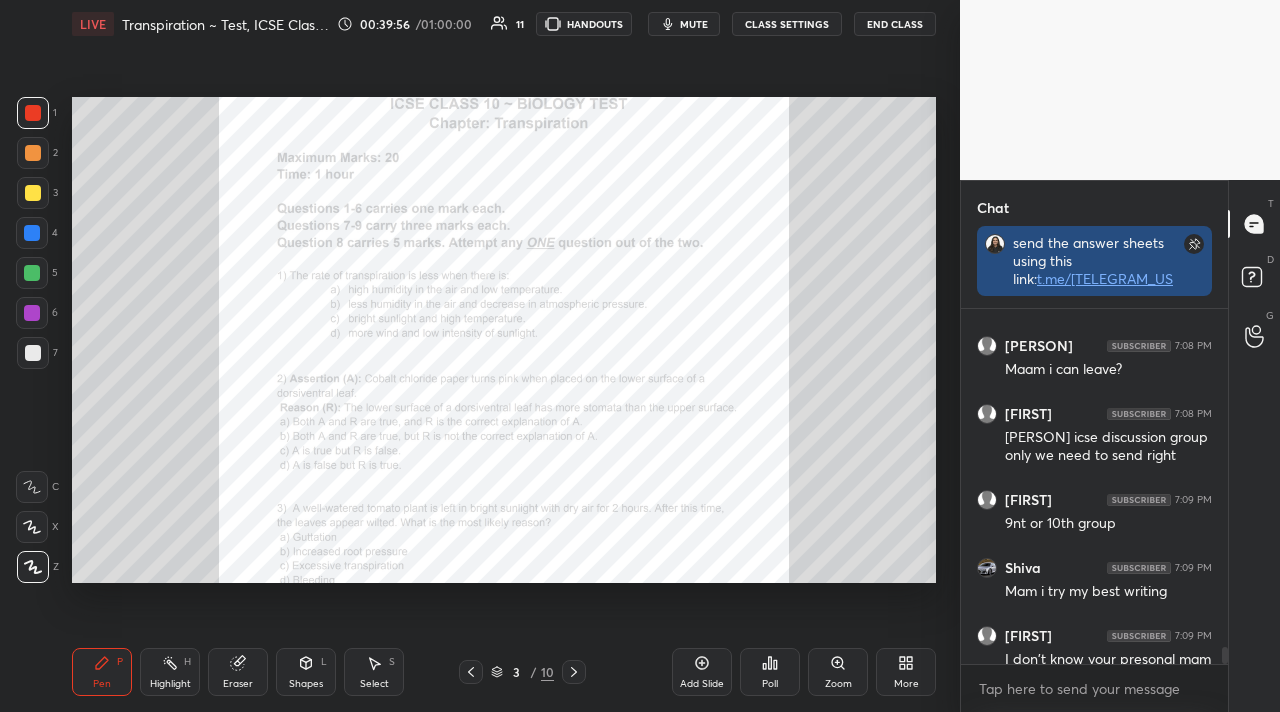 click on "send the answer sheets using this link:  t.me/[TELEGRAM_USERNAME]" at bounding box center (1094, 270) 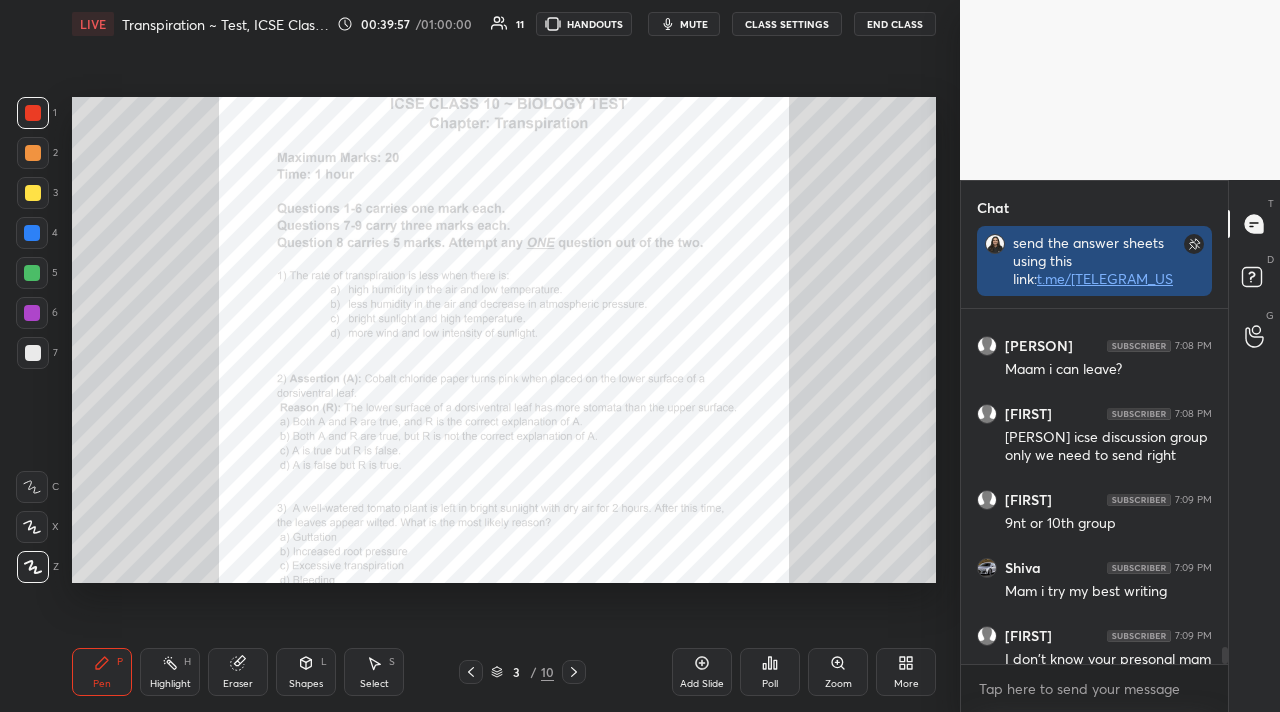 drag, startPoint x: 1130, startPoint y: 280, endPoint x: 1023, endPoint y: 244, distance: 112.89375 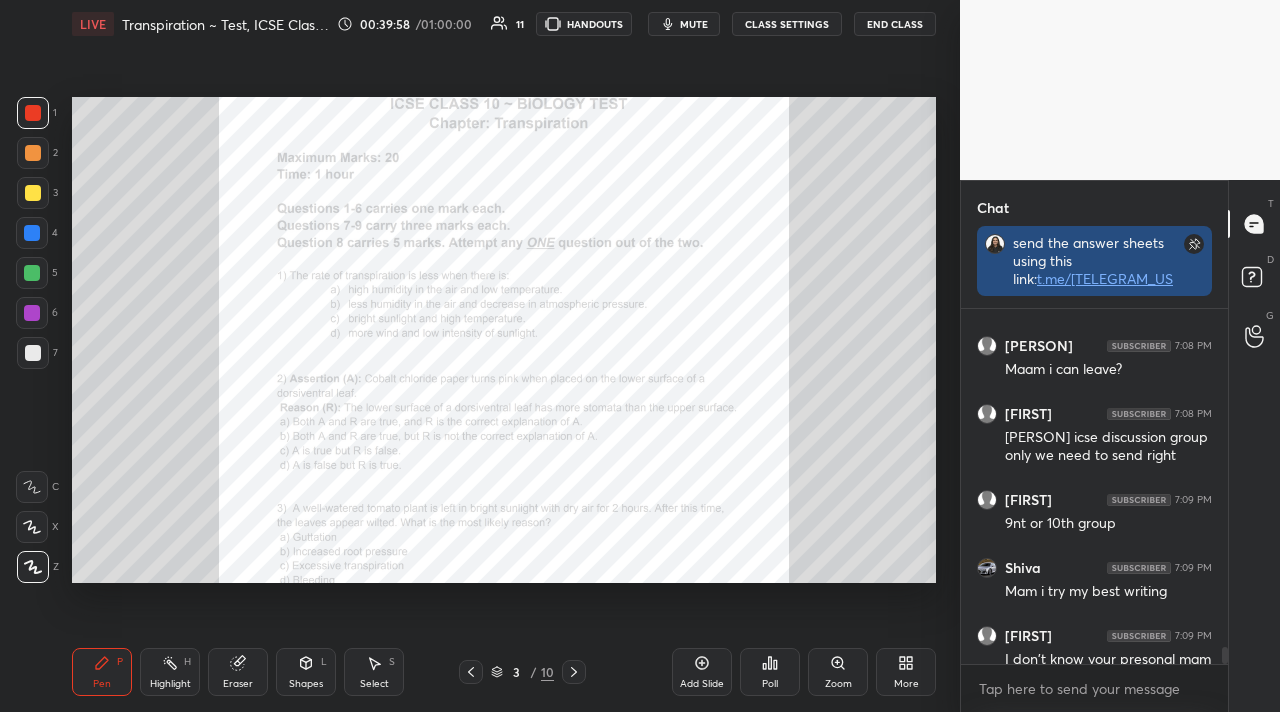 drag, startPoint x: 1018, startPoint y: 241, endPoint x: 1084, endPoint y: 282, distance: 77.698135 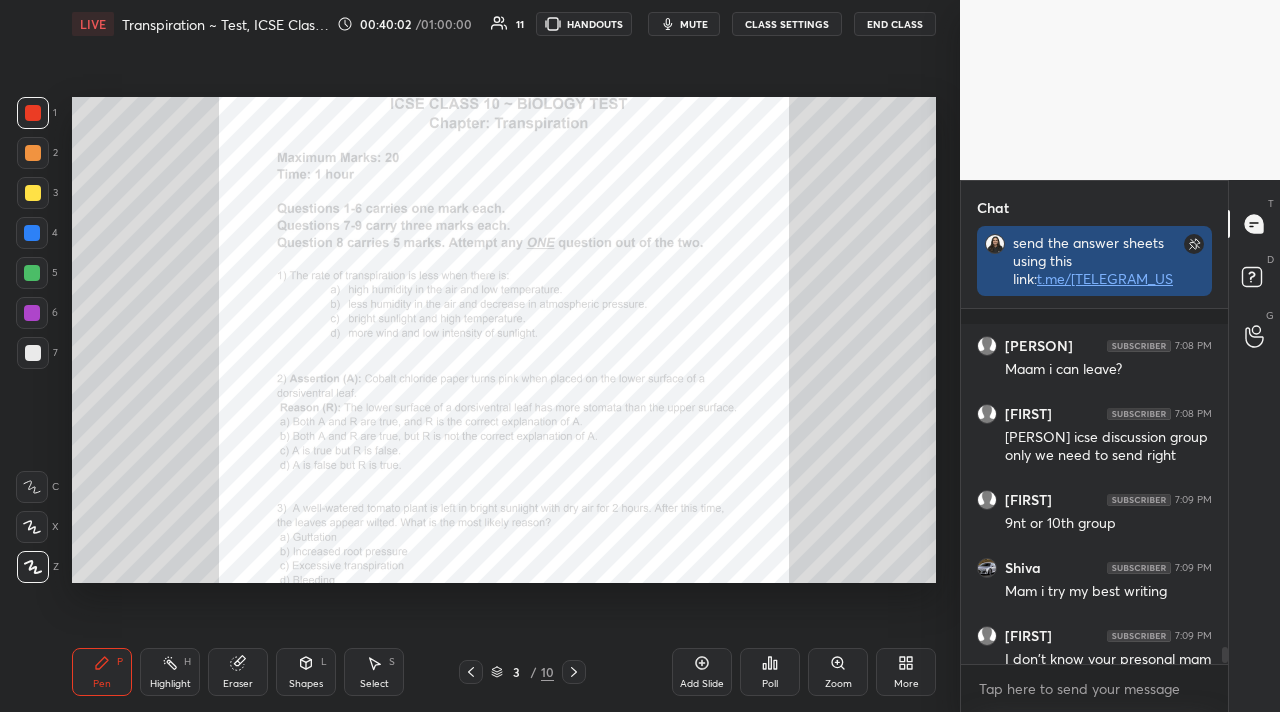 scroll, scrollTop: 7652, scrollLeft: 0, axis: vertical 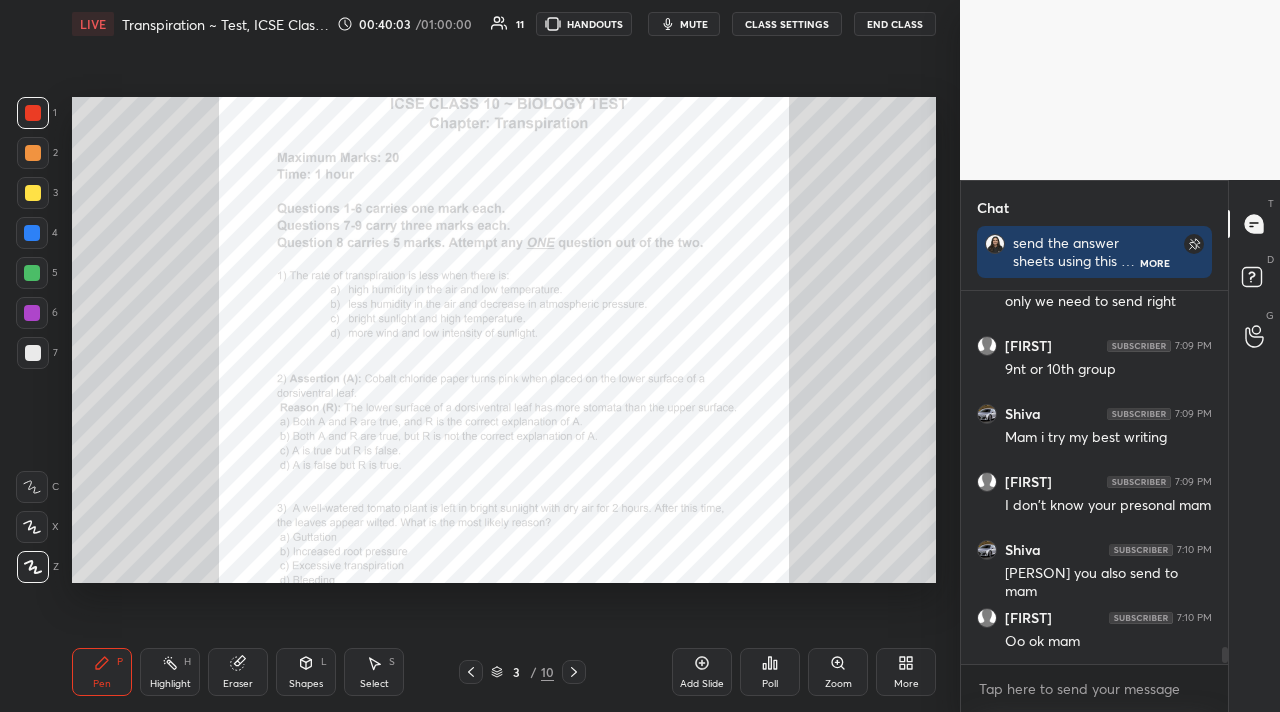 click on "x" at bounding box center (1094, 688) 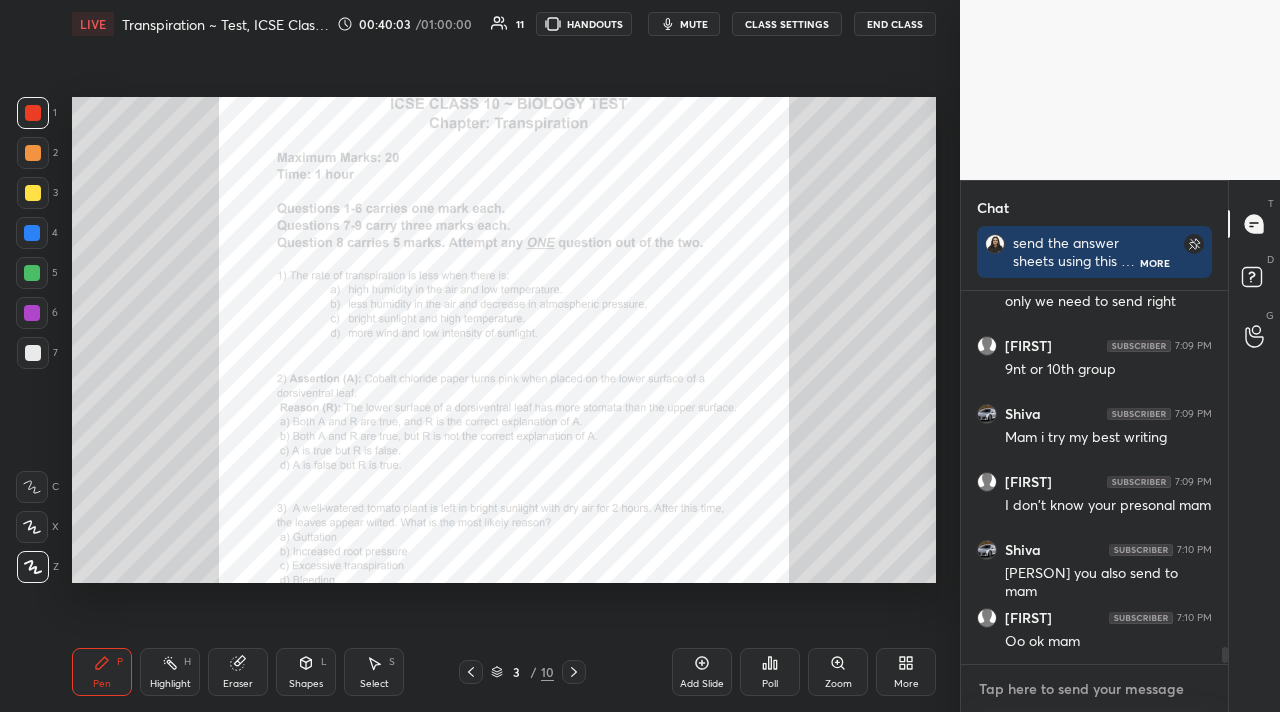 type on "x" 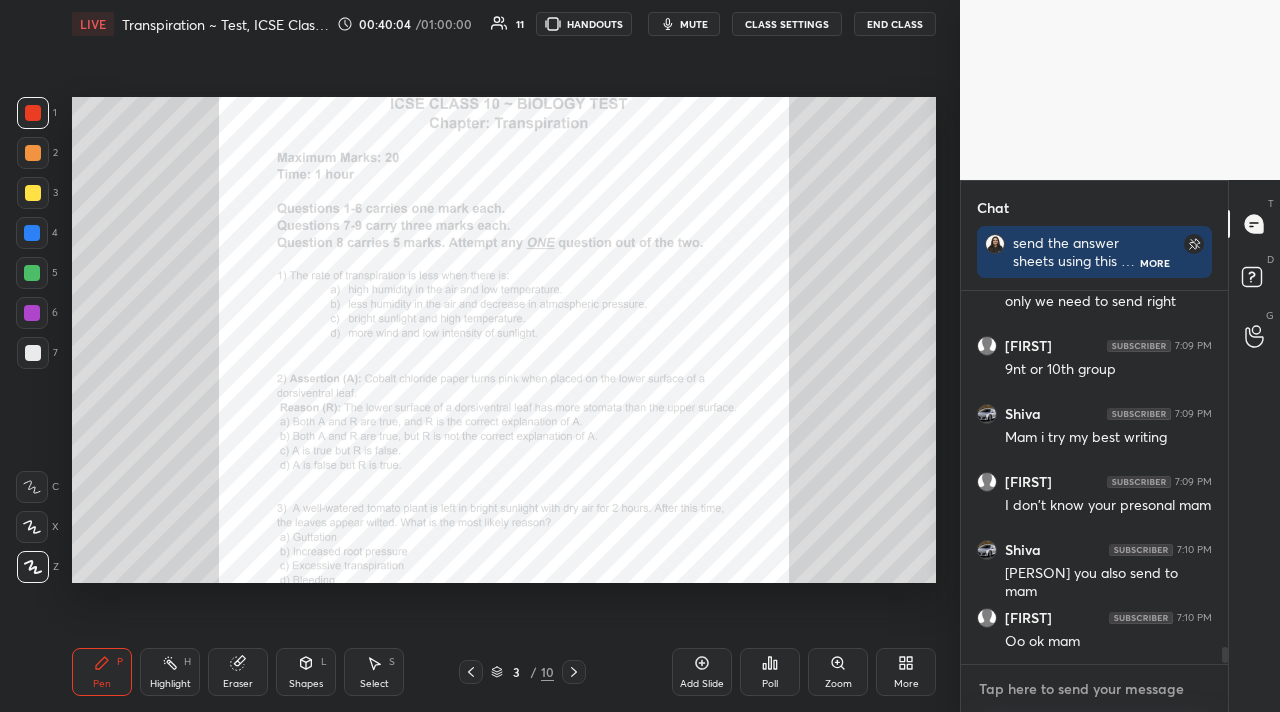 paste on "https://t.me/[USERNAME]" 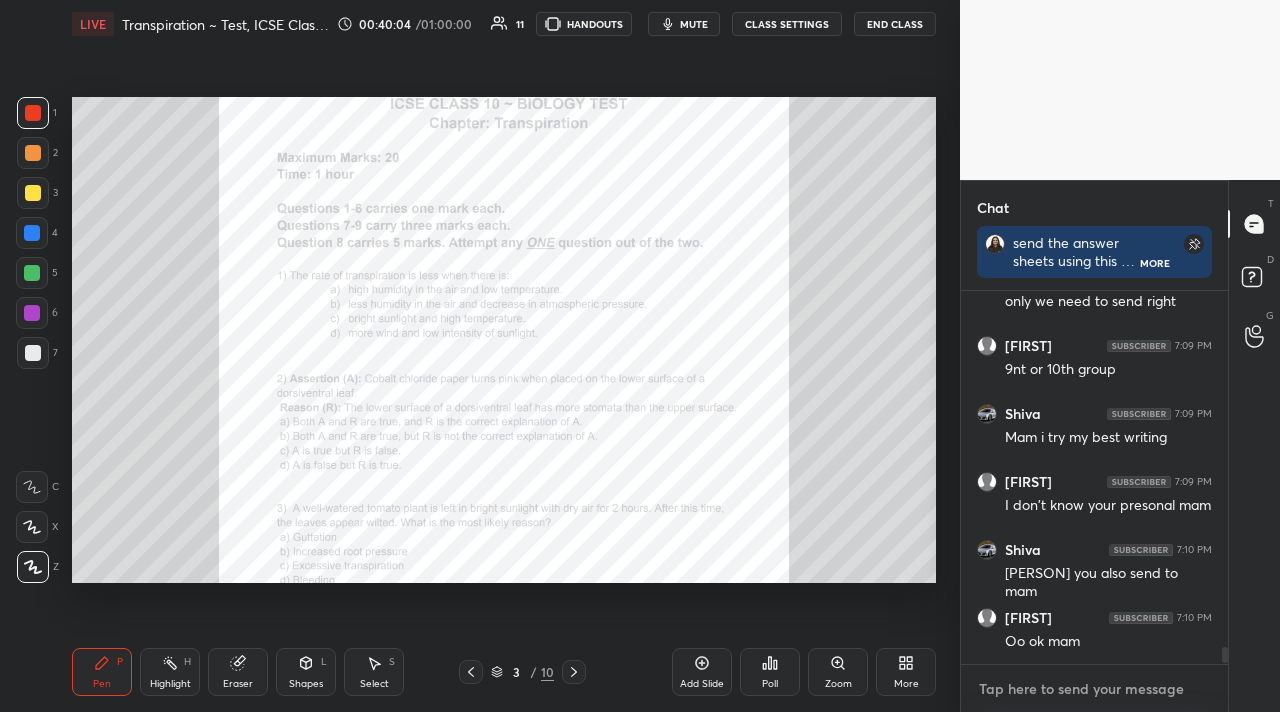 type on "https://t.me/[USERNAME]" 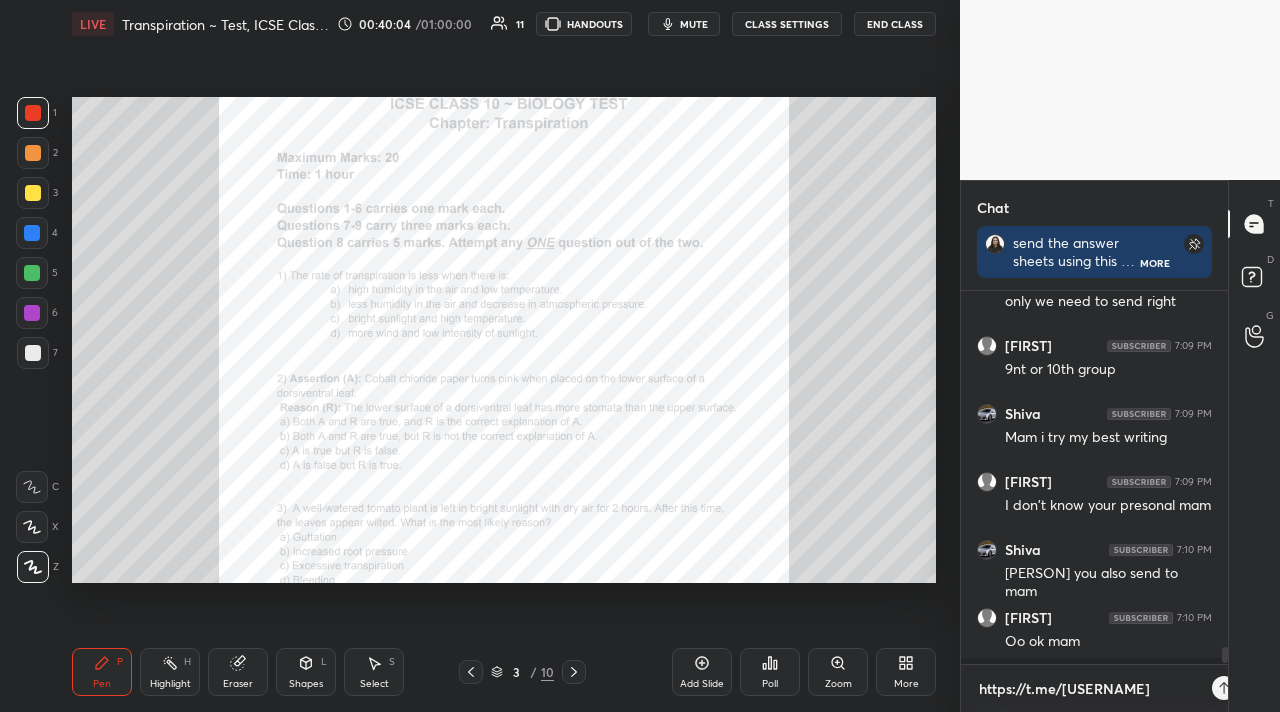 scroll, scrollTop: 361, scrollLeft: 261, axis: both 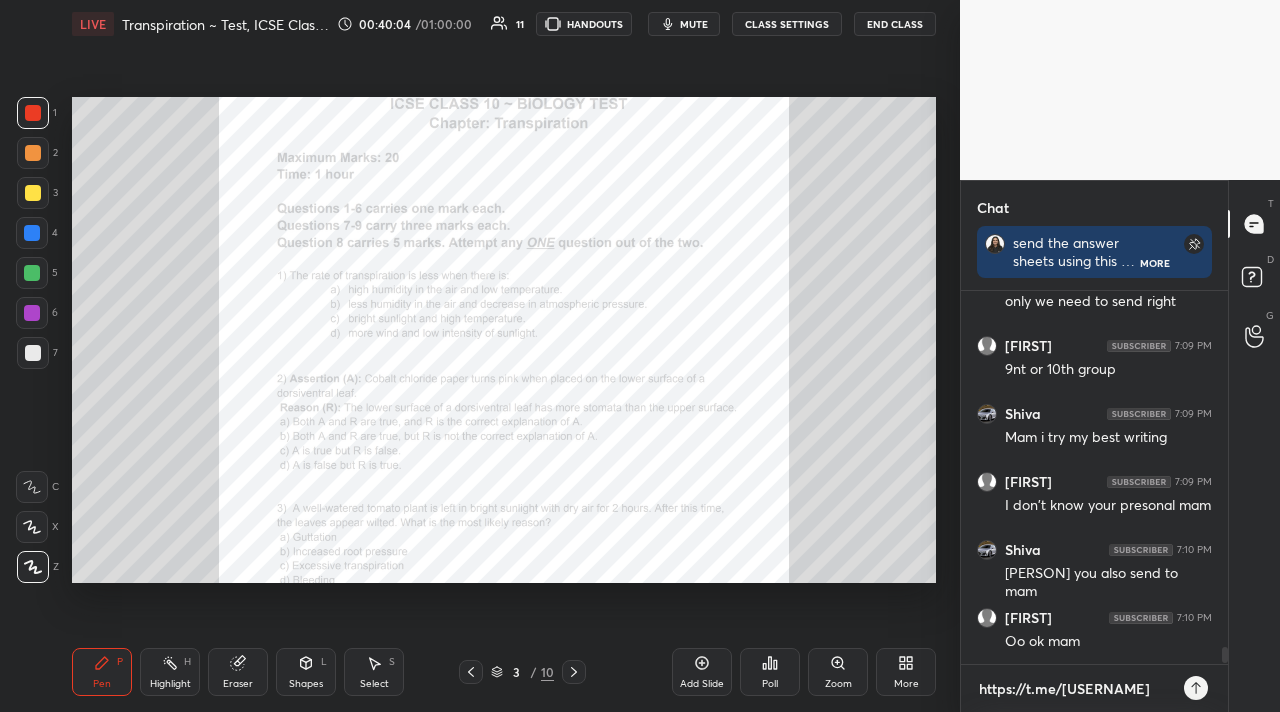 type 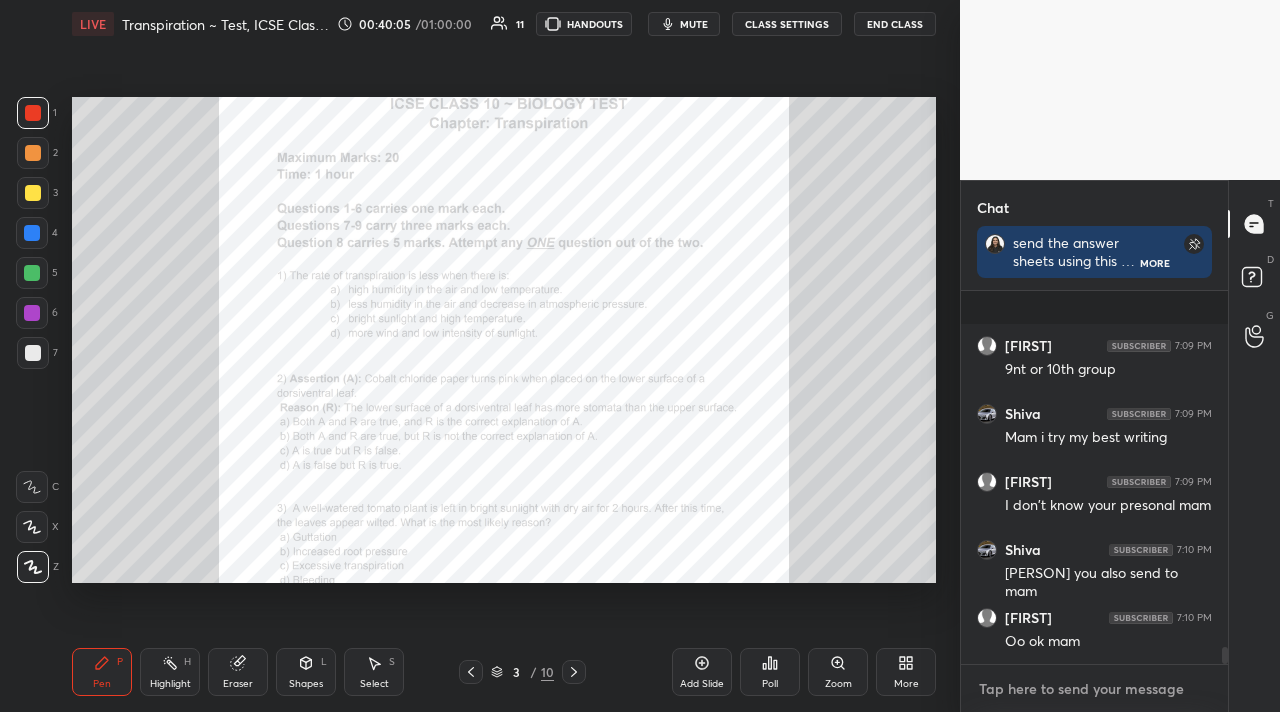 scroll, scrollTop: 7746, scrollLeft: 0, axis: vertical 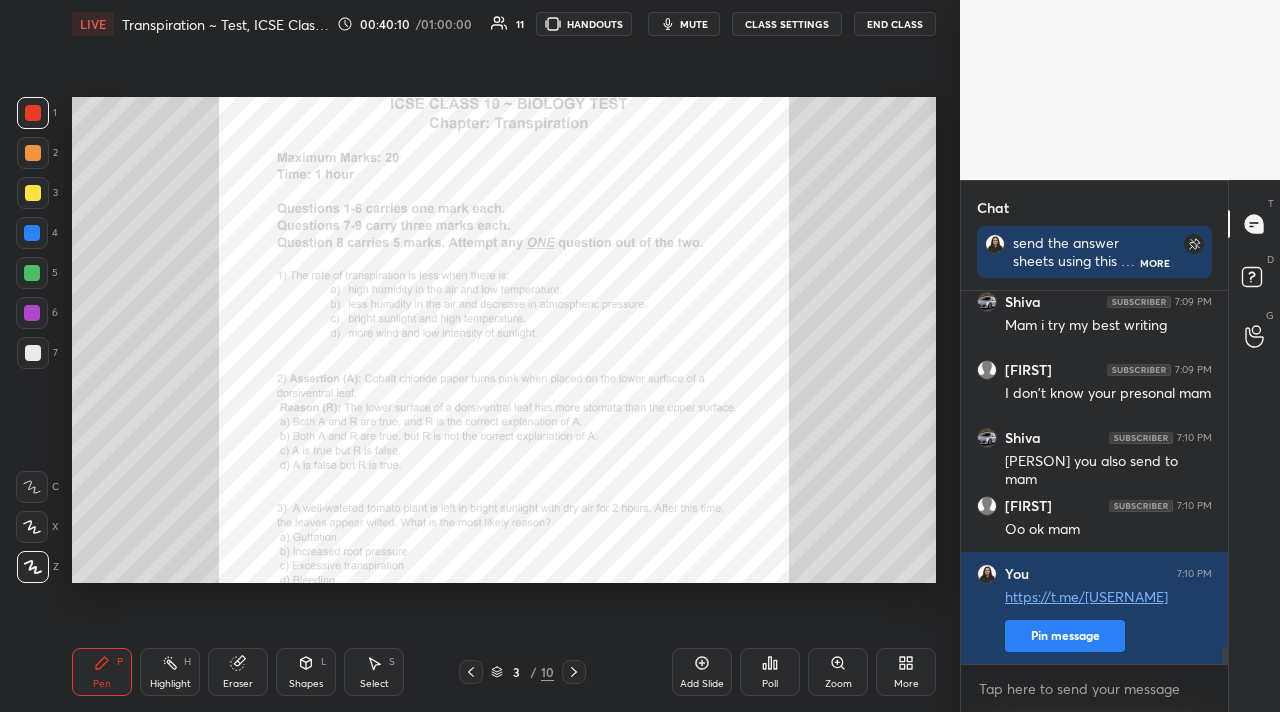 click on "mute" at bounding box center (684, 24) 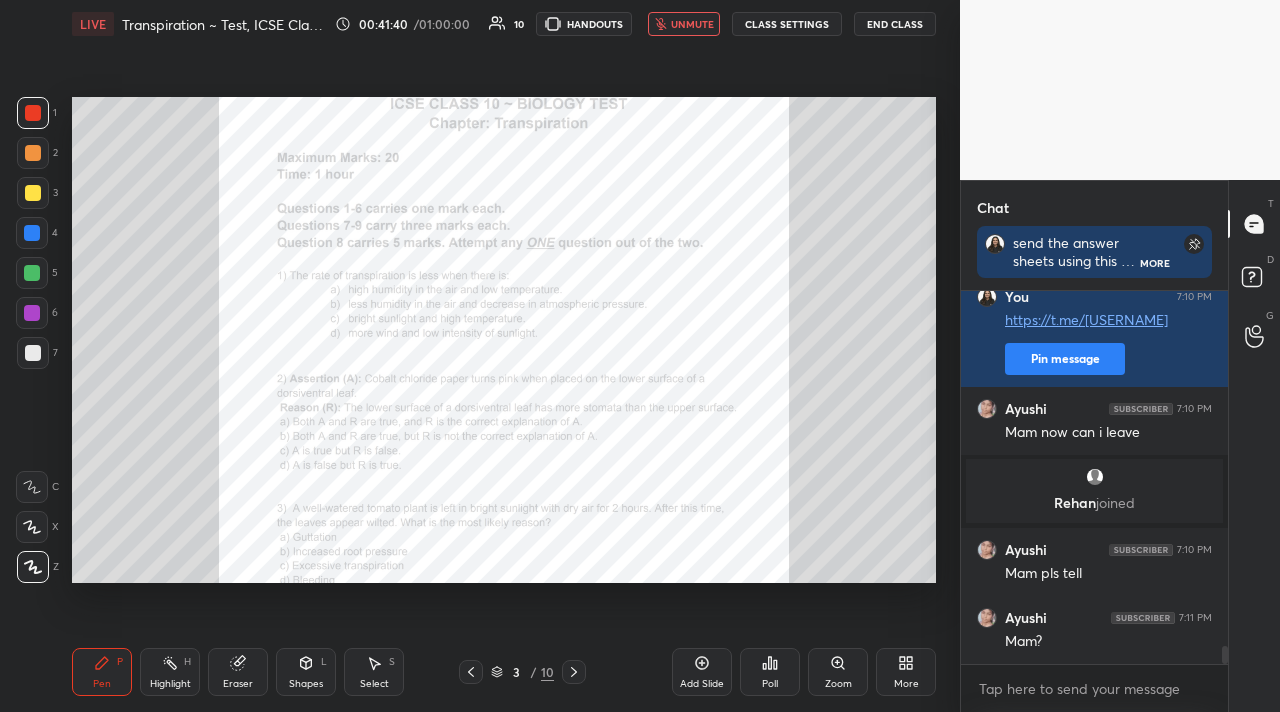 scroll, scrollTop: 7254, scrollLeft: 0, axis: vertical 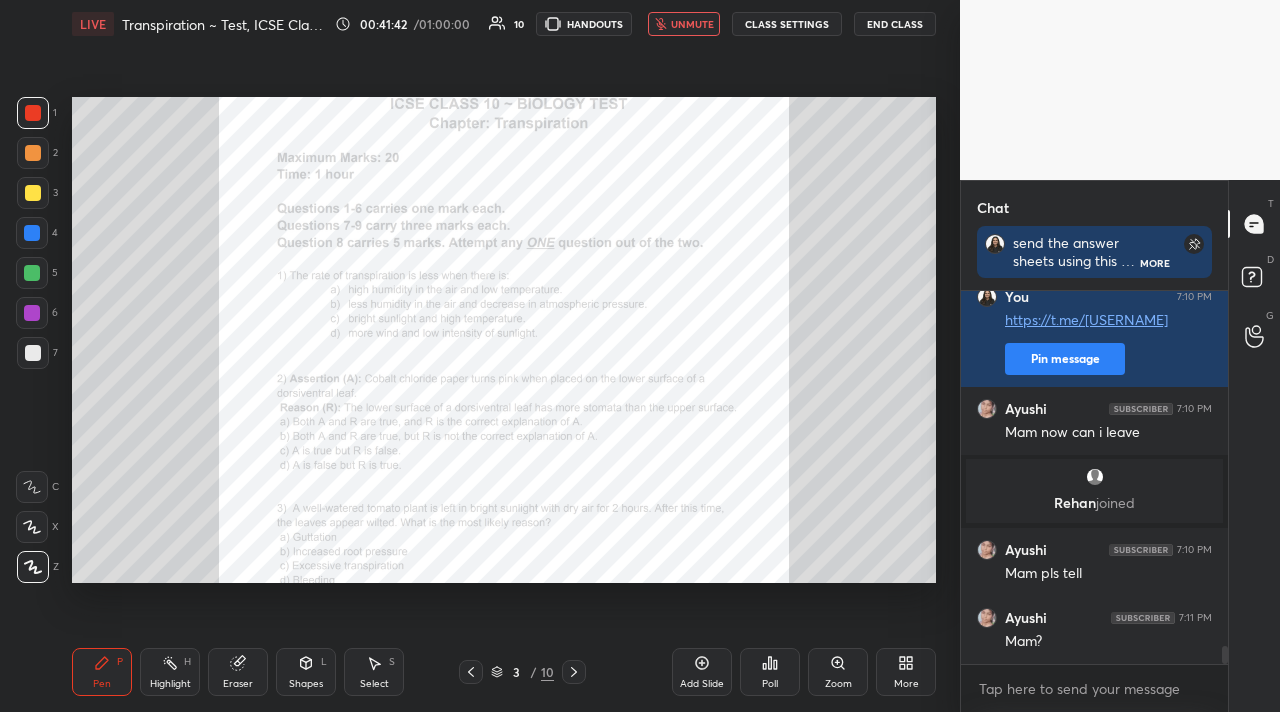 click on "unmute" at bounding box center [692, 24] 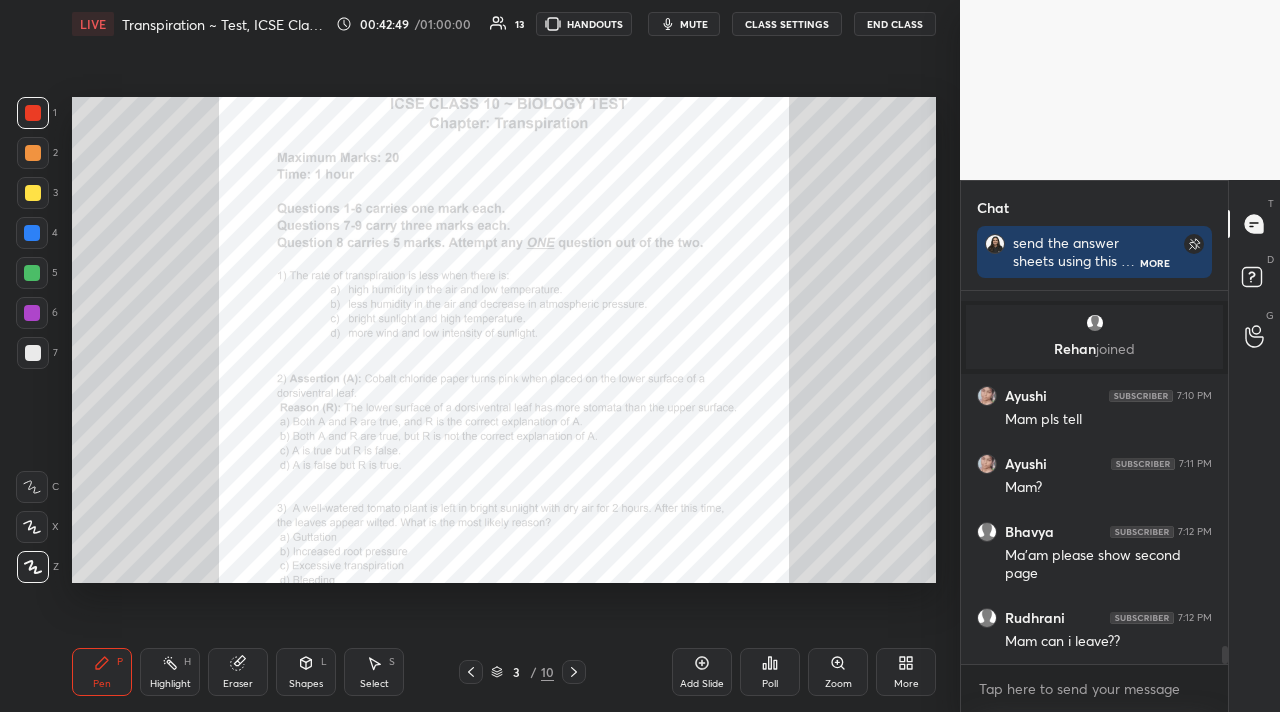 scroll, scrollTop: 7481, scrollLeft: 0, axis: vertical 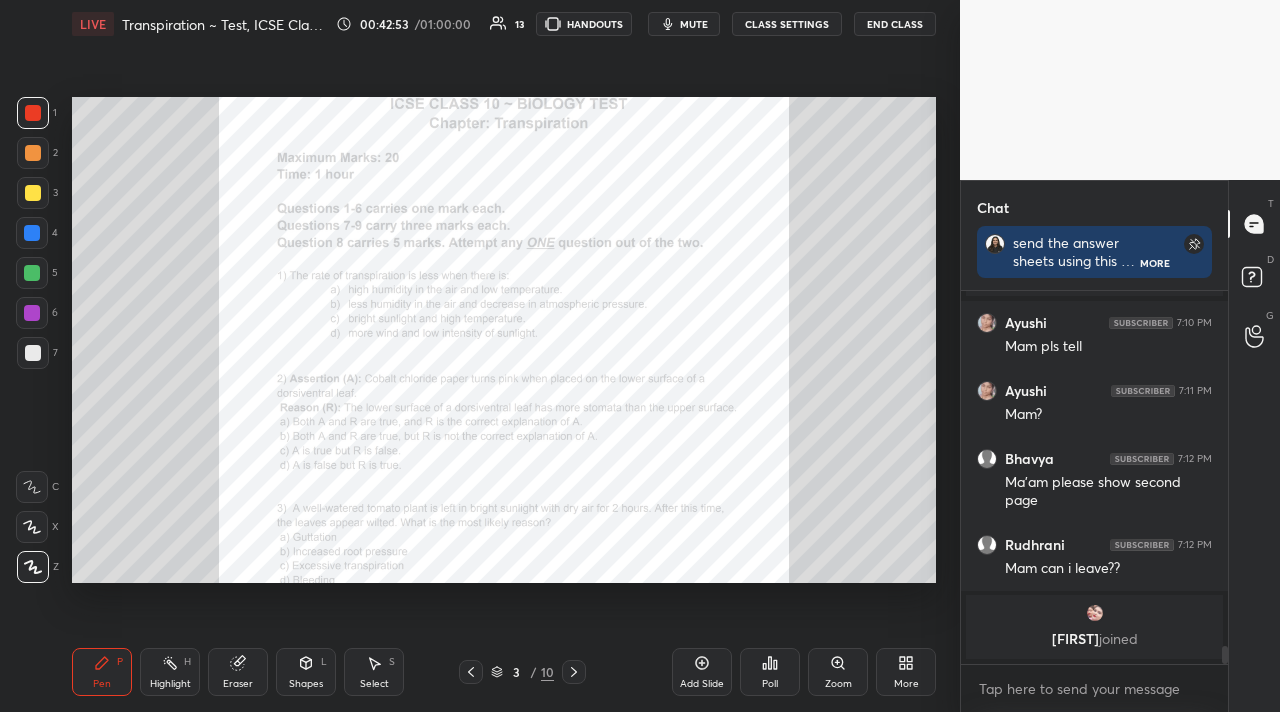 click 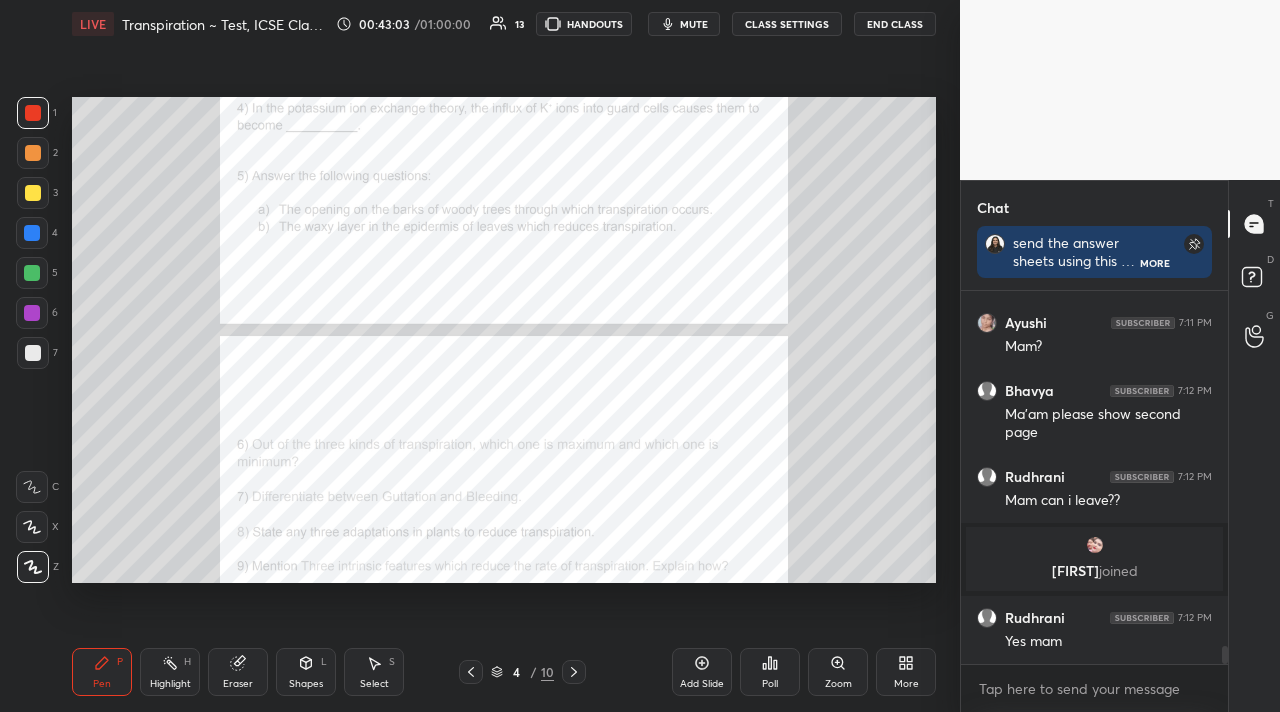 scroll, scrollTop: 7527, scrollLeft: 0, axis: vertical 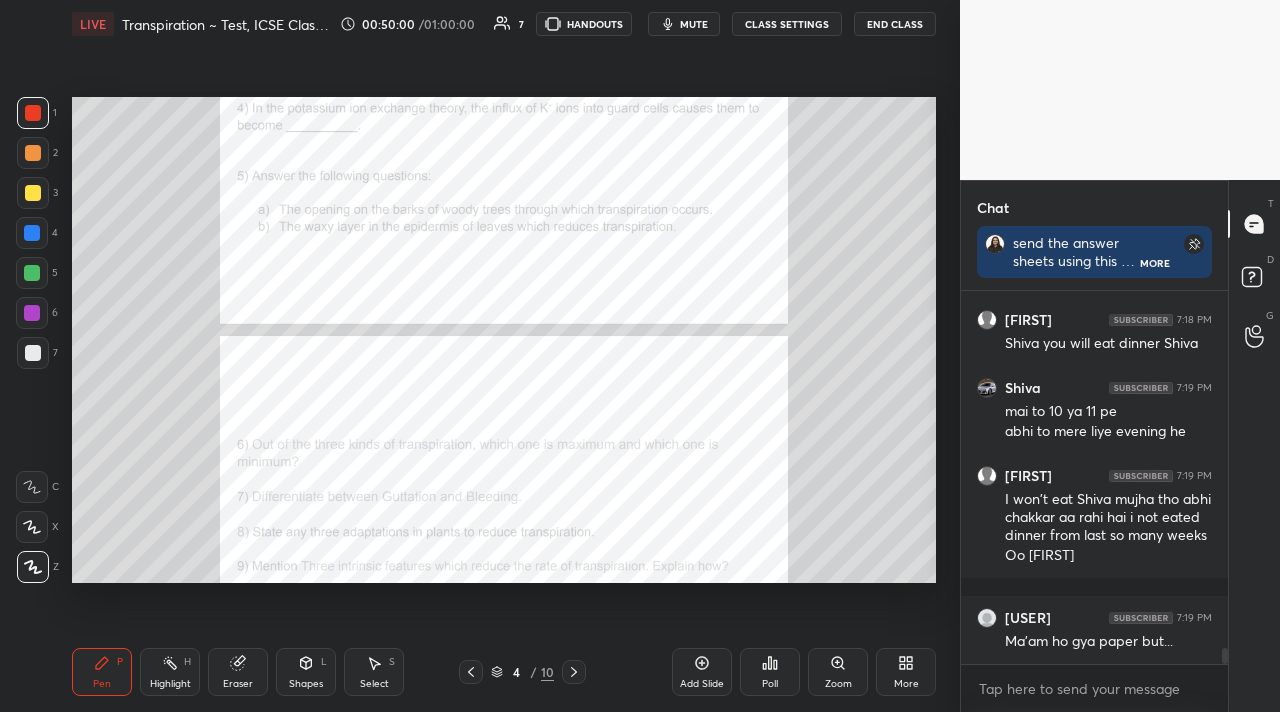 click 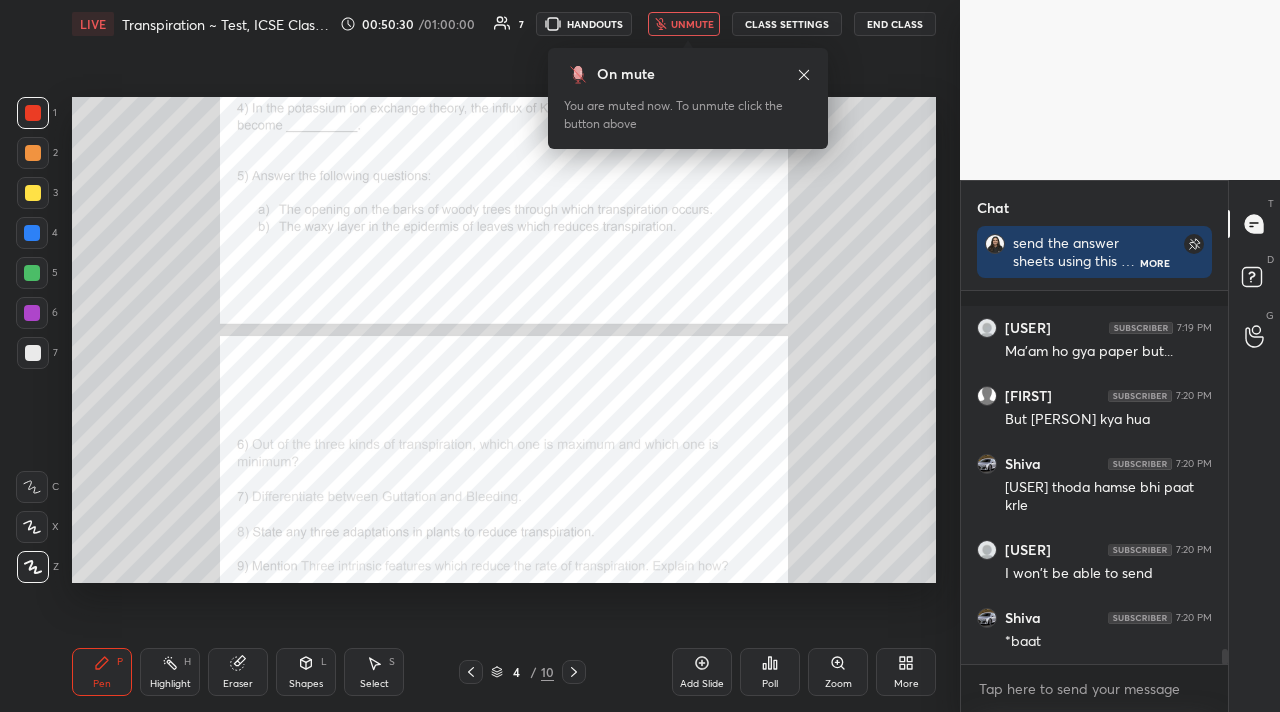 scroll, scrollTop: 8807, scrollLeft: 0, axis: vertical 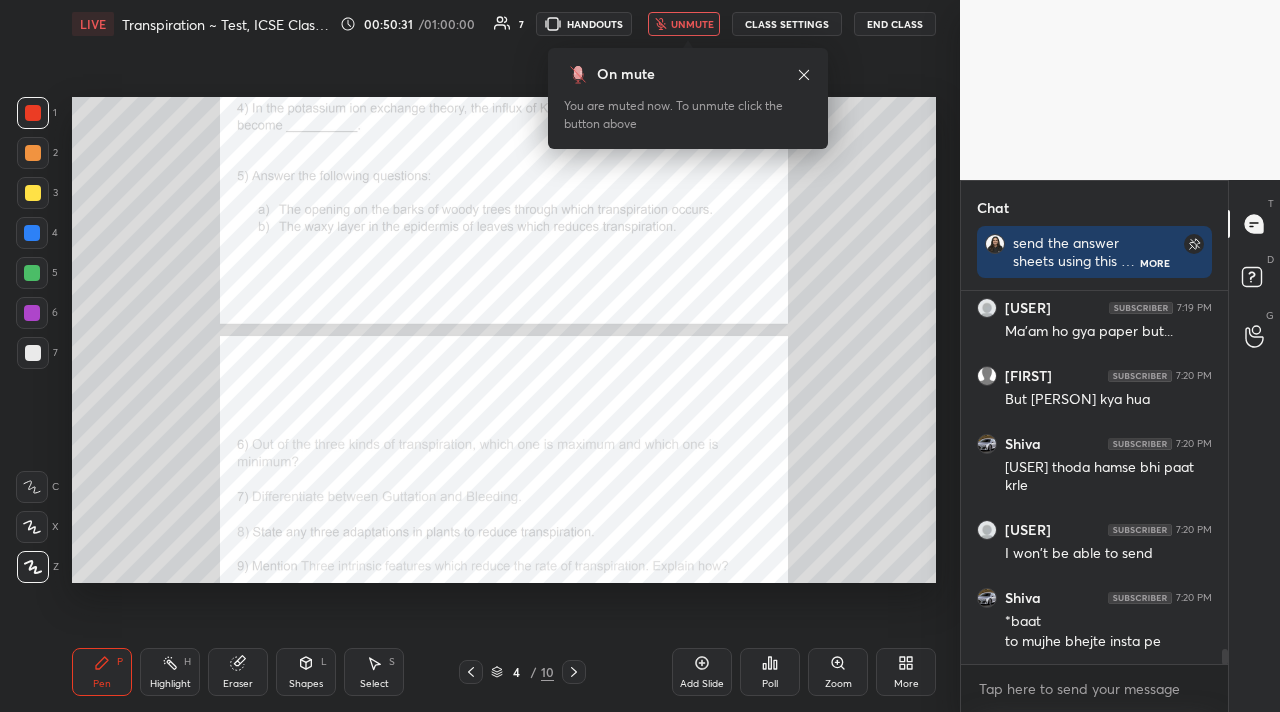 click on "unmute" at bounding box center [692, 24] 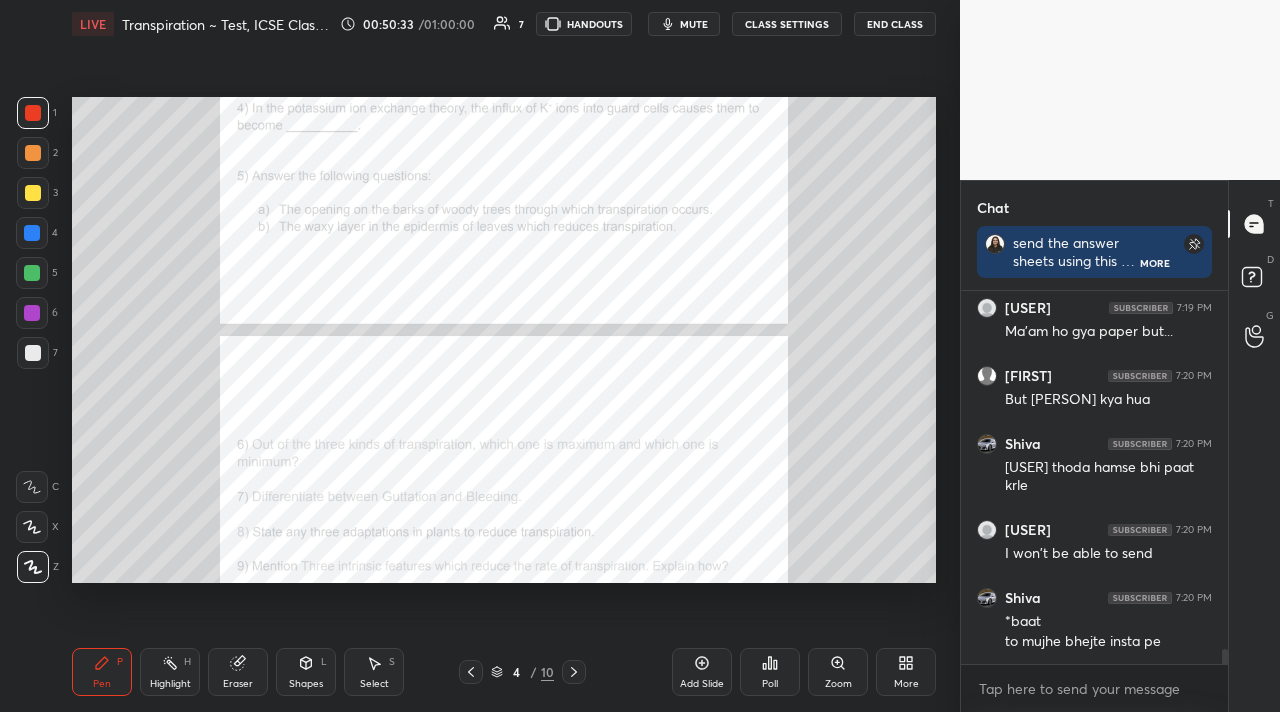 scroll, scrollTop: 8875, scrollLeft: 0, axis: vertical 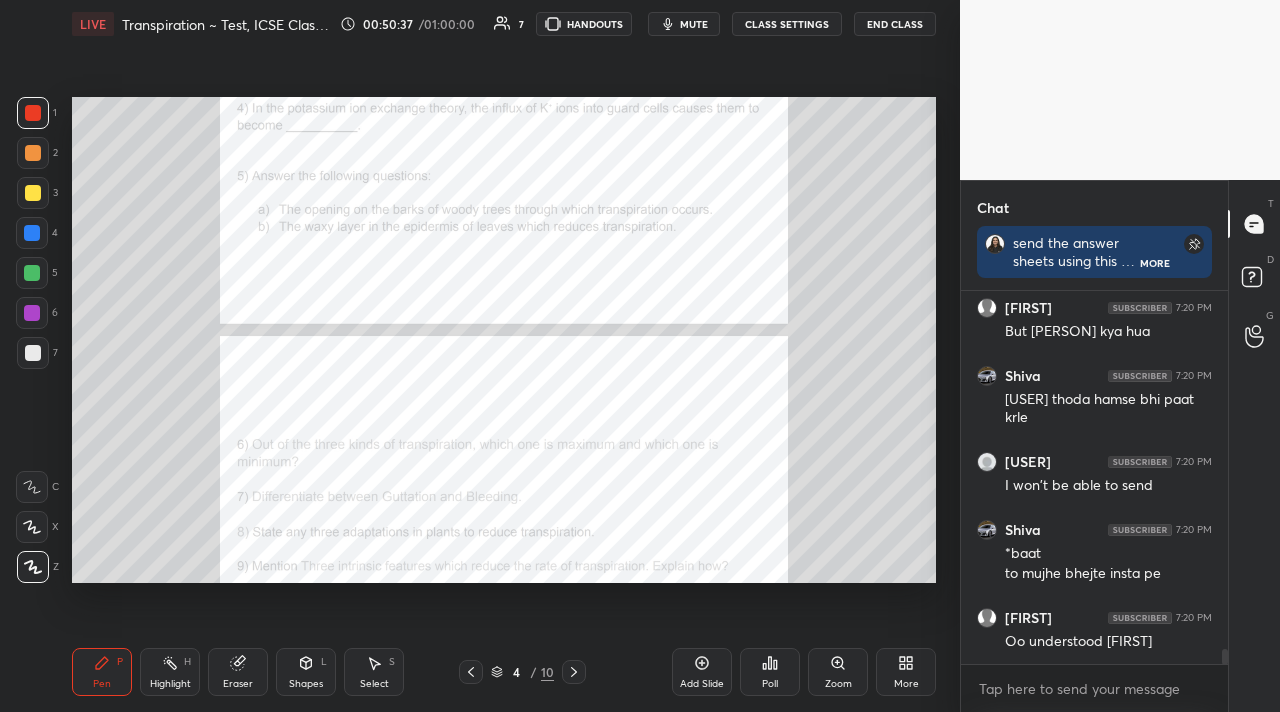 click on "mute" at bounding box center (694, 24) 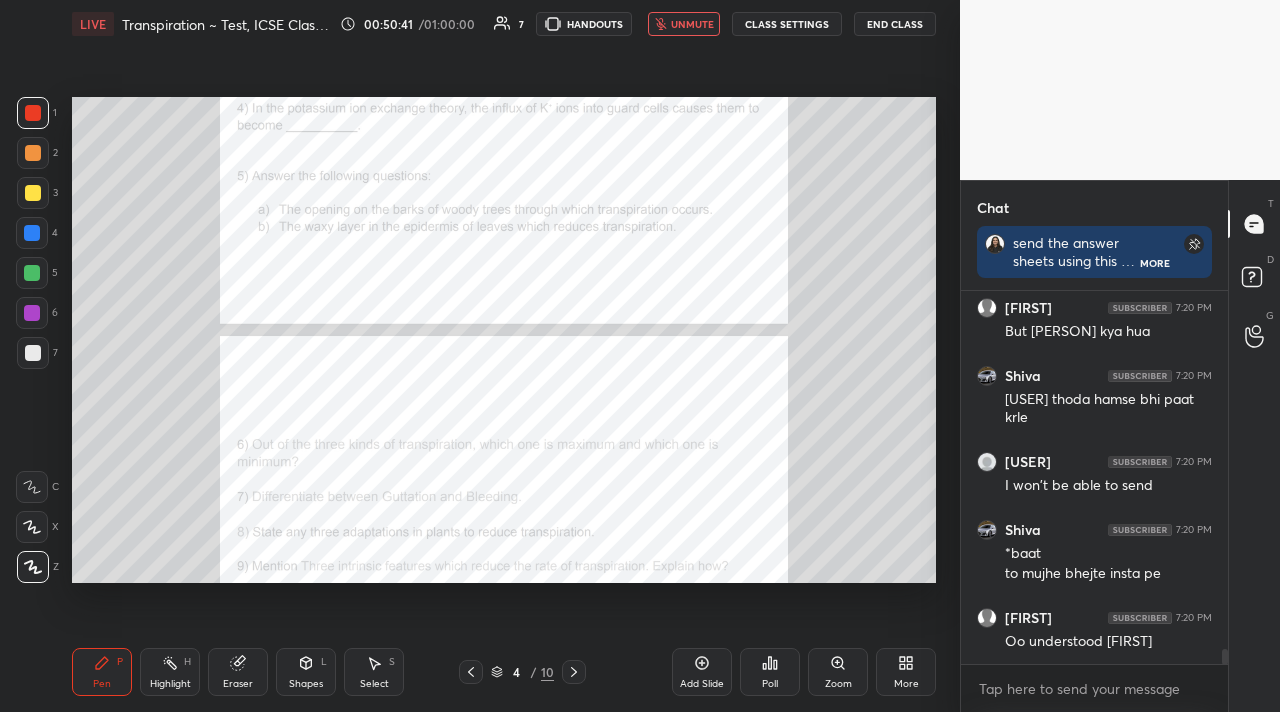 click on "unmute" at bounding box center (692, 24) 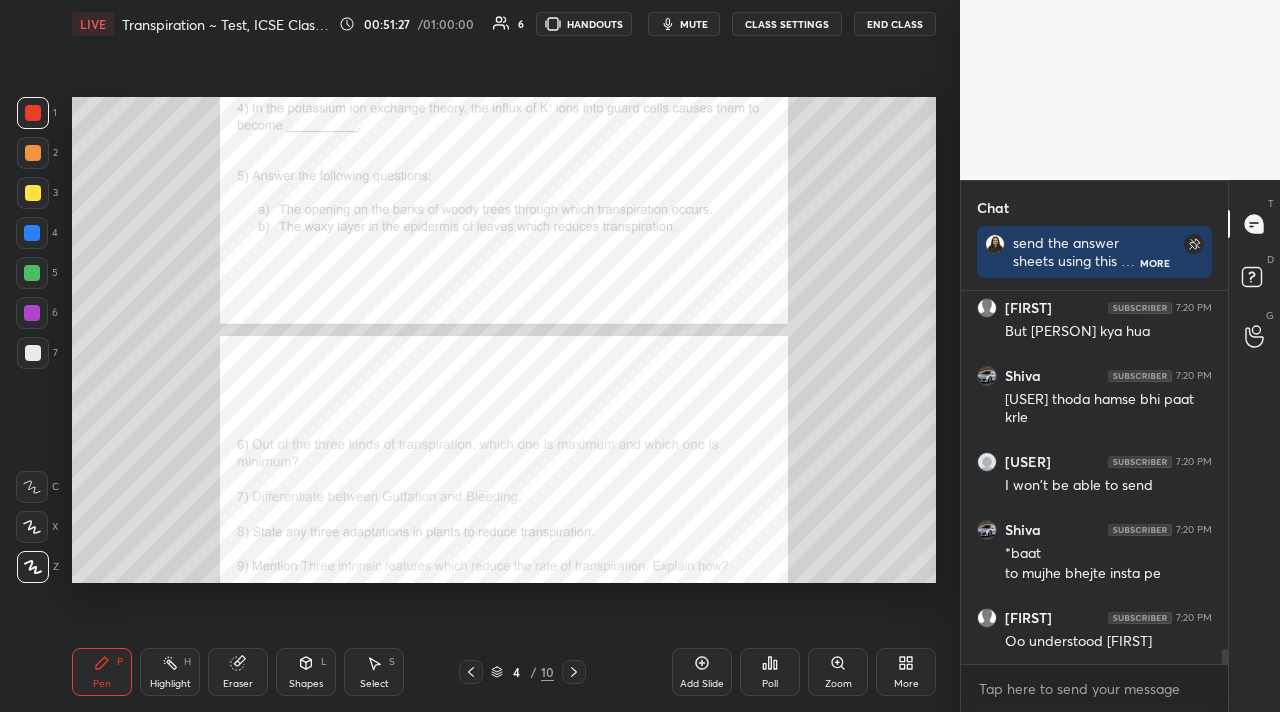 scroll, scrollTop: 9011, scrollLeft: 0, axis: vertical 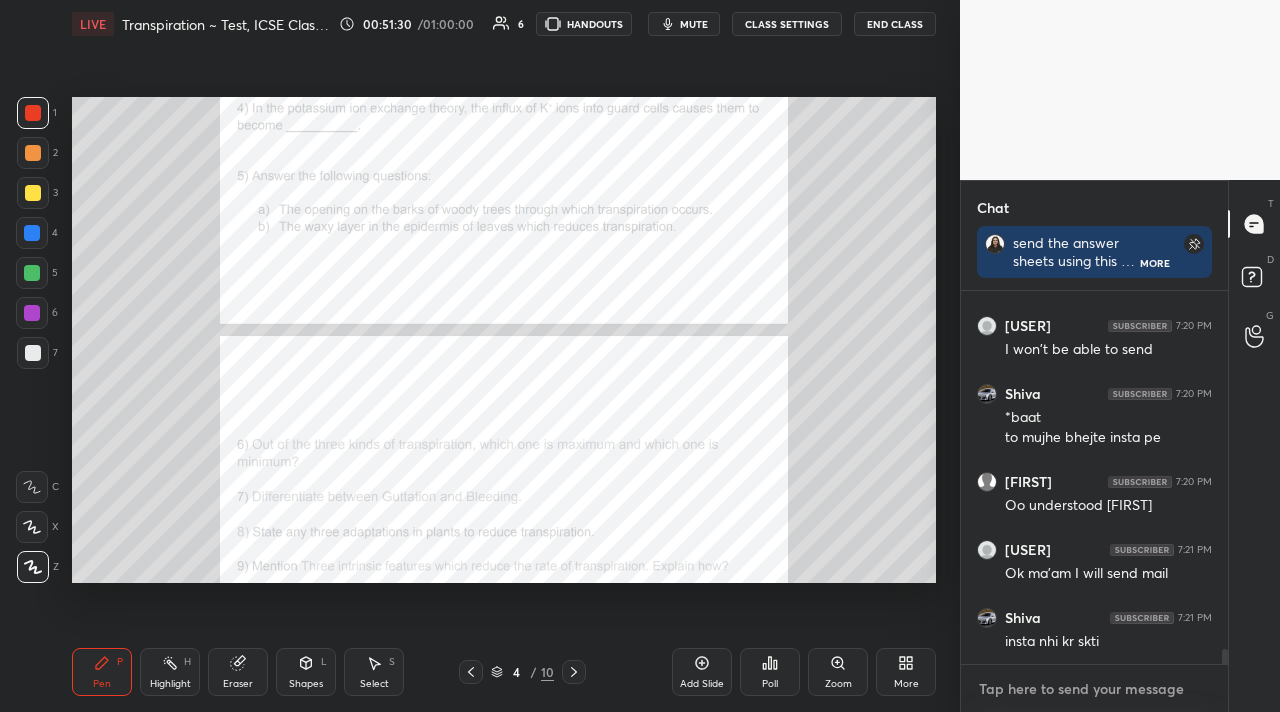 type on "x" 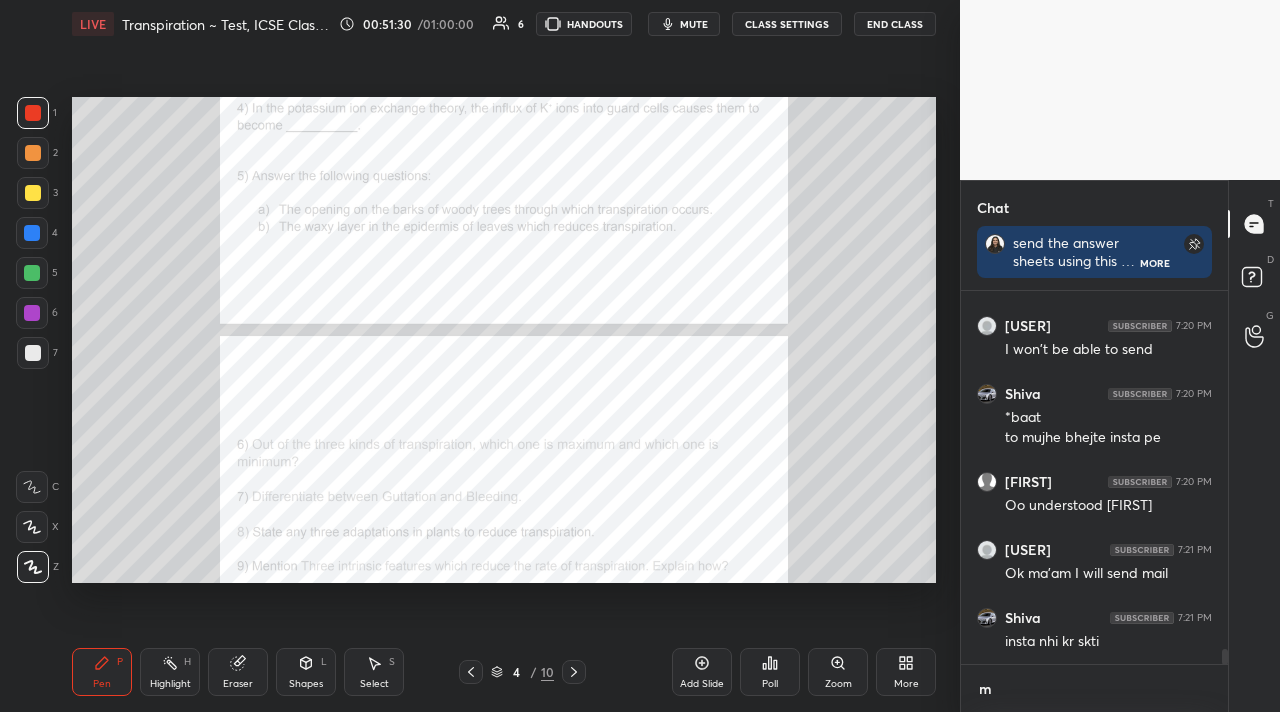 scroll, scrollTop: 361, scrollLeft: 261, axis: both 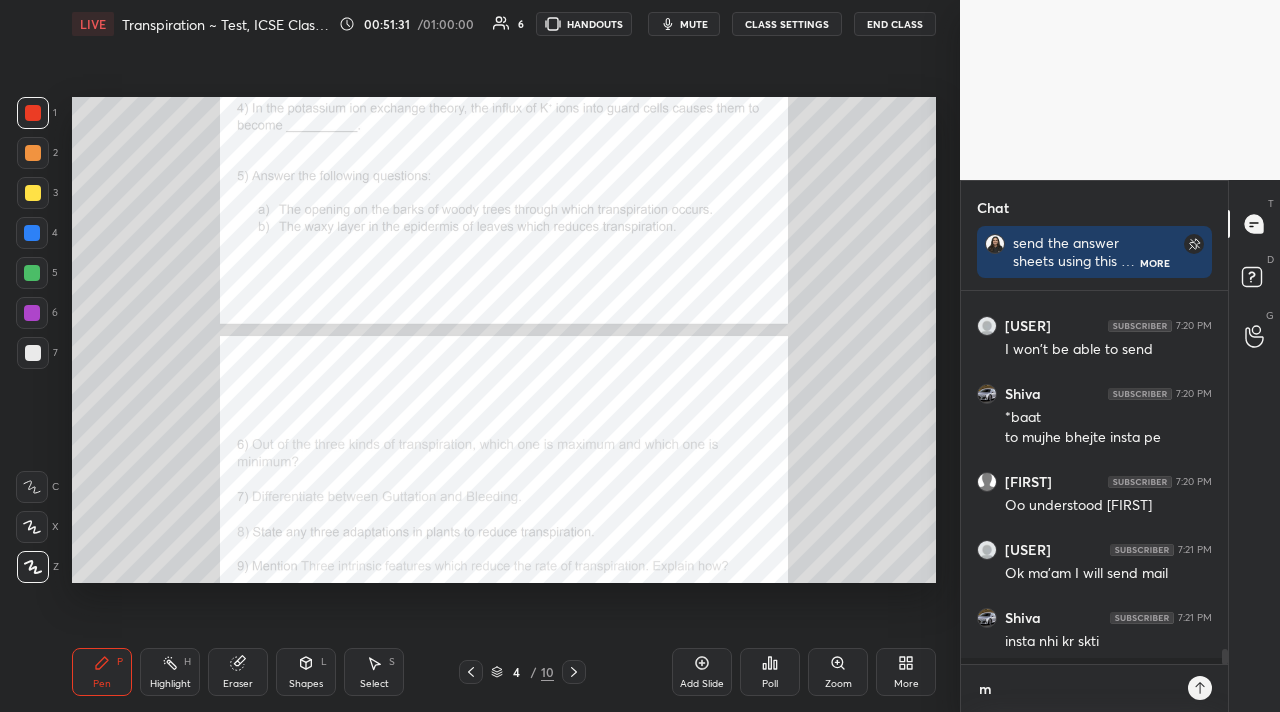 type on "me" 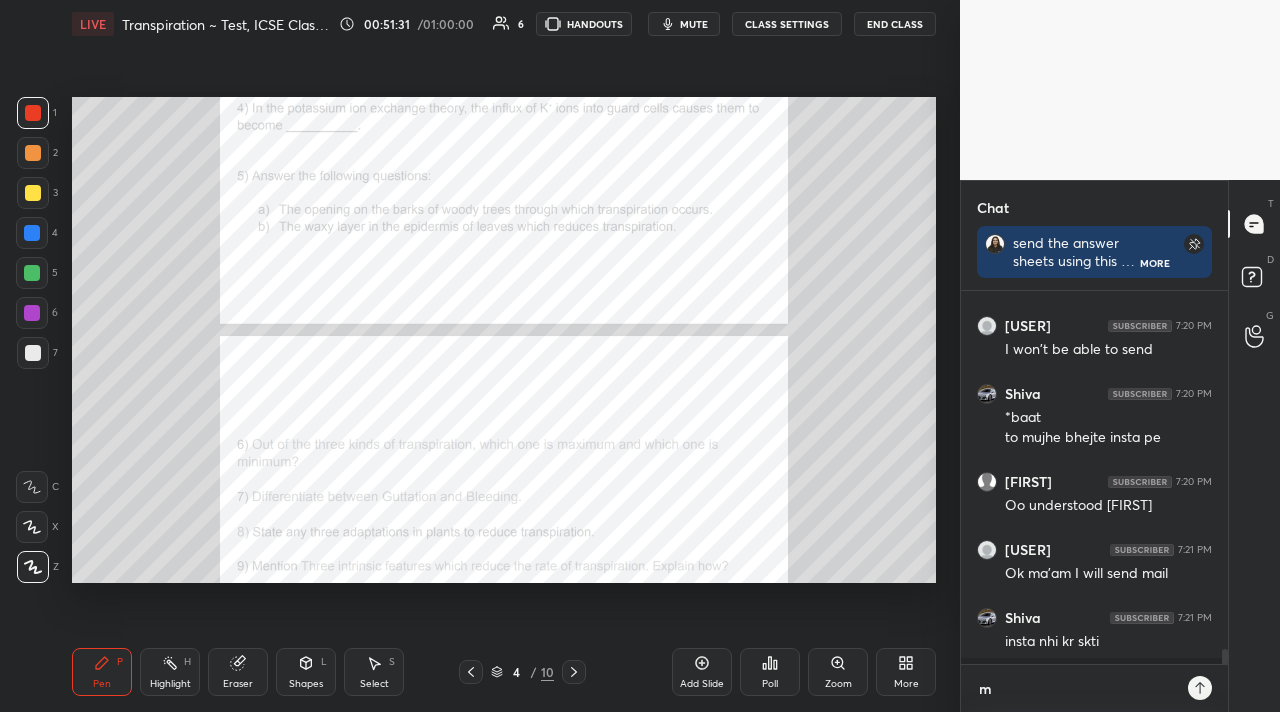 type on "x" 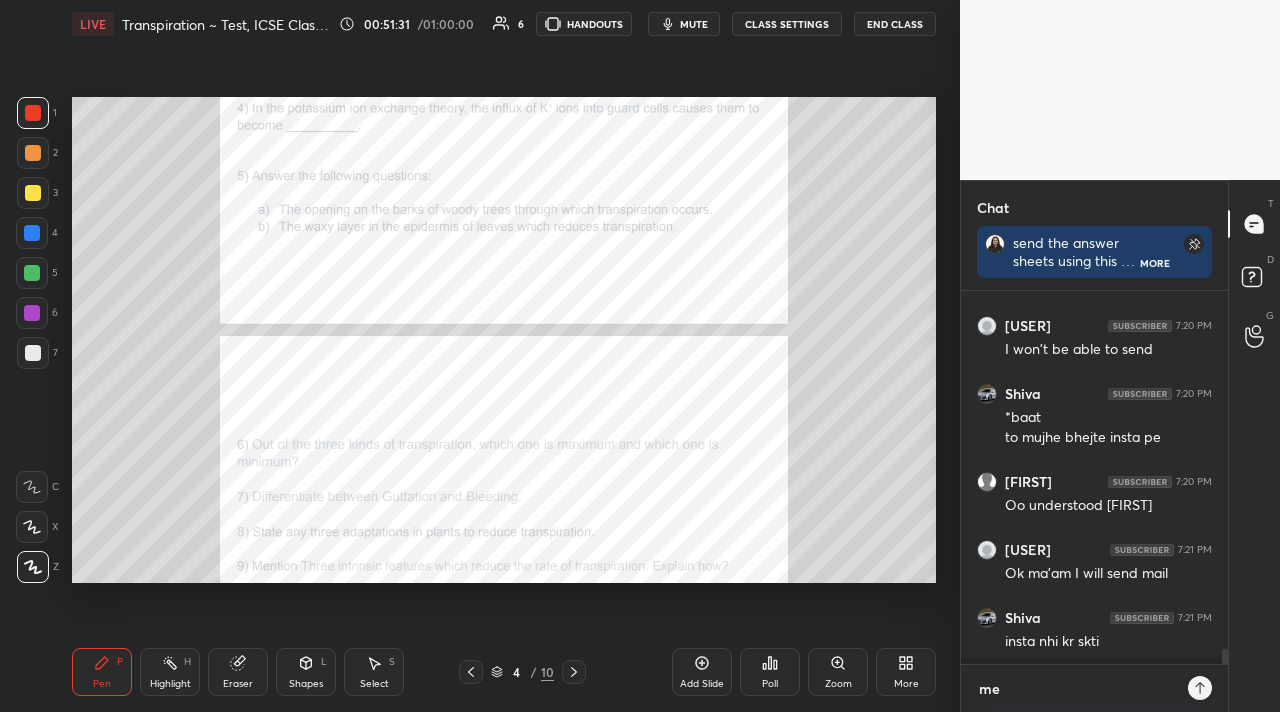 scroll, scrollTop: 7, scrollLeft: 7, axis: both 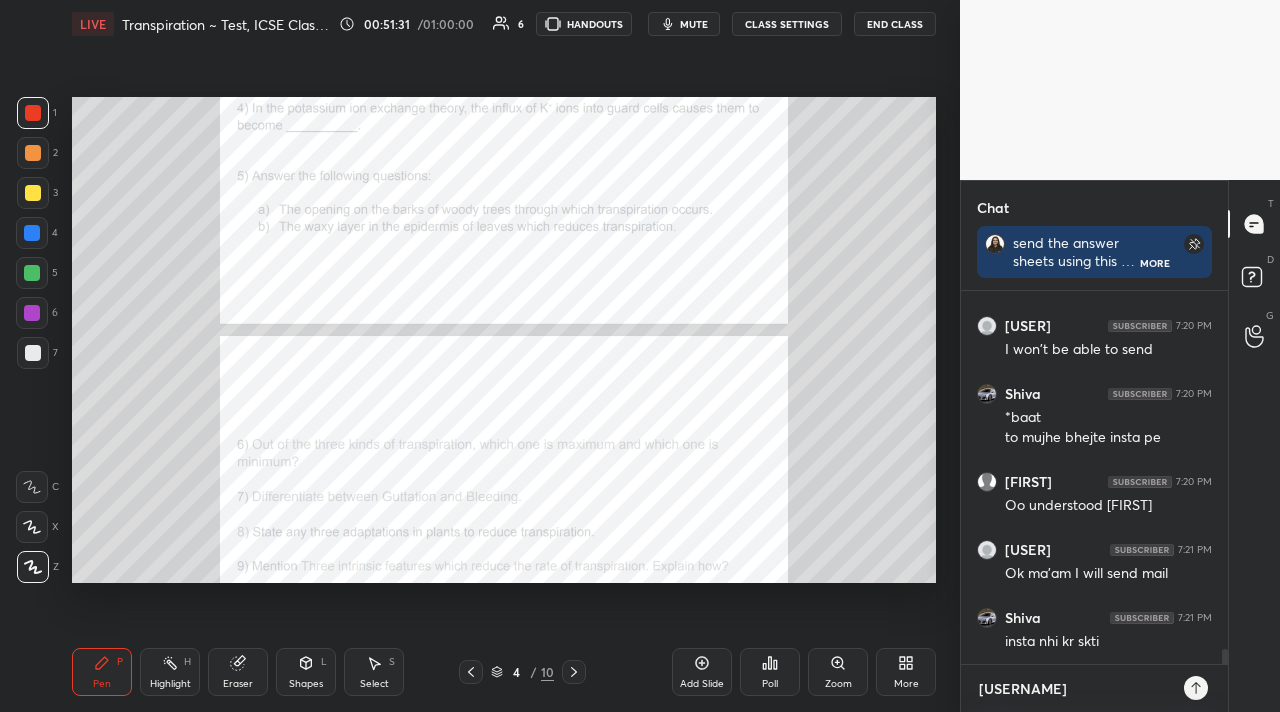 type on "[LAST].[FIRT]" 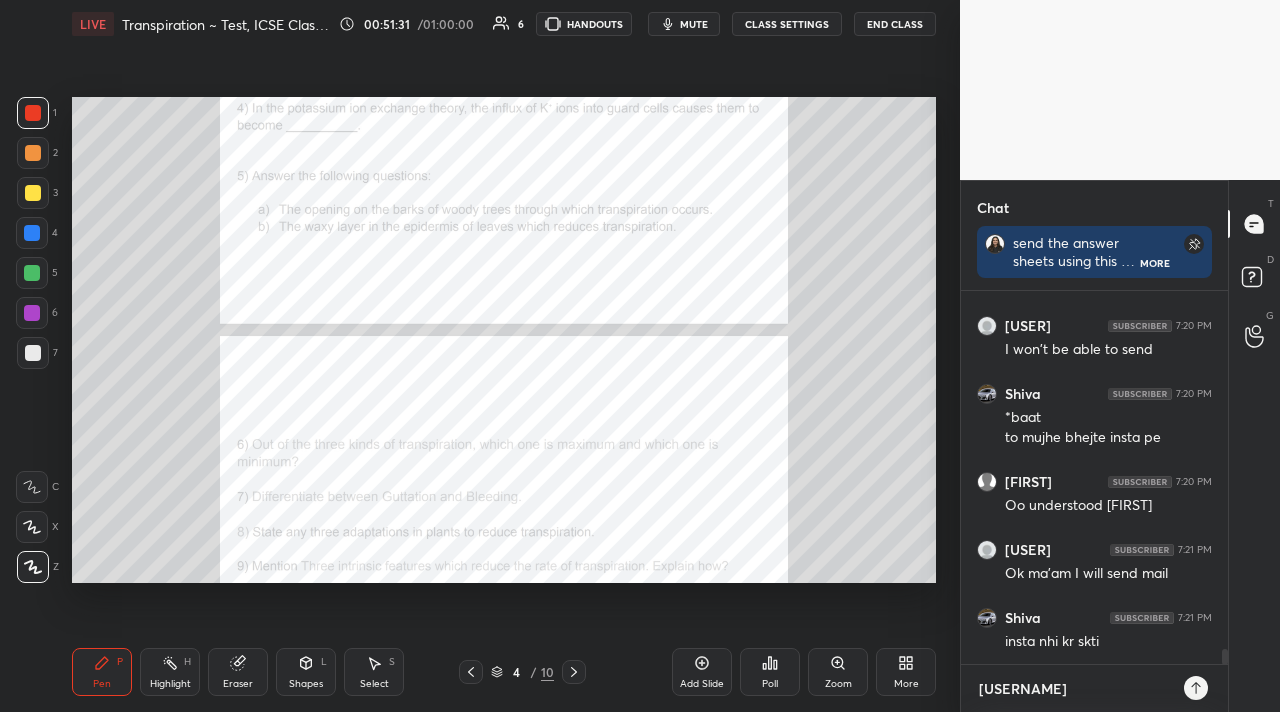 type on "x" 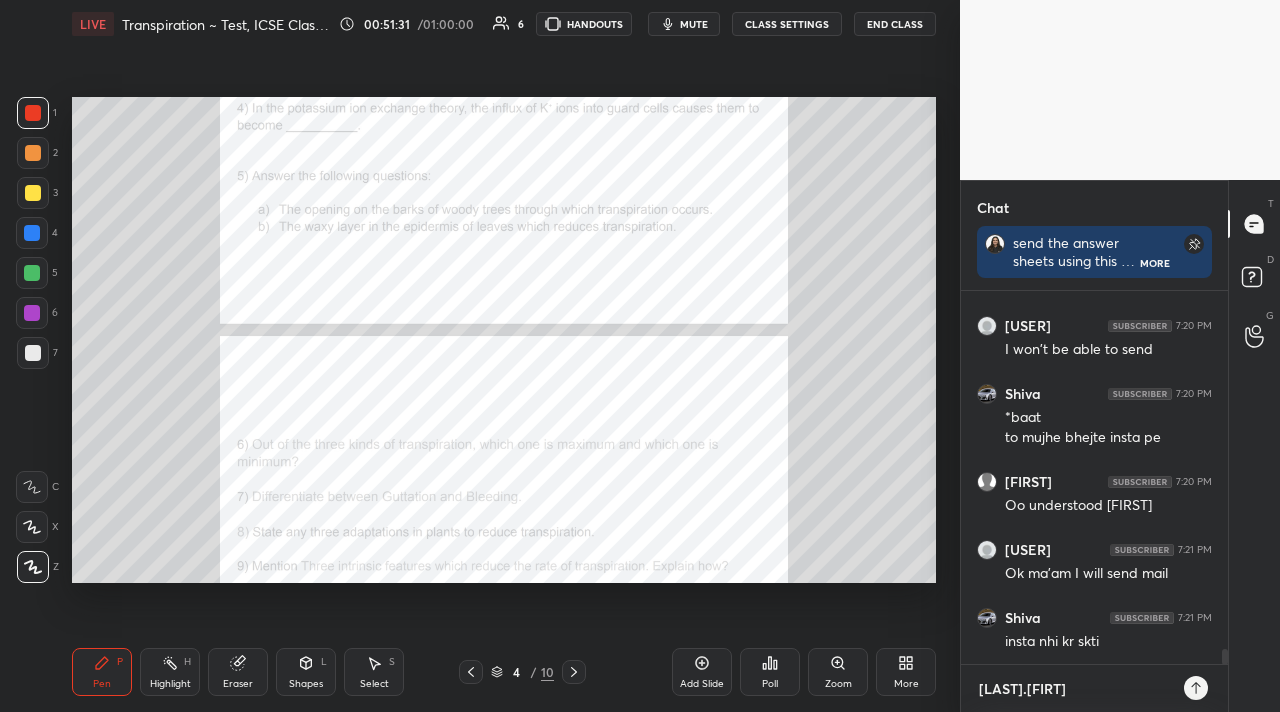 type on "[PERSON]" 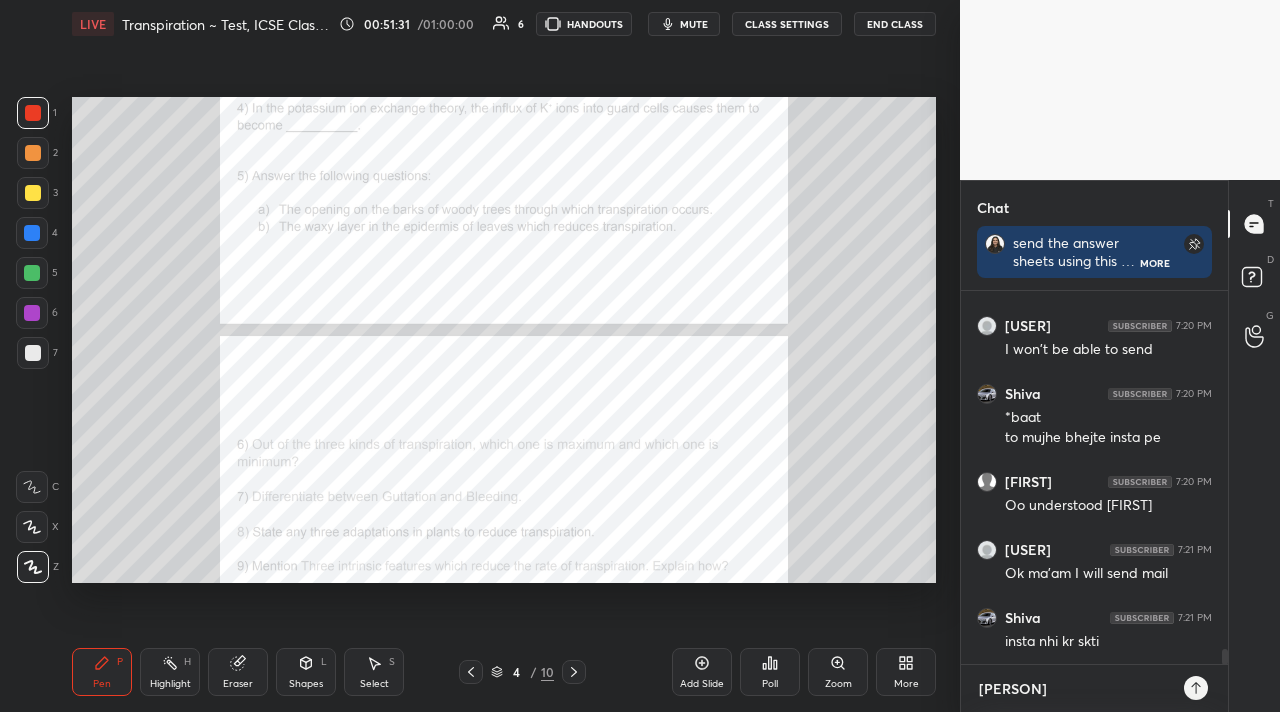 type on "mehndi" 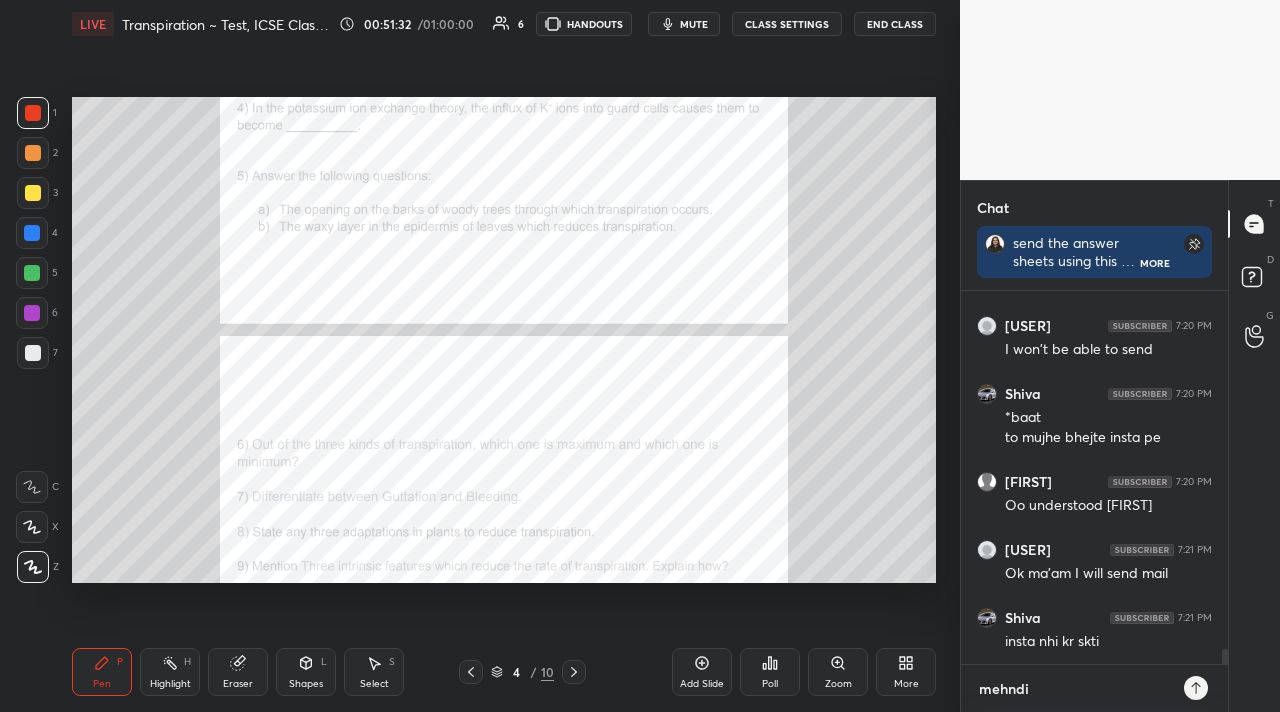 type on "1 2 3 4 5 6 7 C X Z C X Z E E Erase all   H H LIVE Transpiration ~ Test, ICSE Class 10 00:33:59 /  01:00:00 12 HANDOUTS mute CLASS SETTINGS End Class Setting up your live class Poll for   secs No correct answer Start poll Back Transpiration ~ Test, ICSE Class 10 [PERSON] Pen P Highlight H Eraser Shapes L Select S 5 / 10 Add Slide Poll Zoom More Chat send the answer sheets using this link:  t.me/[USERNAME] More [PERSON] 7:01 PM mam when will be polls class? [PERSON] 7:01 PM Mam intrinsic?? [PERSON] 7:02 PM OK mam [PERSON] 7:03 PM Ok mam [PERSON] 7:03 PM mam is there child in Unacademy office [PERSON] 7:03 PM Done we have more questions mam JUMP TO LATEST Enable hand raising Enable raise hand to speak to learners. Once enabled, chat will be turned off temporarily. Enable x   introducing Raise a hand with a doubt Now learners can raise their hand along with a doubt  How it works? Doubts asked by learners will show up here NEW DOUBTS ASKED No one has raised a hand yet Can't raise hand Got it T Messages (T) D Doubts (D)" 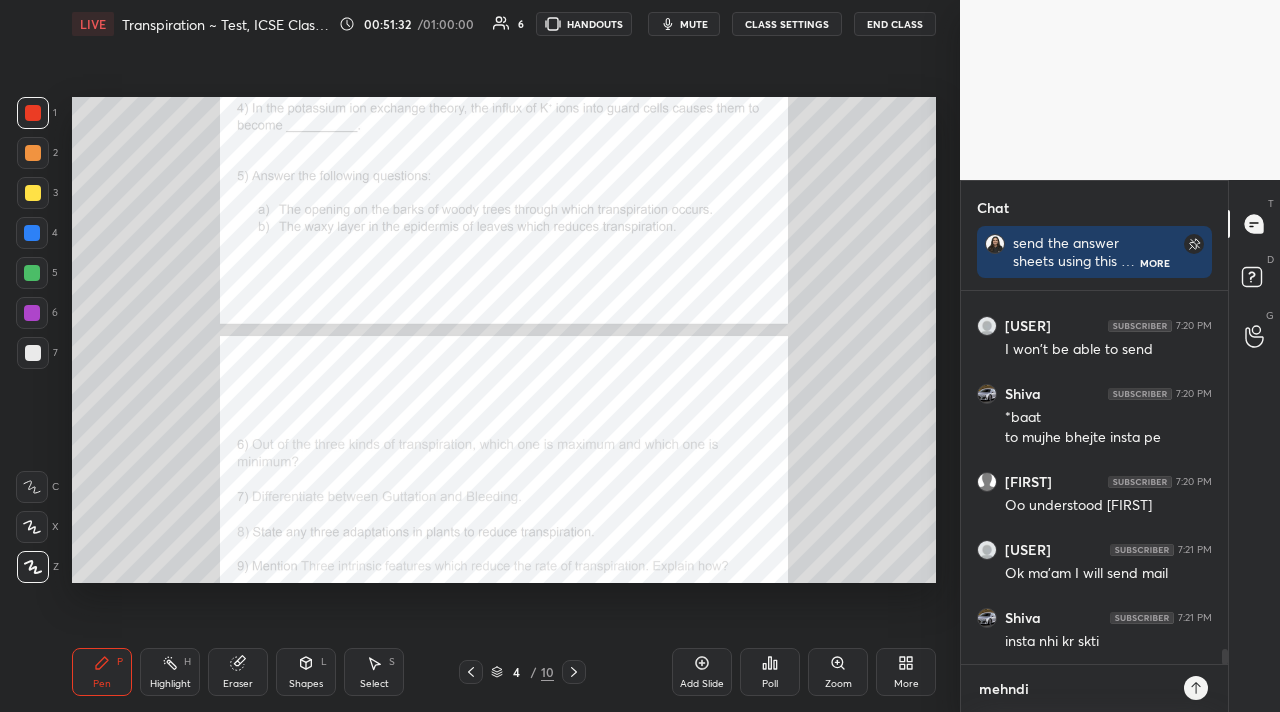type on "x" 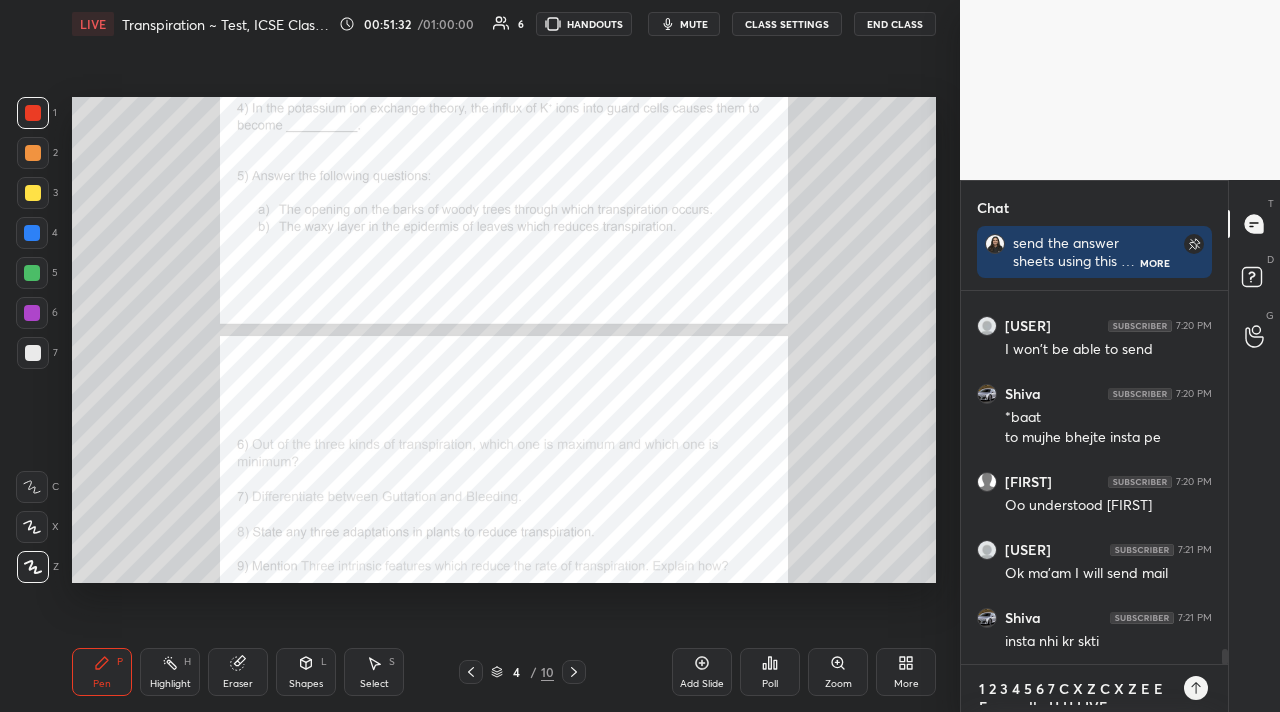 type on "[PERSON]" 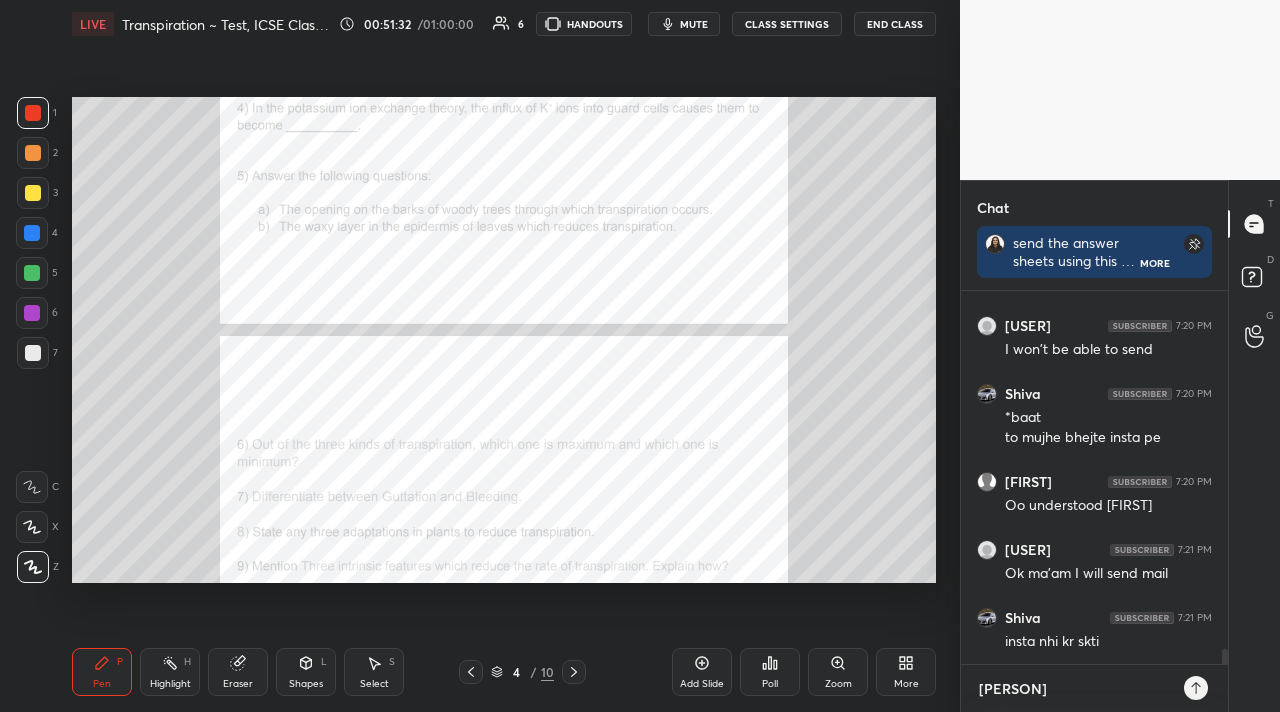 type on "mehndirat" 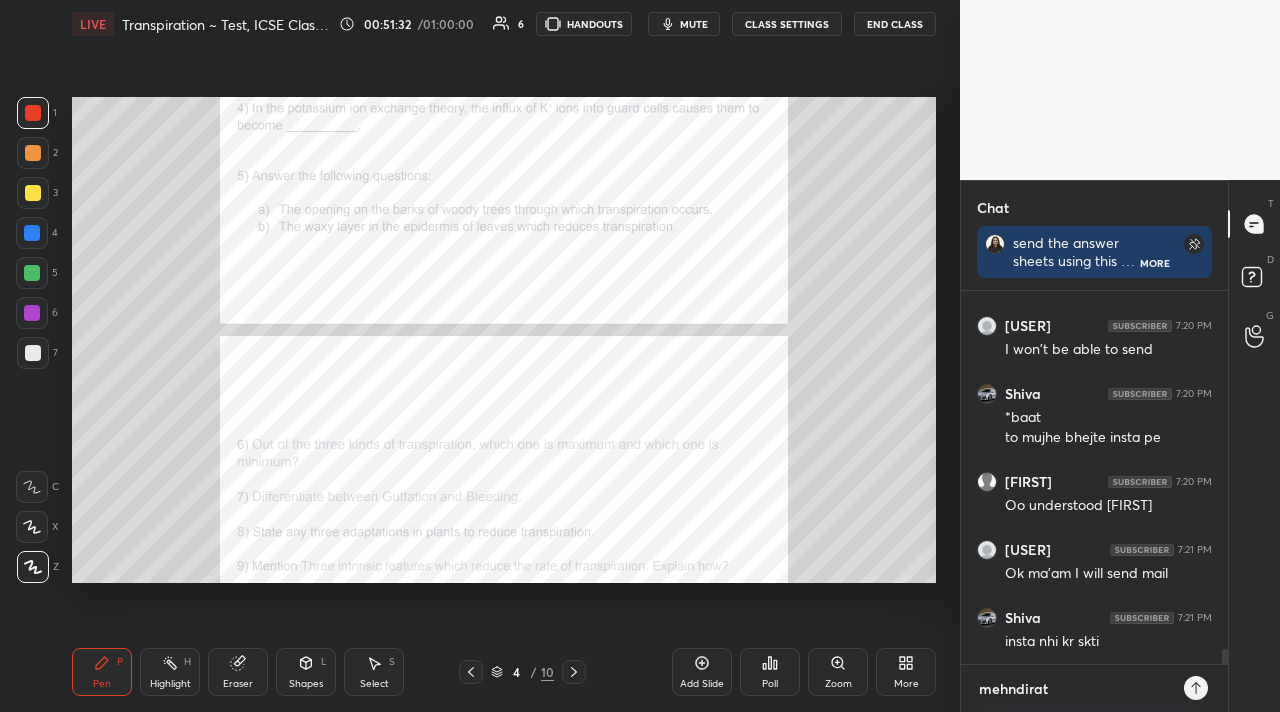 type on "[LAST].[FIRT]" 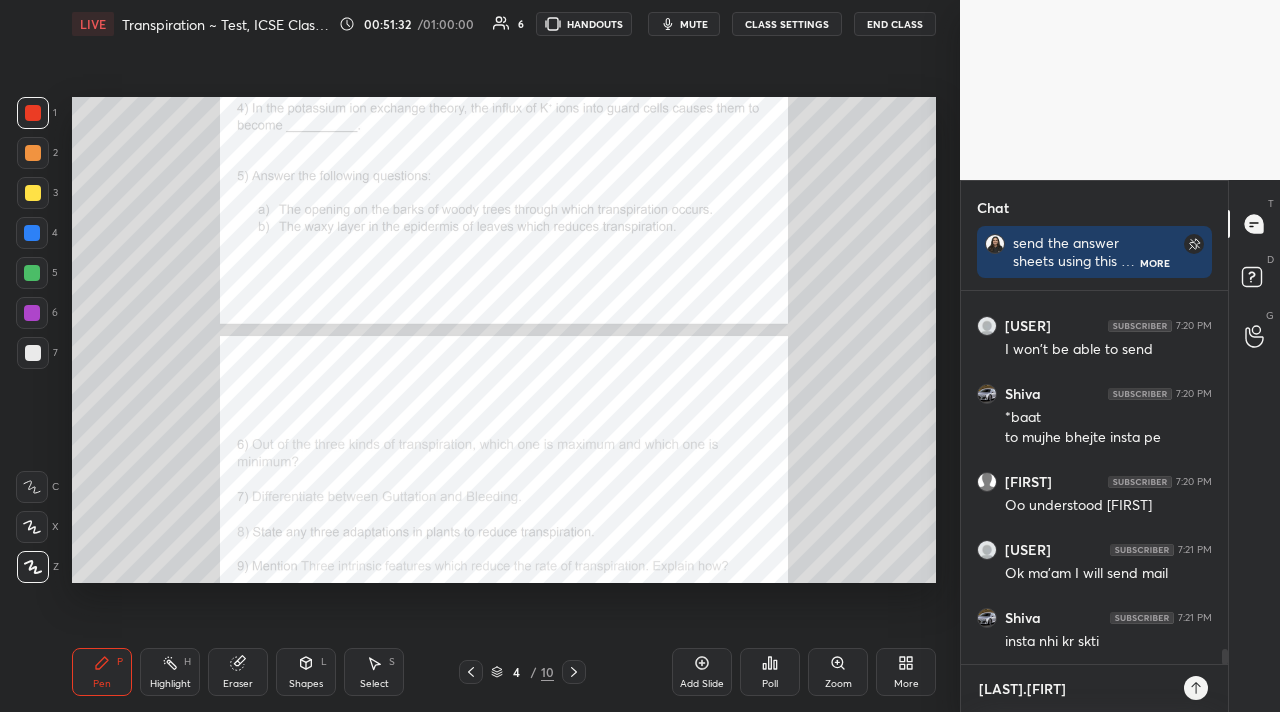 type on "mehndiratta" 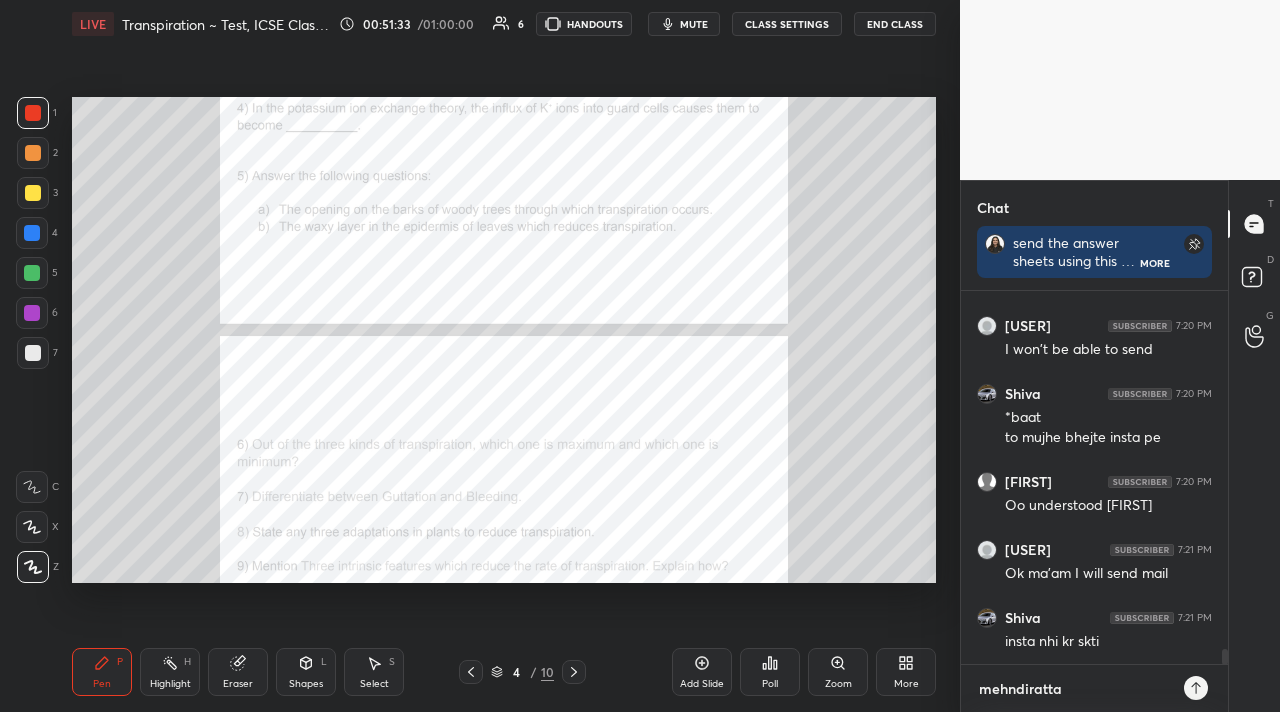 type on "[EMAIL_DOMAIN]" 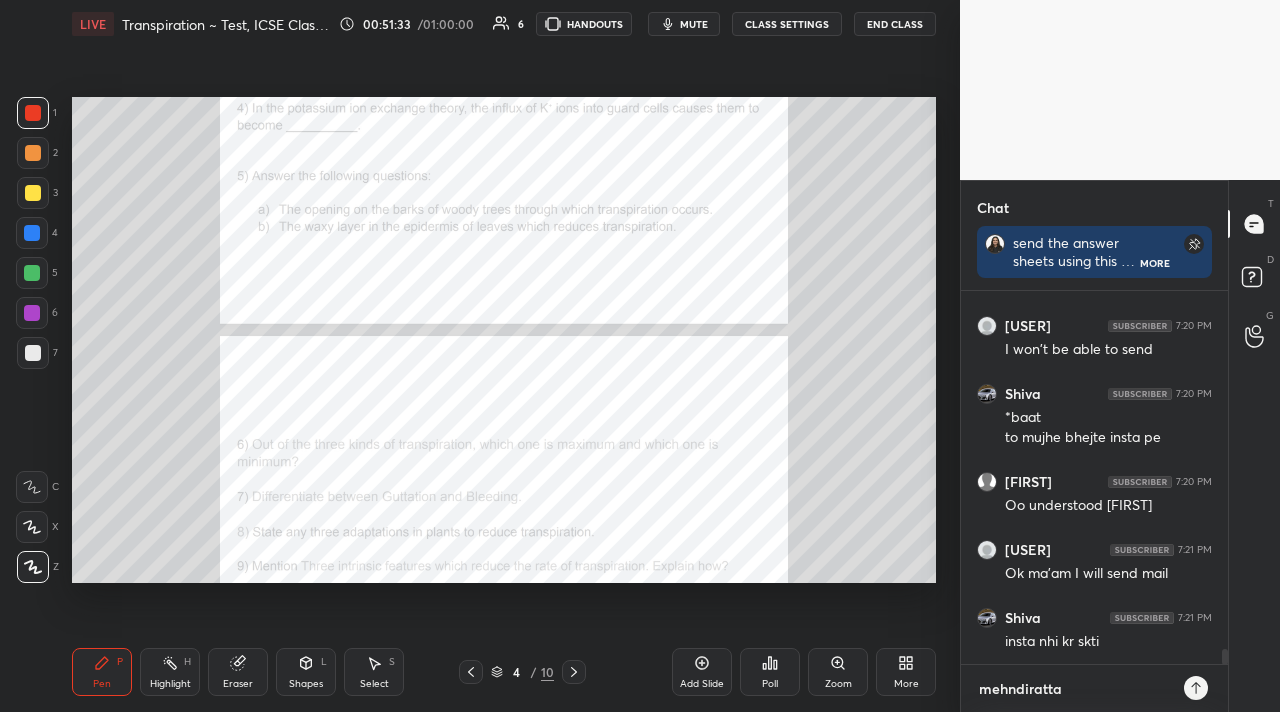 type on "x" 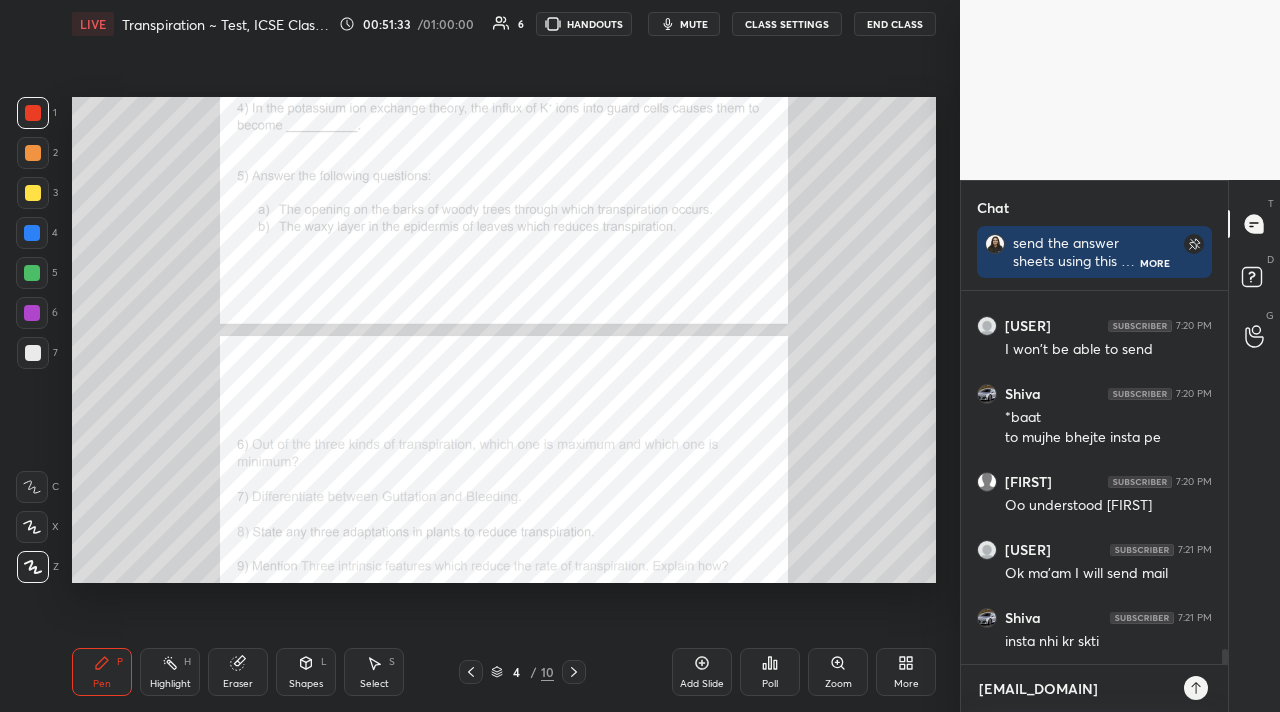 type on "mehndiratta.k" 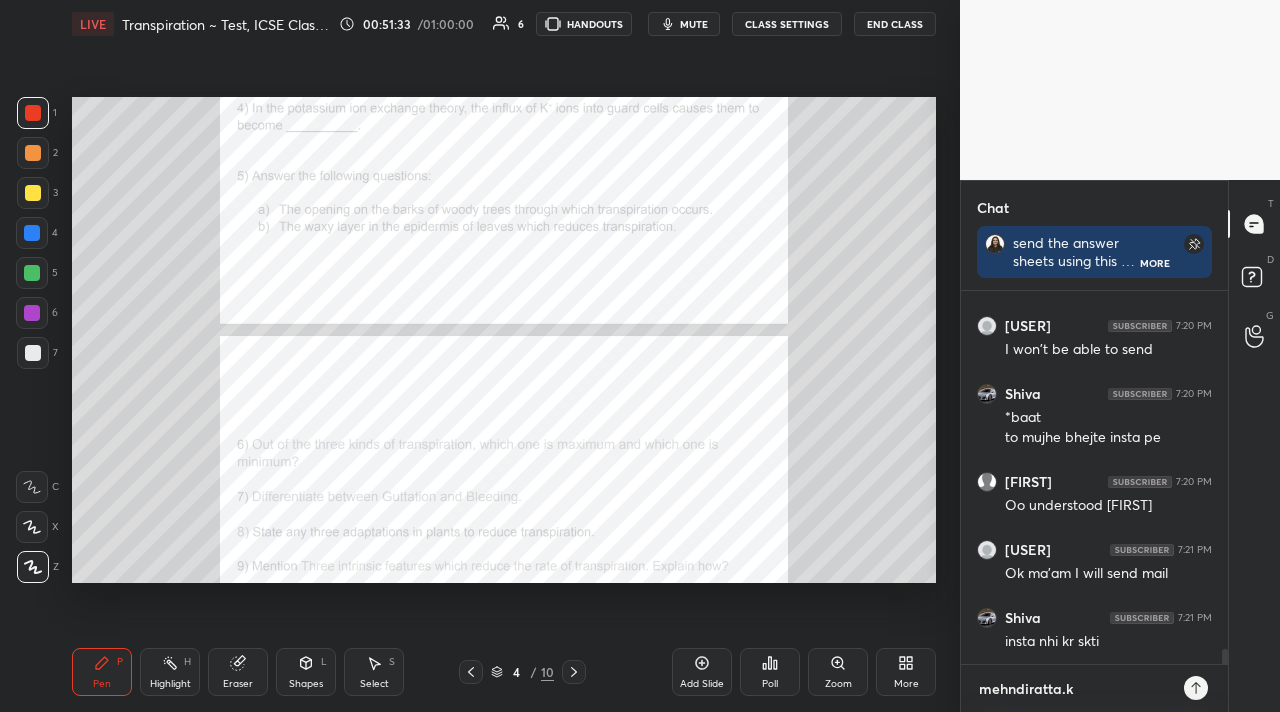 type on "[EMAIL_DOMAIN]" 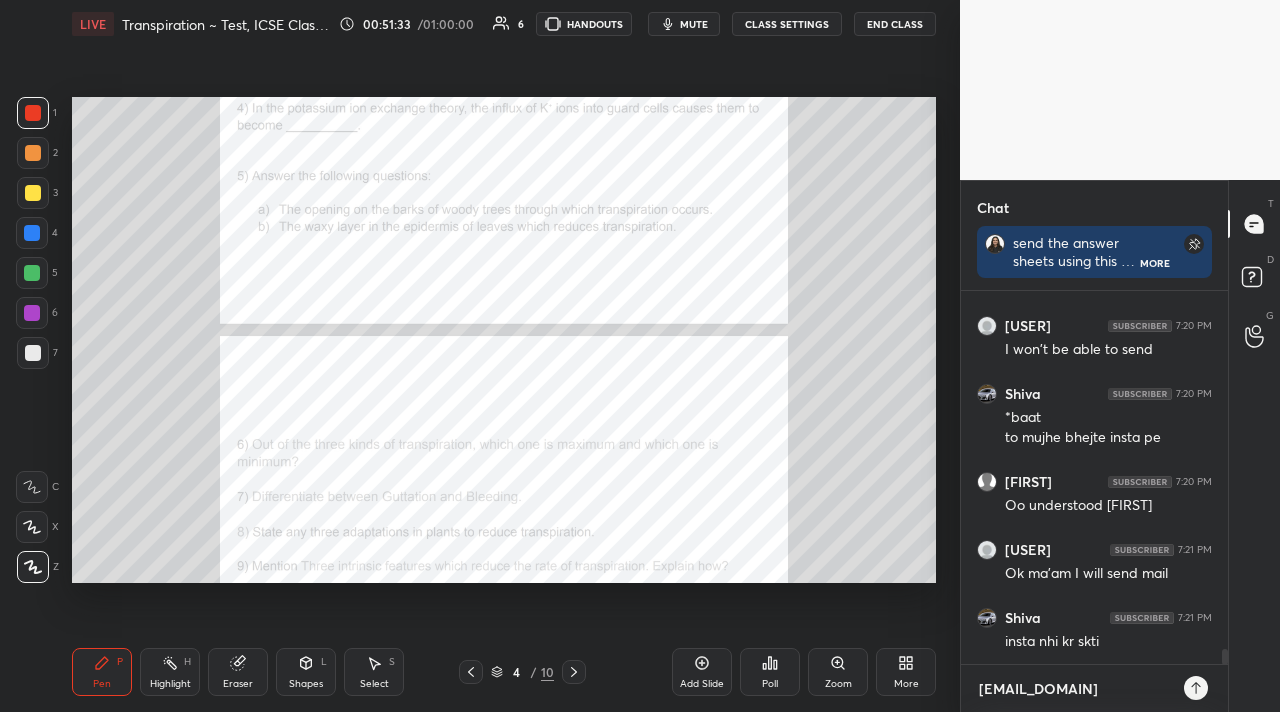 type on "mehndiratta.kir" 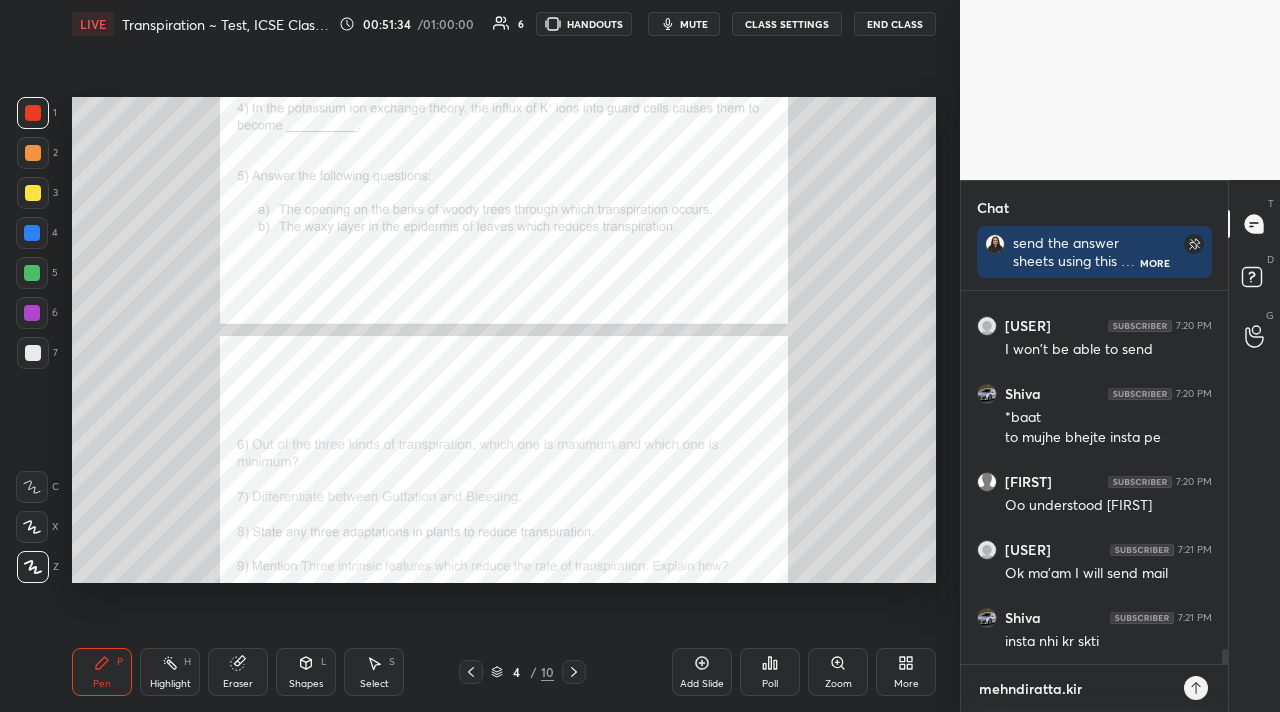 type on "[LAST].[FIRT]" 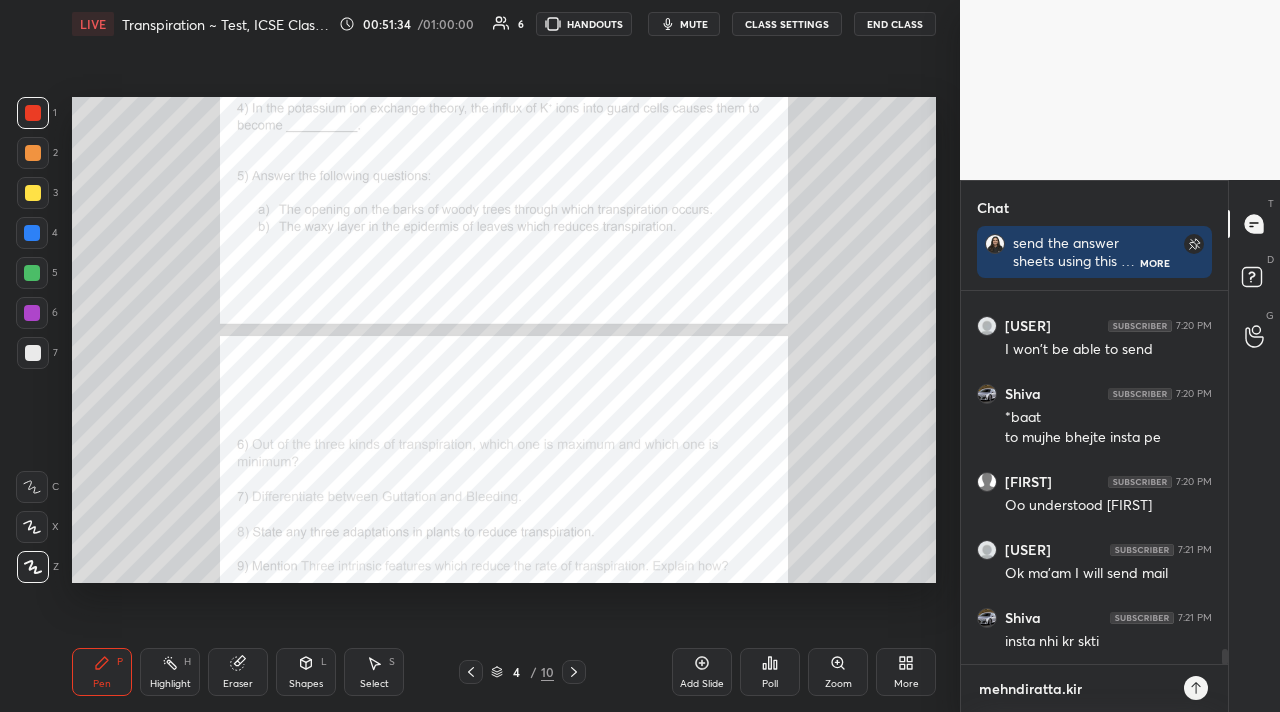 type on "x" 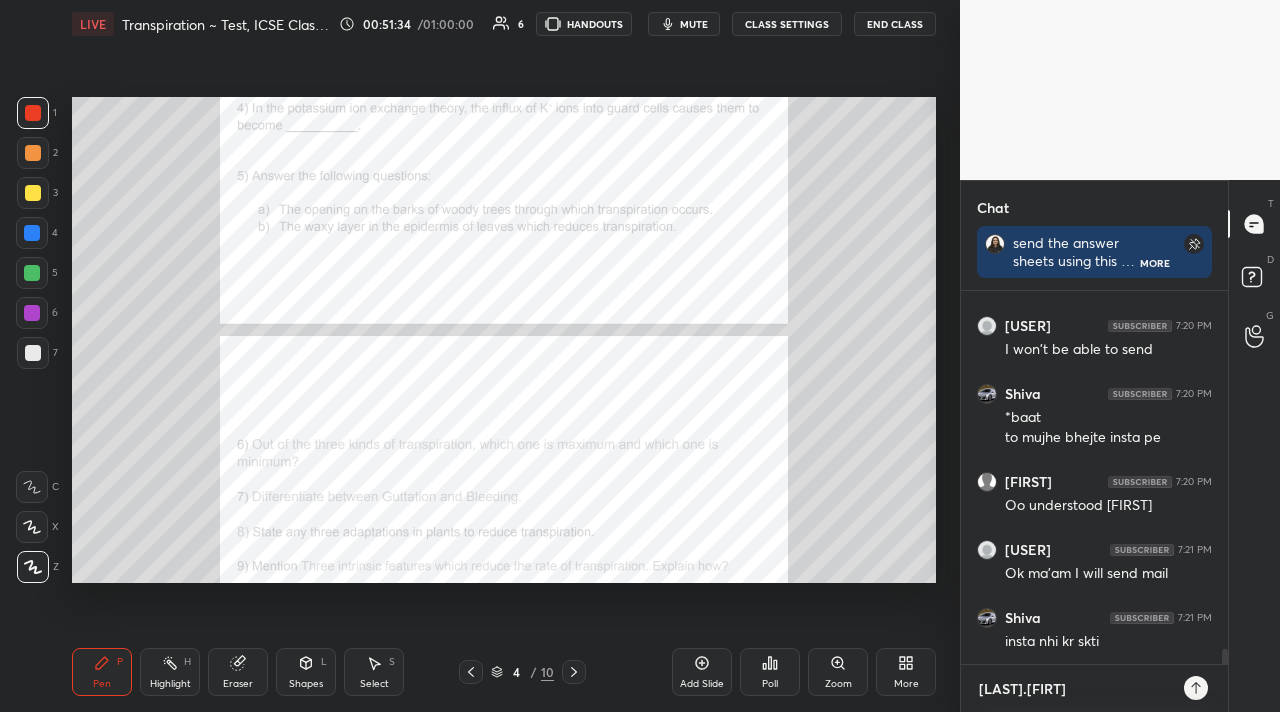 type on "[USERNAME]" 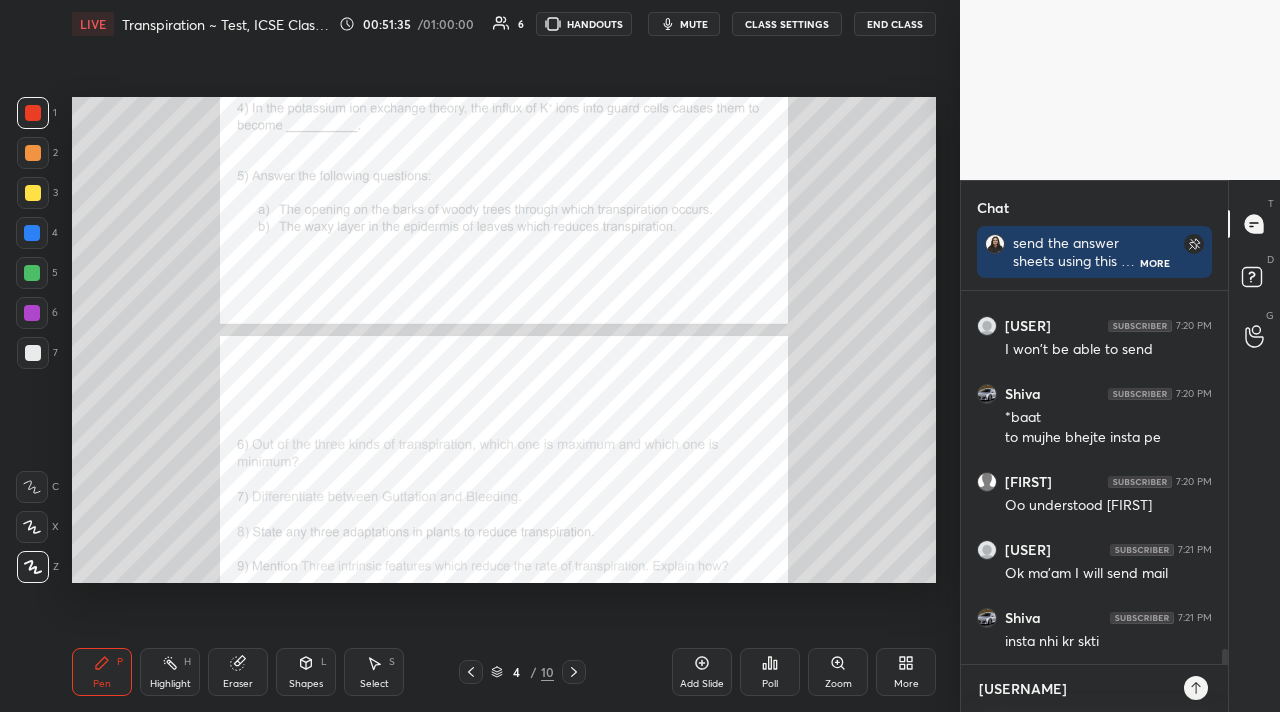 type on "[LAST].[FIRST]@" 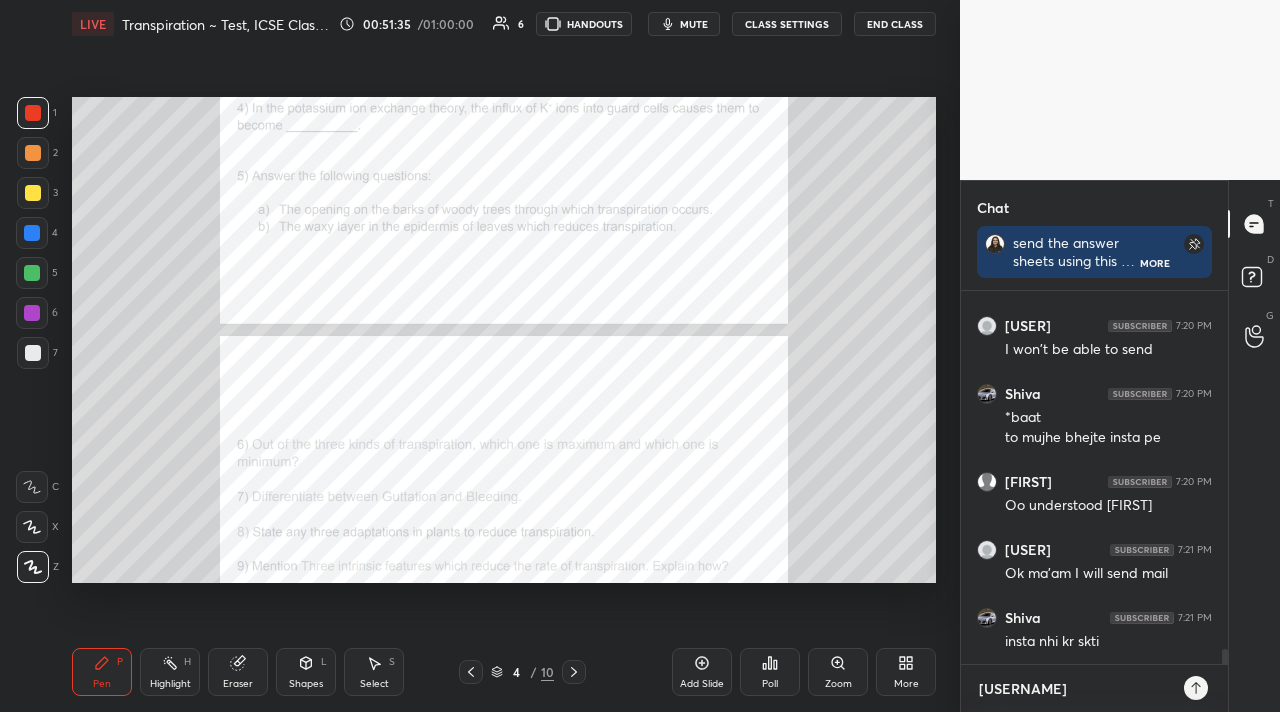 type on "x" 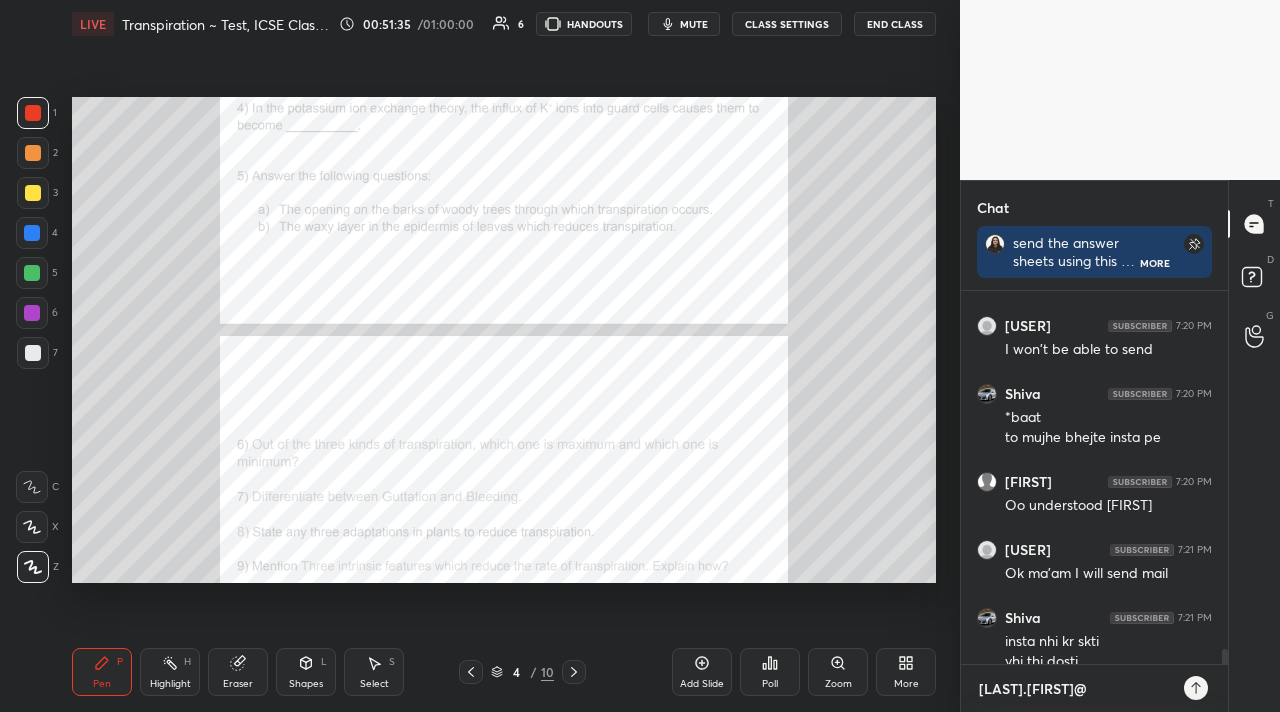 scroll, scrollTop: 9031, scrollLeft: 0, axis: vertical 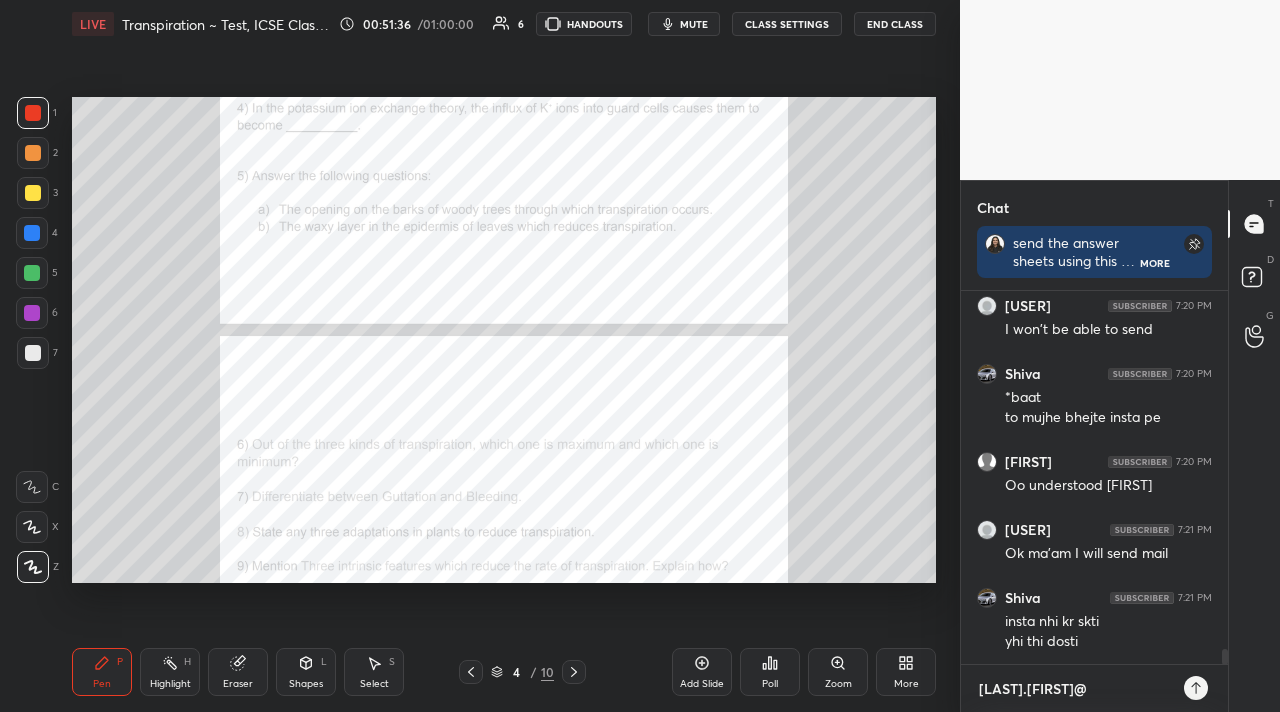 type on "[EMAIL]" 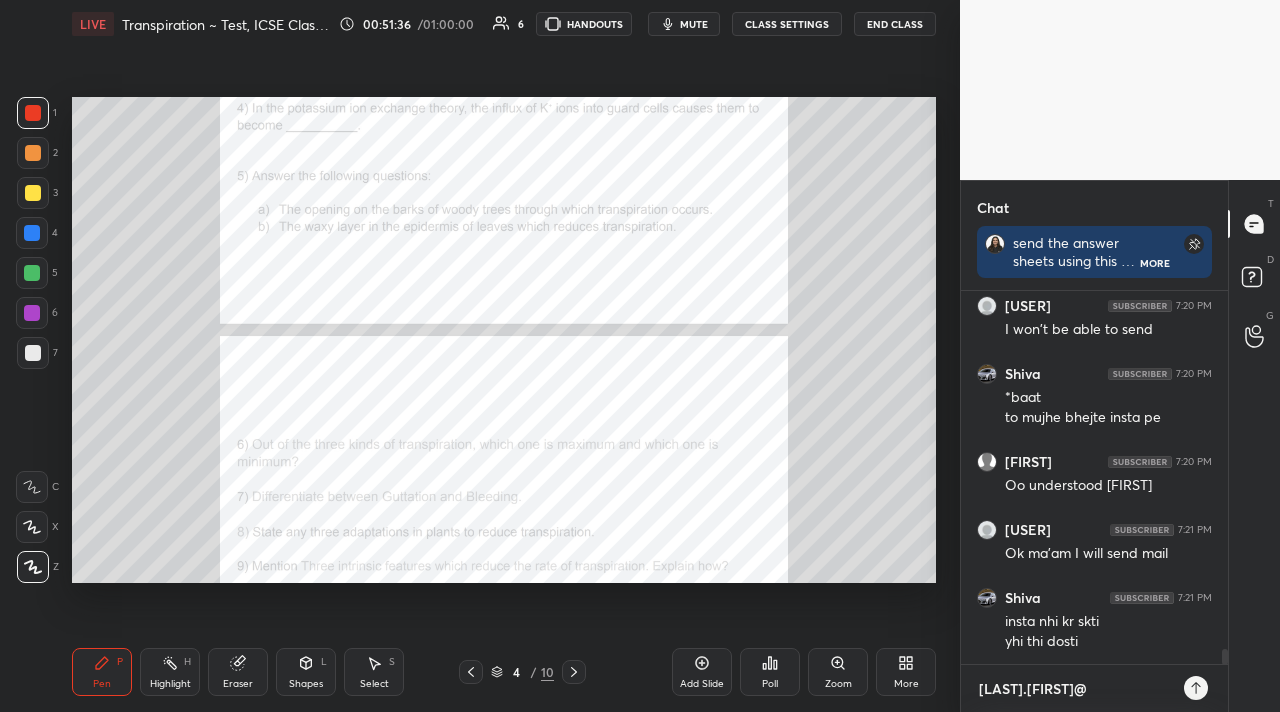 type on "x" 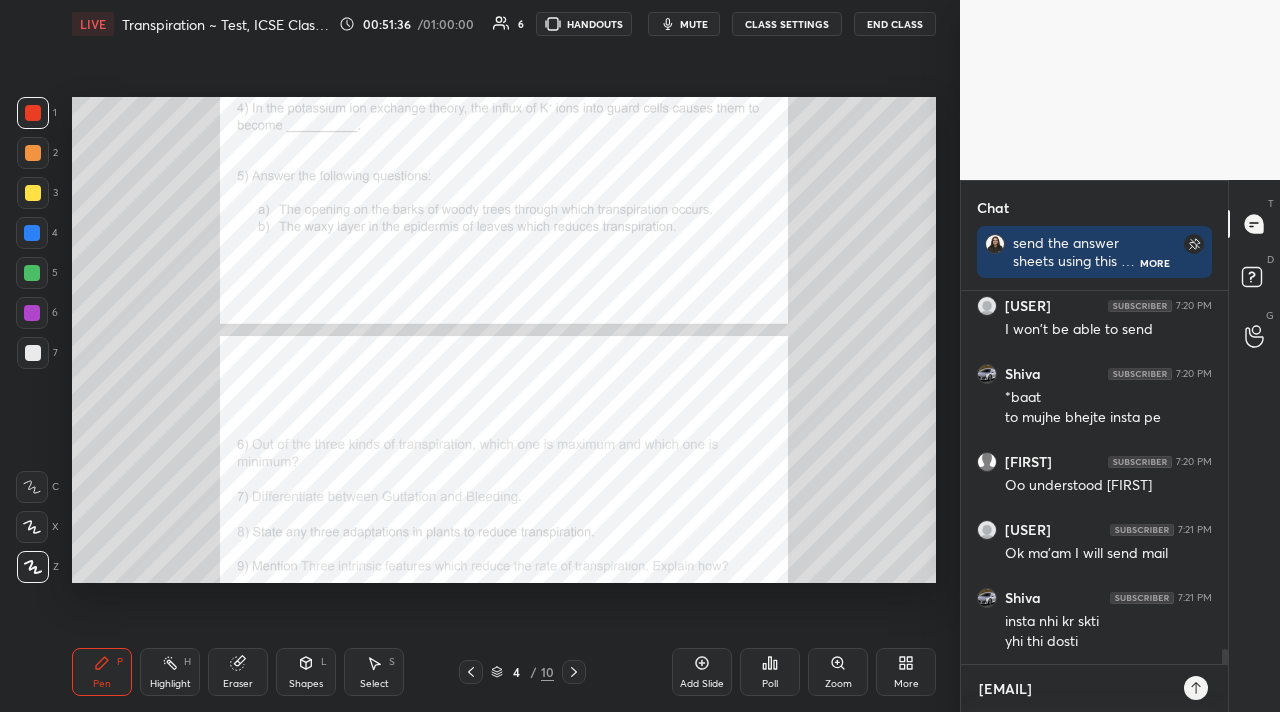 type on "[LAST].[FIRST]@[DOMAIN]" 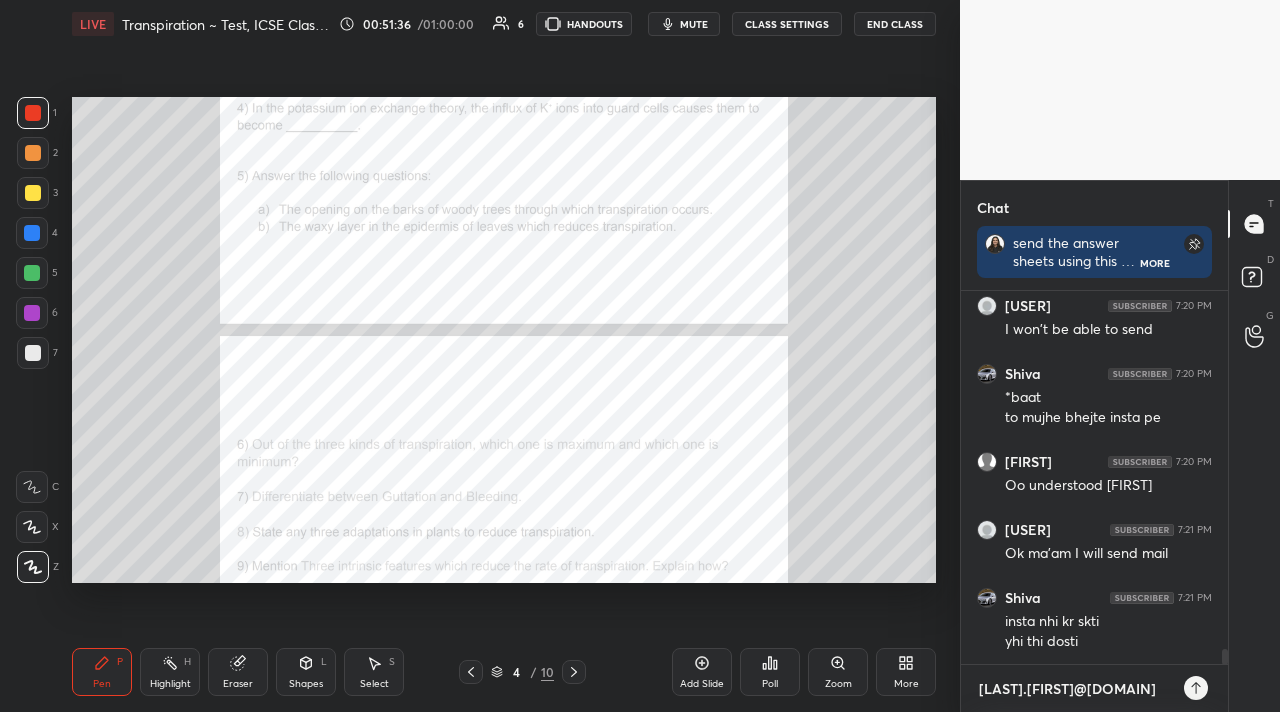 type on "[EMAIL]" 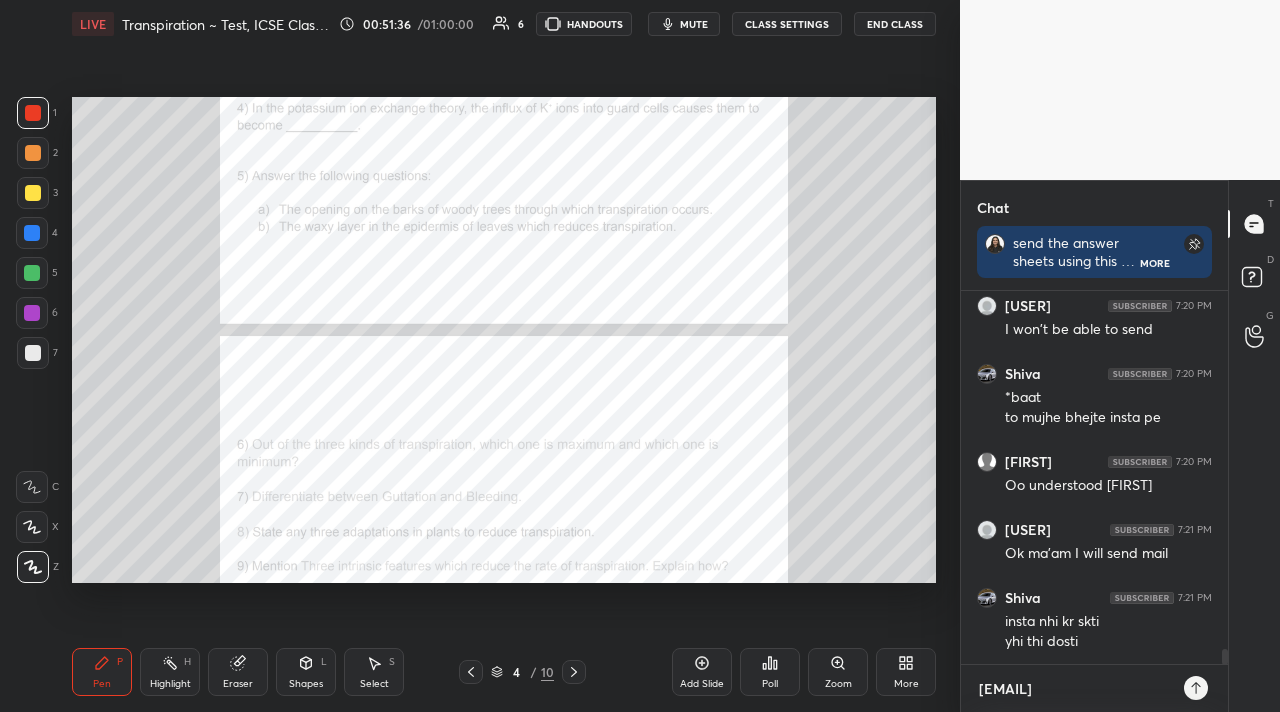 type on "[EMAIL]" 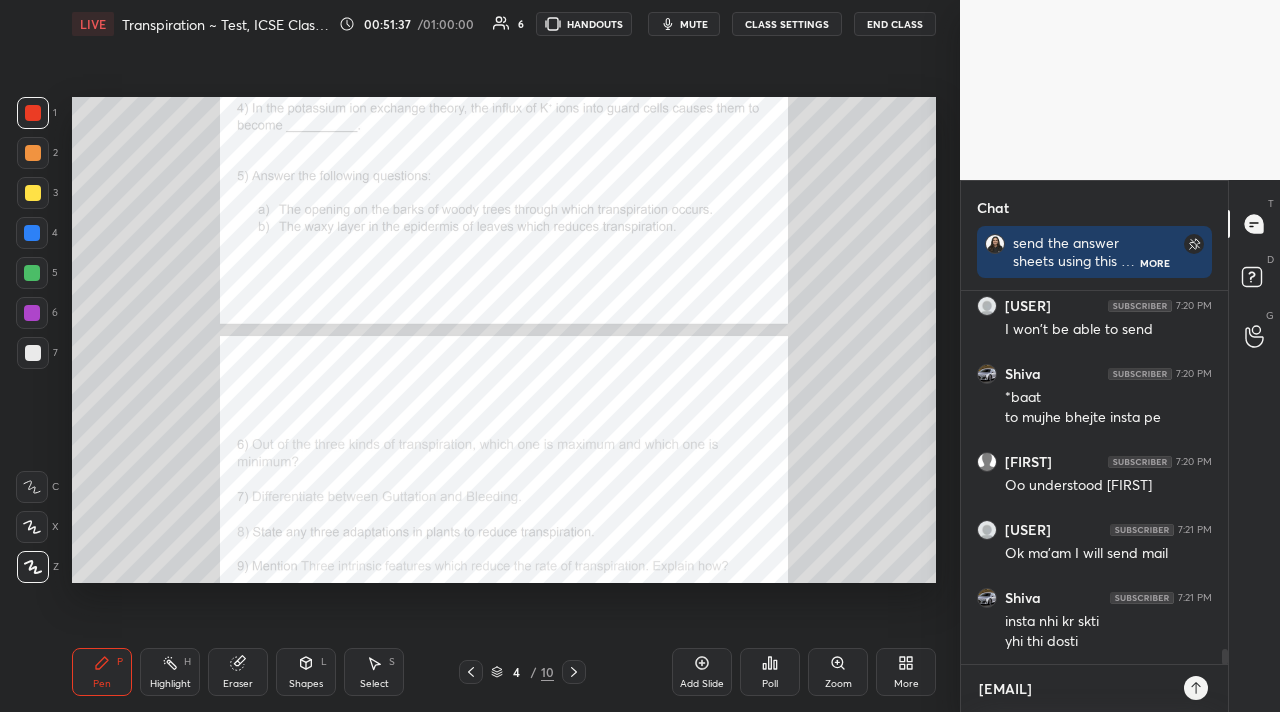 type on "[EMAIL]" 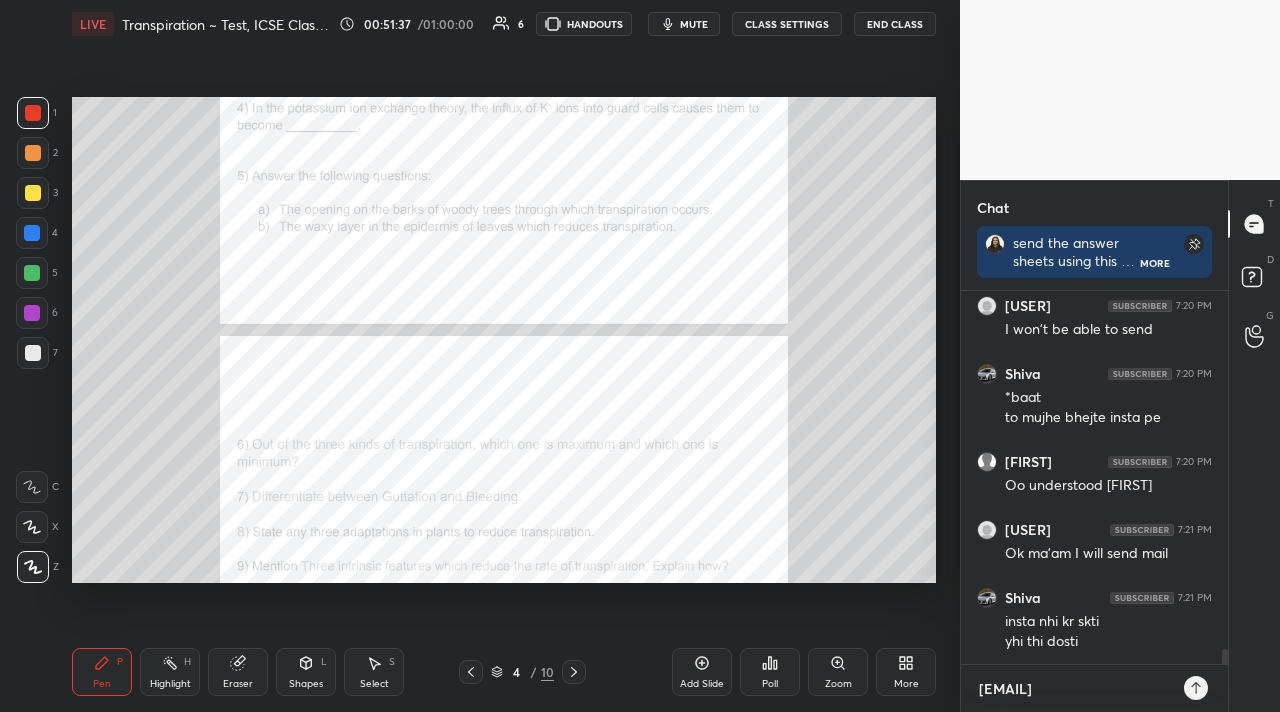 type on "x" 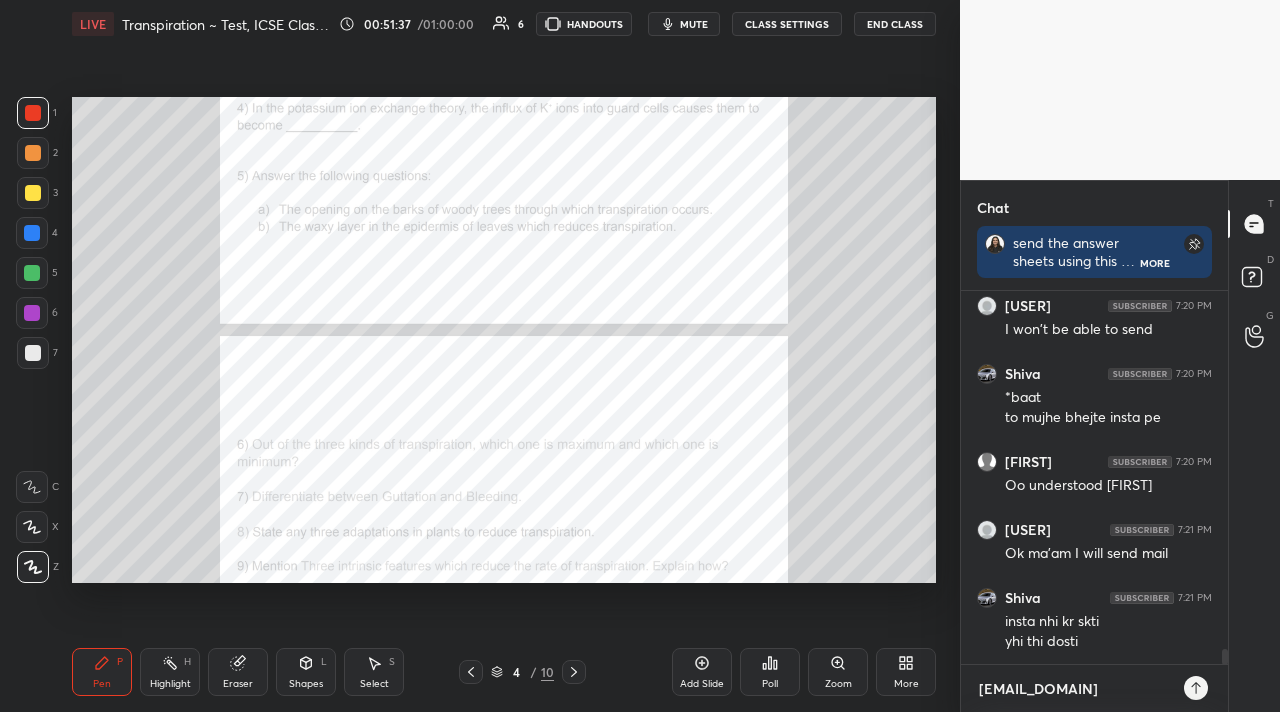 type on "x" 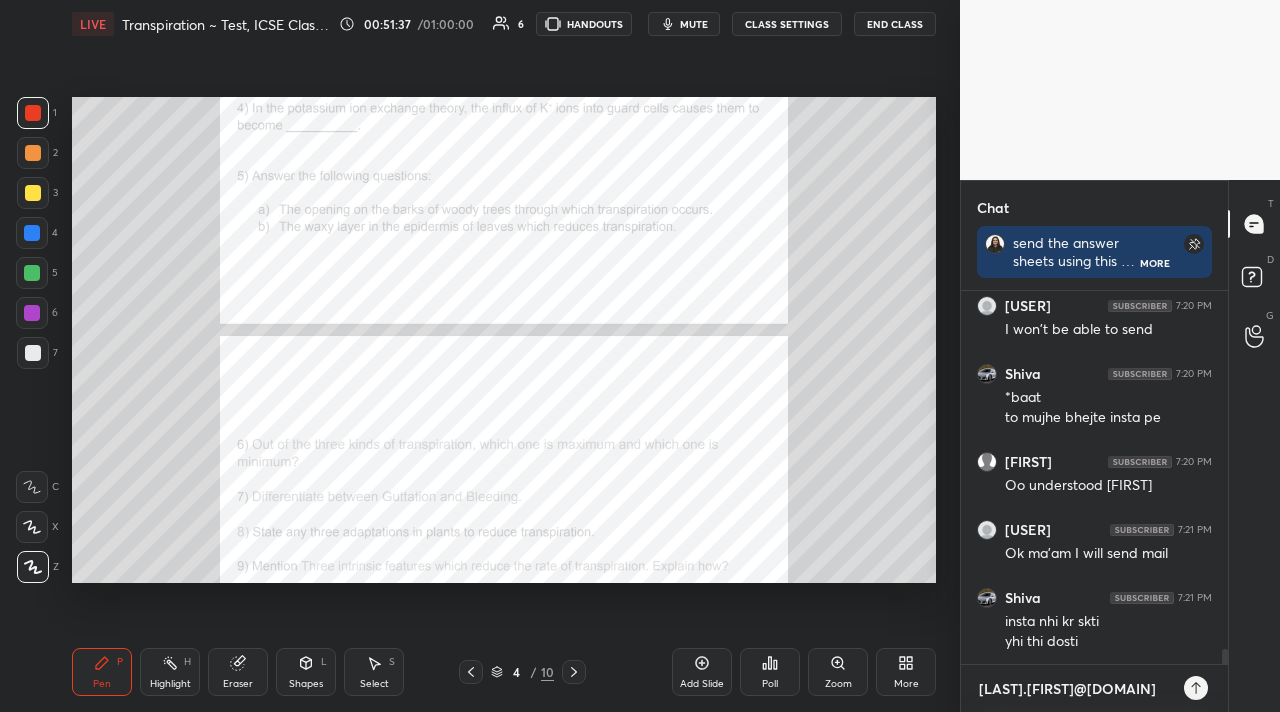 type on "[EMAIL]" 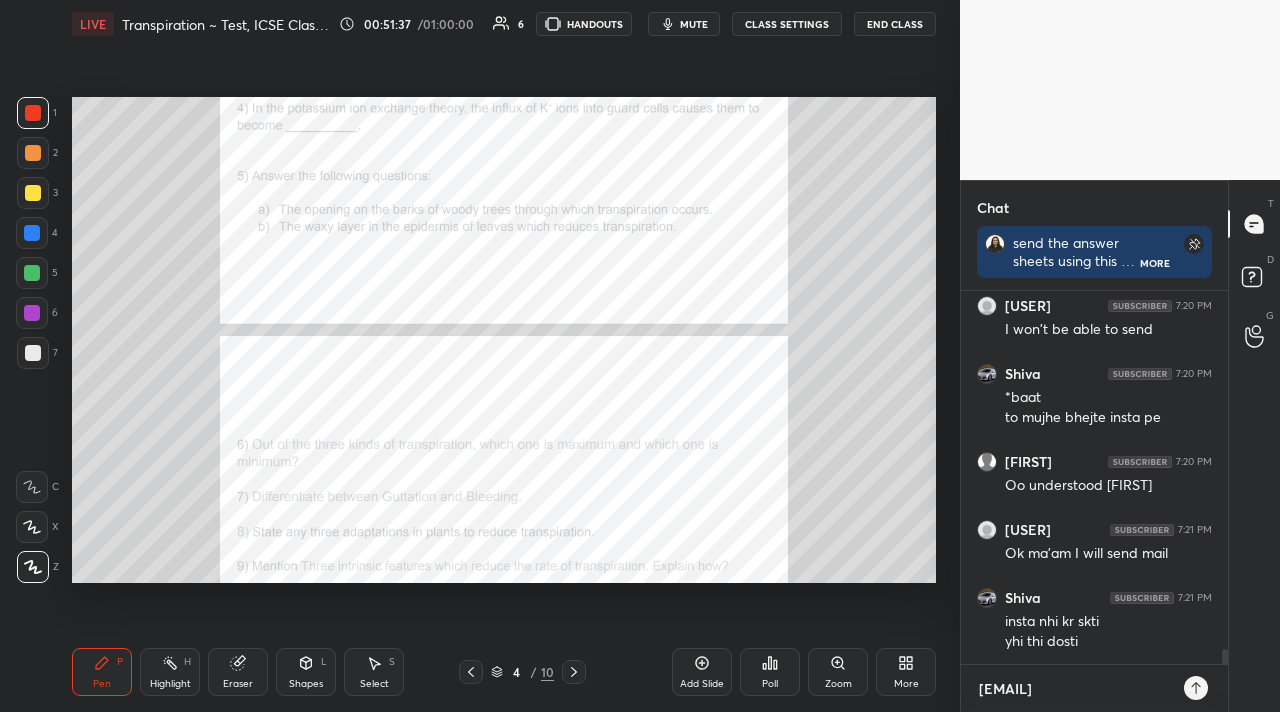 scroll, scrollTop: 11, scrollLeft: 0, axis: vertical 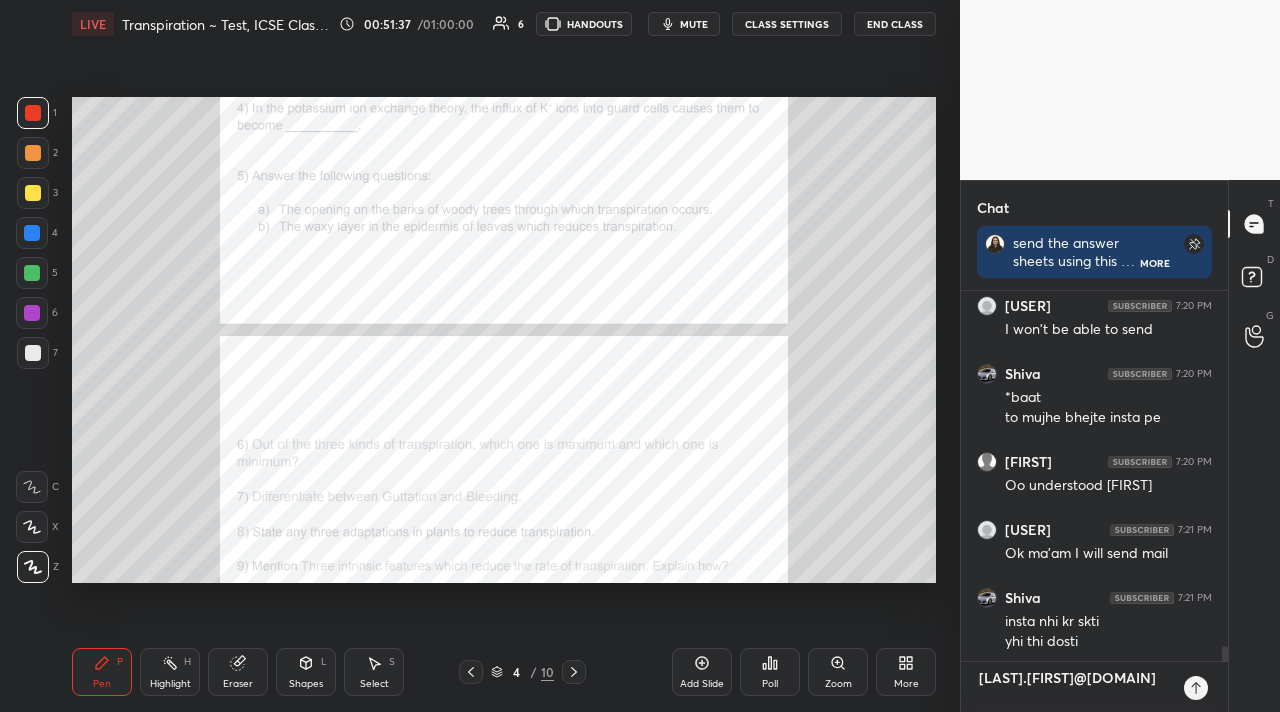 type on "[EMAIL_DOMAIN]" 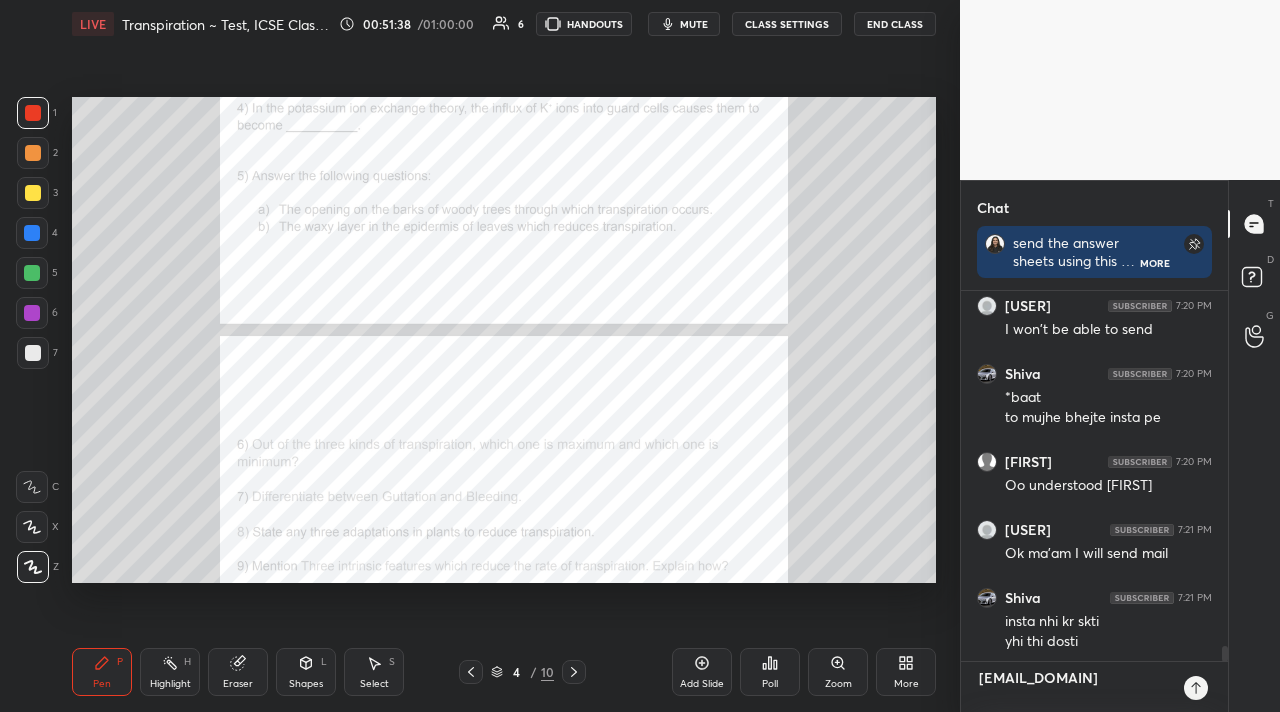 type on "[LAST].[FIRST]@[DOMAIN]" 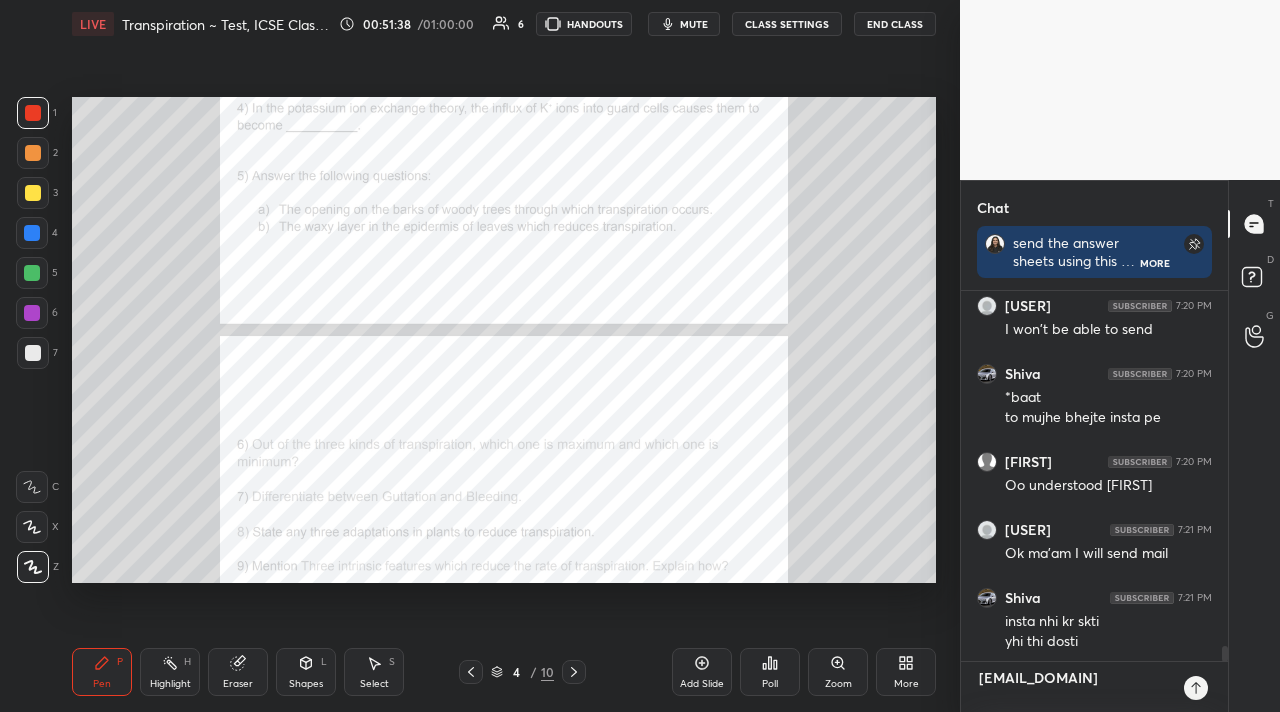 type on "x" 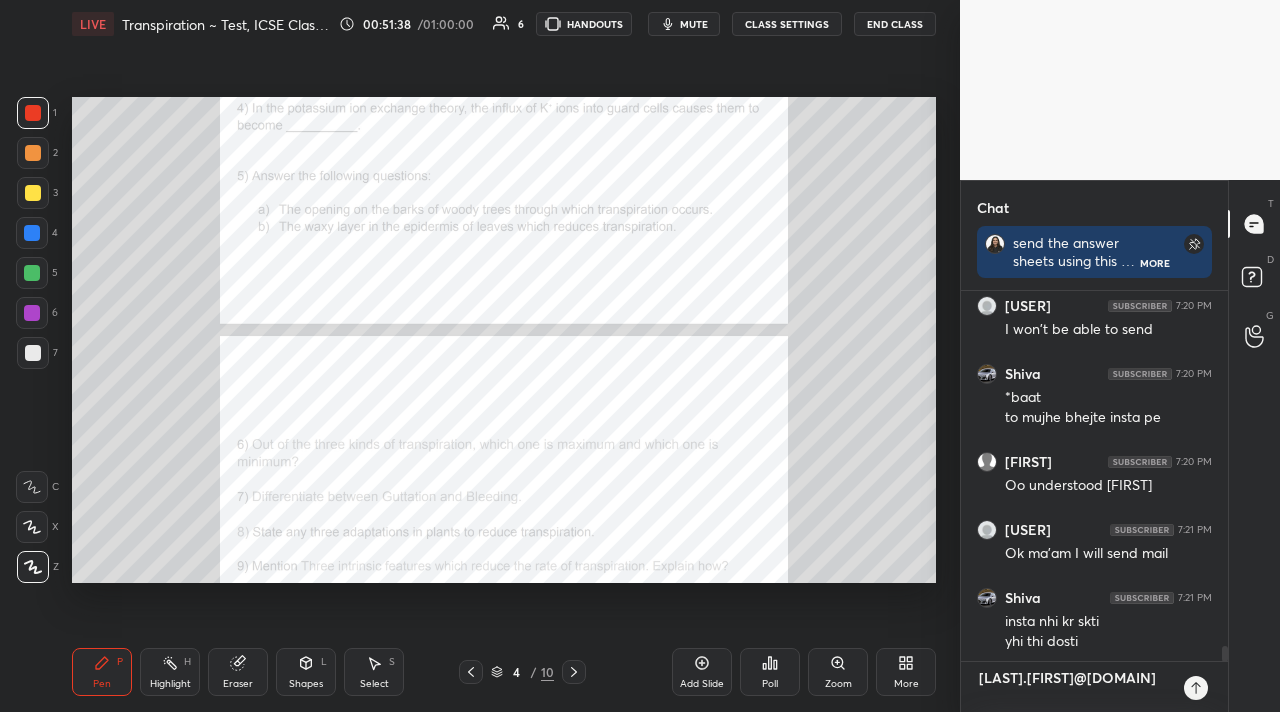 type on "[EMAIL]" 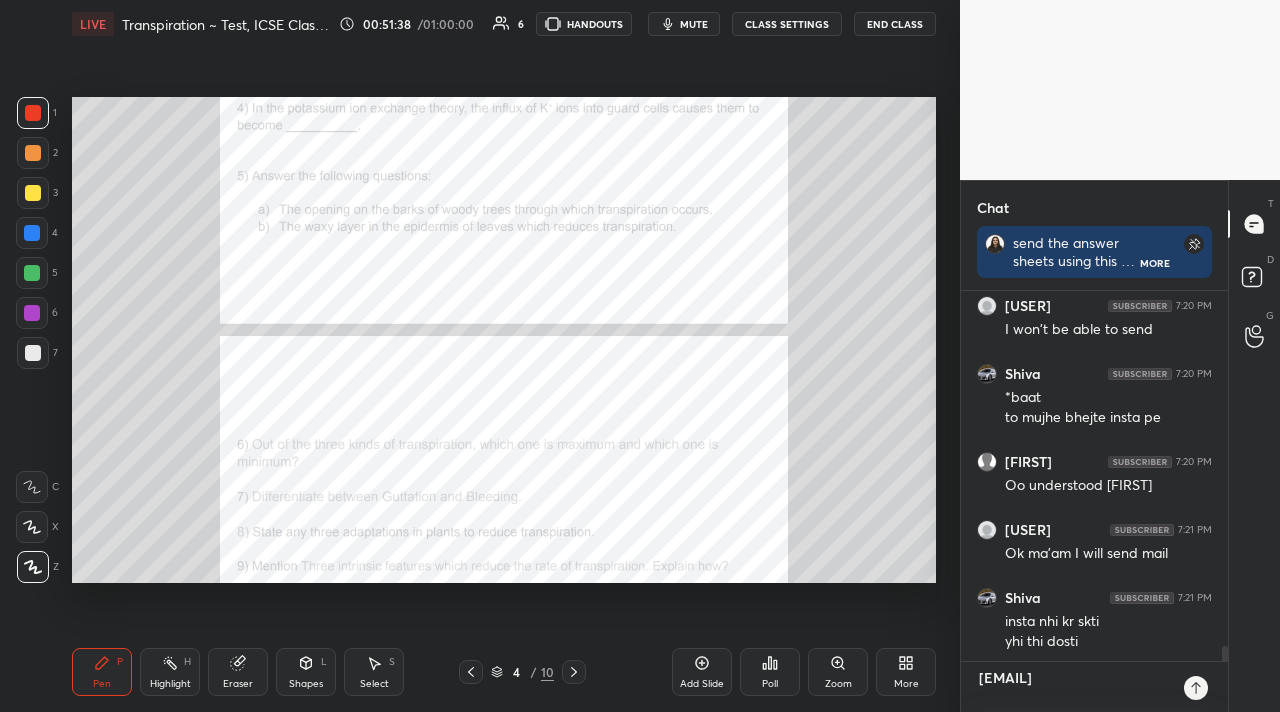 type on "[LAST].[FIRST]@[DOMAIN]" 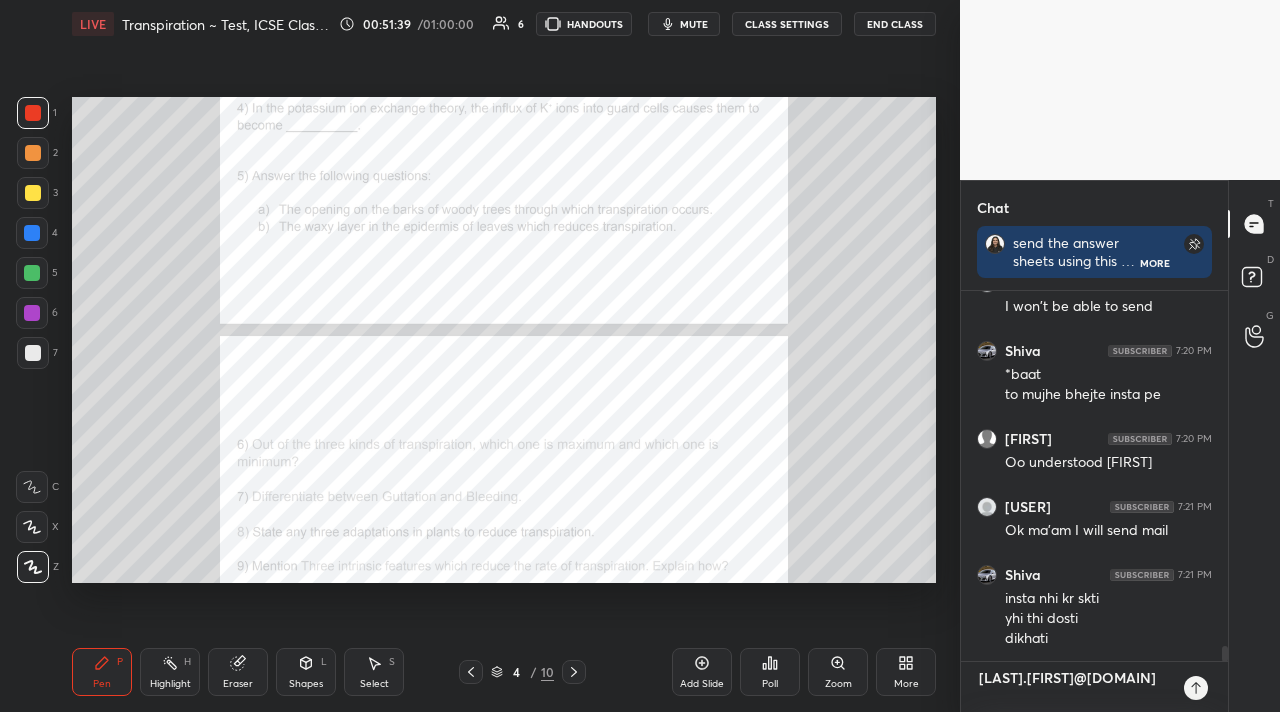 scroll, scrollTop: 9122, scrollLeft: 0, axis: vertical 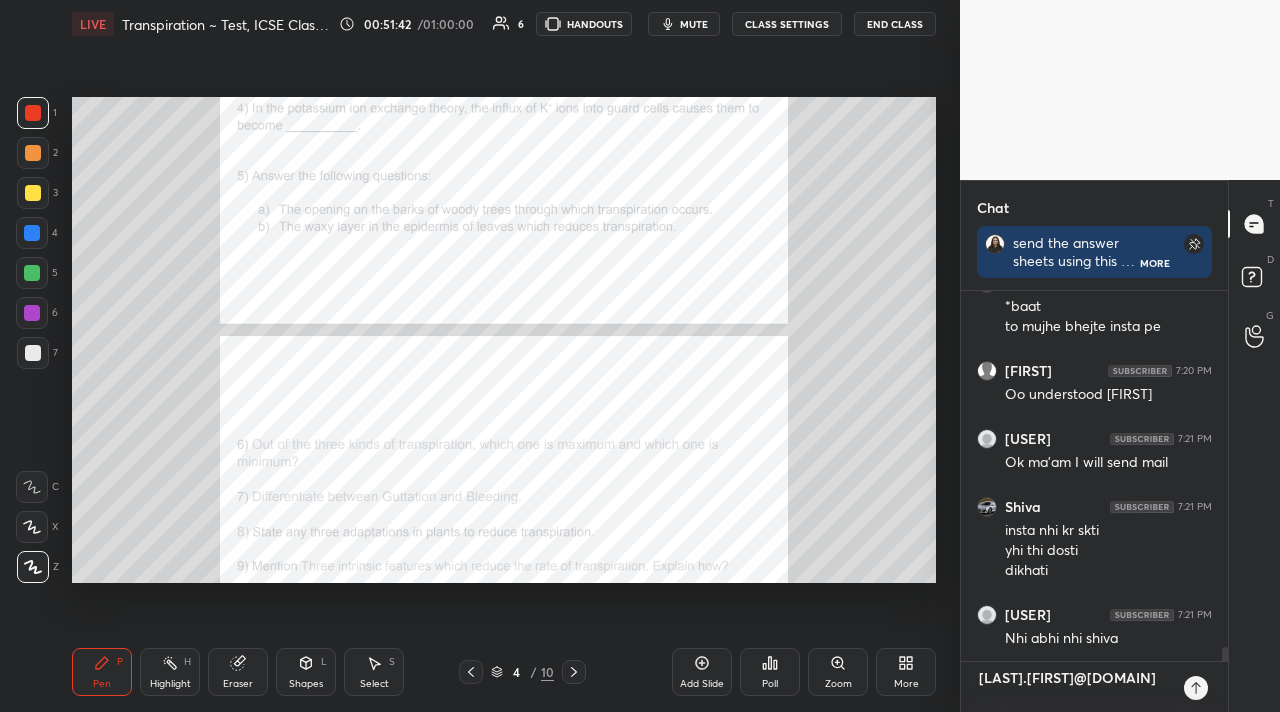 type 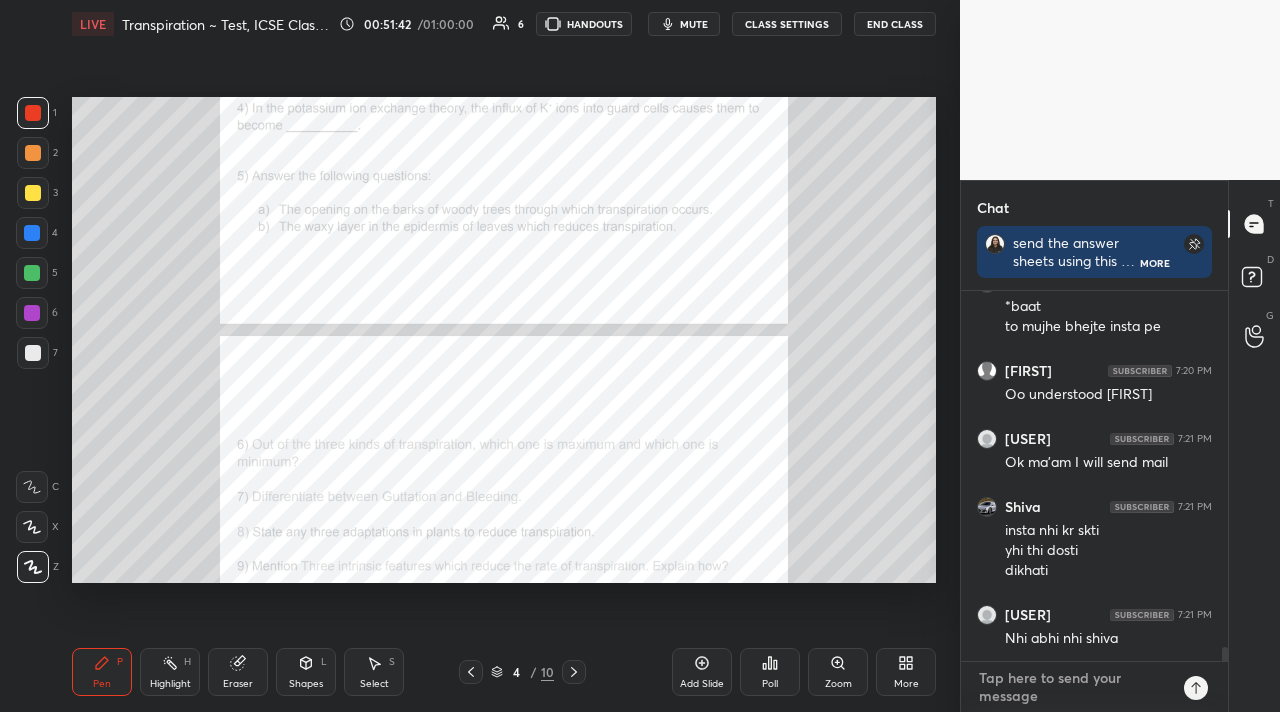 scroll, scrollTop: 7, scrollLeft: 7, axis: both 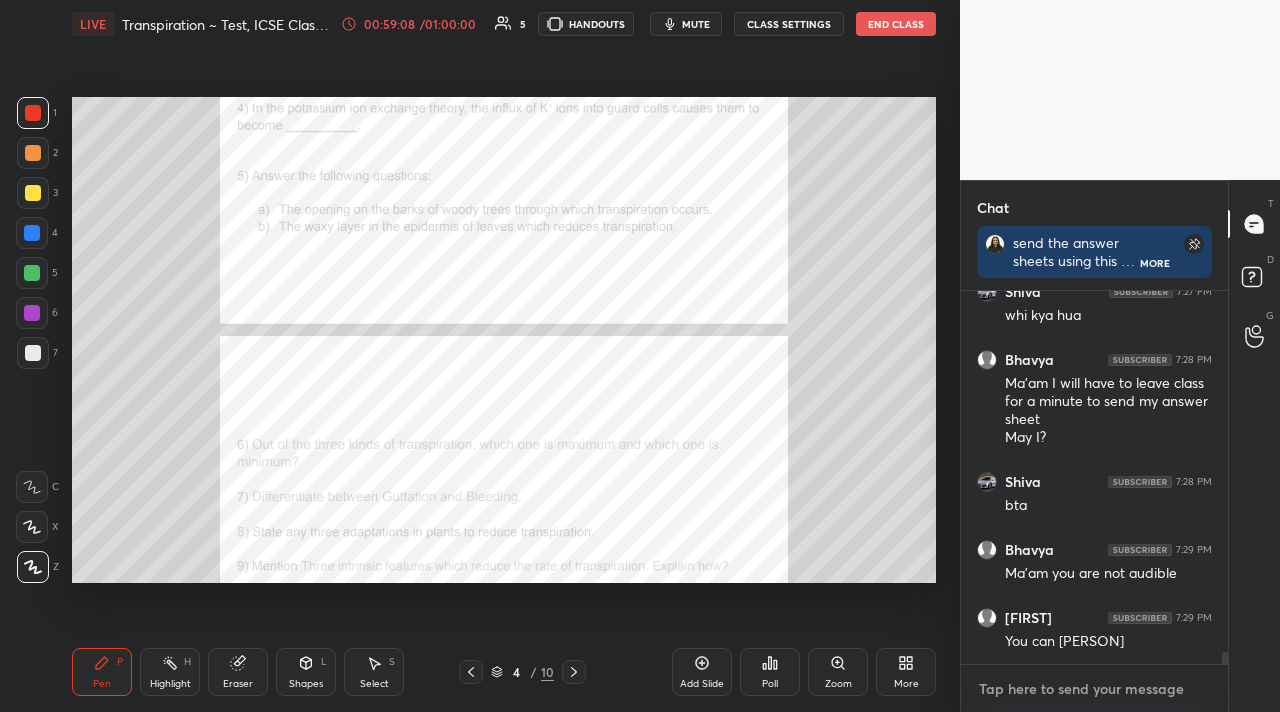 type on "x" 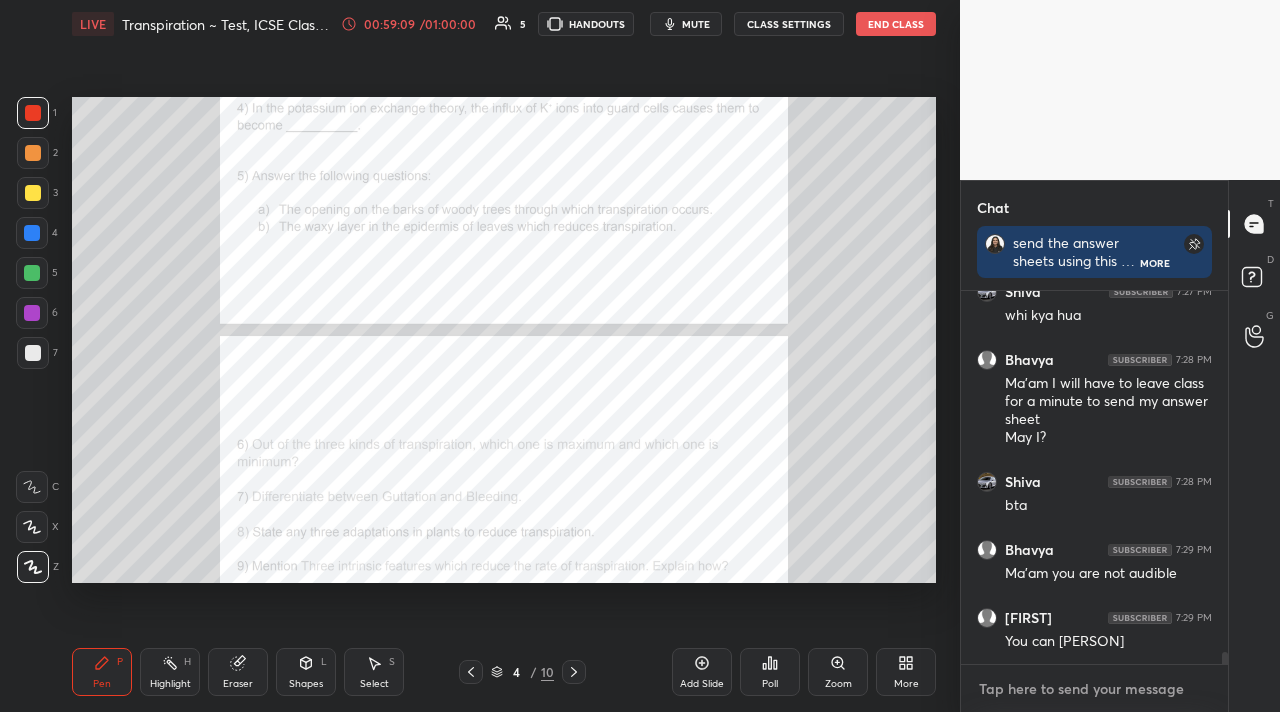 type on "a" 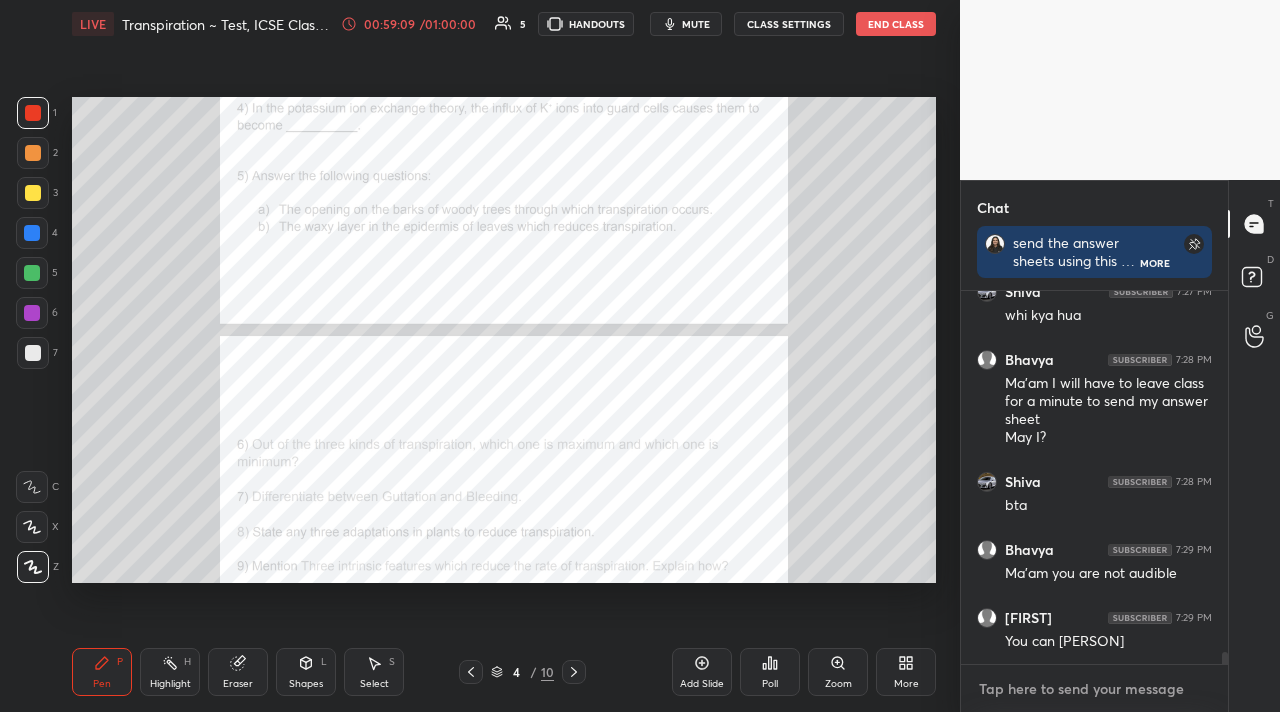 type on "x" 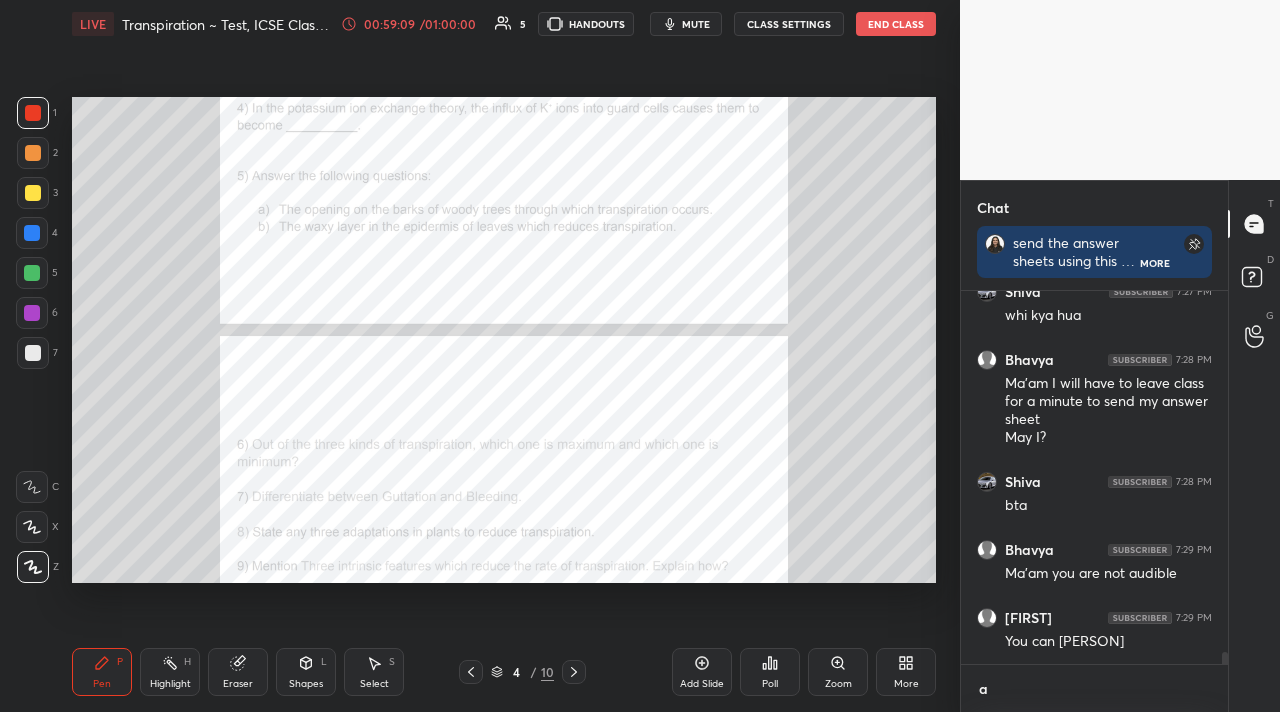 scroll, scrollTop: 361, scrollLeft: 261, axis: both 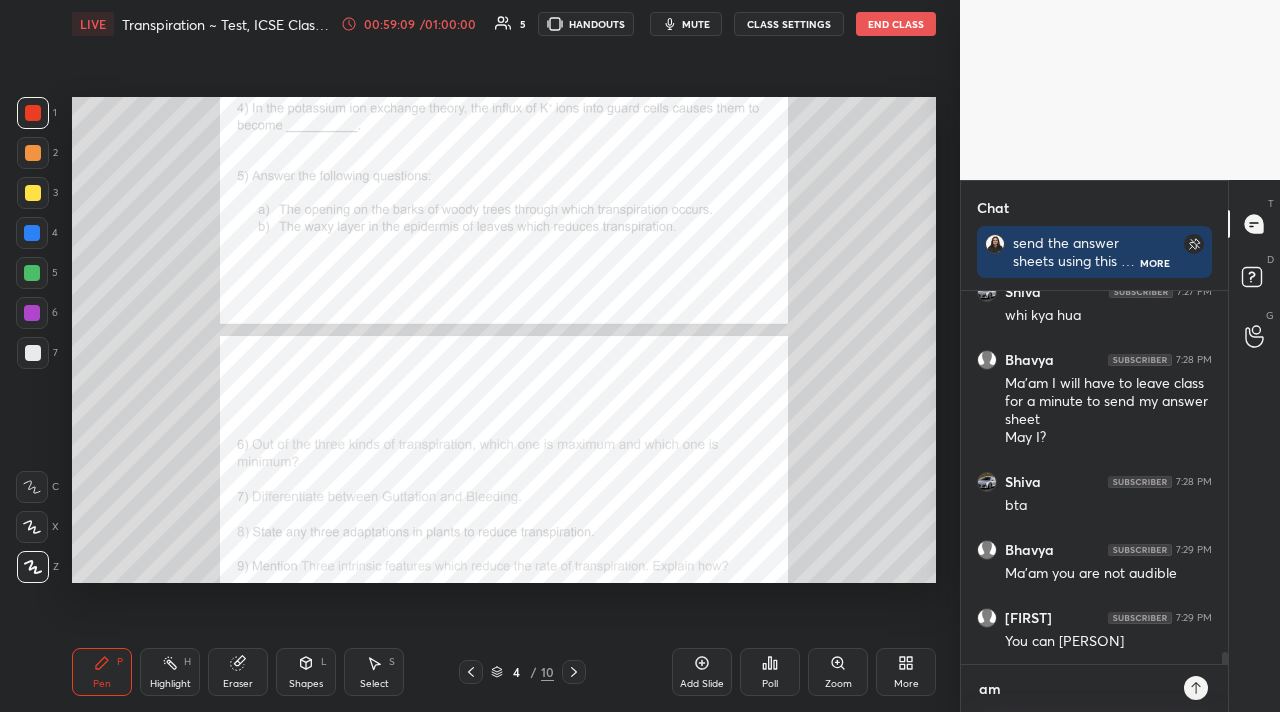 type on "am" 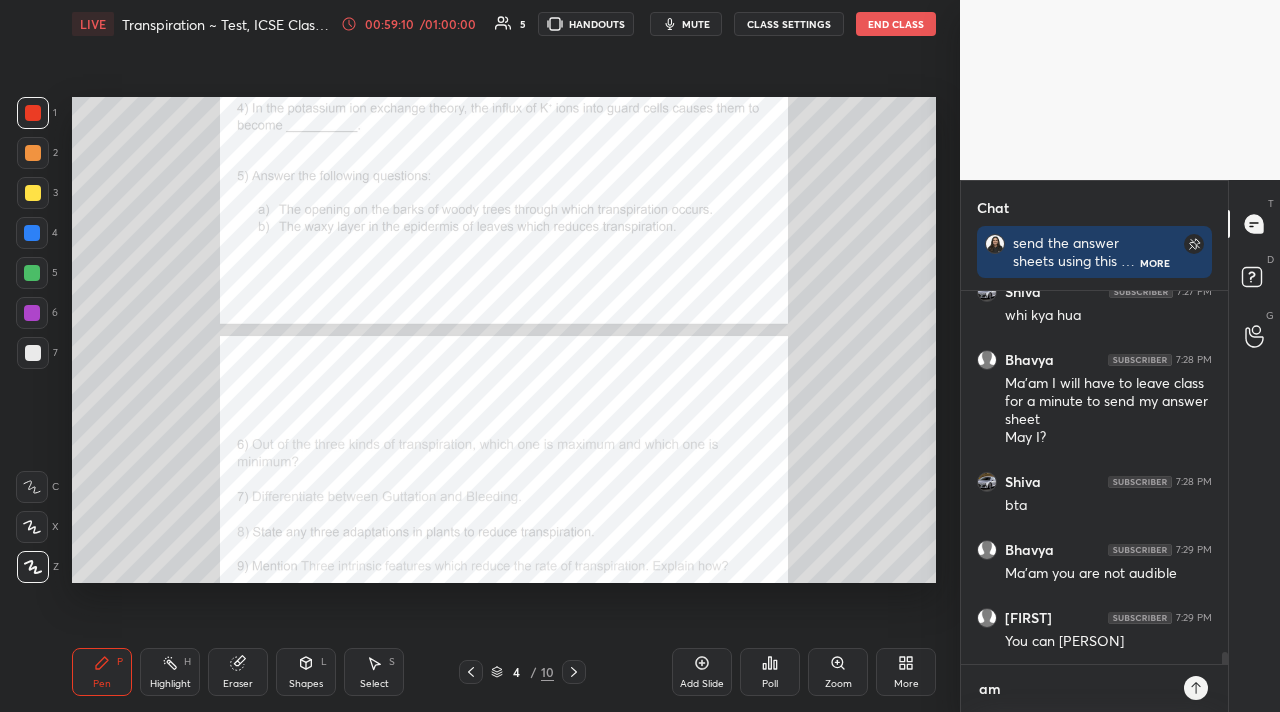type on "am" 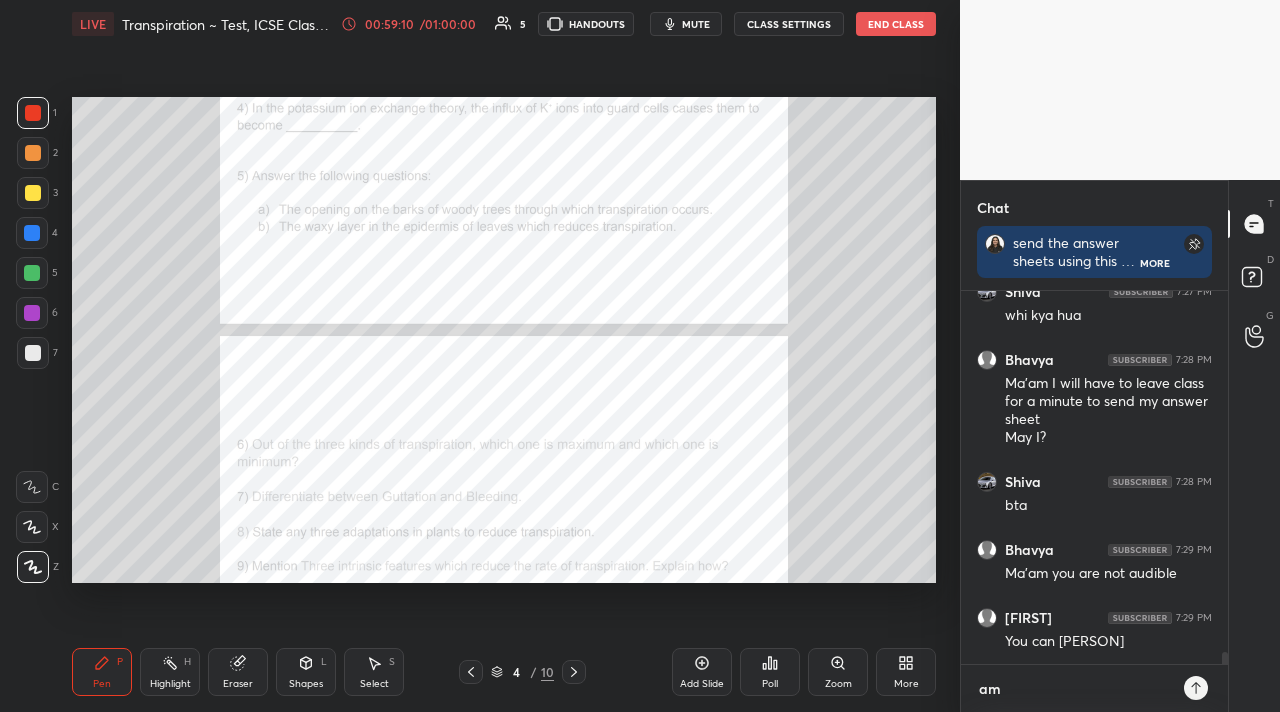 type on "x" 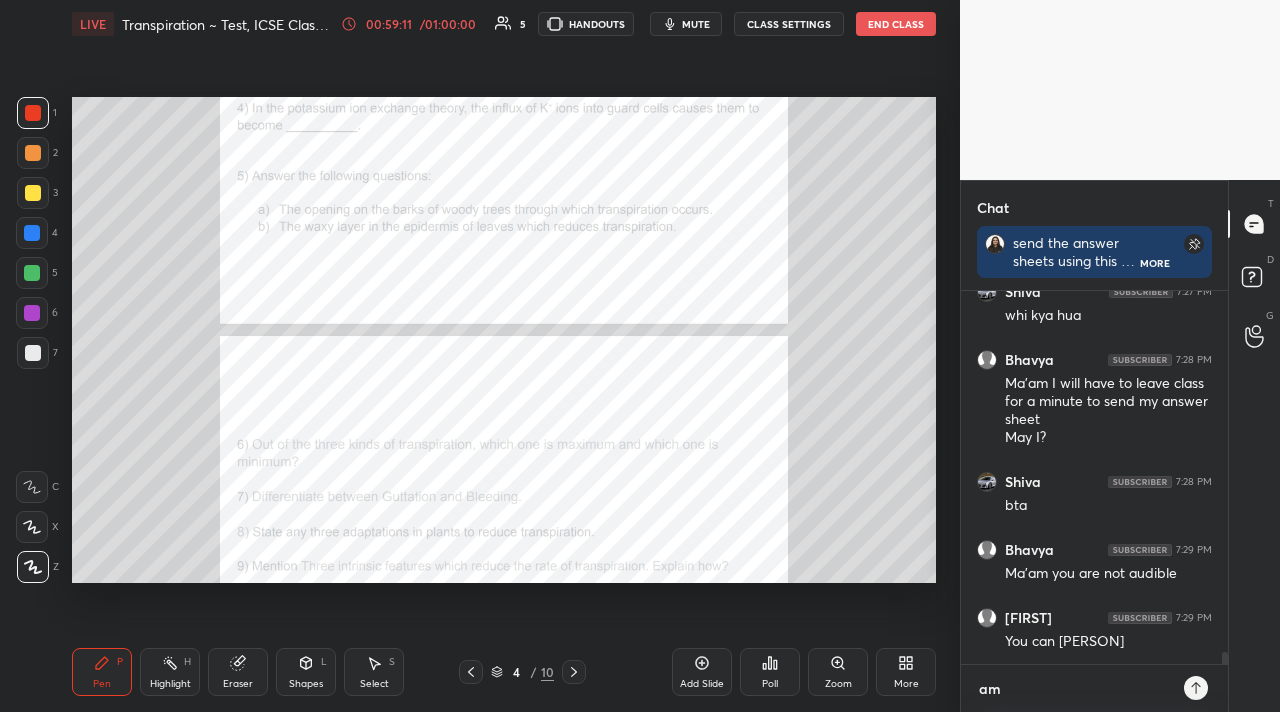type on "am  i" 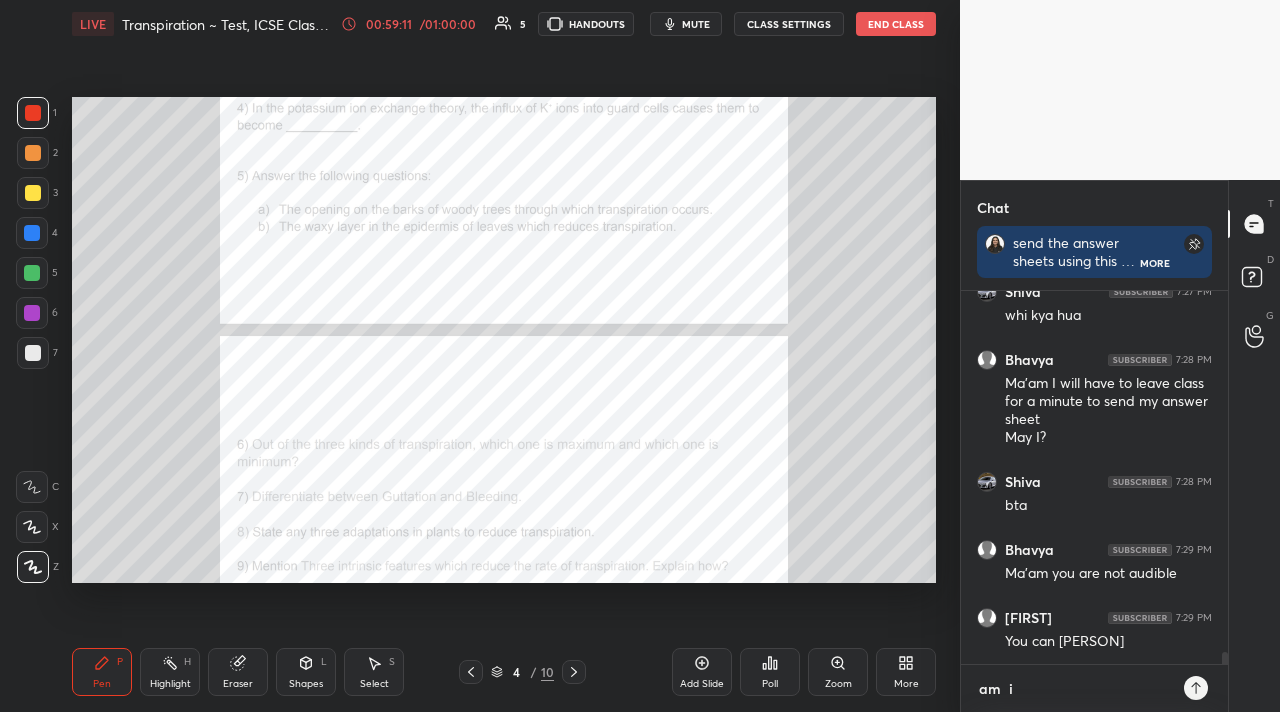 type on "x" 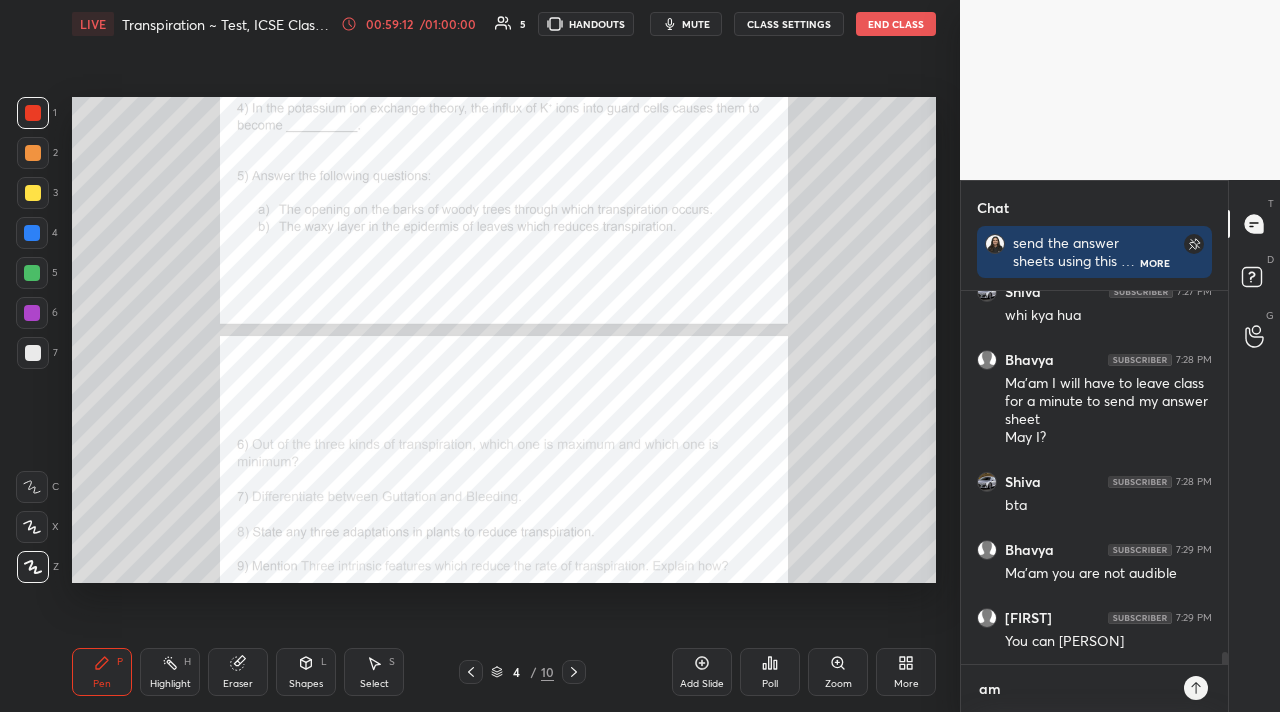 type on "am  o" 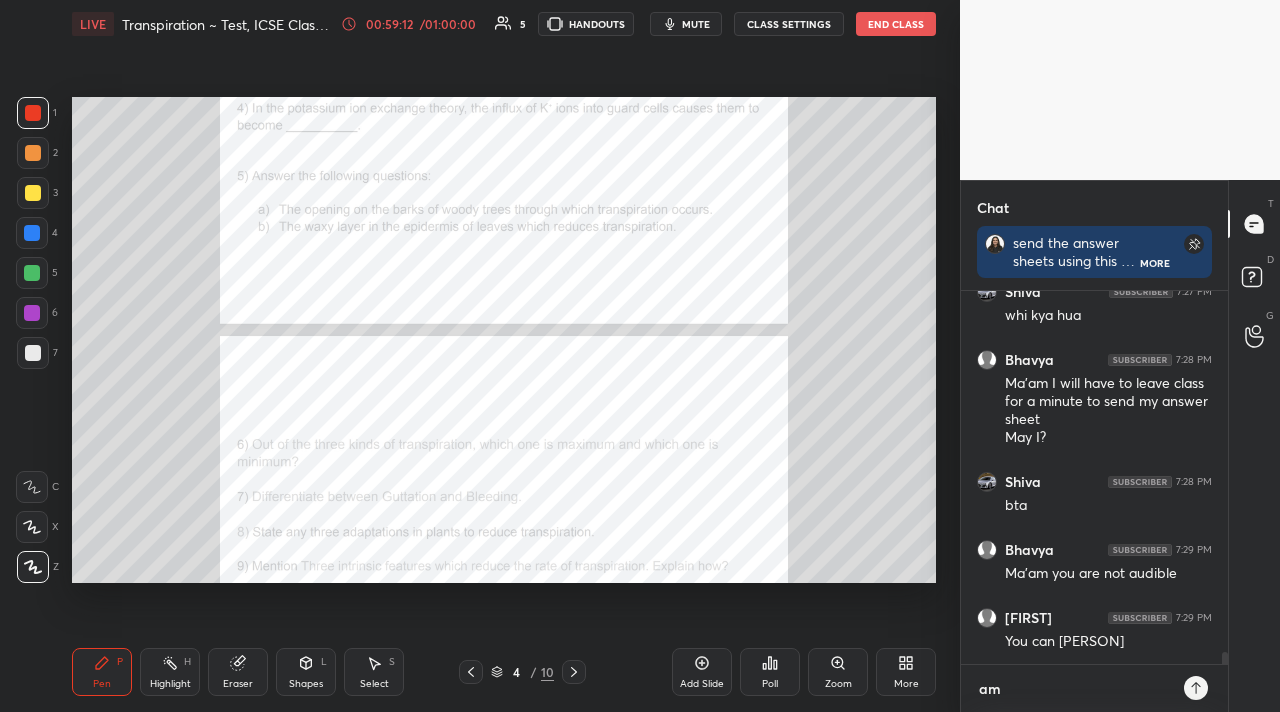type on "x" 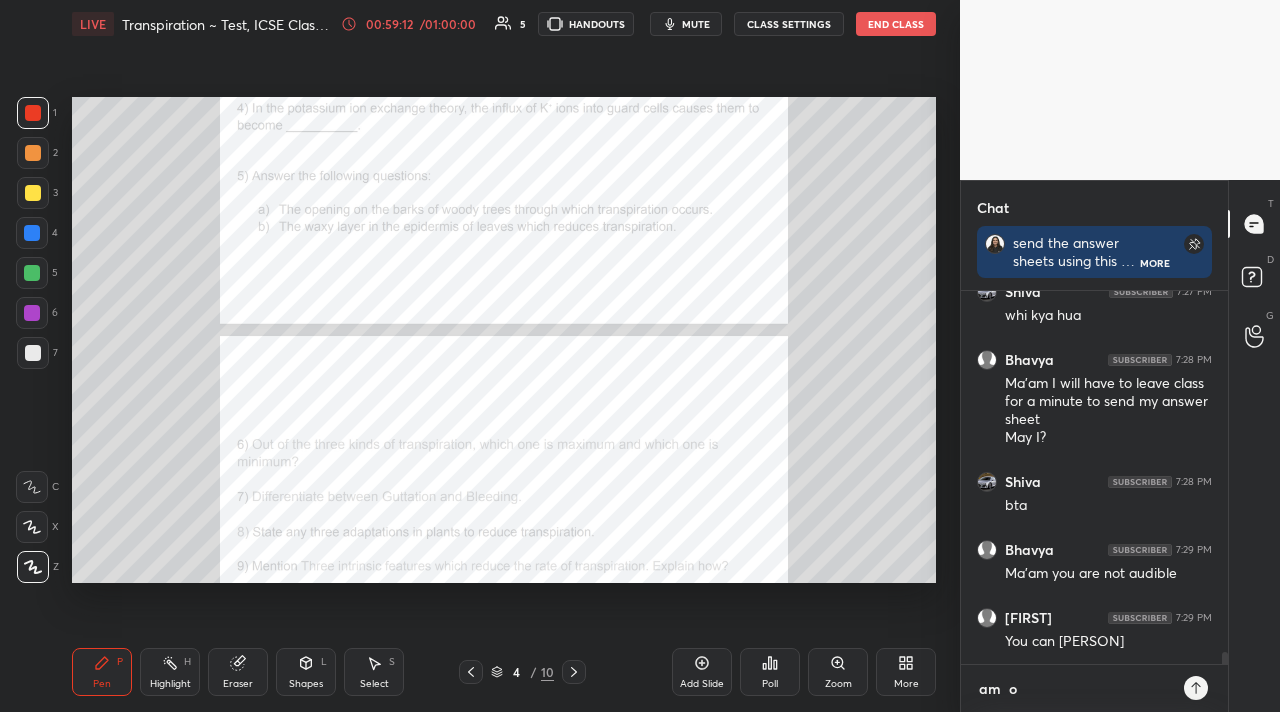 type on "am" 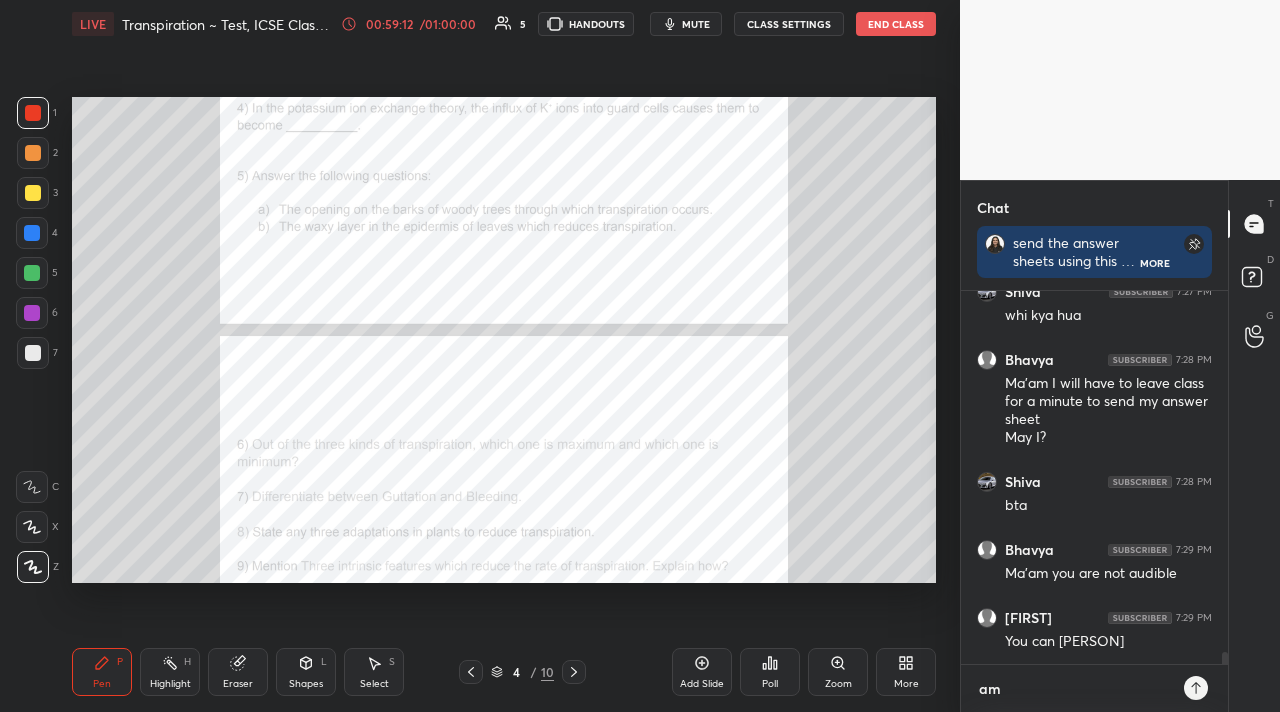 type on "am  i" 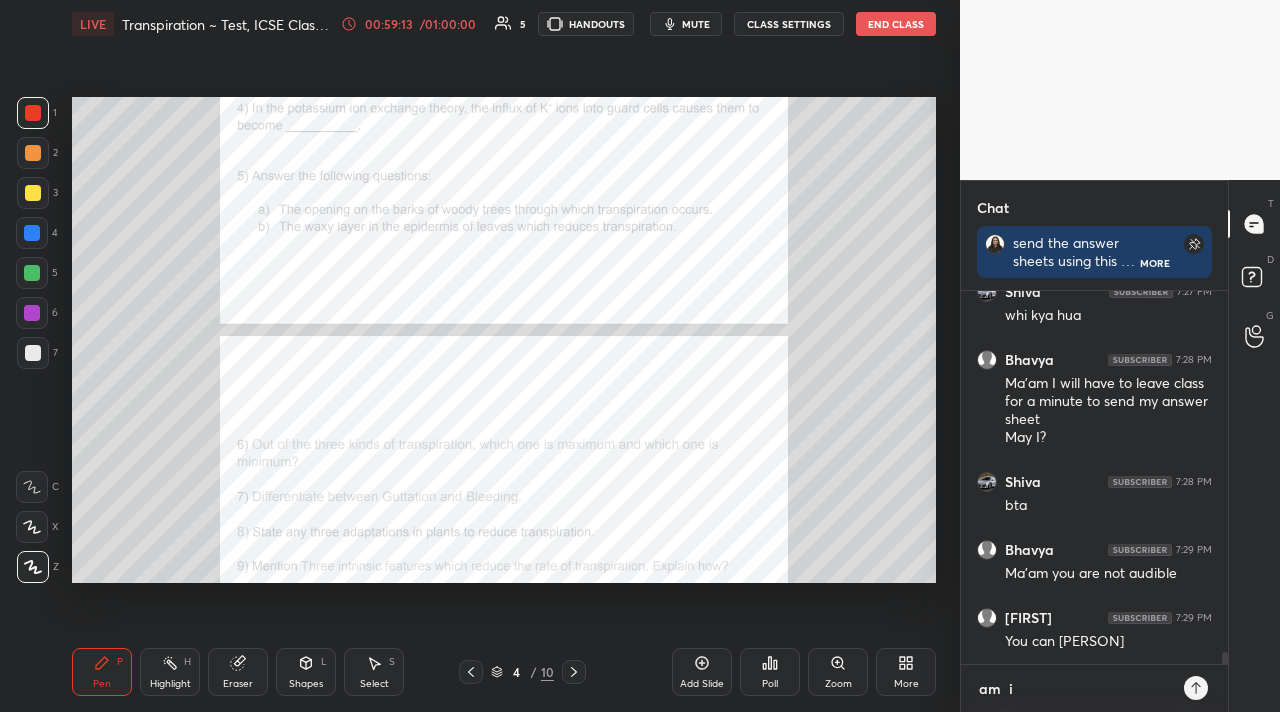 type on "am  i" 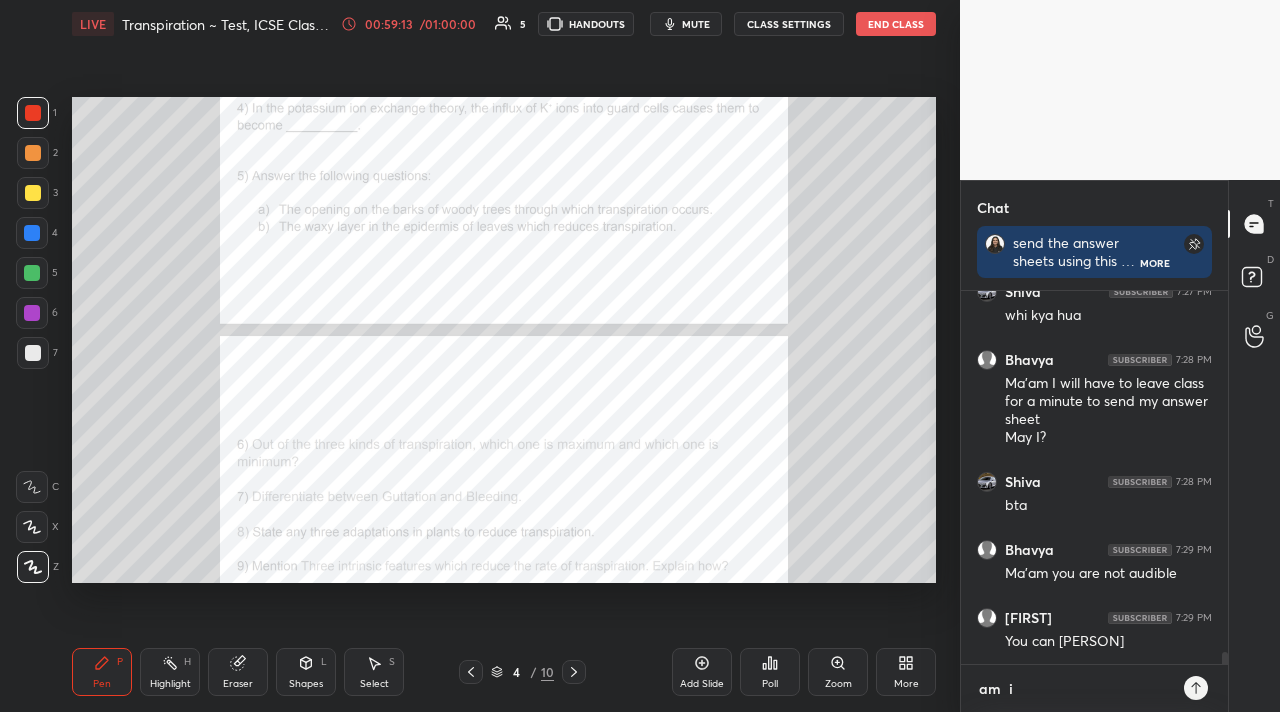 type on "x" 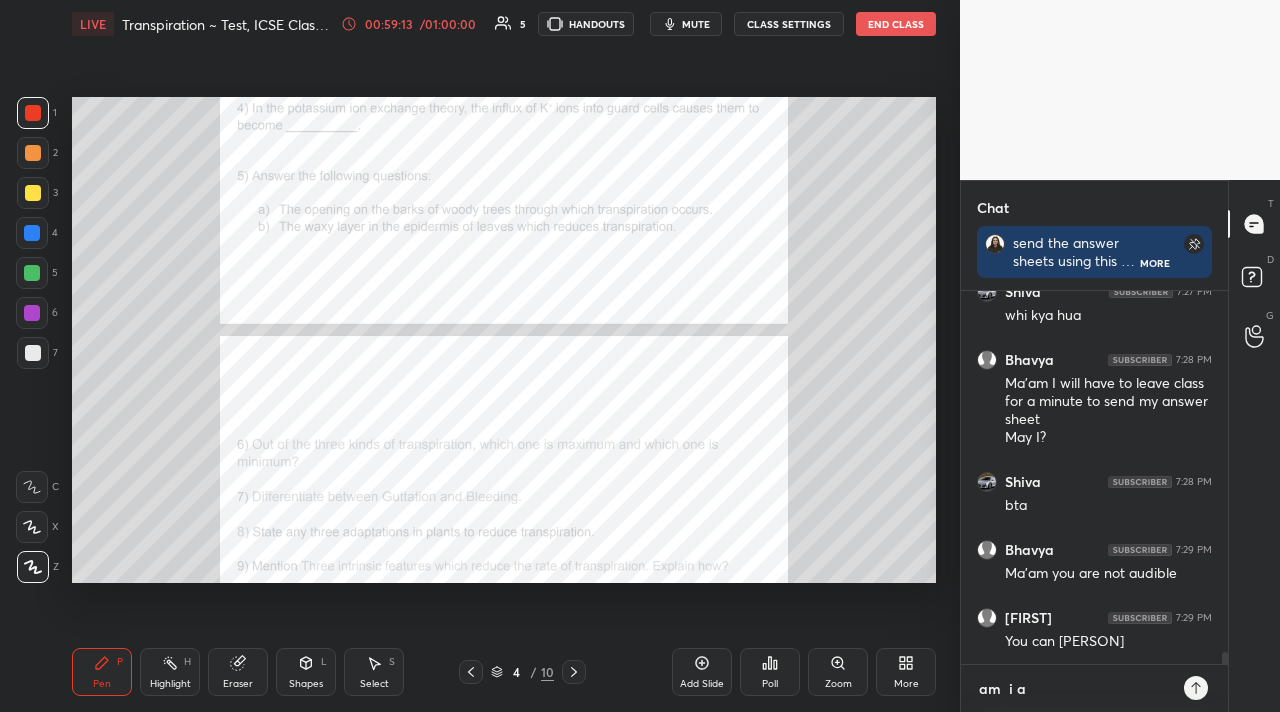 type on "am  i au" 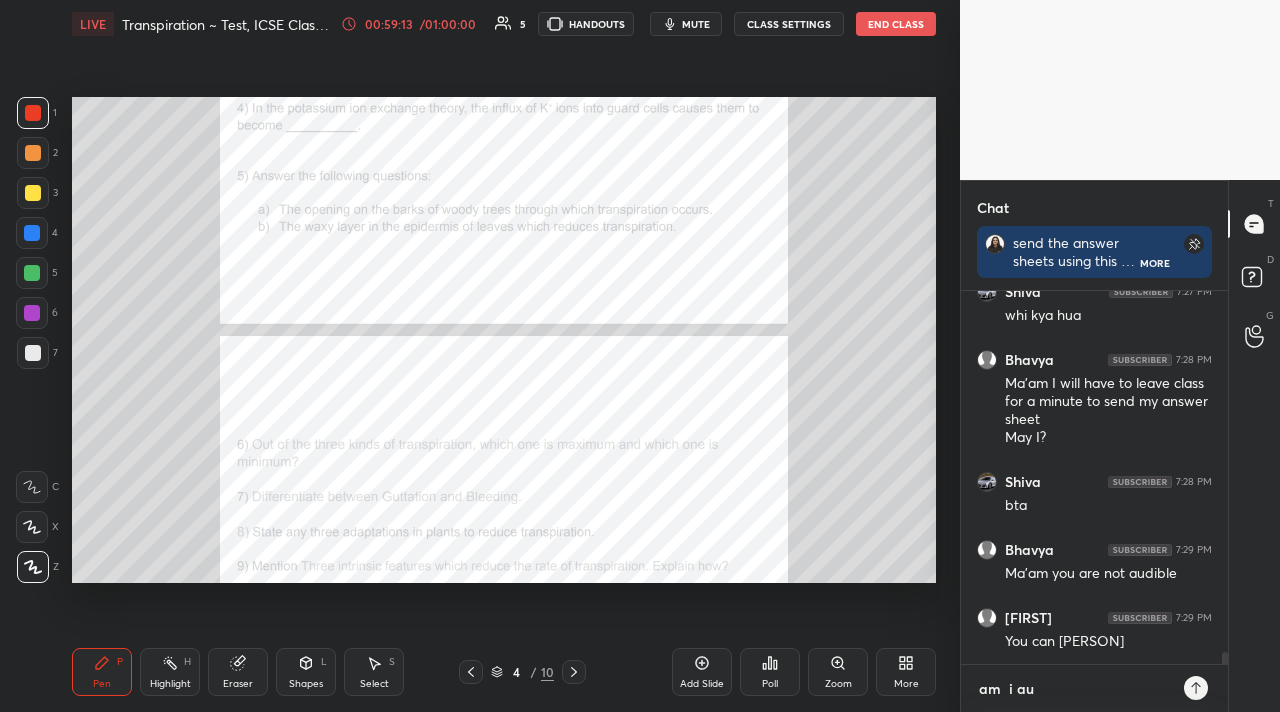 type on "am  i aud" 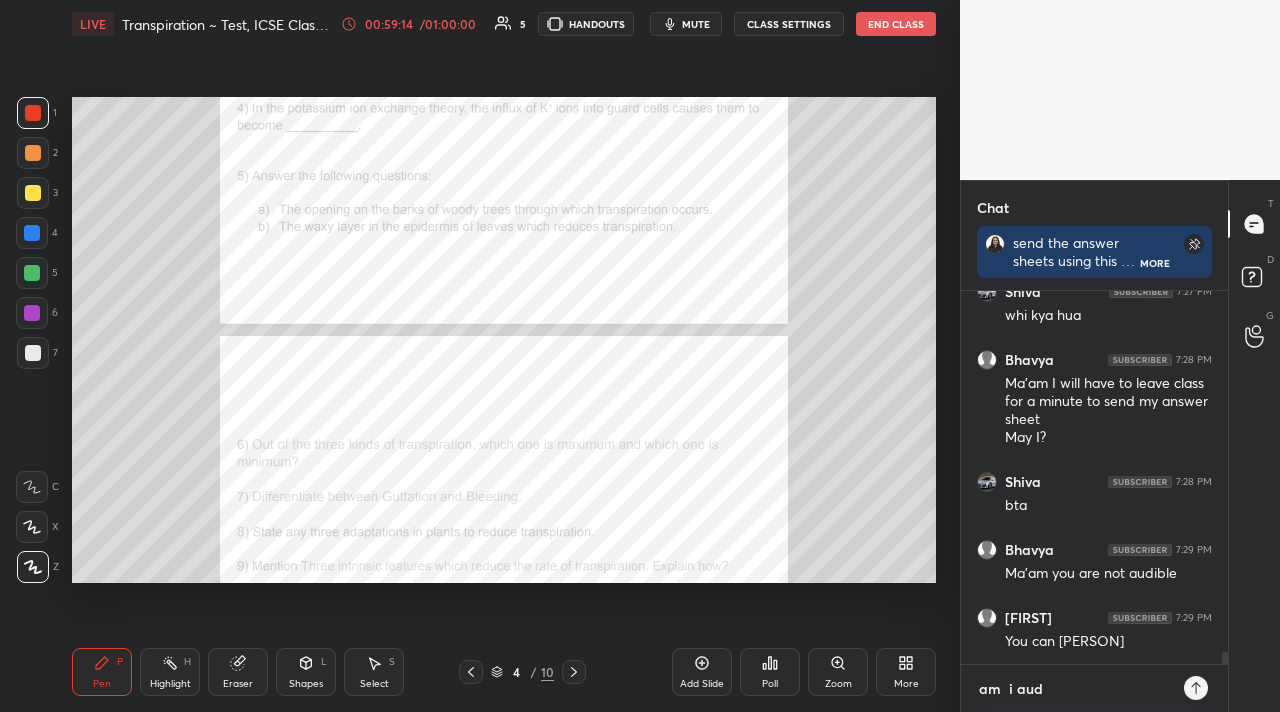 type on "am  i audi" 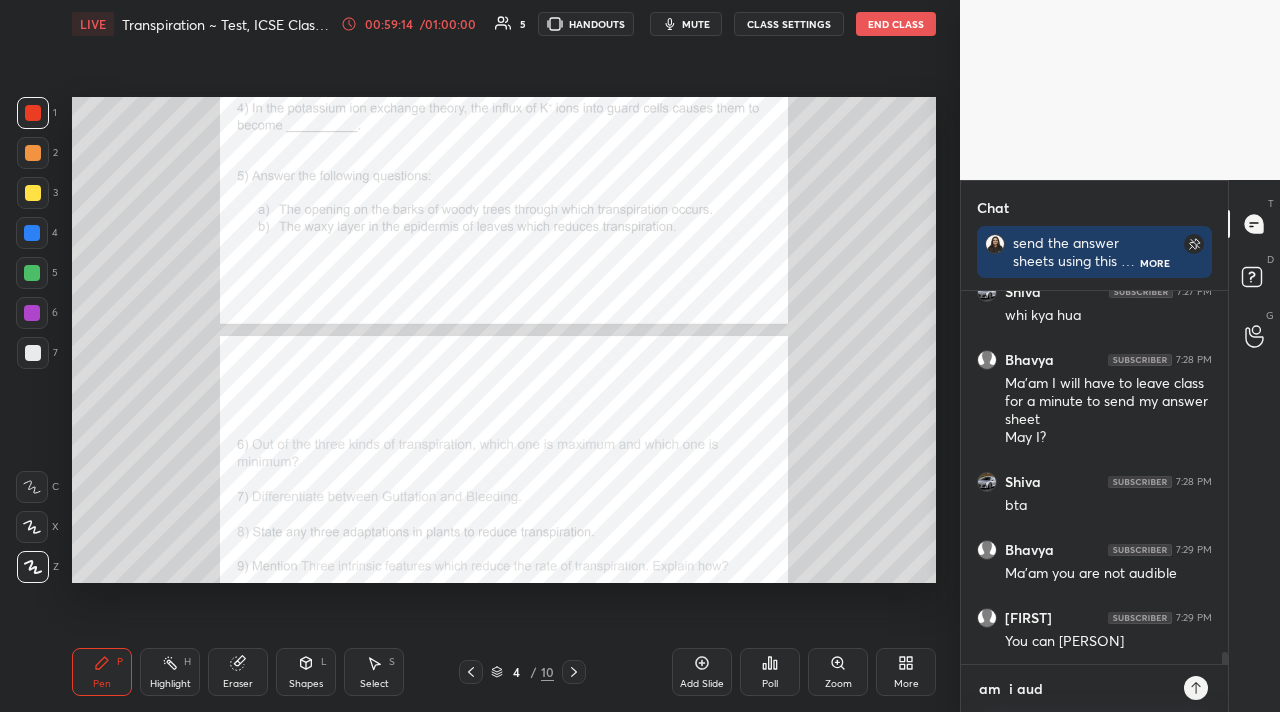 type on "x" 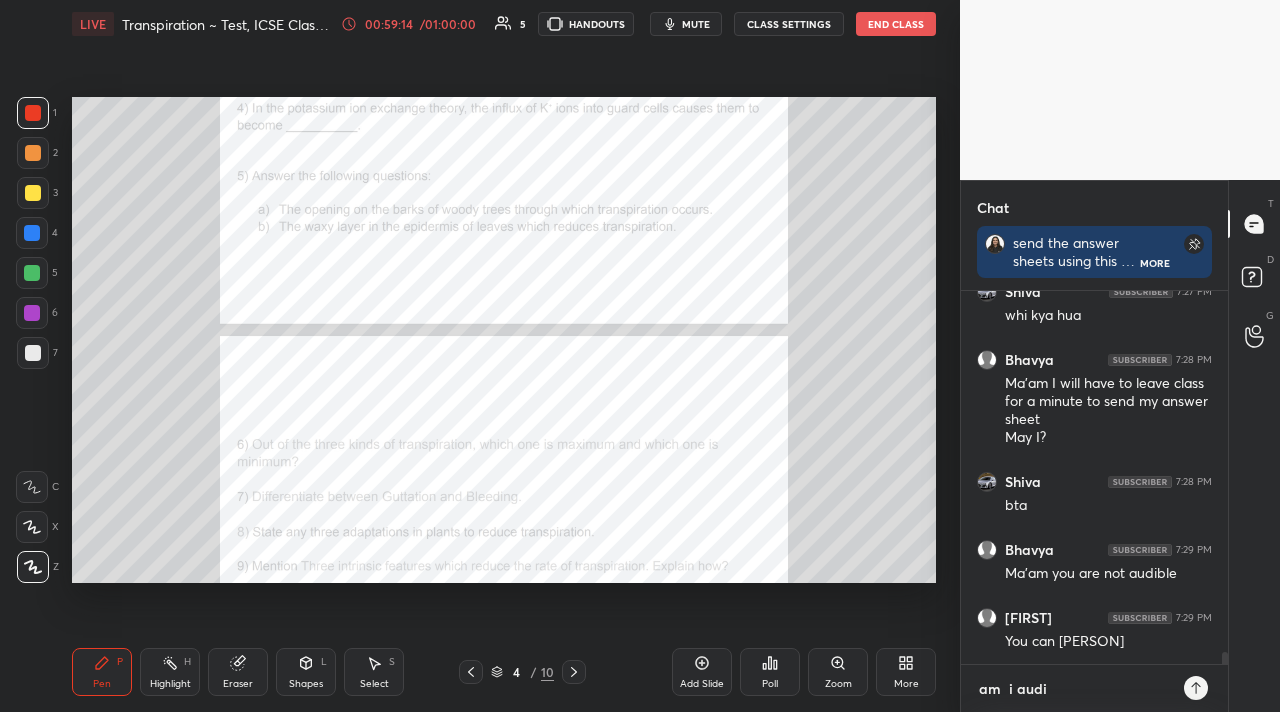type on "am  i audib" 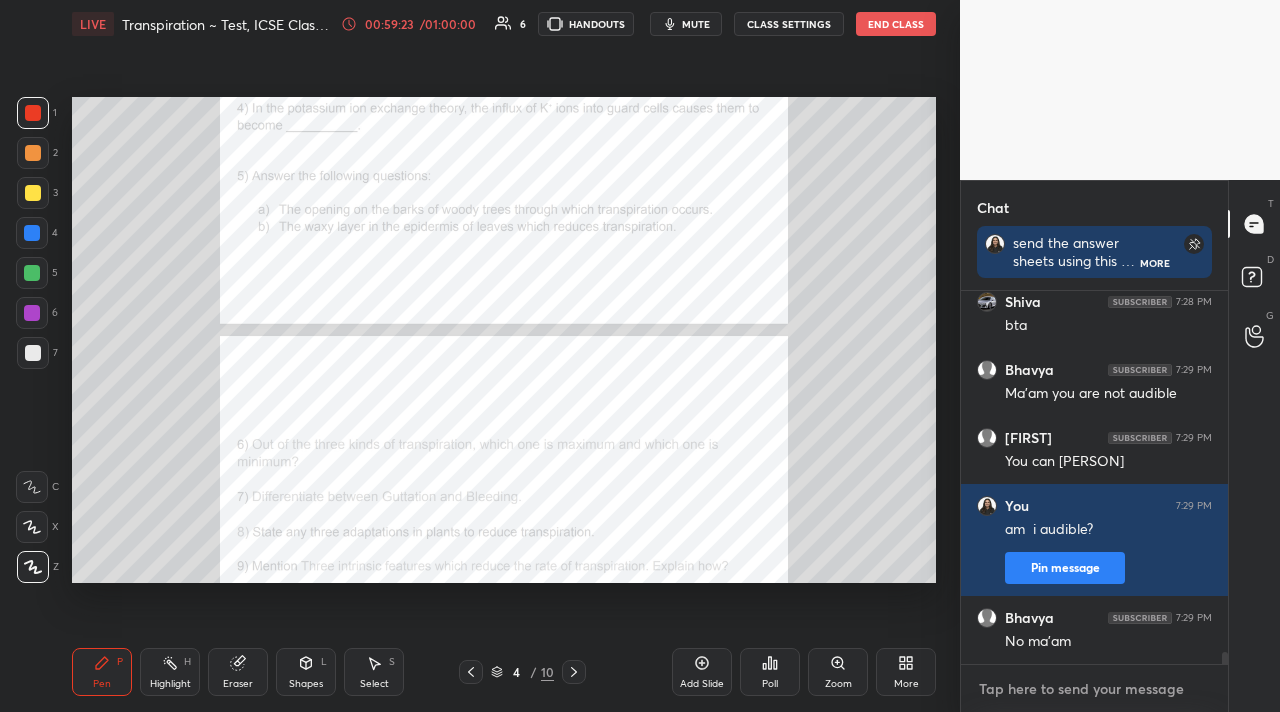 scroll, scrollTop: 11476, scrollLeft: 0, axis: vertical 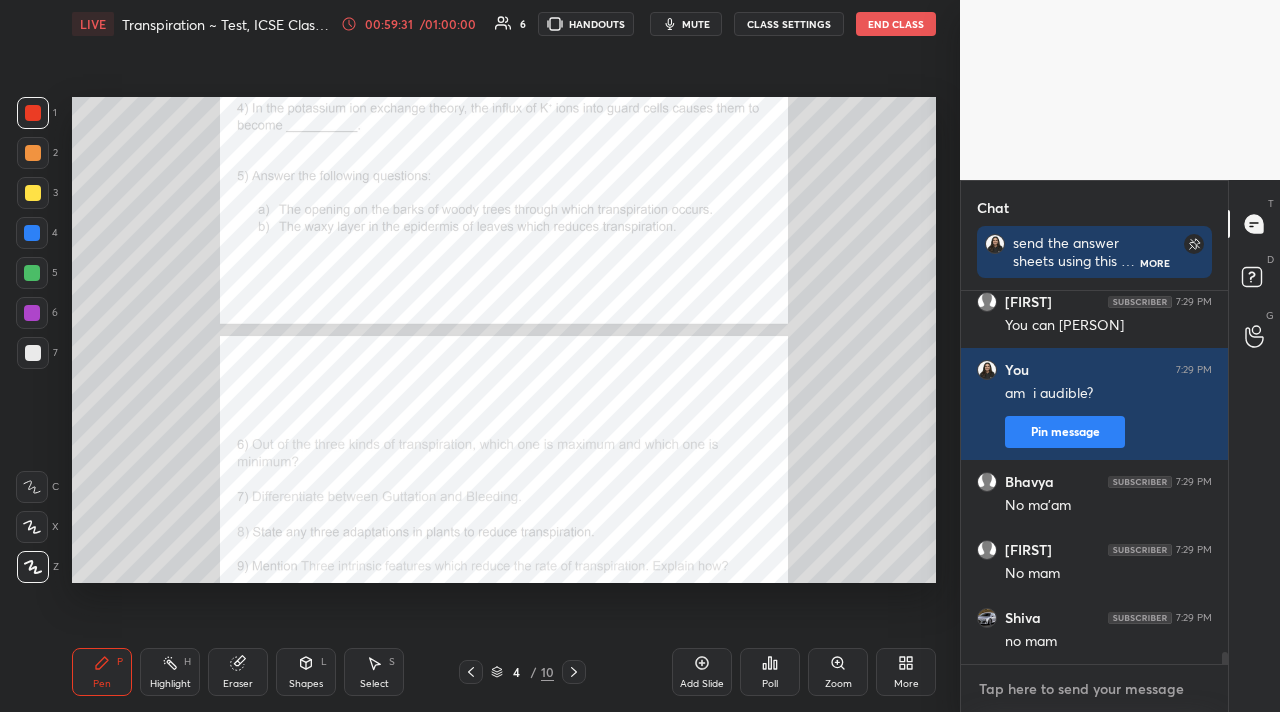 click at bounding box center [1094, 689] 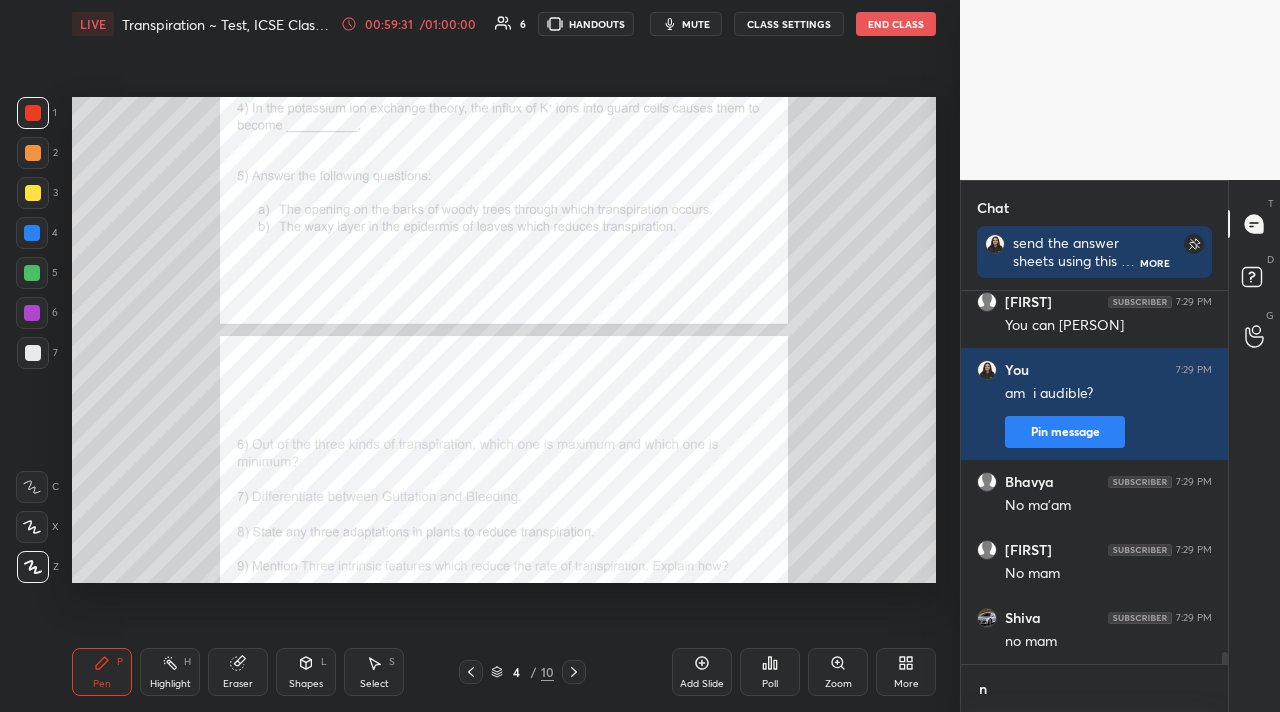 scroll, scrollTop: 361, scrollLeft: 261, axis: both 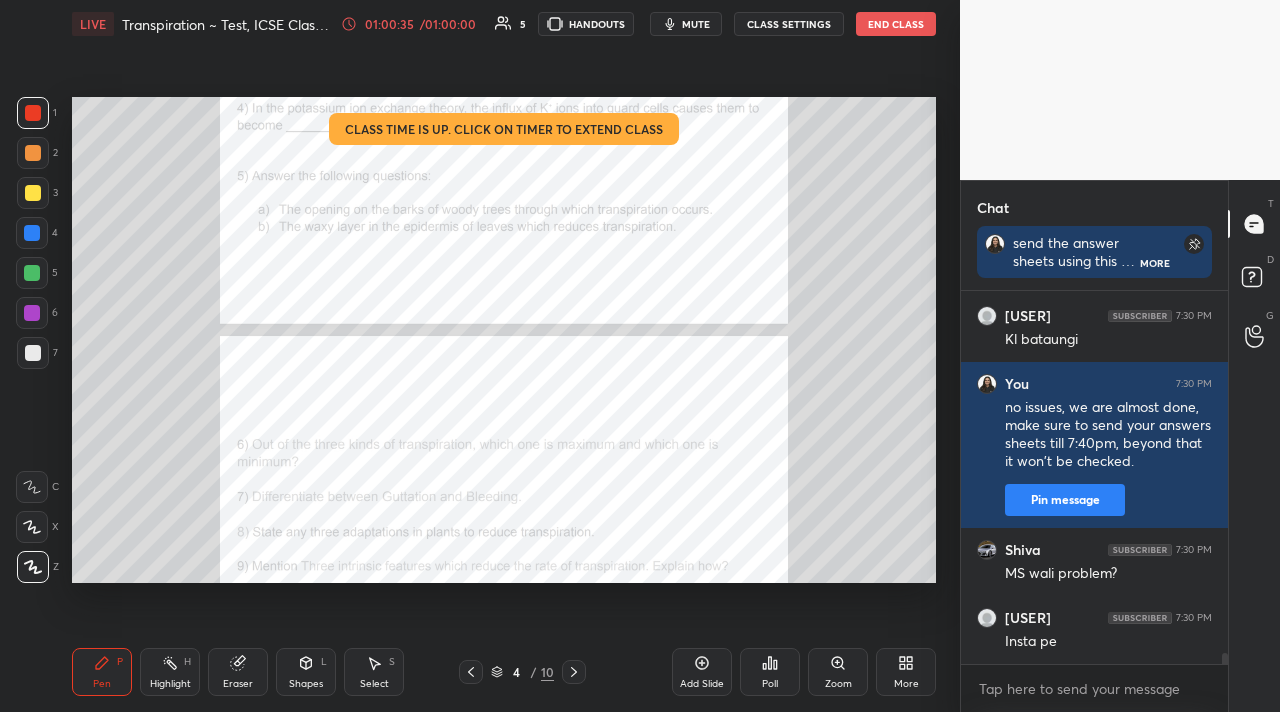 click 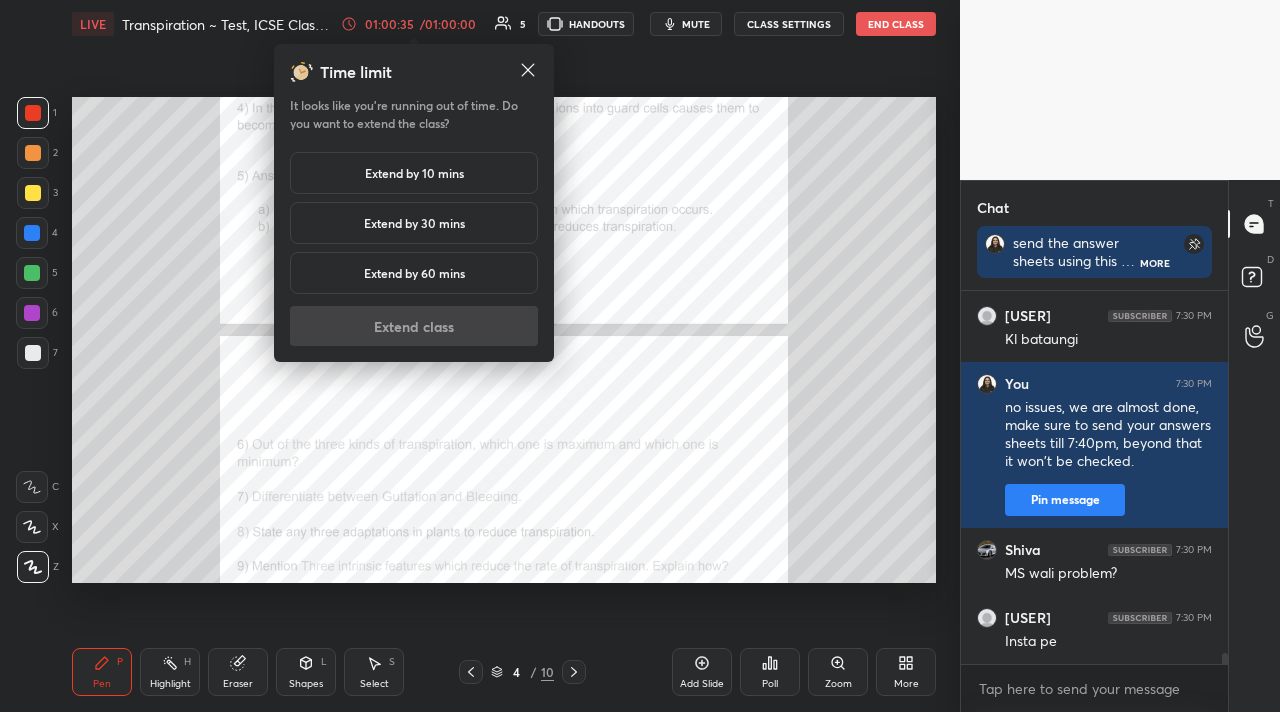 click on "Extend by 10 mins" at bounding box center (414, 173) 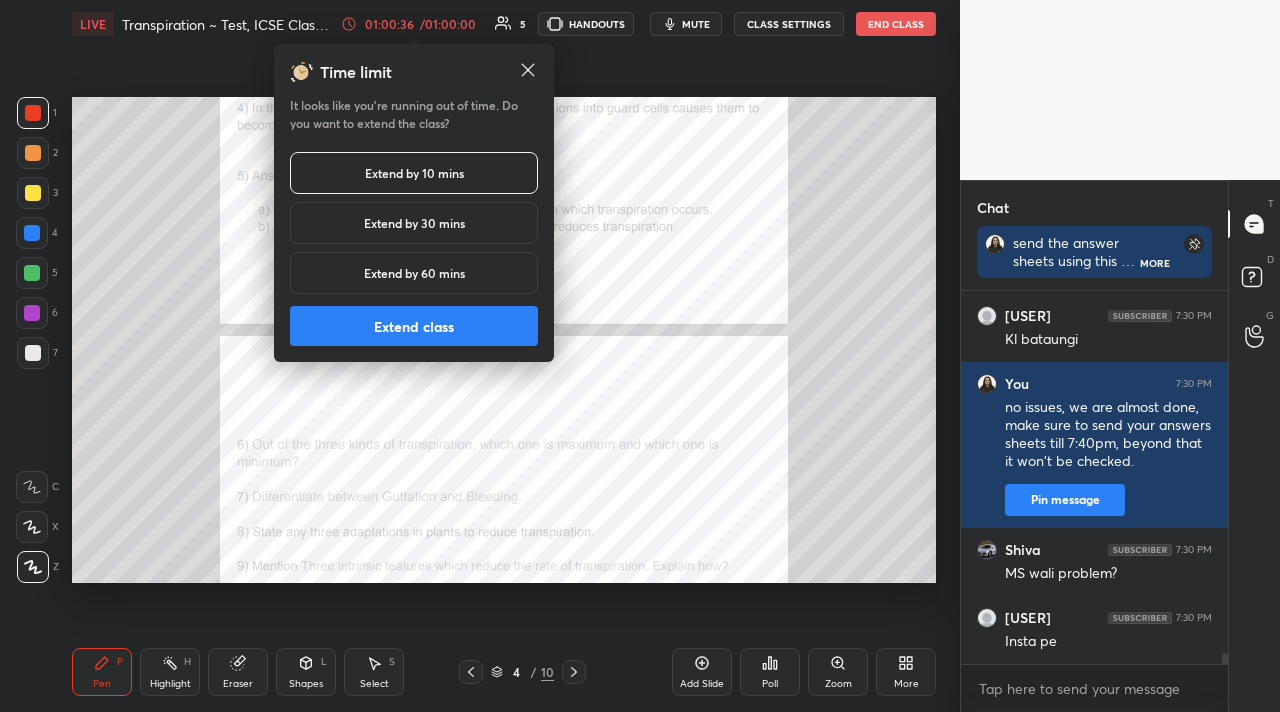 click on "Extend class" at bounding box center (414, 326) 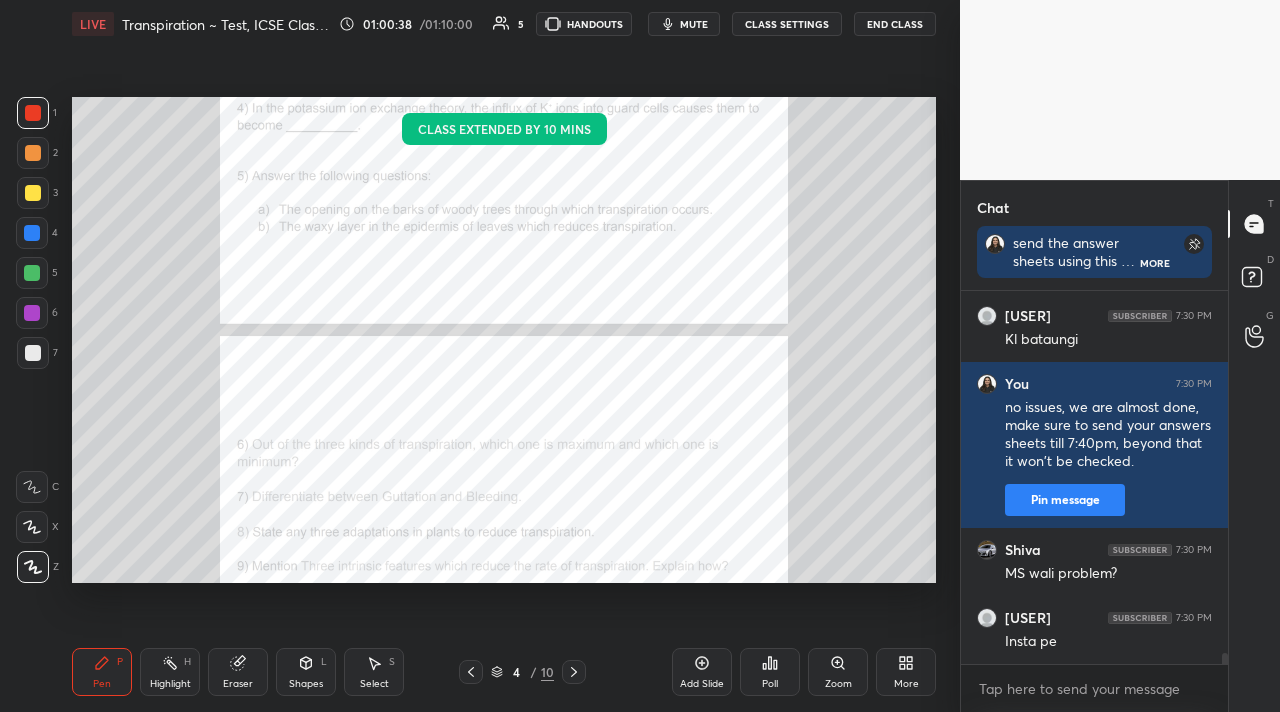 click on "x" at bounding box center (1094, 688) 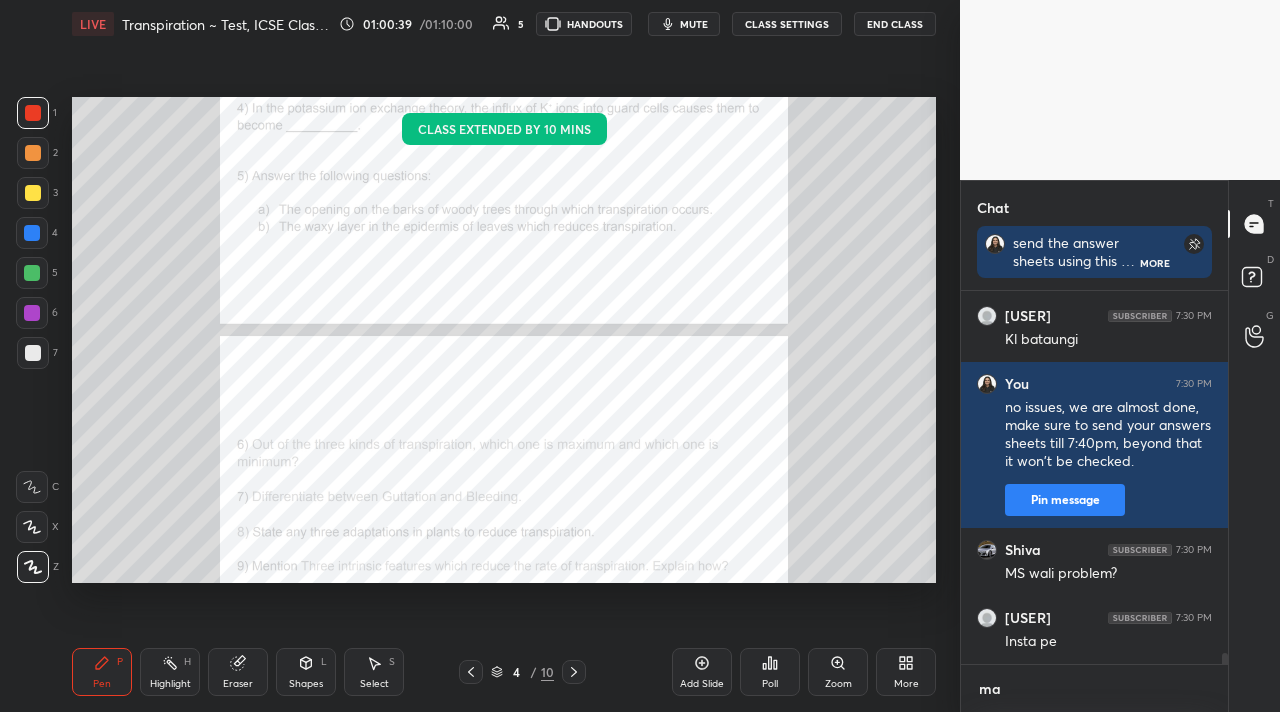 scroll, scrollTop: 361, scrollLeft: 261, axis: both 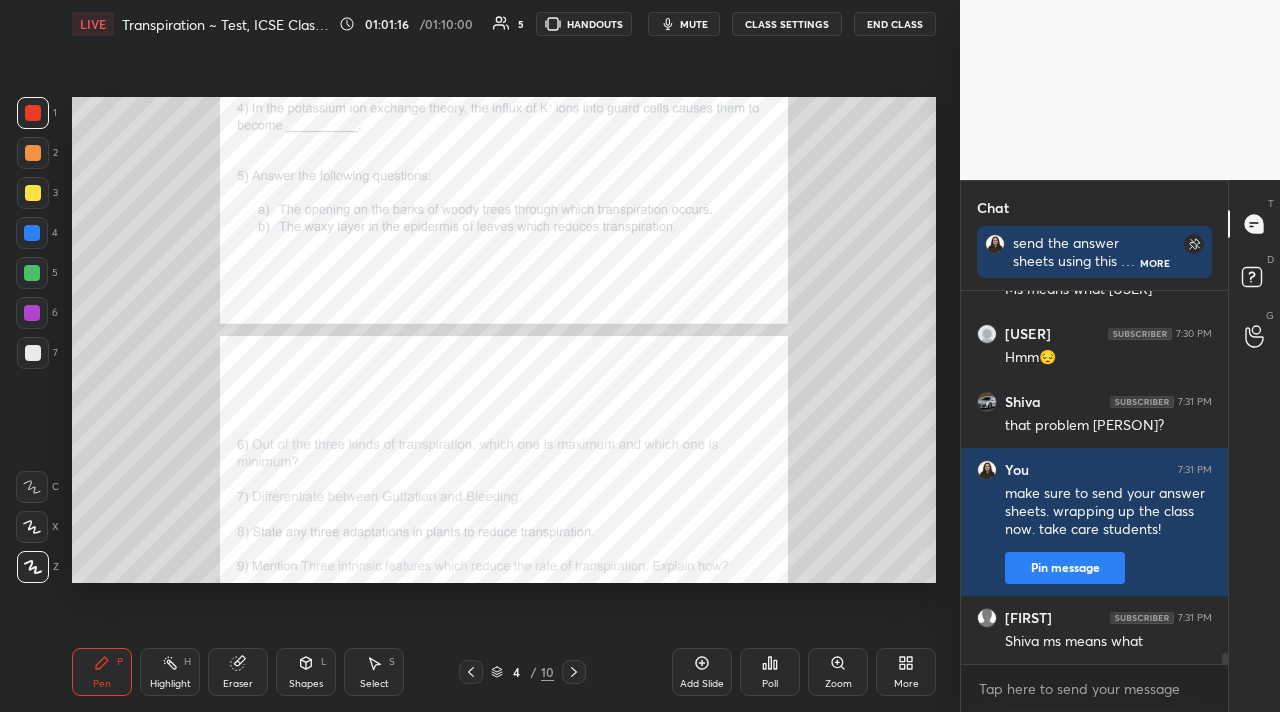 click on "01:01:16 /  01:10:00 5 HANDOUTS mute CLASS SETTINGS End Class" at bounding box center [637, 24] 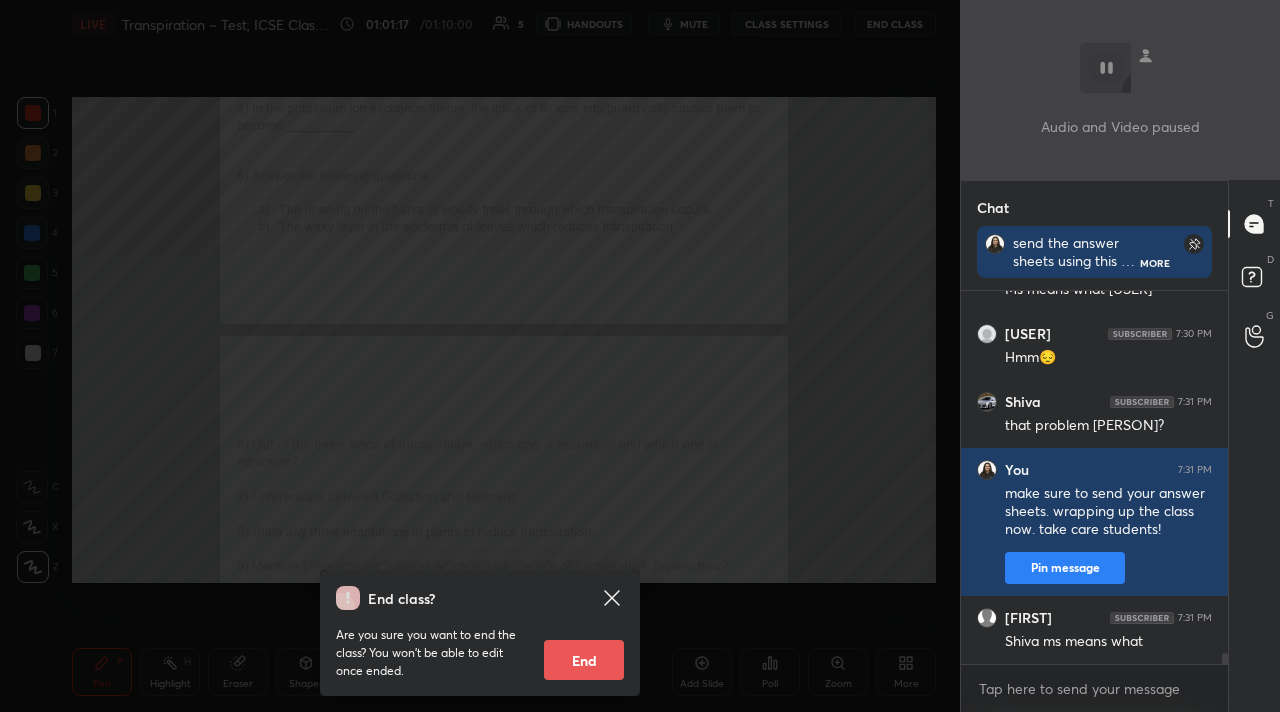 scroll, scrollTop: 12762, scrollLeft: 0, axis: vertical 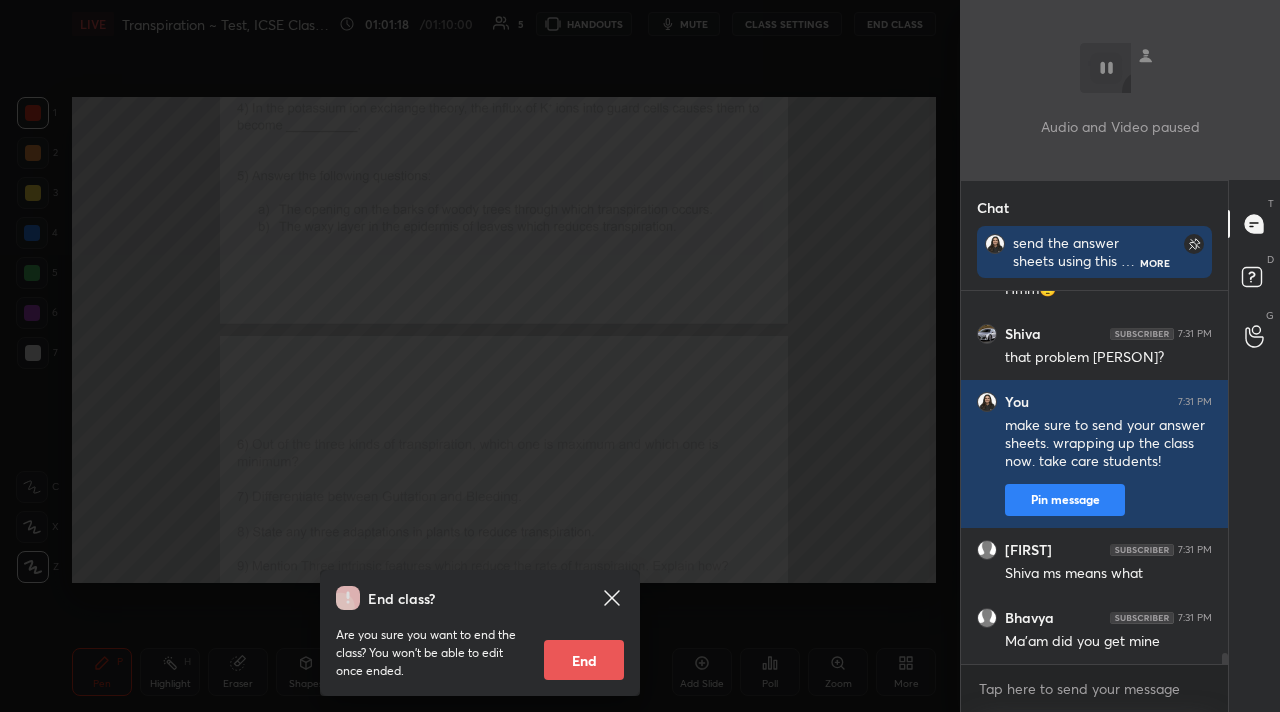 click on "End" at bounding box center (584, 660) 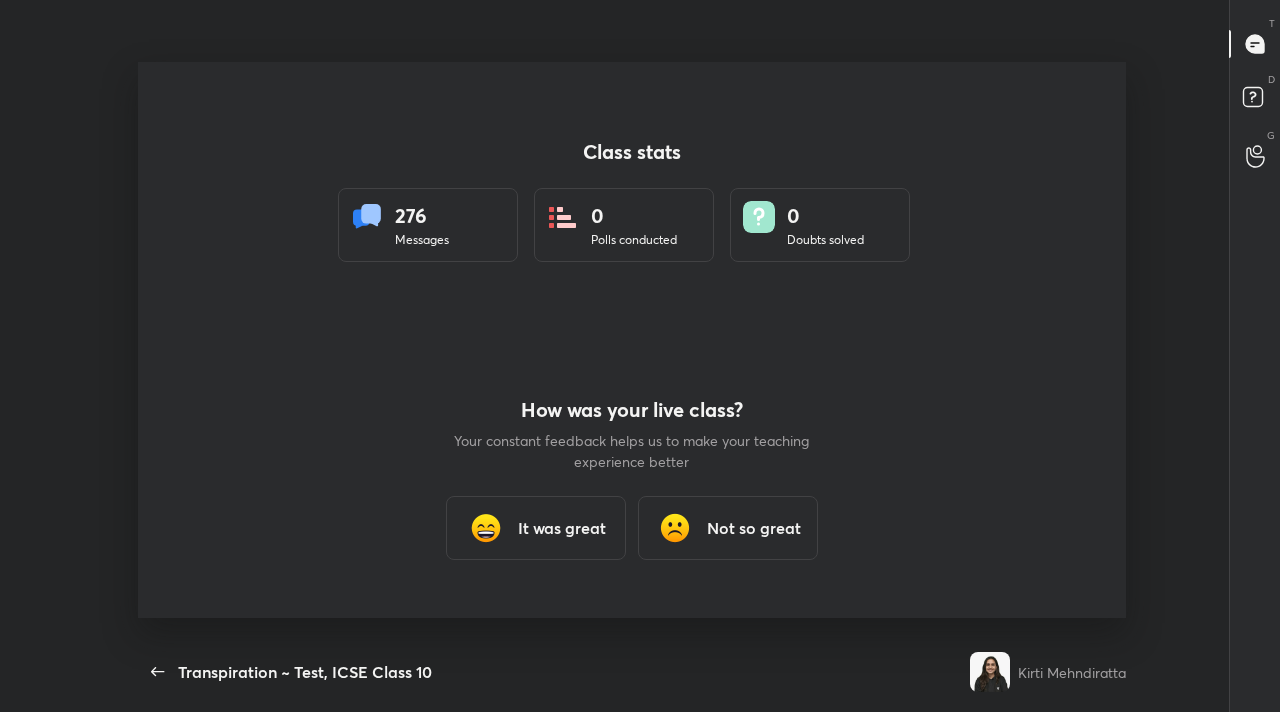 scroll, scrollTop: 99416, scrollLeft: 98843, axis: both 